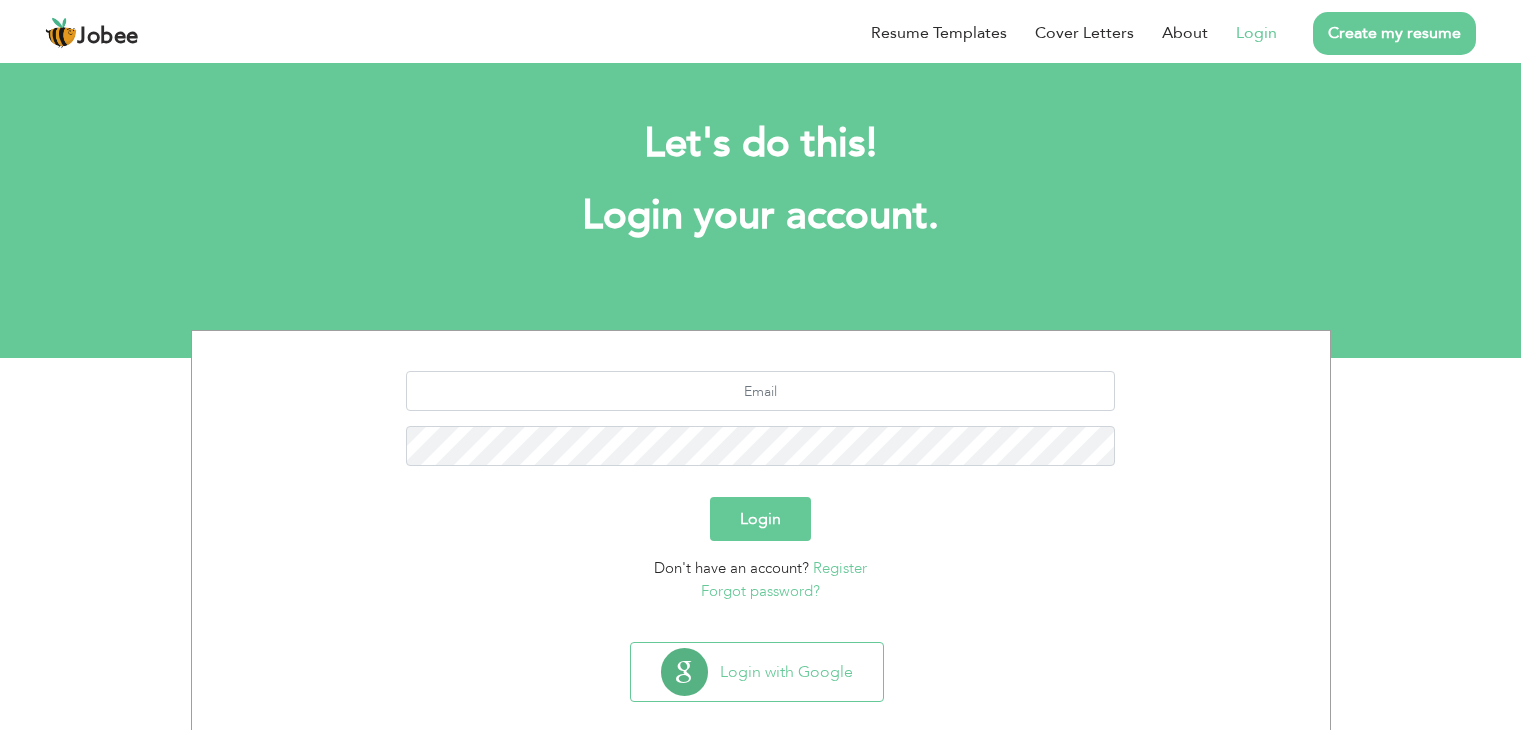 scroll, scrollTop: 0, scrollLeft: 0, axis: both 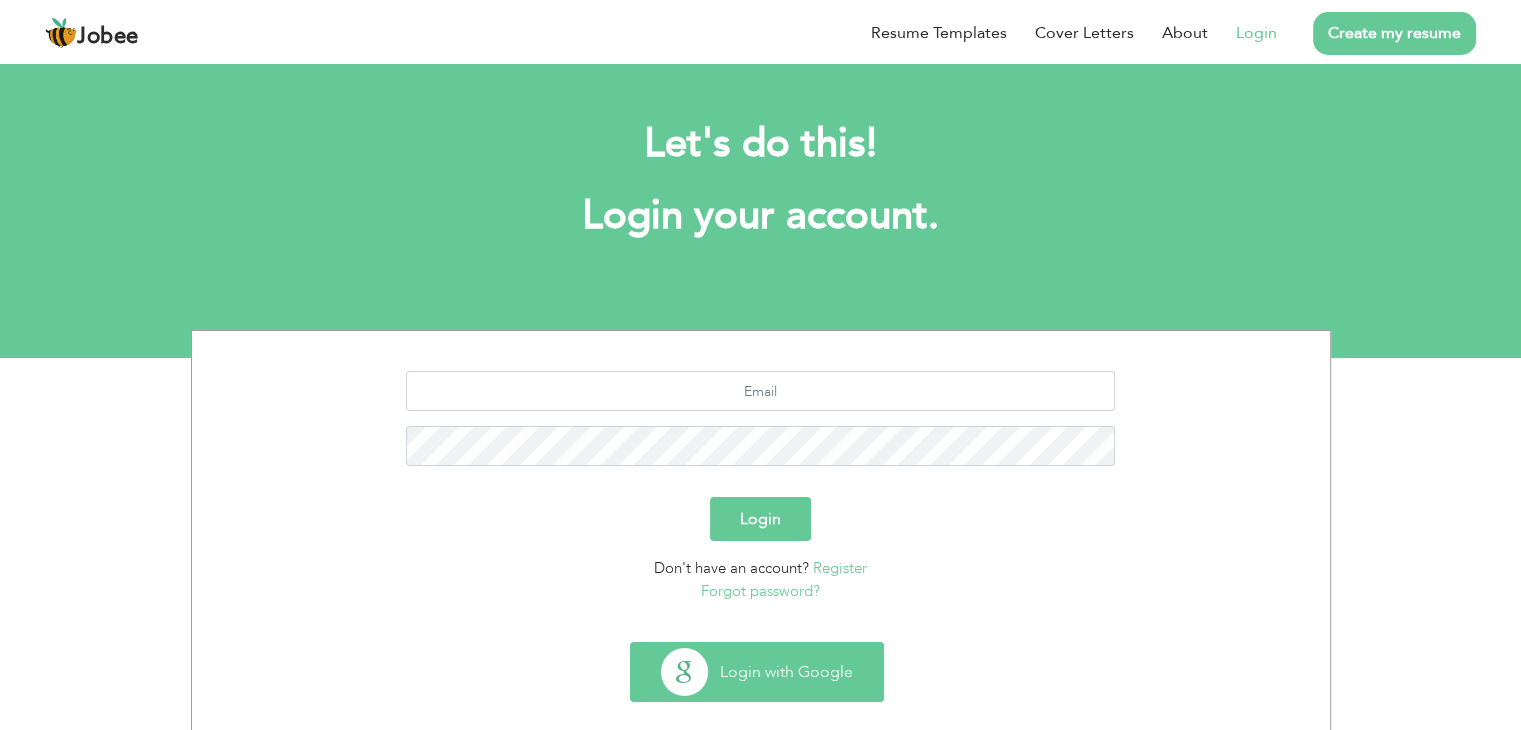 click on "Login with Google" at bounding box center [757, 672] 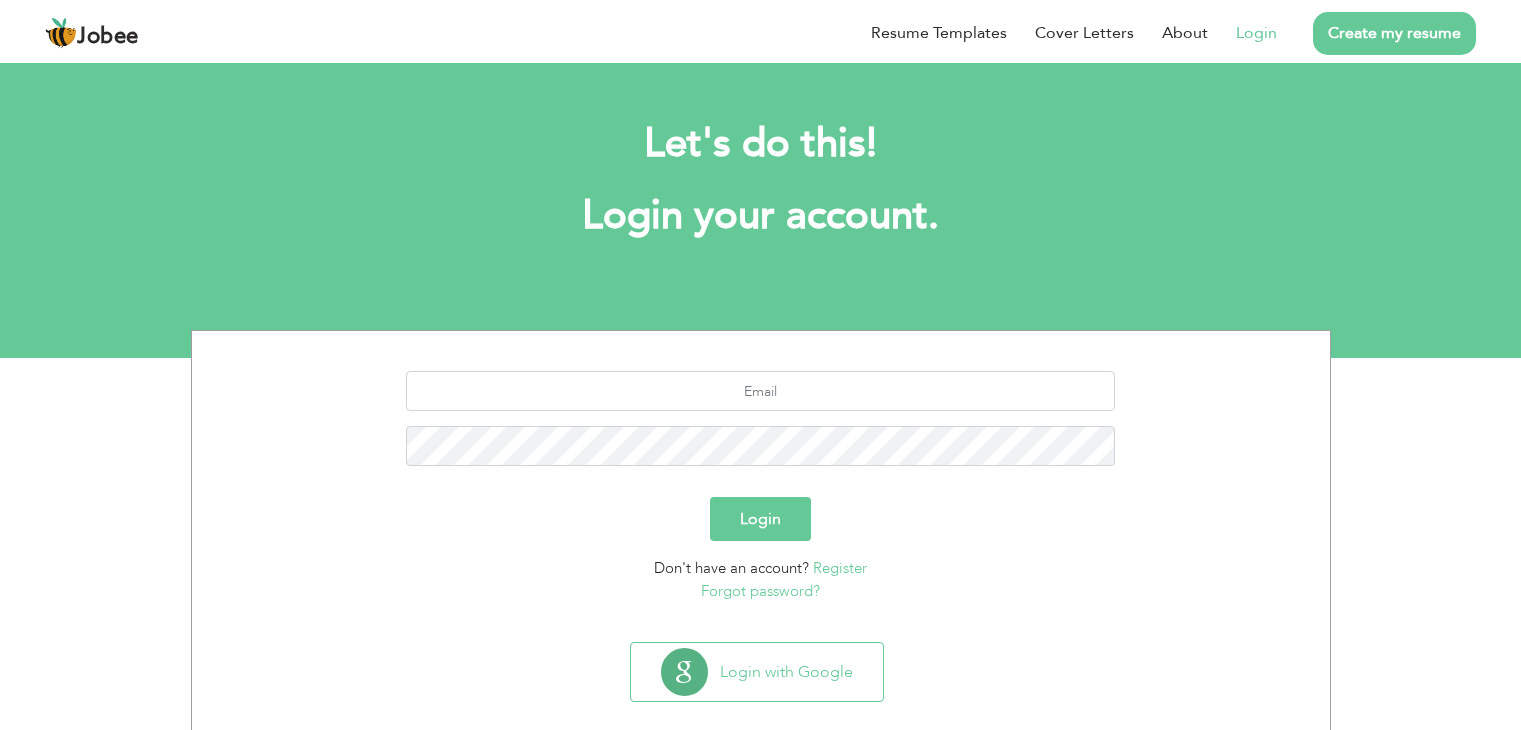 scroll, scrollTop: 0, scrollLeft: 0, axis: both 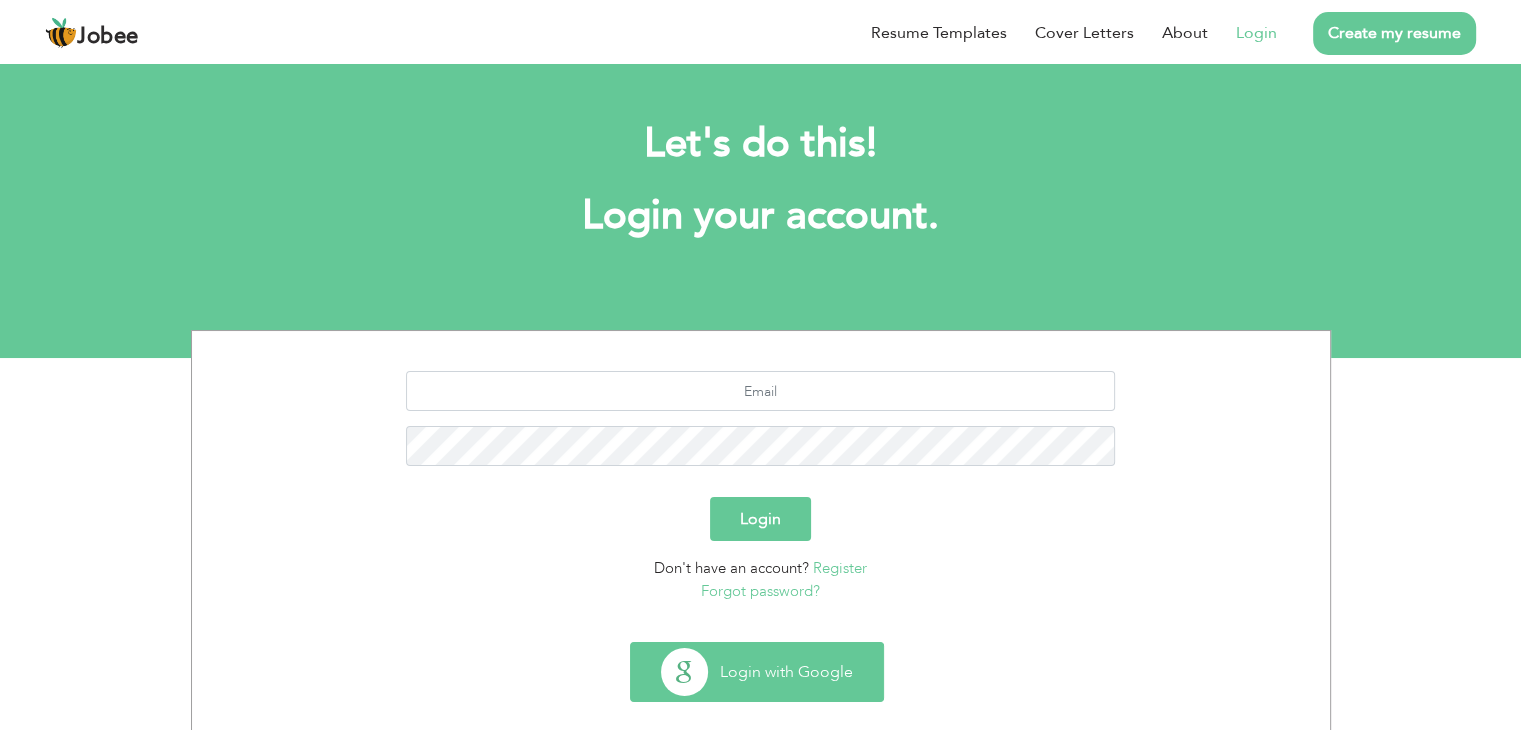 click on "Login with Google" at bounding box center [757, 672] 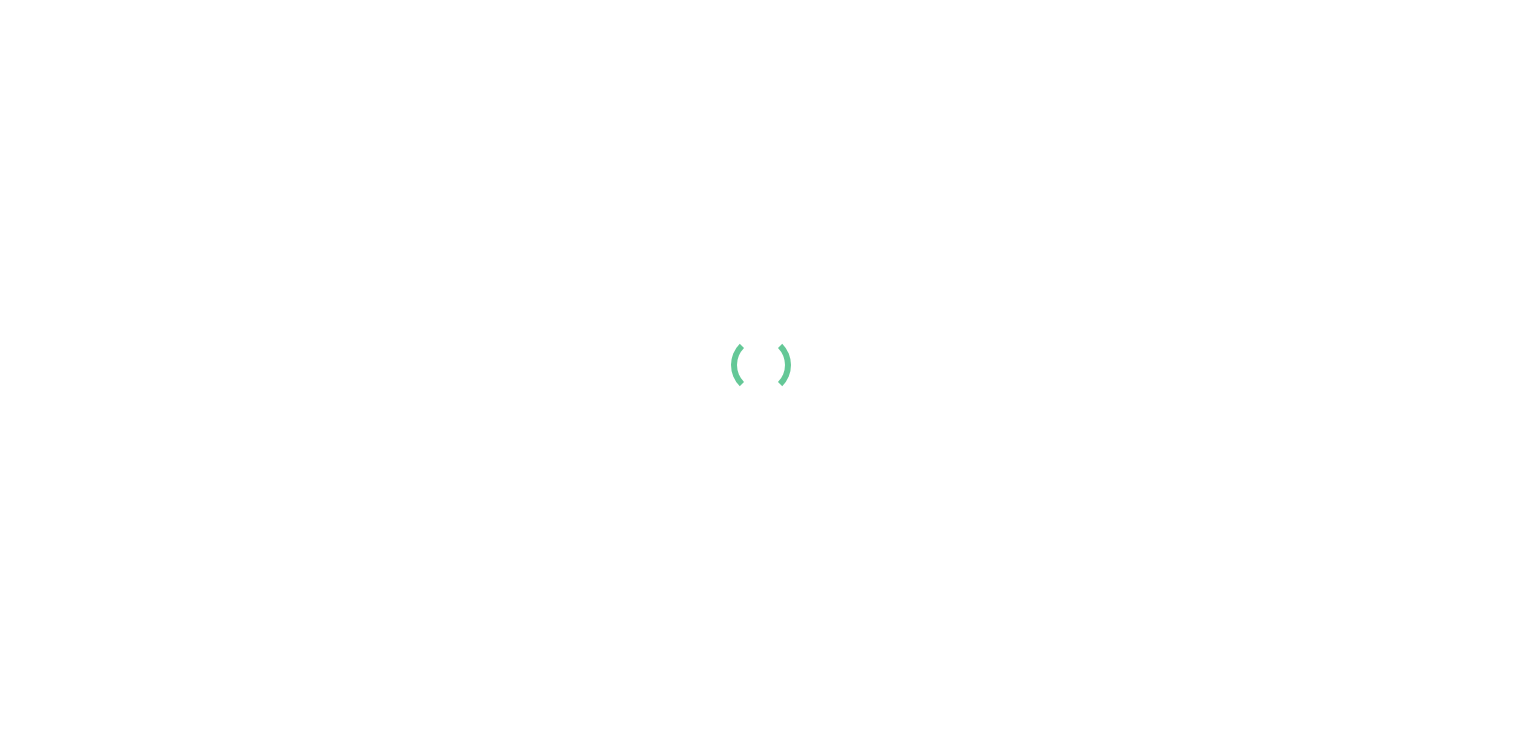 scroll, scrollTop: 0, scrollLeft: 0, axis: both 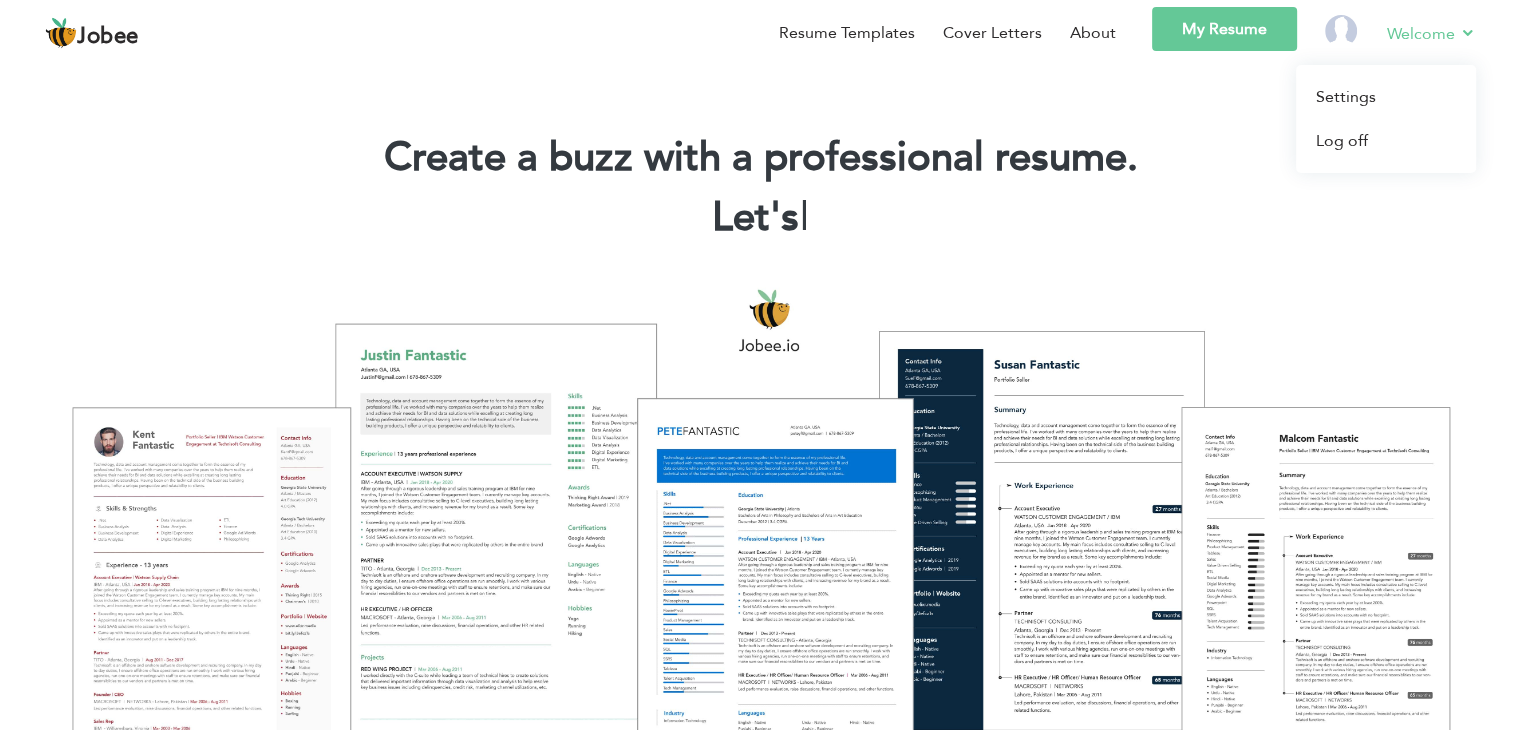 click on "Welcome" at bounding box center [1431, 33] 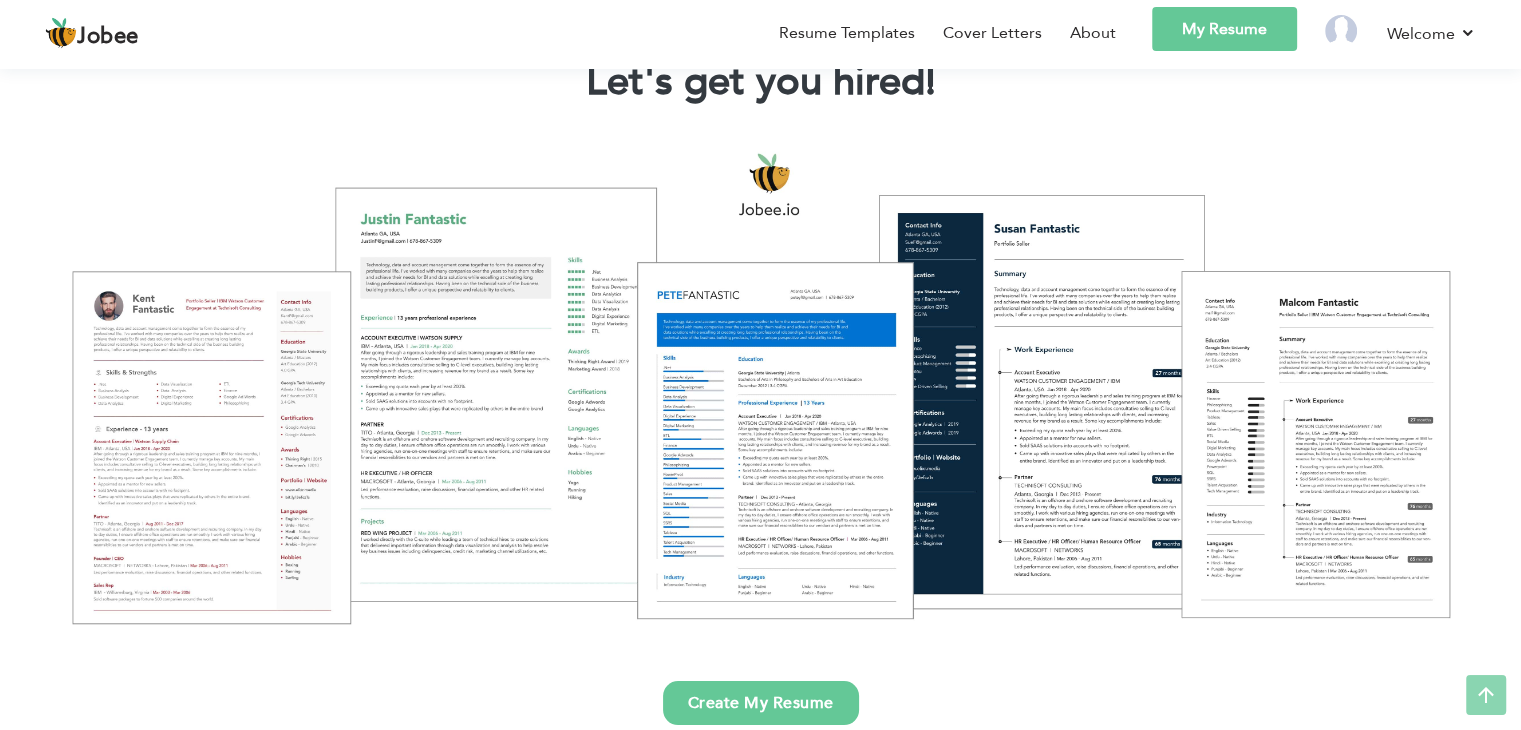 scroll, scrollTop: 0, scrollLeft: 0, axis: both 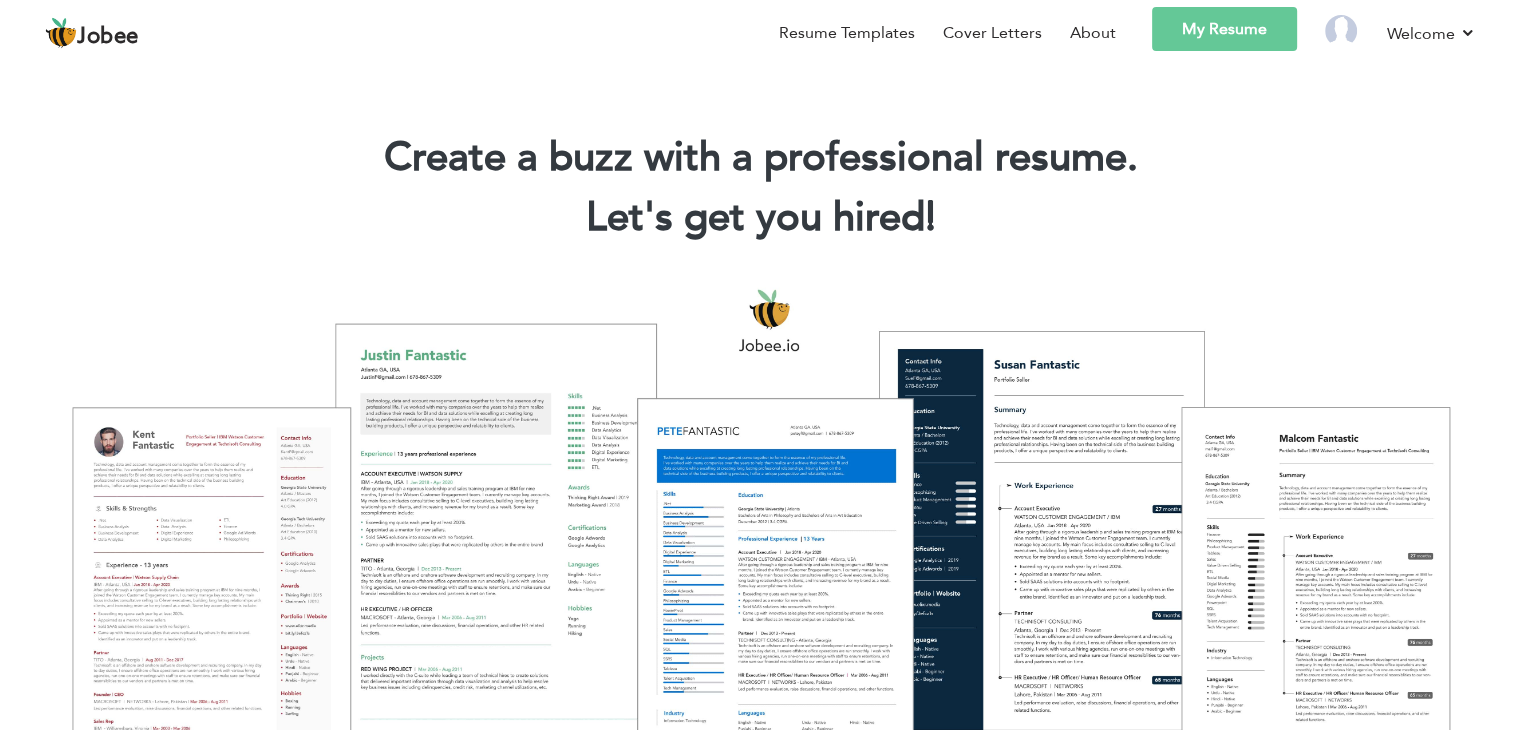 click on "My Resume" at bounding box center [1224, 29] 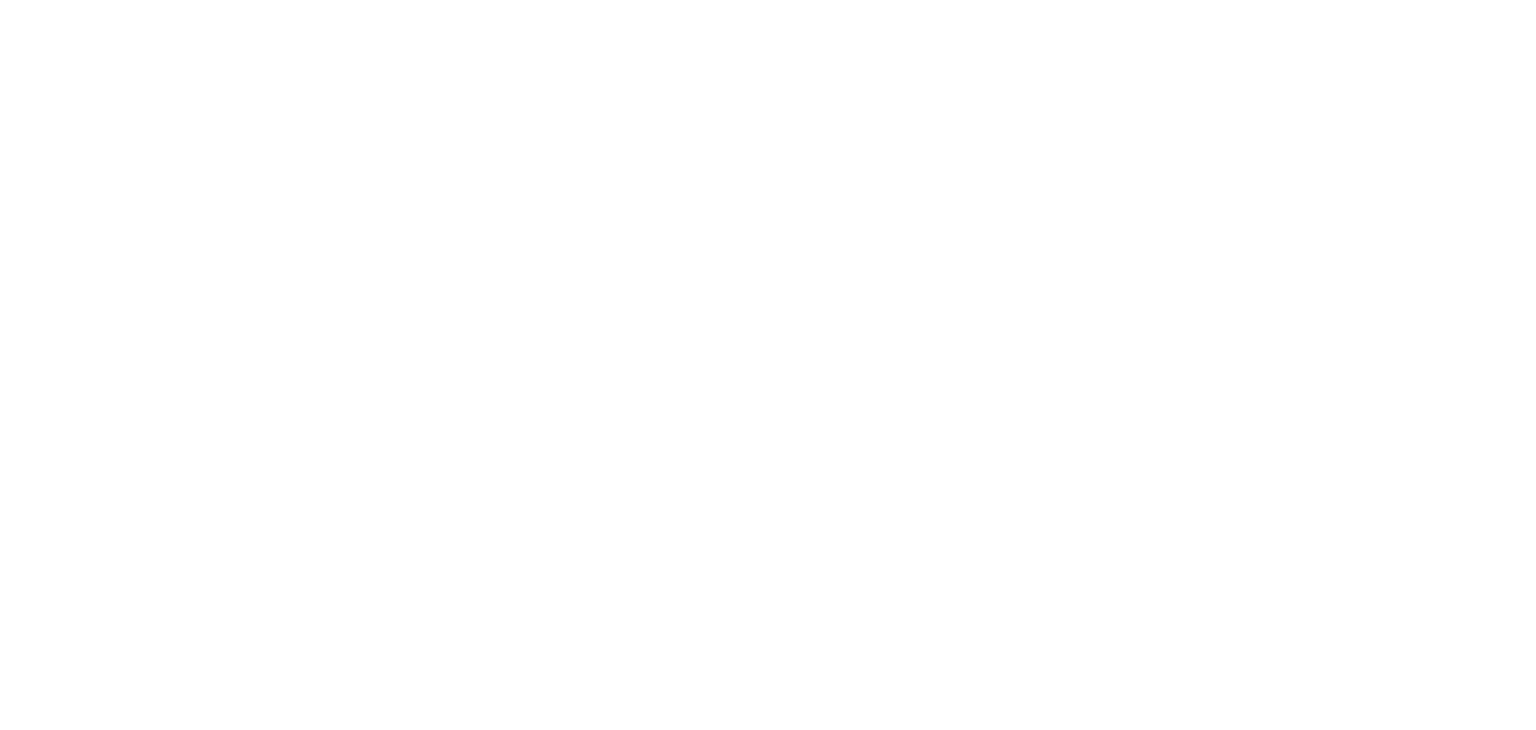 scroll, scrollTop: 0, scrollLeft: 0, axis: both 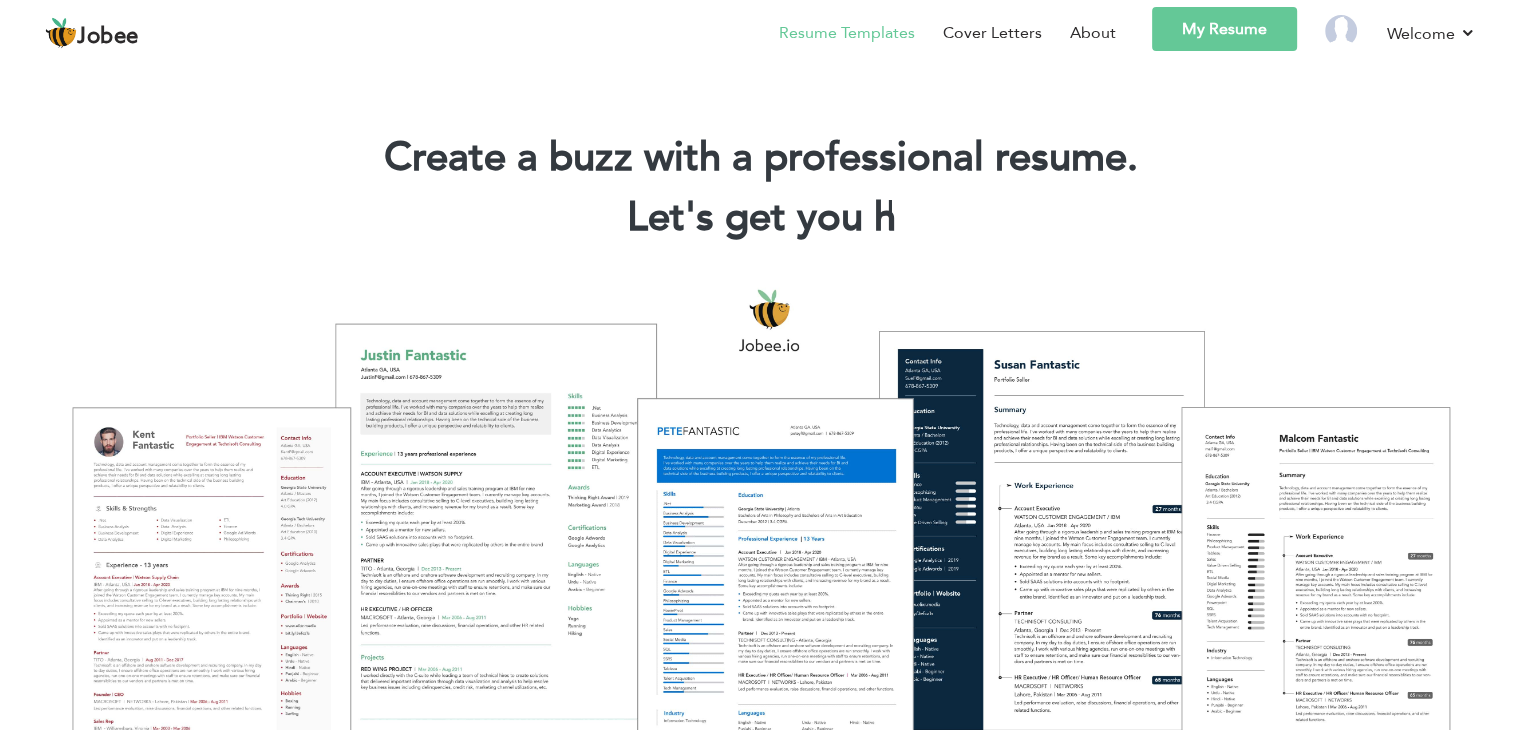 click on "Resume Templates" at bounding box center [847, 33] 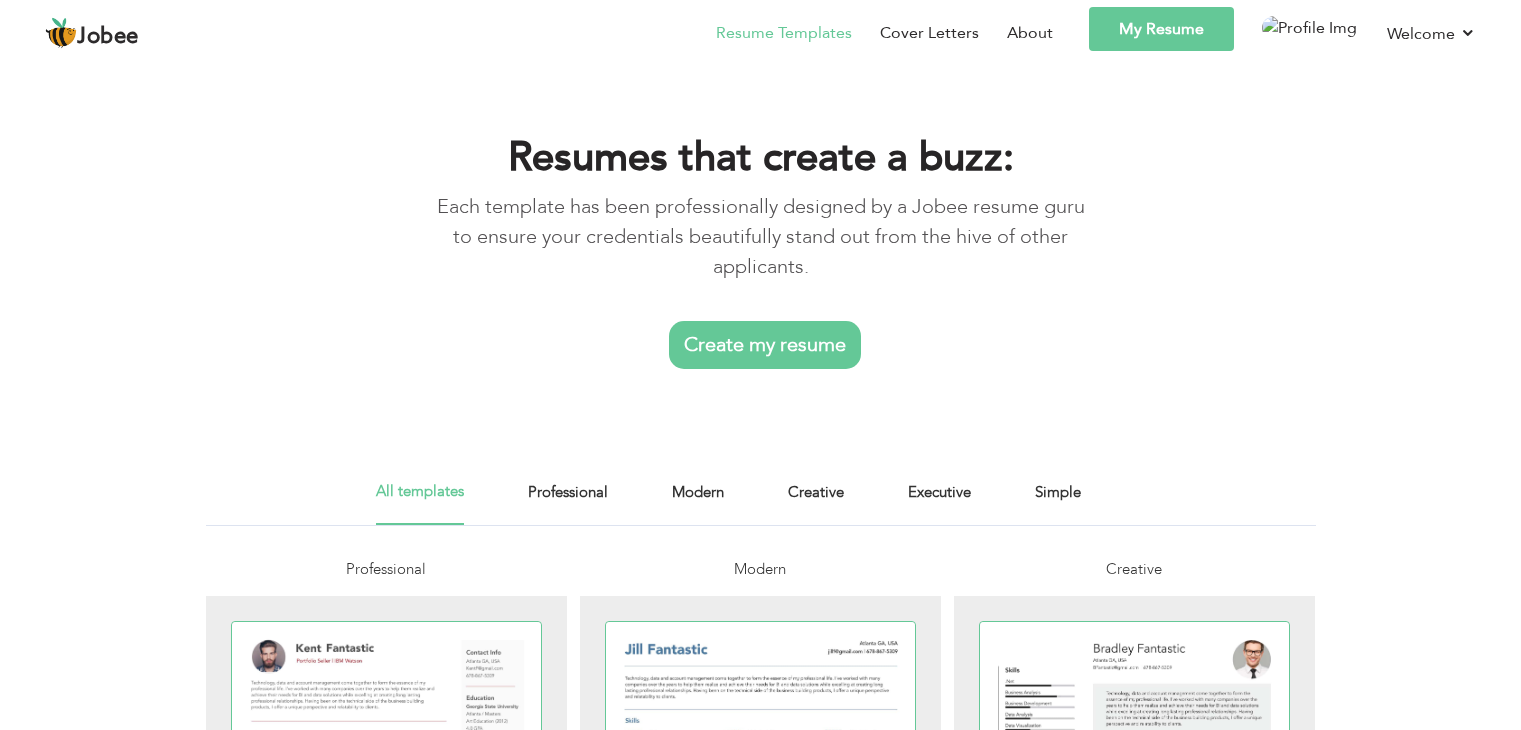 scroll, scrollTop: 0, scrollLeft: 0, axis: both 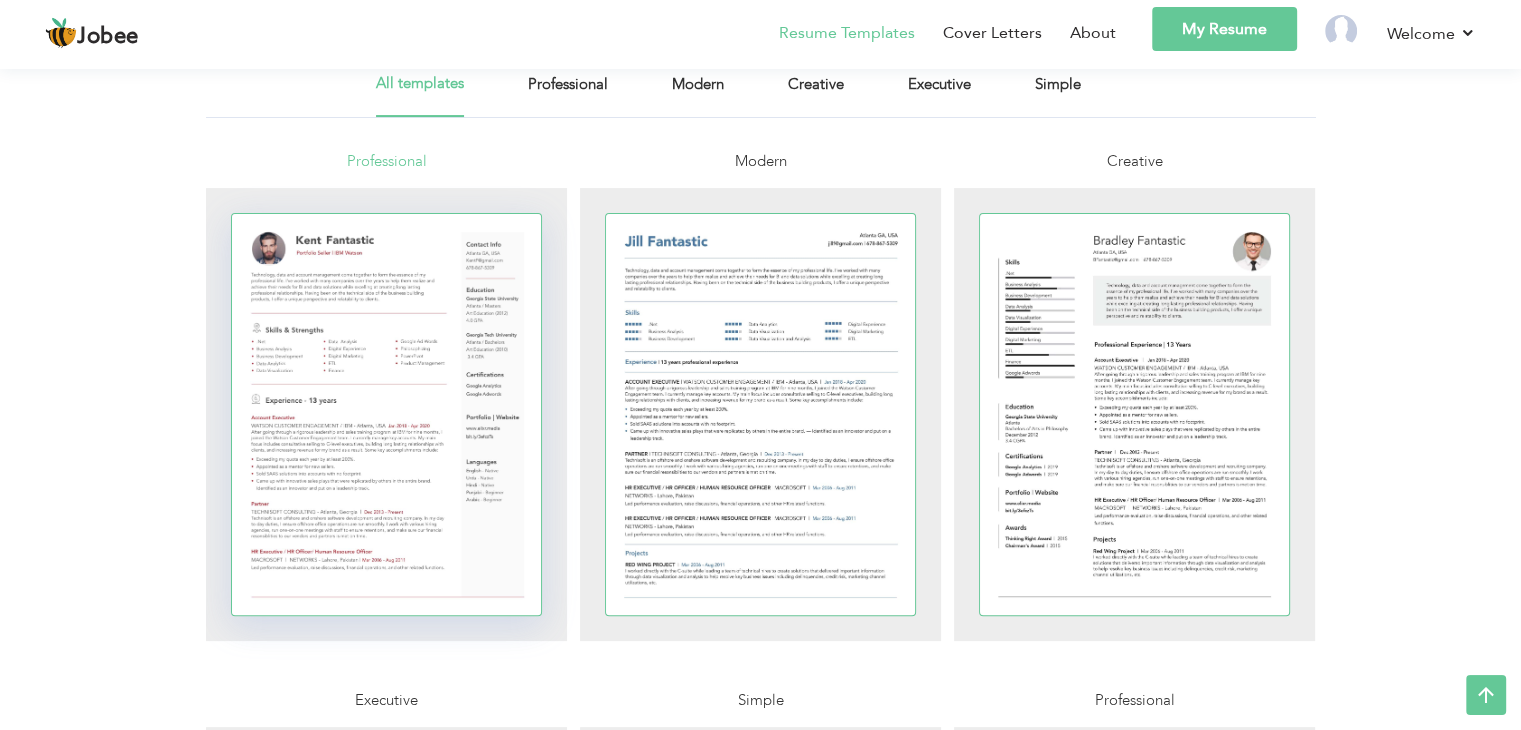 click at bounding box center (387, 414) 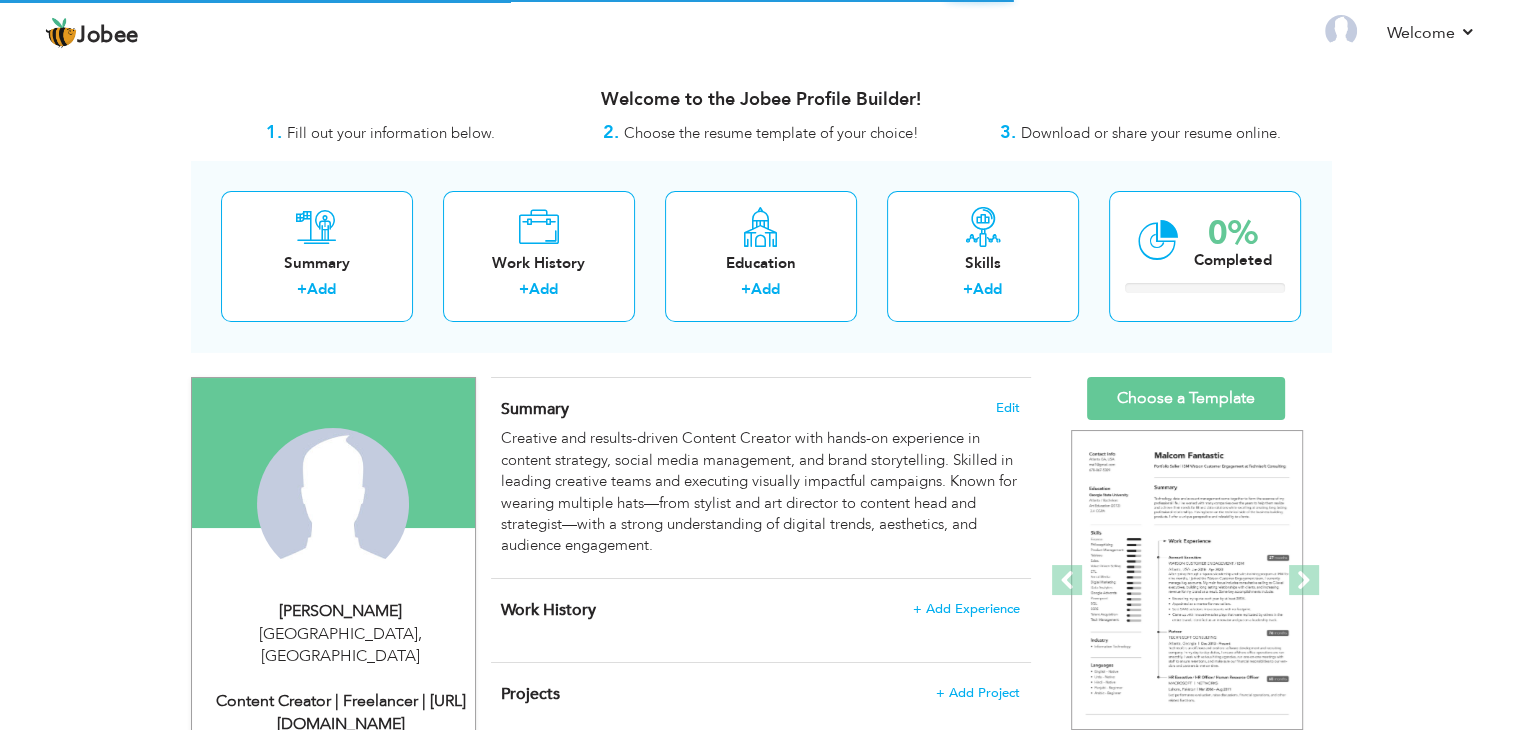 scroll, scrollTop: 0, scrollLeft: 0, axis: both 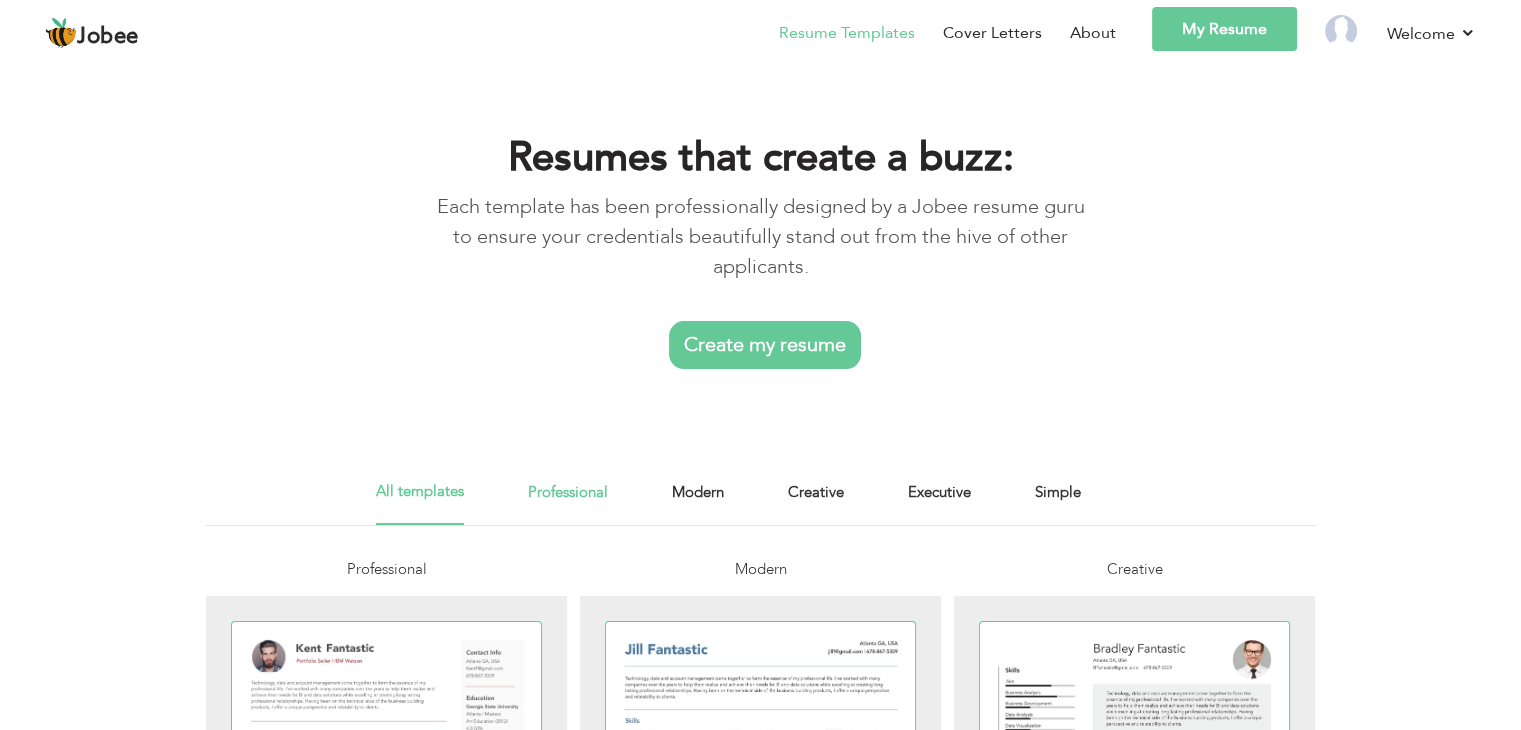 click on "Professional" at bounding box center [568, 502] 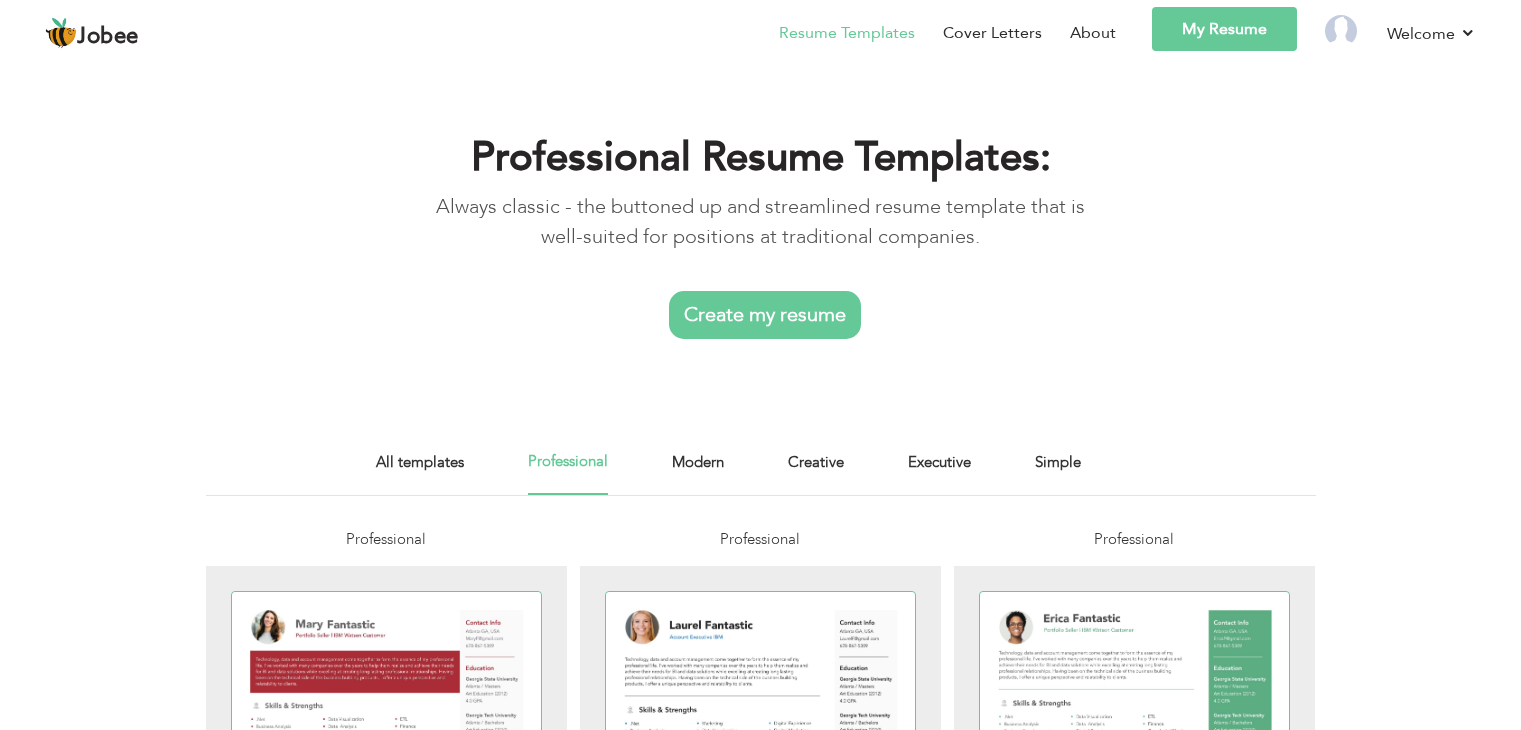 scroll, scrollTop: 0, scrollLeft: 0, axis: both 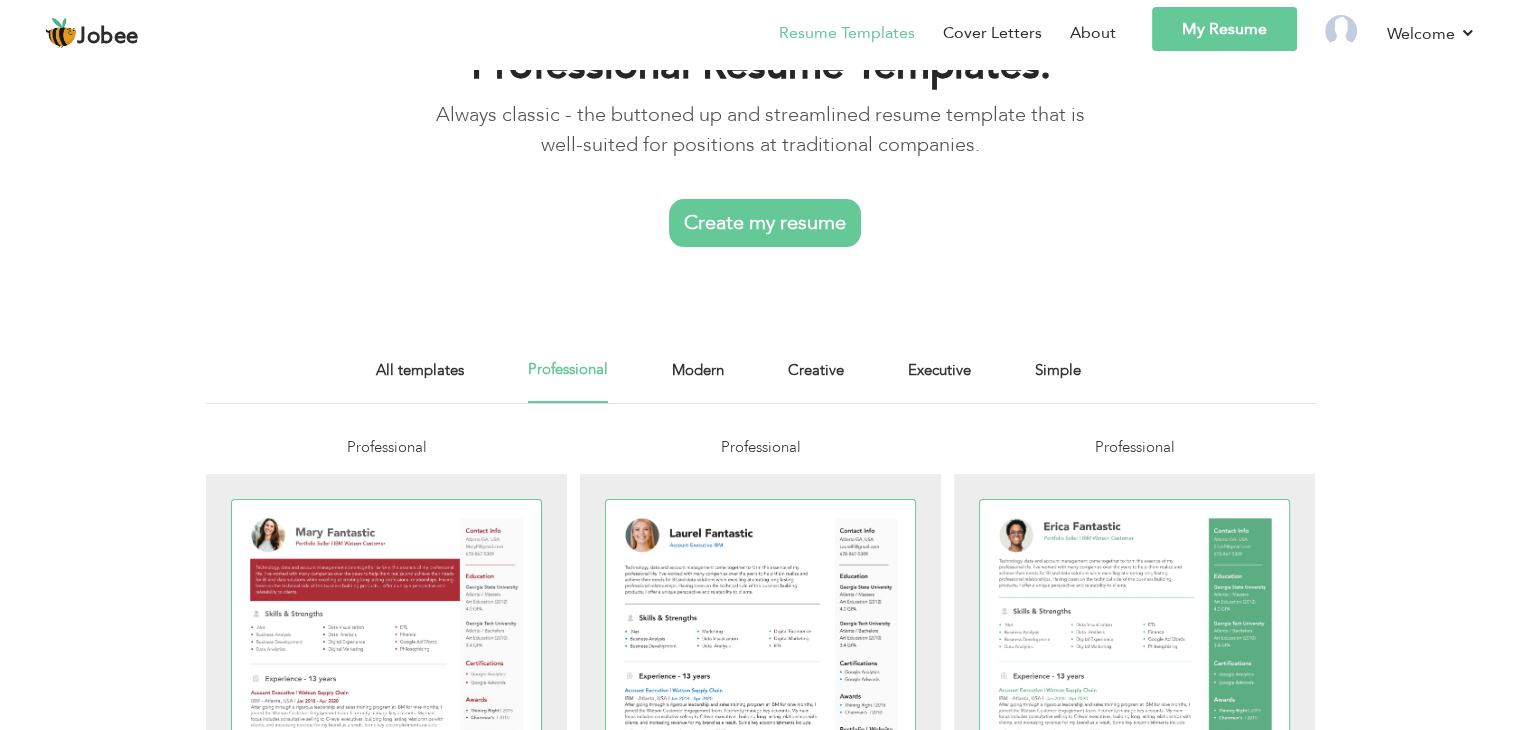 click on "My Resume" at bounding box center [1224, 29] 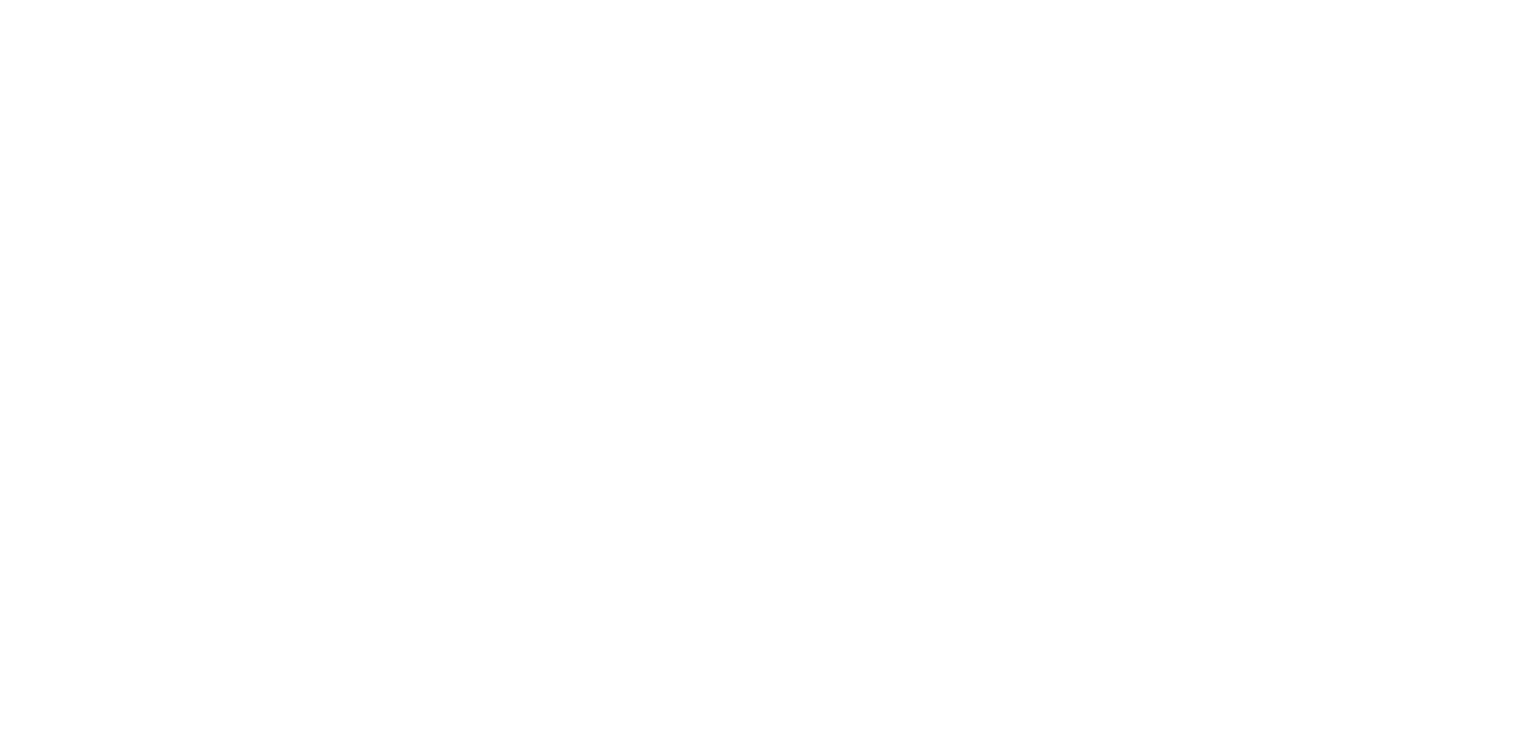 scroll, scrollTop: 0, scrollLeft: 0, axis: both 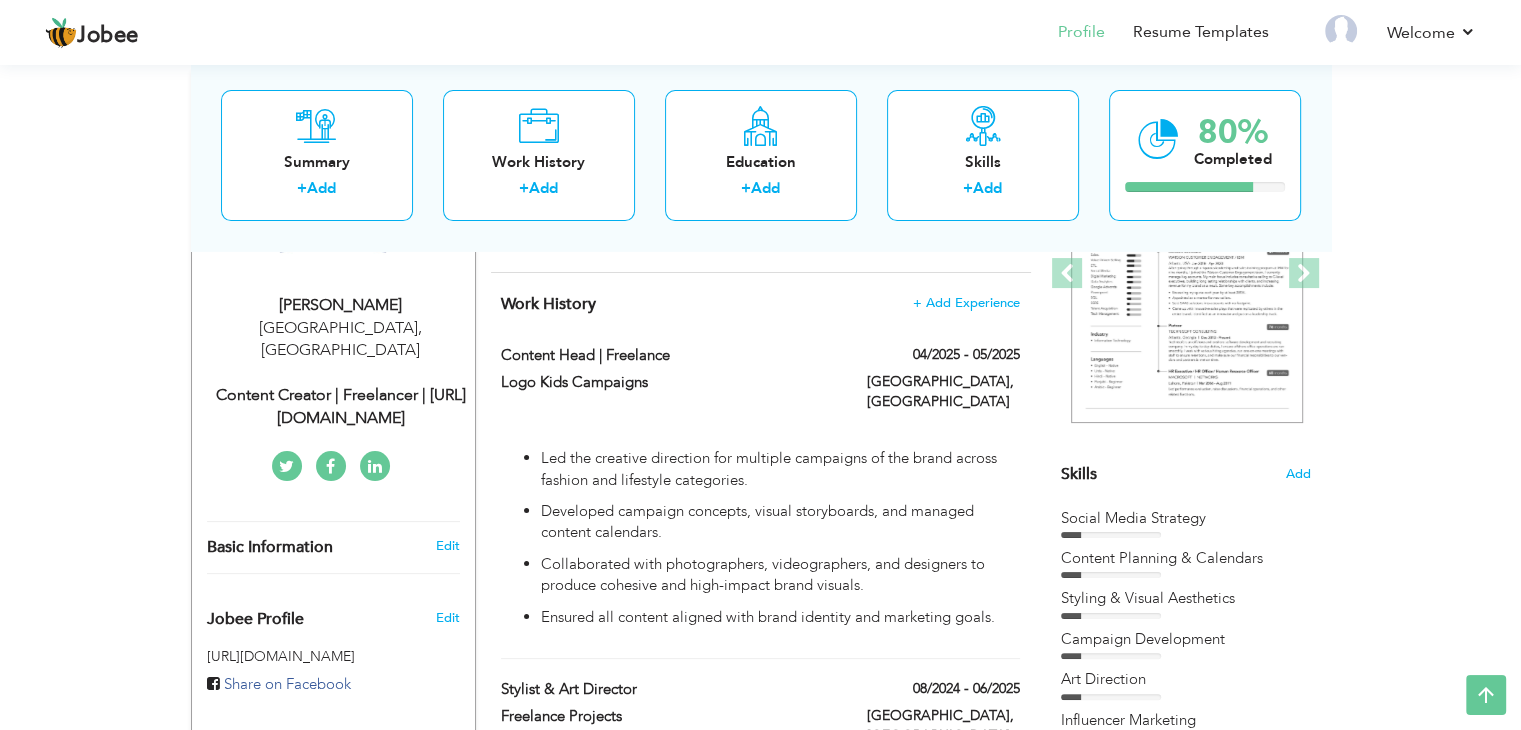 click on "Content Creator | Freelancer | https://haniyya-creative-portfolio.my.canva.site/" at bounding box center [341, 407] 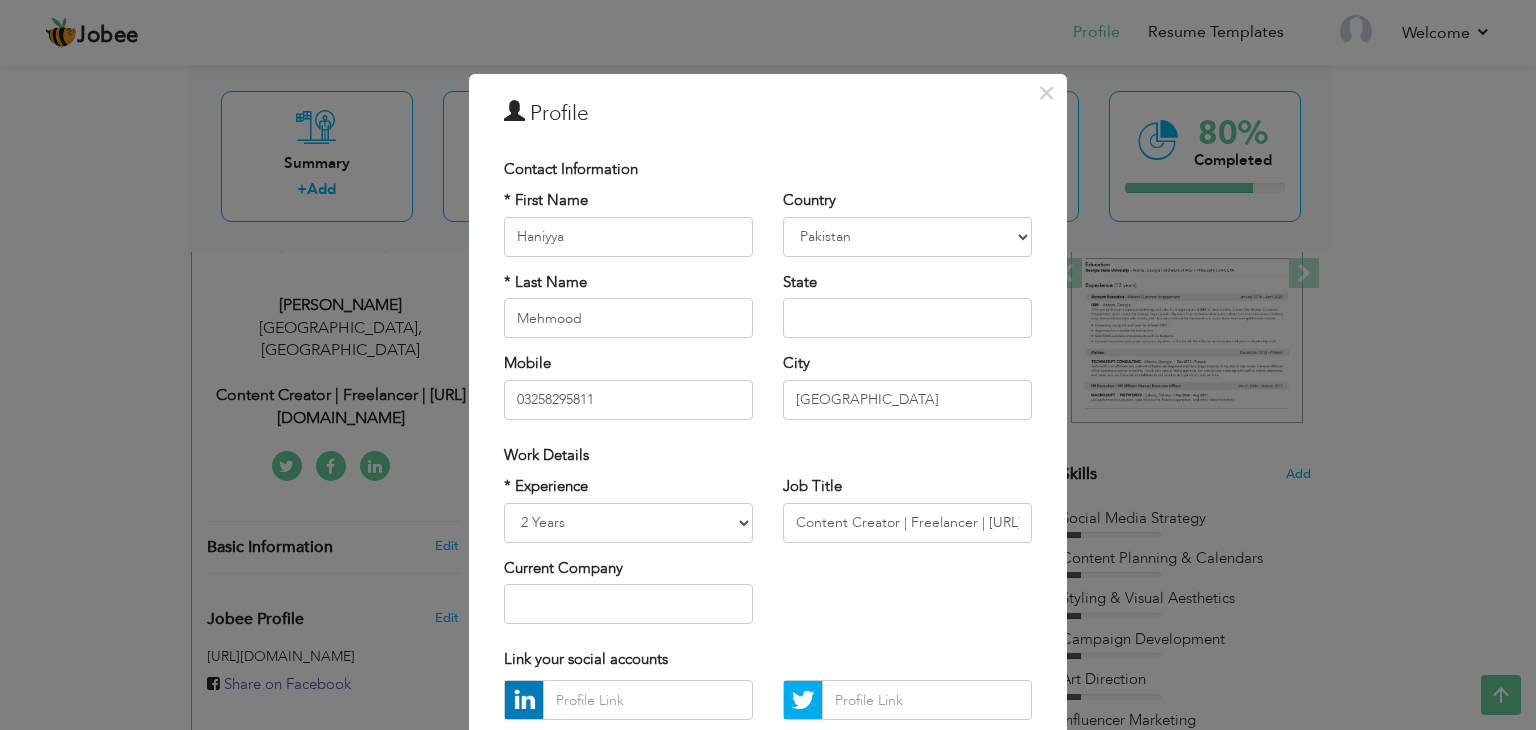 click on "×
Profile
Contact Information
* First Name
Haniyya
* Last Name
Angola" at bounding box center (768, 365) 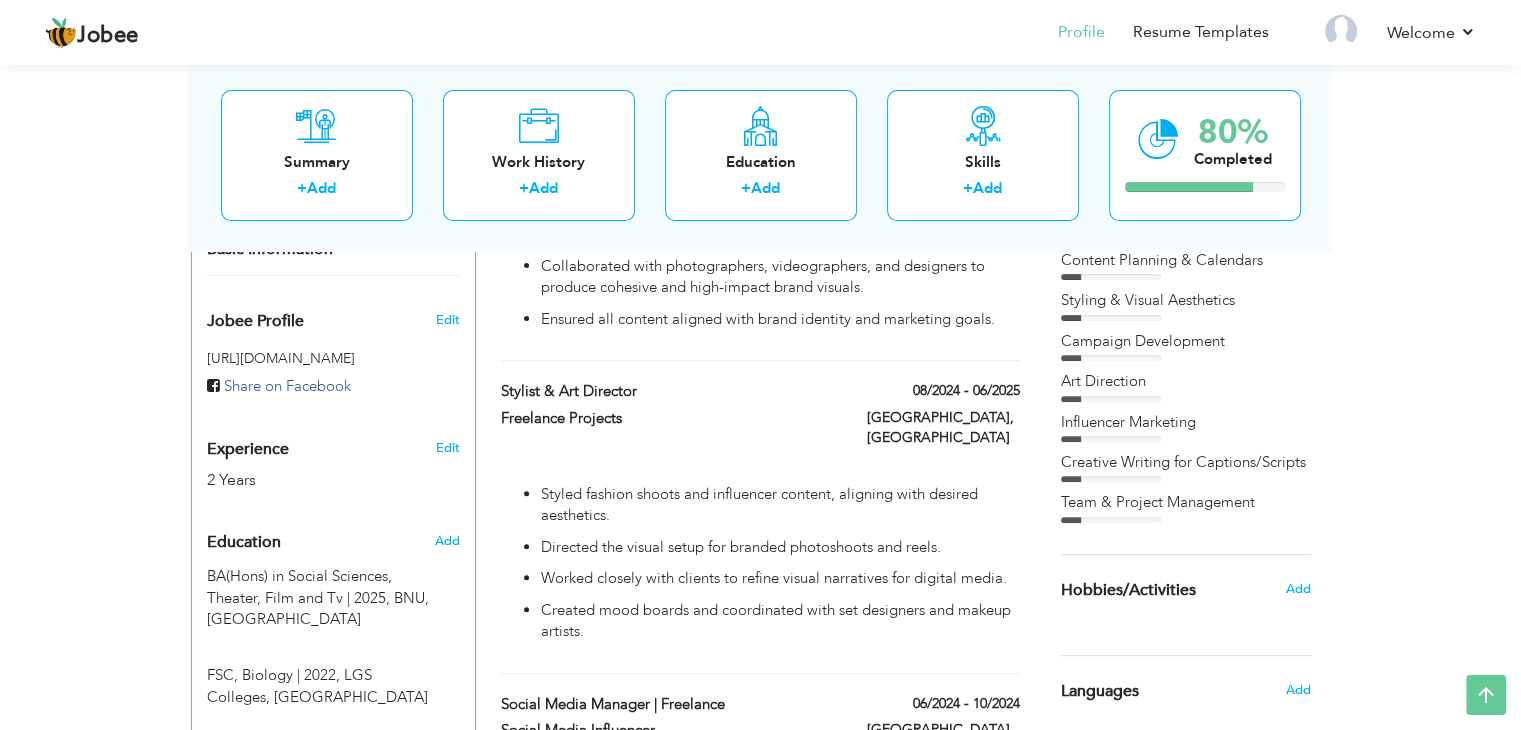 scroll, scrollTop: 607, scrollLeft: 0, axis: vertical 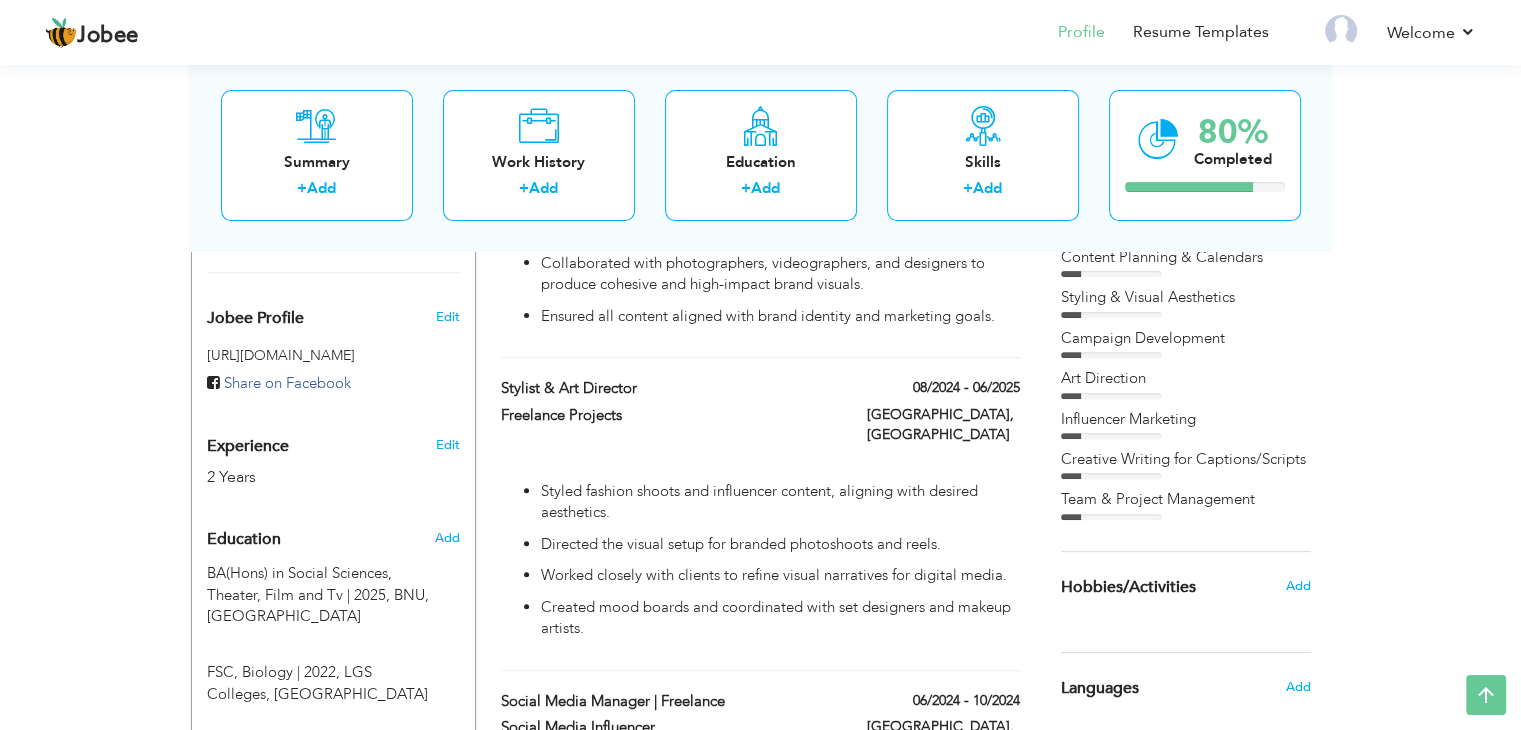 click on "[URL][DOMAIN_NAME]" at bounding box center [333, 355] 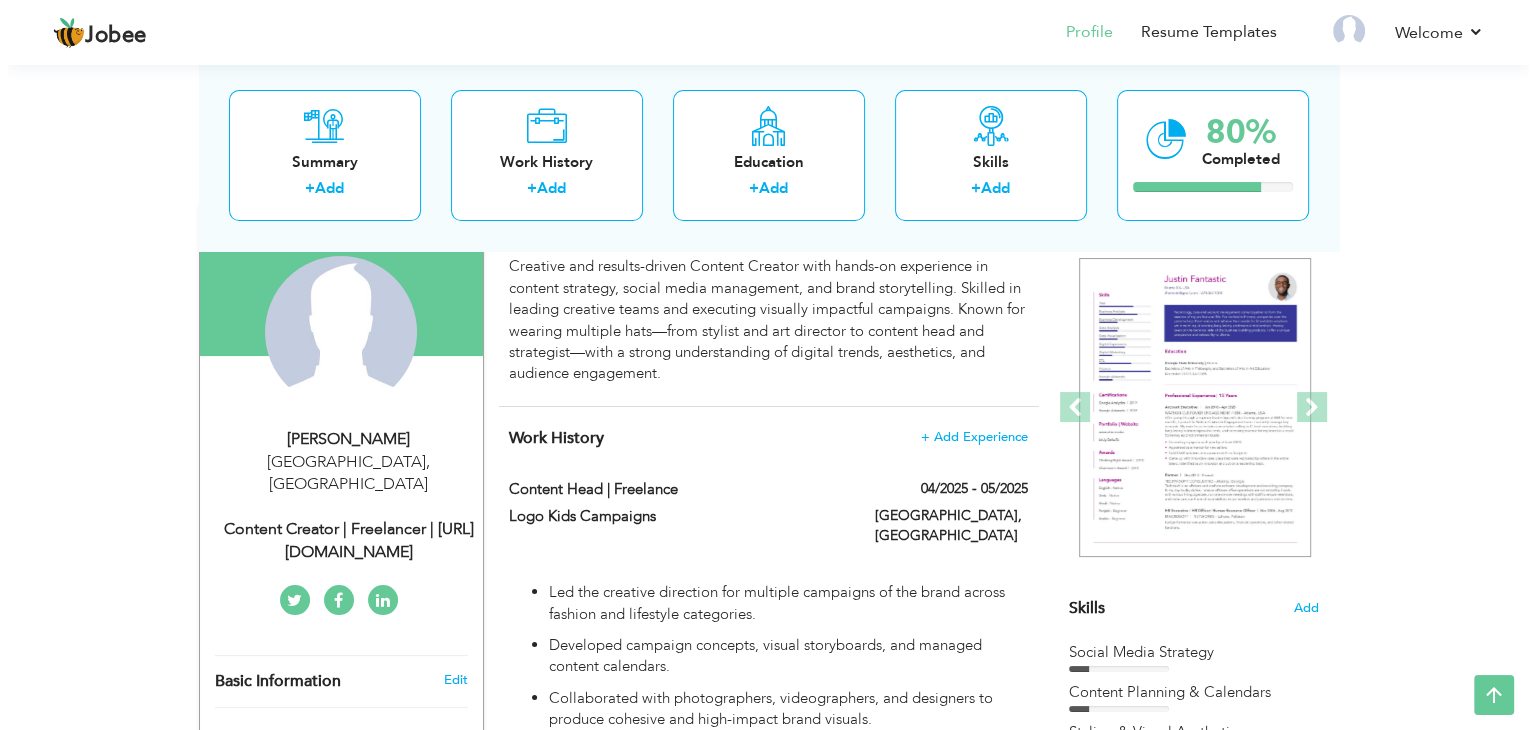 scroll, scrollTop: 171, scrollLeft: 0, axis: vertical 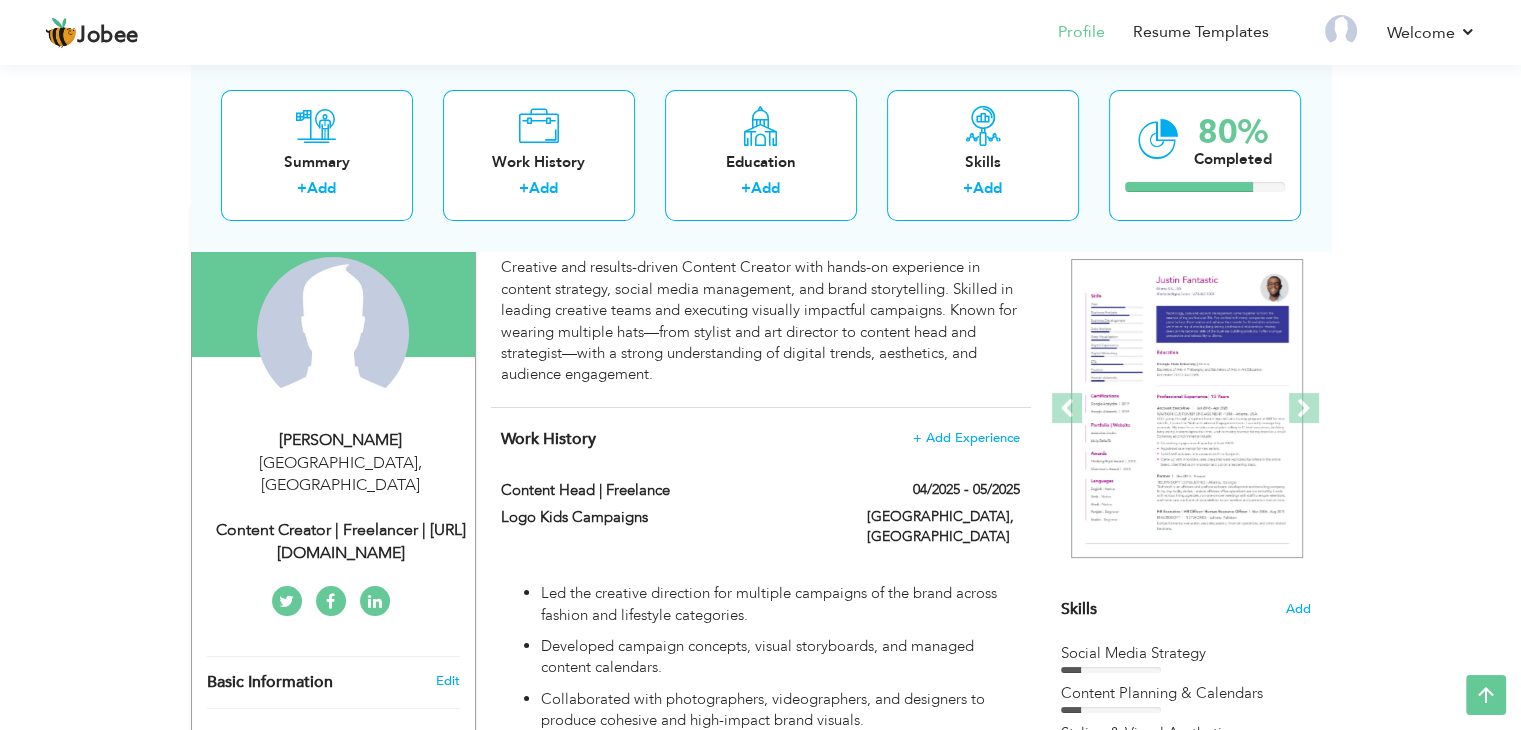 click on "," at bounding box center [420, 463] 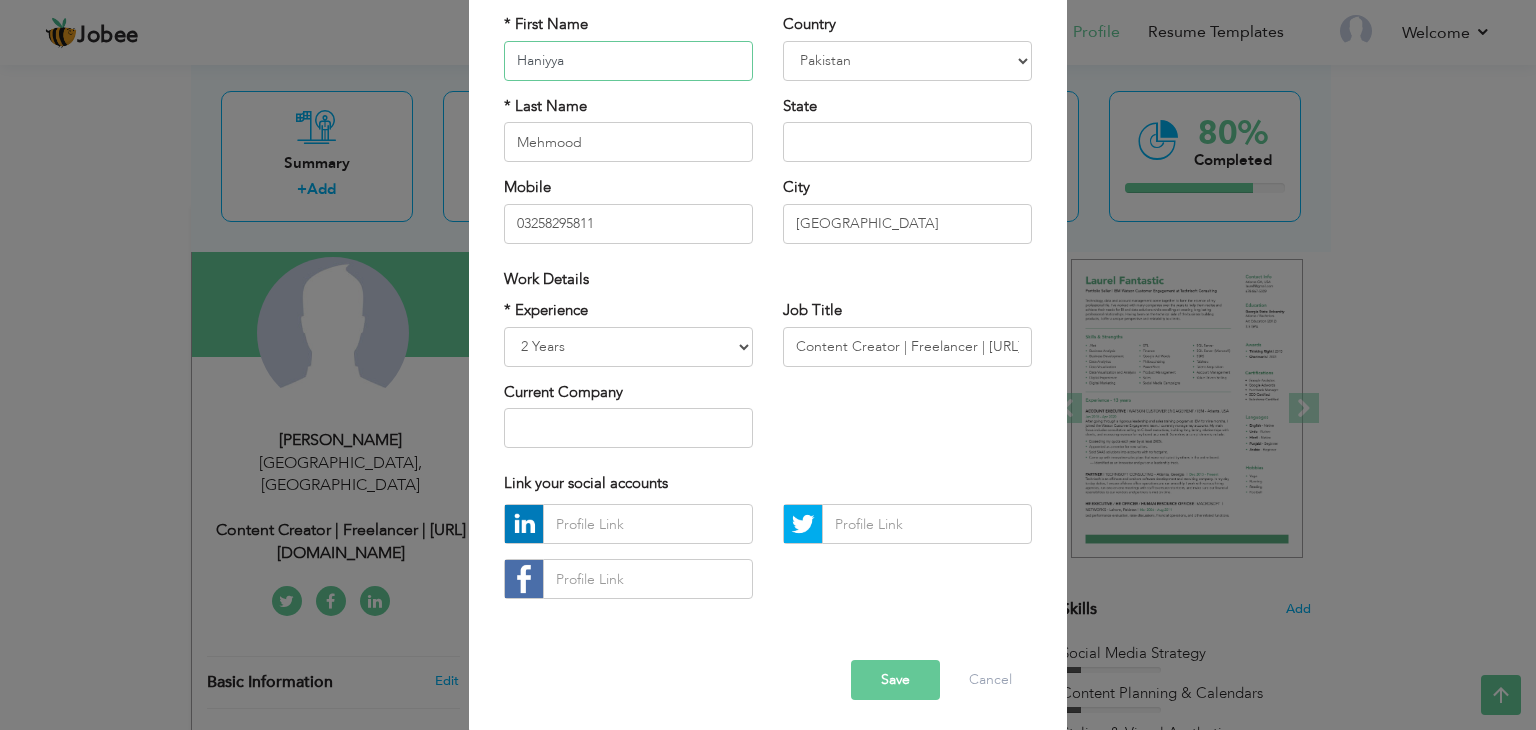 scroll, scrollTop: 181, scrollLeft: 0, axis: vertical 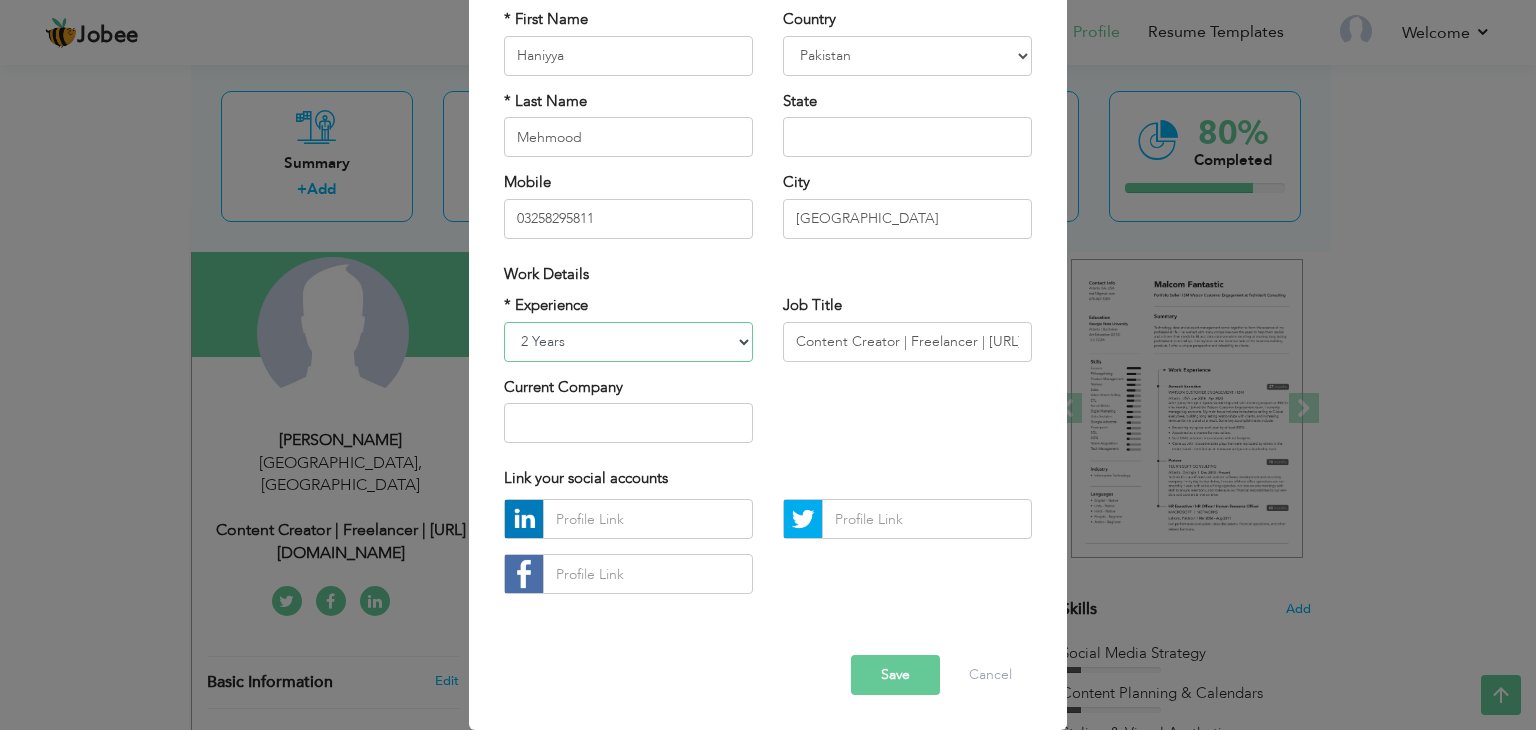 drag, startPoint x: 584, startPoint y: 343, endPoint x: 528, endPoint y: 341, distance: 56.0357 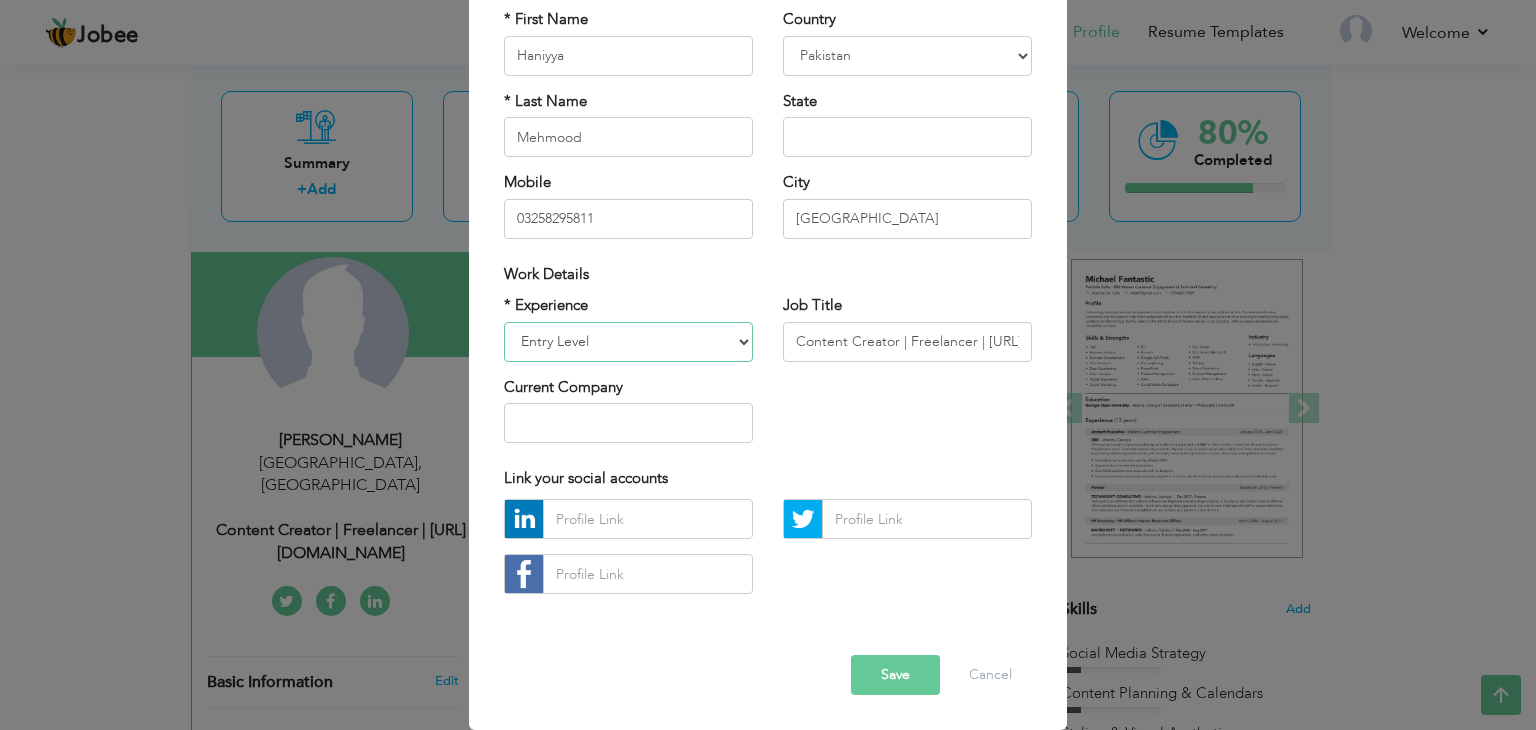 click on "Entry Level Less than 1 Year 1 Year 2 Years 3 Years 4 Years 5 Years 6 Years 7 Years 8 Years 9 Years 10 Years 11 Years 12 Years 13 Years 14 Years 15 Years 16 Years 17 Years 18 Years 19 Years 20 Years 21 Years 22 Years 23 Years 24 Years 25 Years 26 Years 27 Years 28 Years 29 Years 30 Years 31 Years 32 Years 33 Years 34 Years 35 Years More than 35 Years" at bounding box center (628, 342) 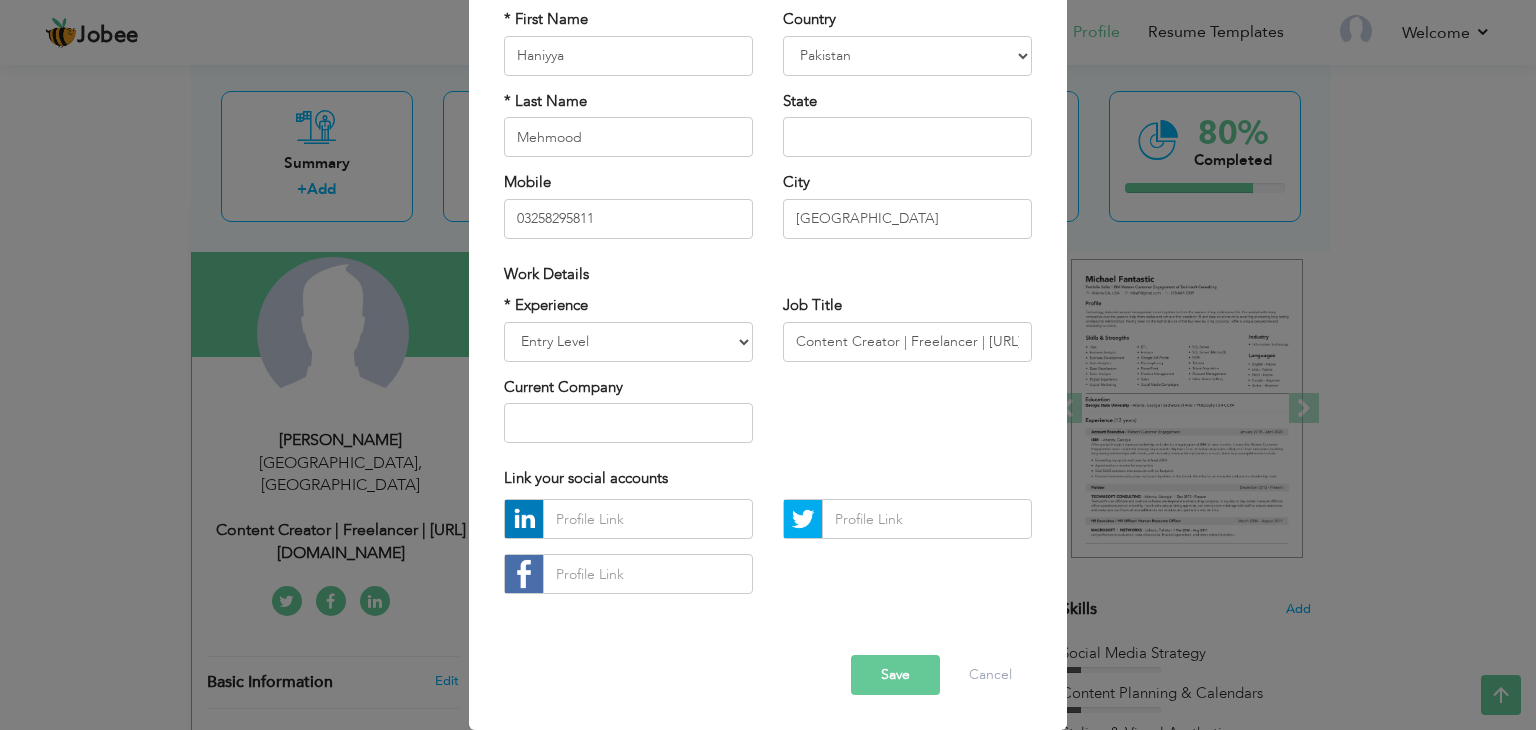 click on "* Experience
Entry Level Less than 1 Year 1 Year 2 Years 3 Years 4 Years 5 Years 6 Years 7 Years 8 Years 9 Years 10 Years 11 Years 12 Years 13 Years 14 Years 15 Years 16 Years 17 Years 18 Years 19 Years 20 Years 21 Years 22 Years 23 Years 24 Years 25 Years 26 Years 27 Years 28 Years 29 Years 30 Years 31 Years 32 Years 33 Years 34 Years 35 Years More than 35 Years
Current Company
Job Title" at bounding box center [768, 376] 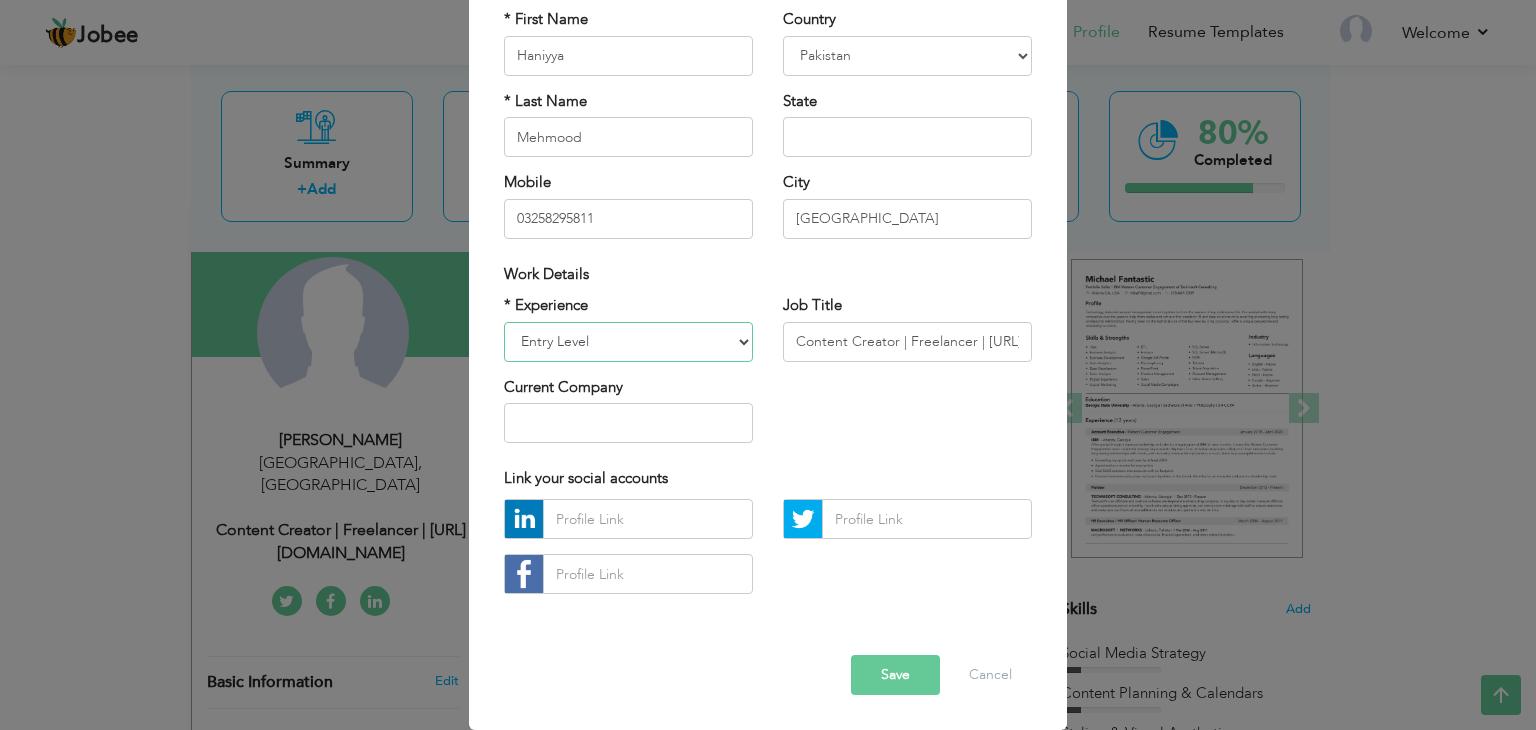 drag, startPoint x: 711, startPoint y: 336, endPoint x: 602, endPoint y: 333, distance: 109.041275 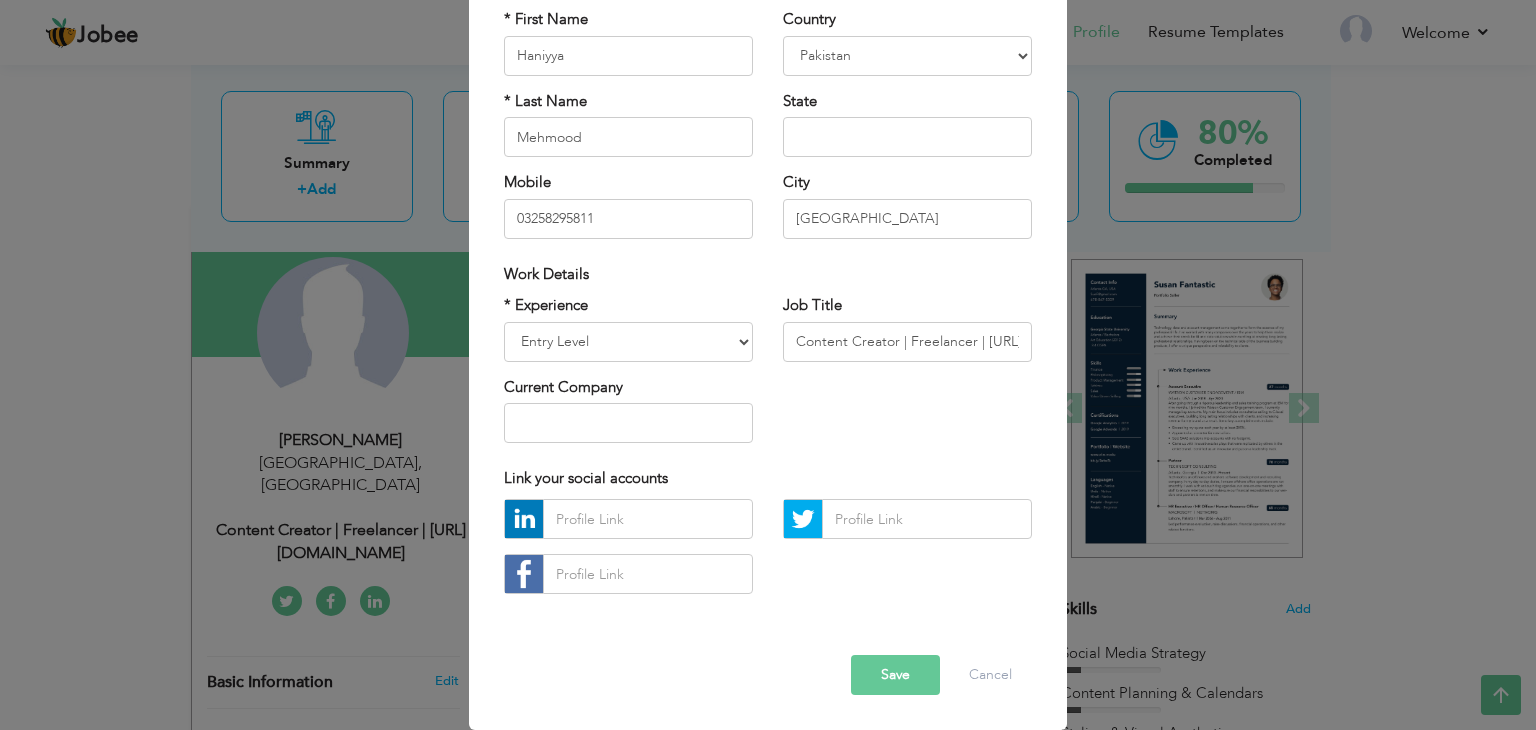 click on "* Experience
Entry Level Less than 1 Year 1 Year 2 Years 3 Years 4 Years 5 Years 6 Years 7 Years 8 Years 9 Years 10 Years 11 Years 12 Years 13 Years 14 Years 15 Years 16 Years 17 Years 18 Years 19 Years 20 Years 21 Years 22 Years 23 Years 24 Years 25 Years 26 Years 27 Years 28 Years 29 Years 30 Years 31 Years 32 Years 33 Years 34 Years 35 Years More than 35 Years
Current Company
Job Title" at bounding box center (768, 376) 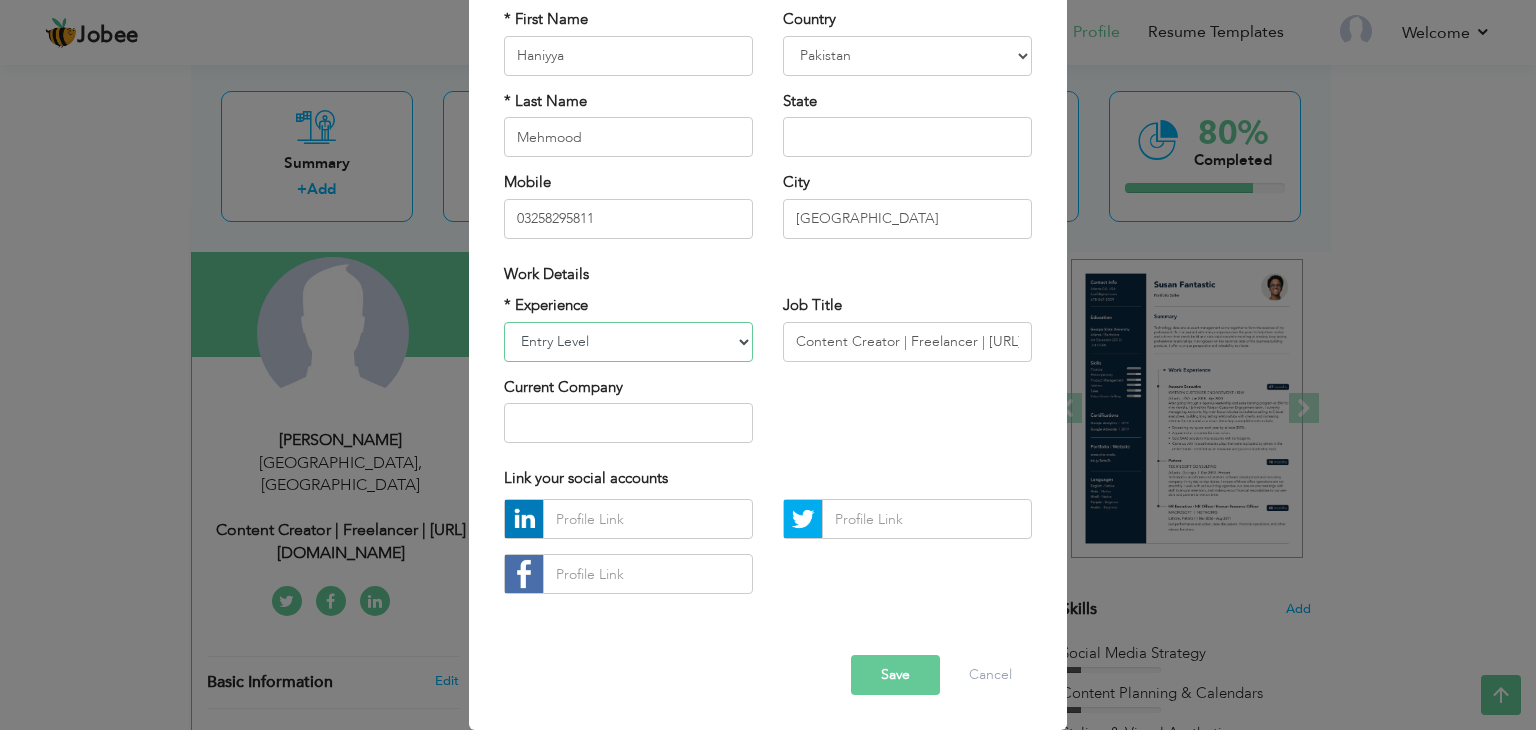 click on "Entry Level Less than 1 Year 1 Year 2 Years 3 Years 4 Years 5 Years 6 Years 7 Years 8 Years 9 Years 10 Years 11 Years 12 Years 13 Years 14 Years 15 Years 16 Years 17 Years 18 Years 19 Years 20 Years 21 Years 22 Years 23 Years 24 Years 25 Years 26 Years 27 Years 28 Years 29 Years 30 Years 31 Years 32 Years 33 Years 34 Years 35 Years More than 35 Years" at bounding box center [628, 342] 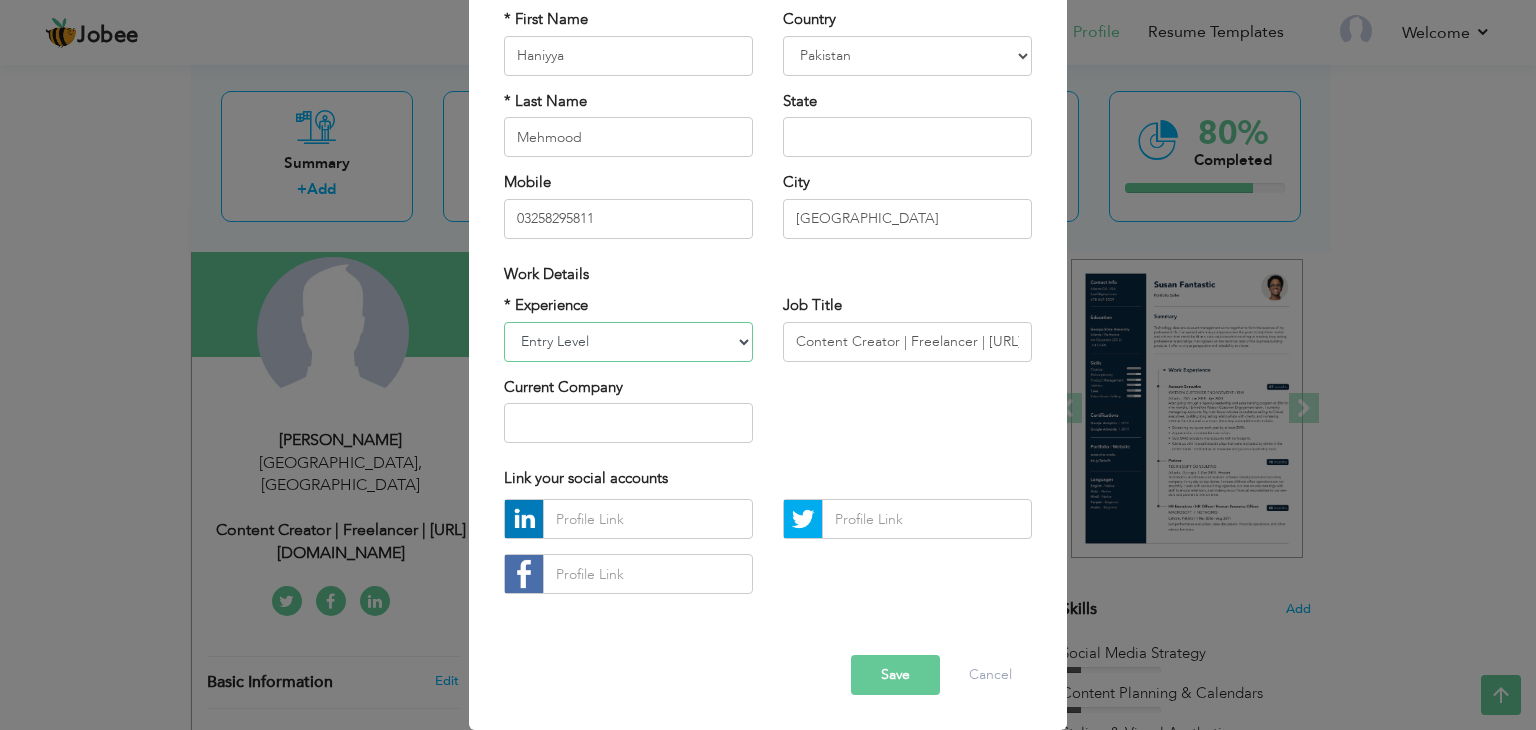 select on "number:3" 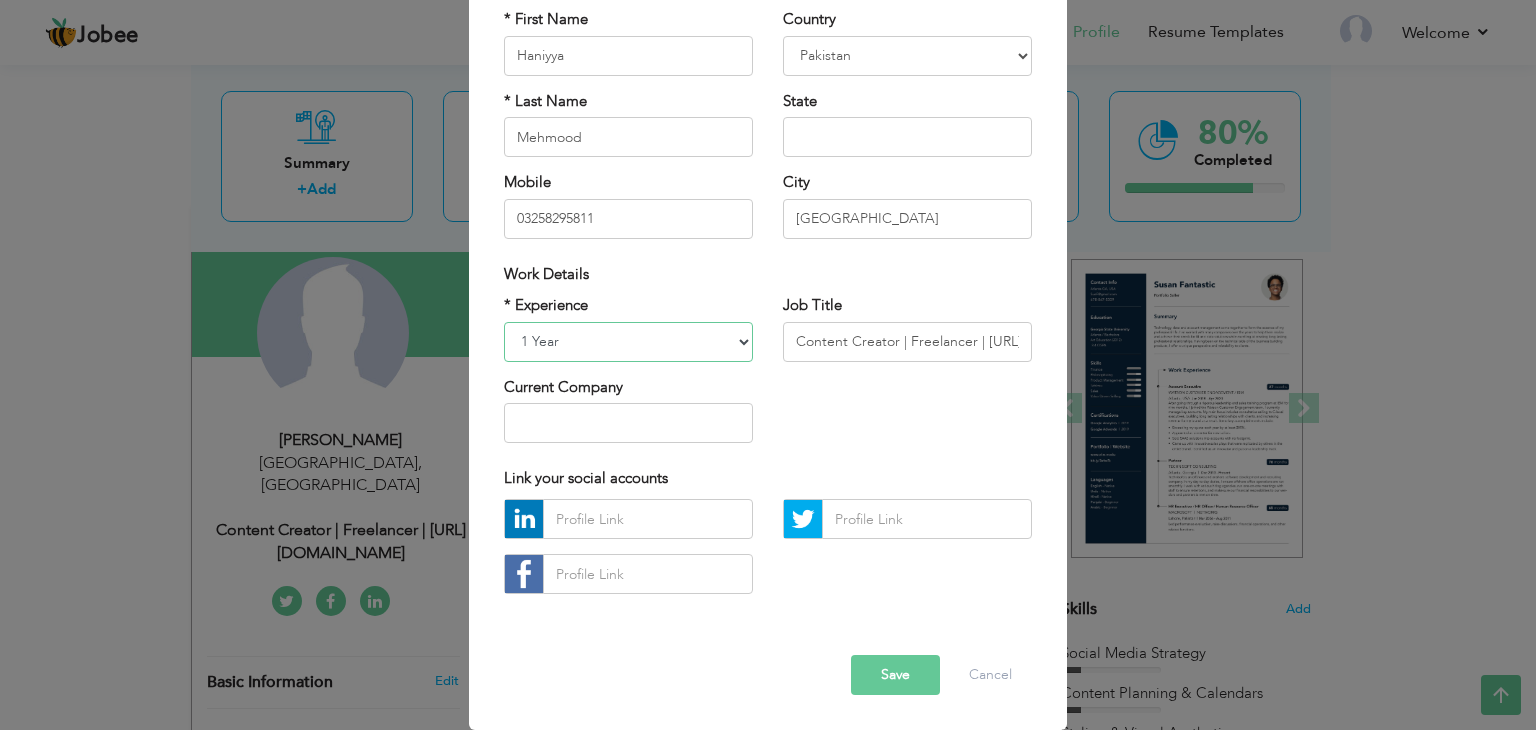 click on "Entry Level Less than 1 Year 1 Year 2 Years 3 Years 4 Years 5 Years 6 Years 7 Years 8 Years 9 Years 10 Years 11 Years 12 Years 13 Years 14 Years 15 Years 16 Years 17 Years 18 Years 19 Years 20 Years 21 Years 22 Years 23 Years 24 Years 25 Years 26 Years 27 Years 28 Years 29 Years 30 Years 31 Years 32 Years 33 Years 34 Years 35 Years More than 35 Years" at bounding box center (628, 342) 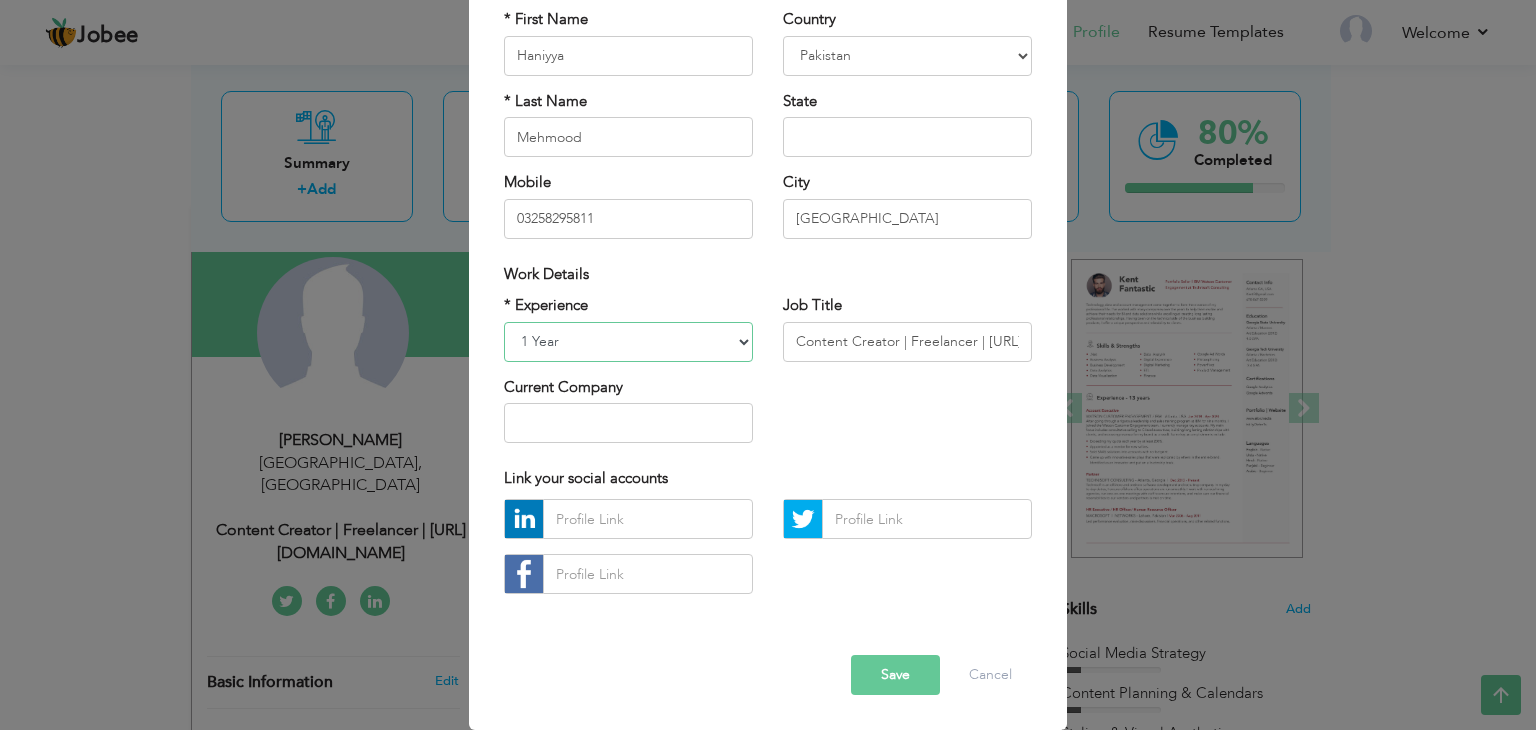 click on "Entry Level Less than 1 Year 1 Year 2 Years 3 Years 4 Years 5 Years 6 Years 7 Years 8 Years 9 Years 10 Years 11 Years 12 Years 13 Years 14 Years 15 Years 16 Years 17 Years 18 Years 19 Years 20 Years 21 Years 22 Years 23 Years 24 Years 25 Years 26 Years 27 Years 28 Years 29 Years 30 Years 31 Years 32 Years 33 Years 34 Years 35 Years More than 35 Years" at bounding box center [628, 342] 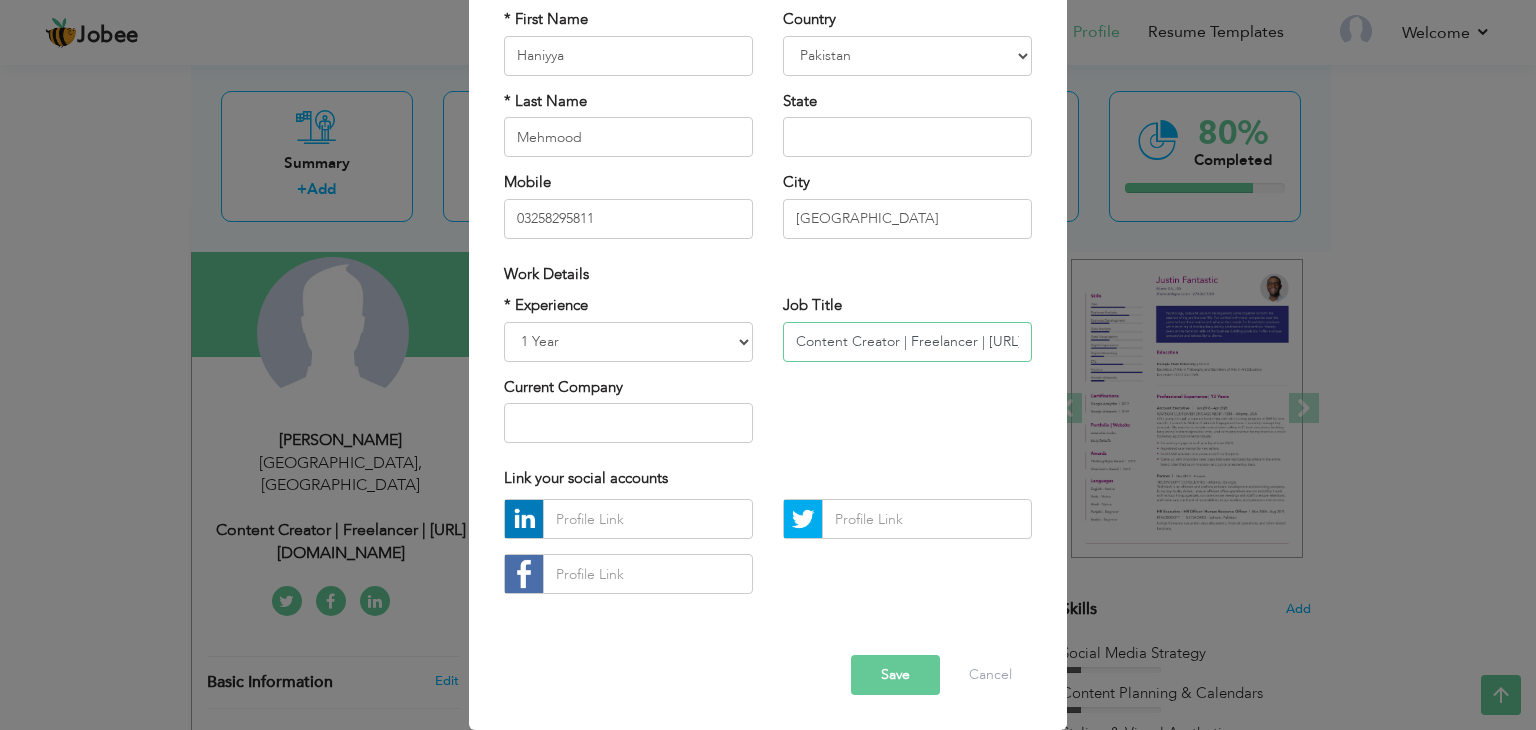 click on "Content Creator | Freelancer | https://haniyya-creative-portfolio.my.canva.site/" at bounding box center [907, 342] 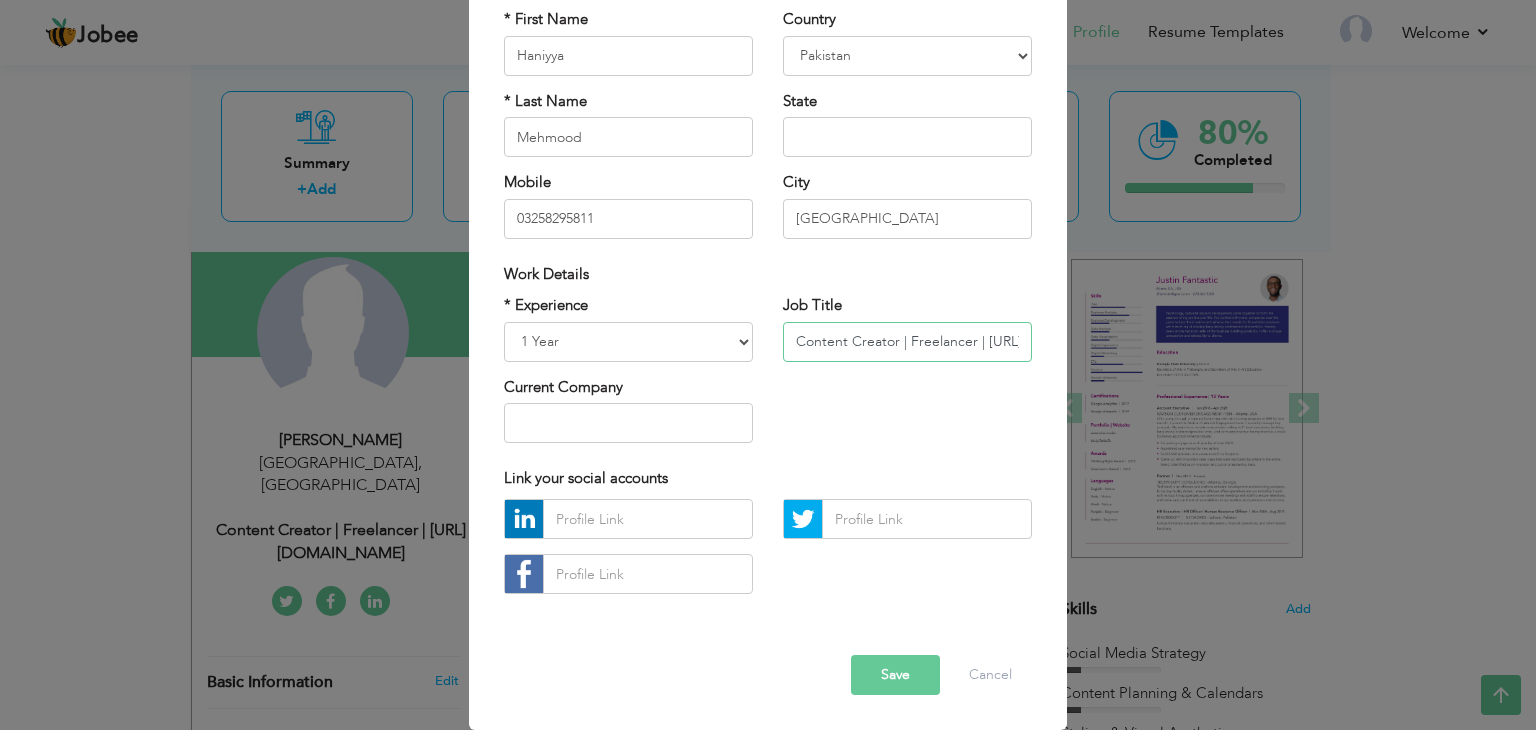 click on "Content Creator | Freelancer | https://haniyya-creative-portfolio.my.canva.site/" at bounding box center [907, 342] 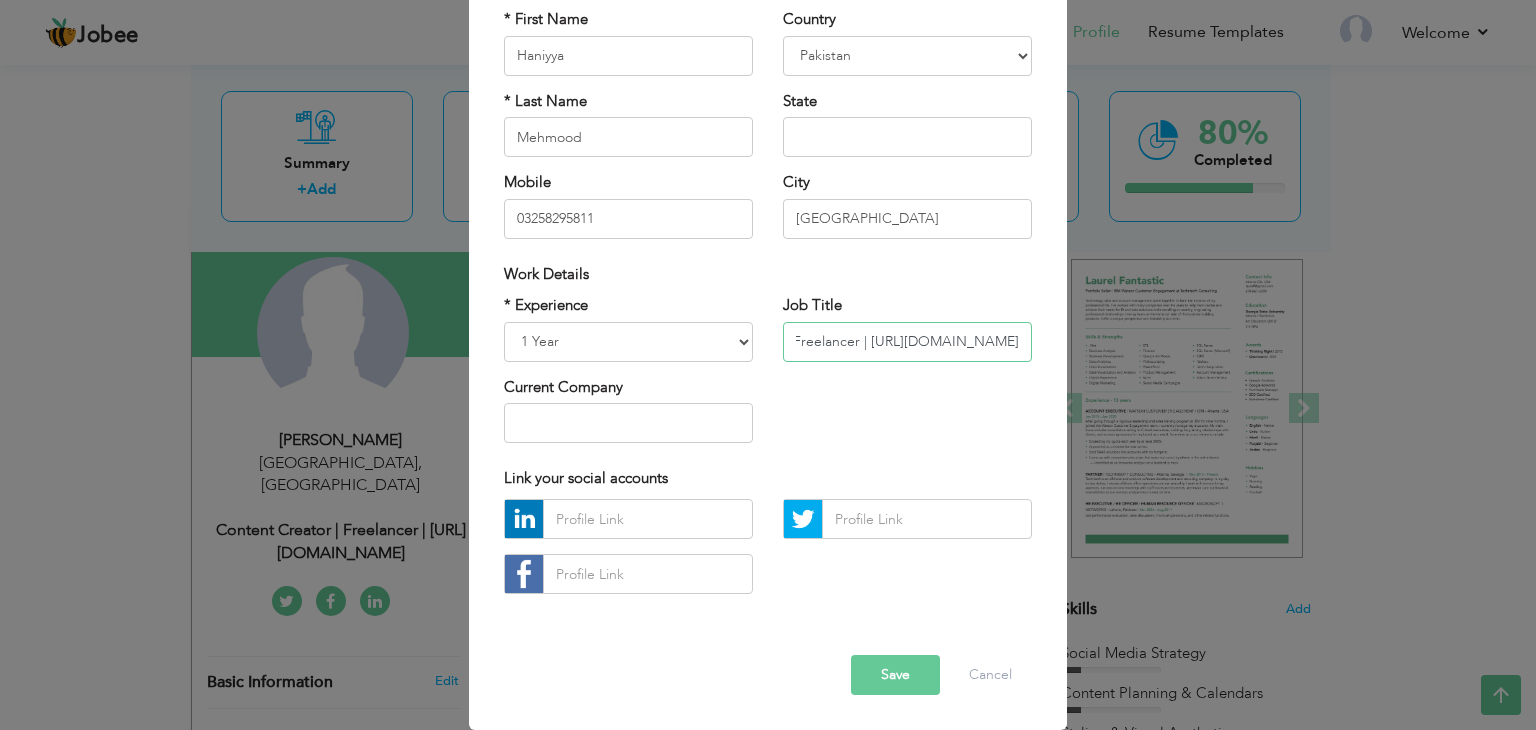 scroll, scrollTop: 0, scrollLeft: 257, axis: horizontal 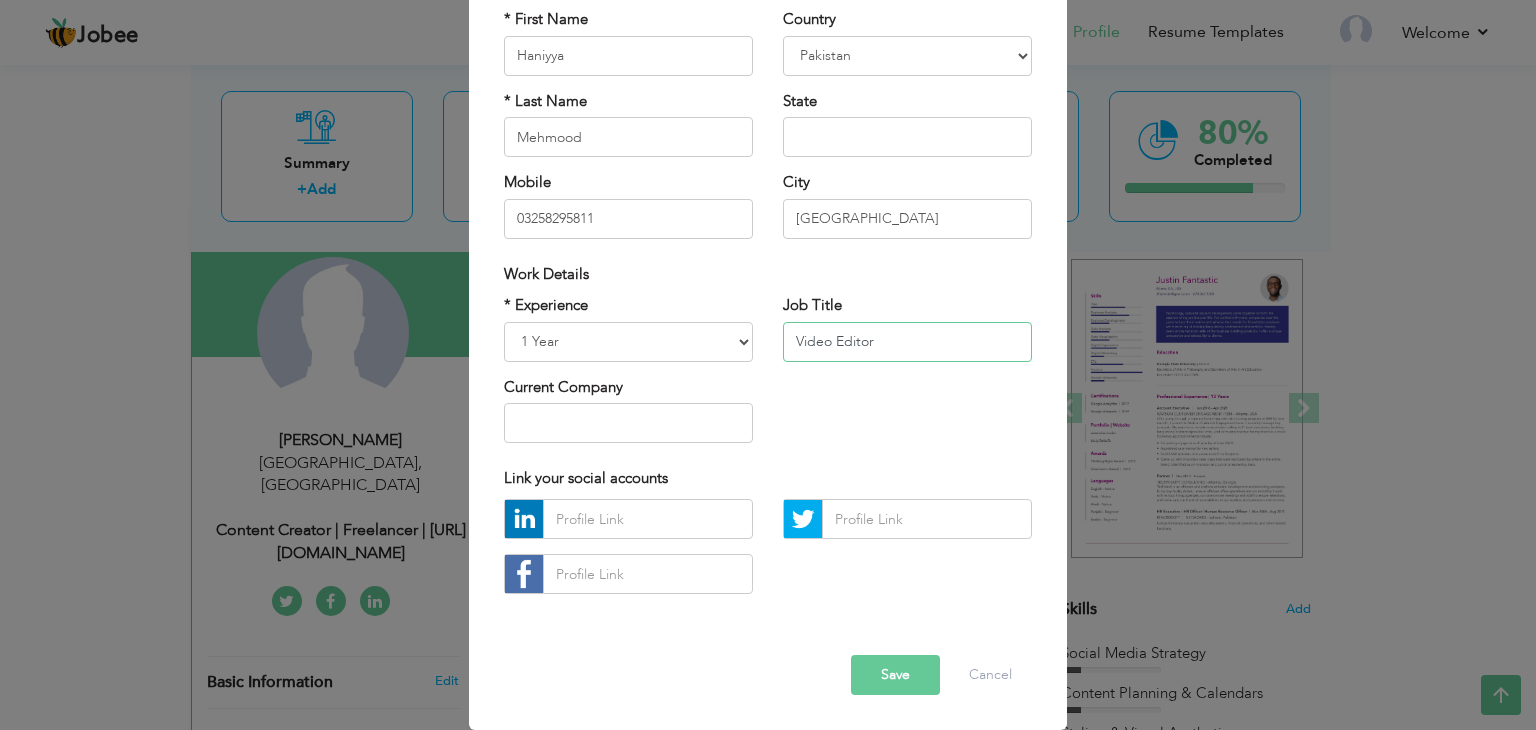 type on "Video Editor" 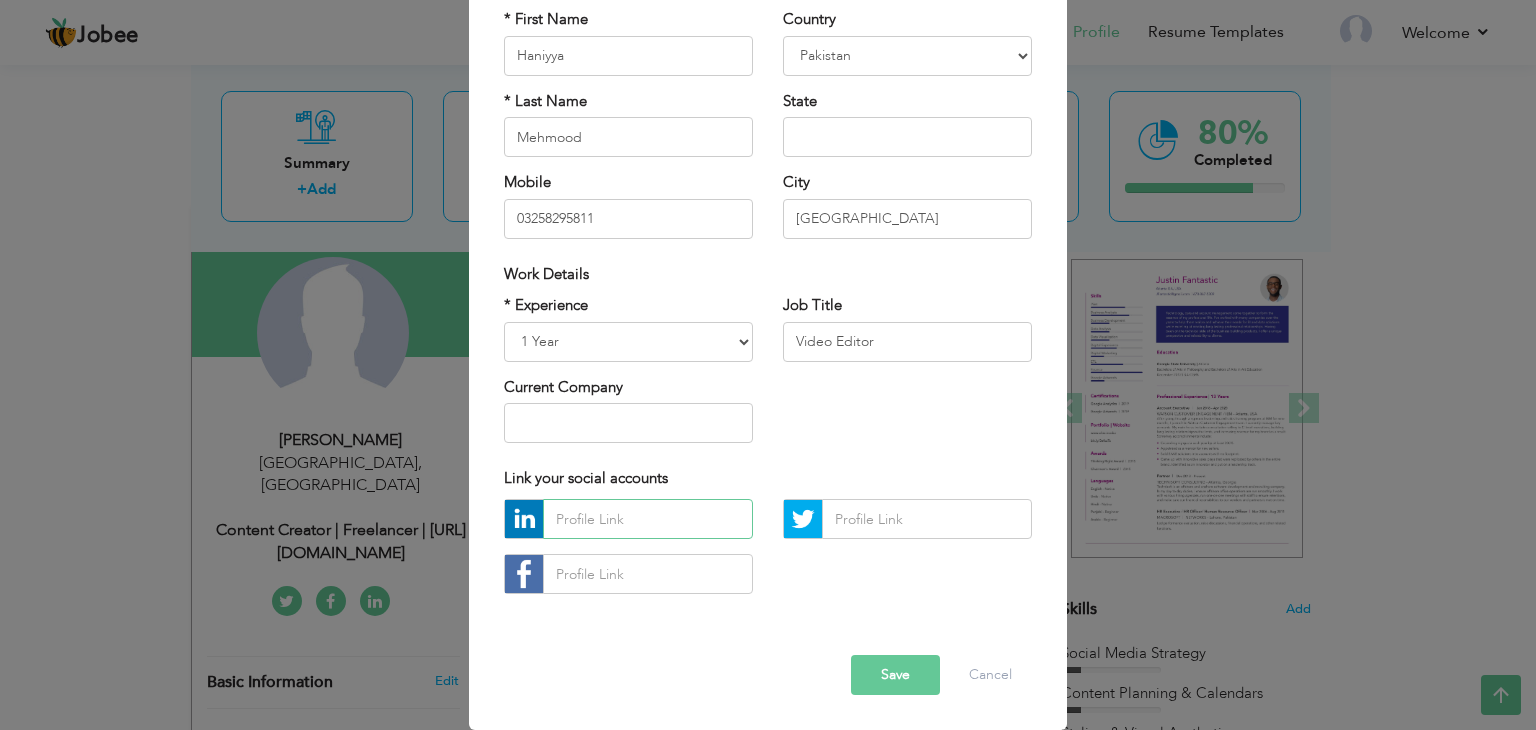 click at bounding box center (648, 519) 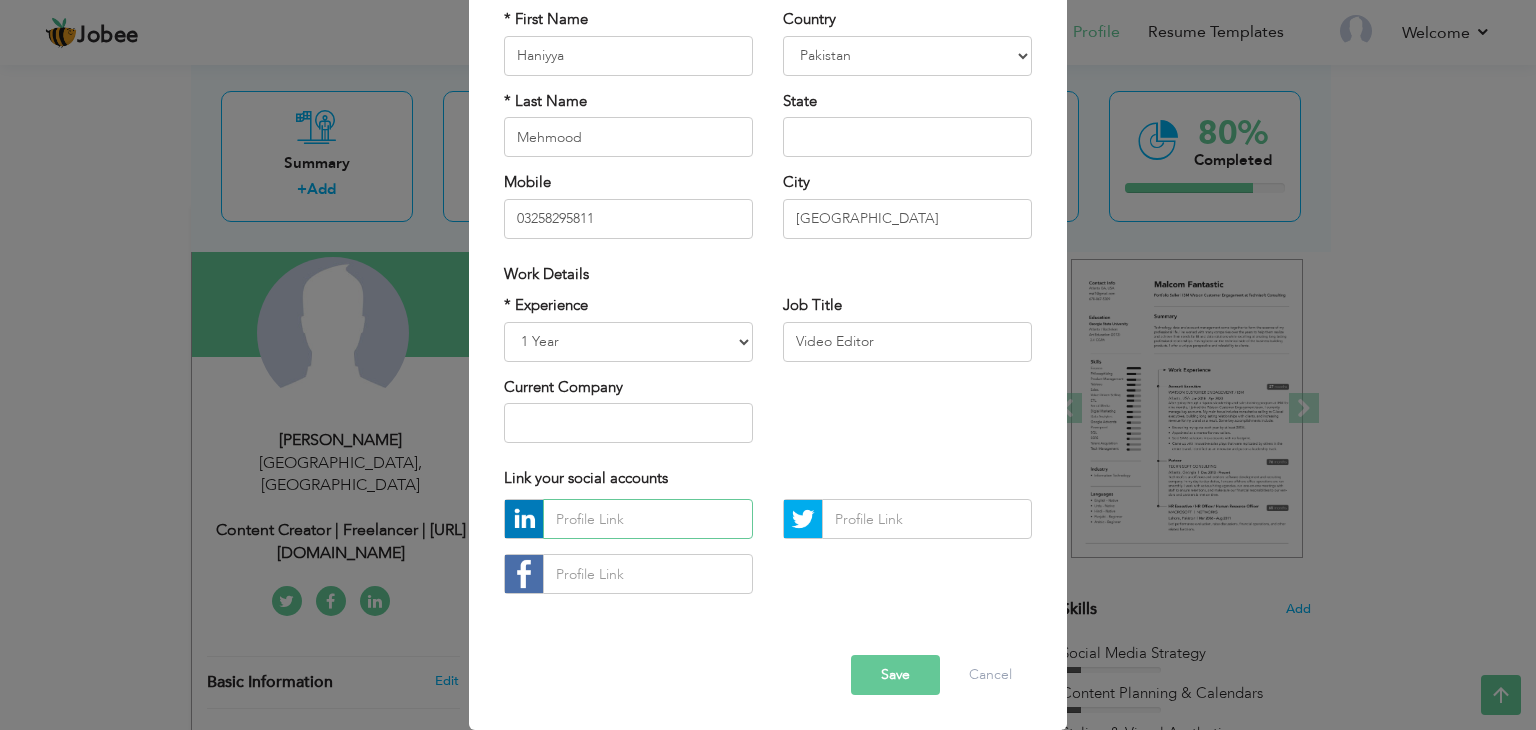 paste on "https://www.linkedin.com/in/haniyyamehmood/" 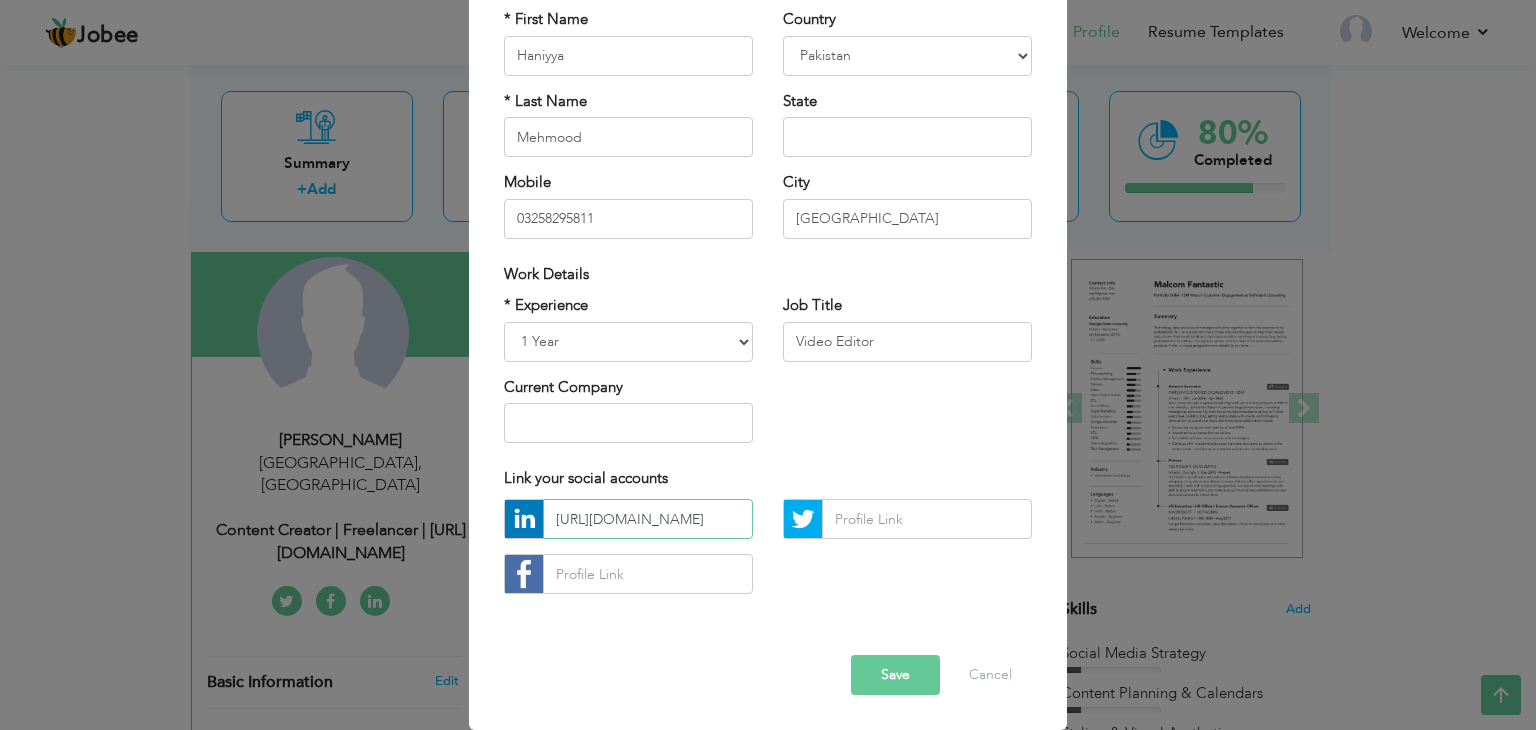 scroll, scrollTop: 0, scrollLeft: 109, axis: horizontal 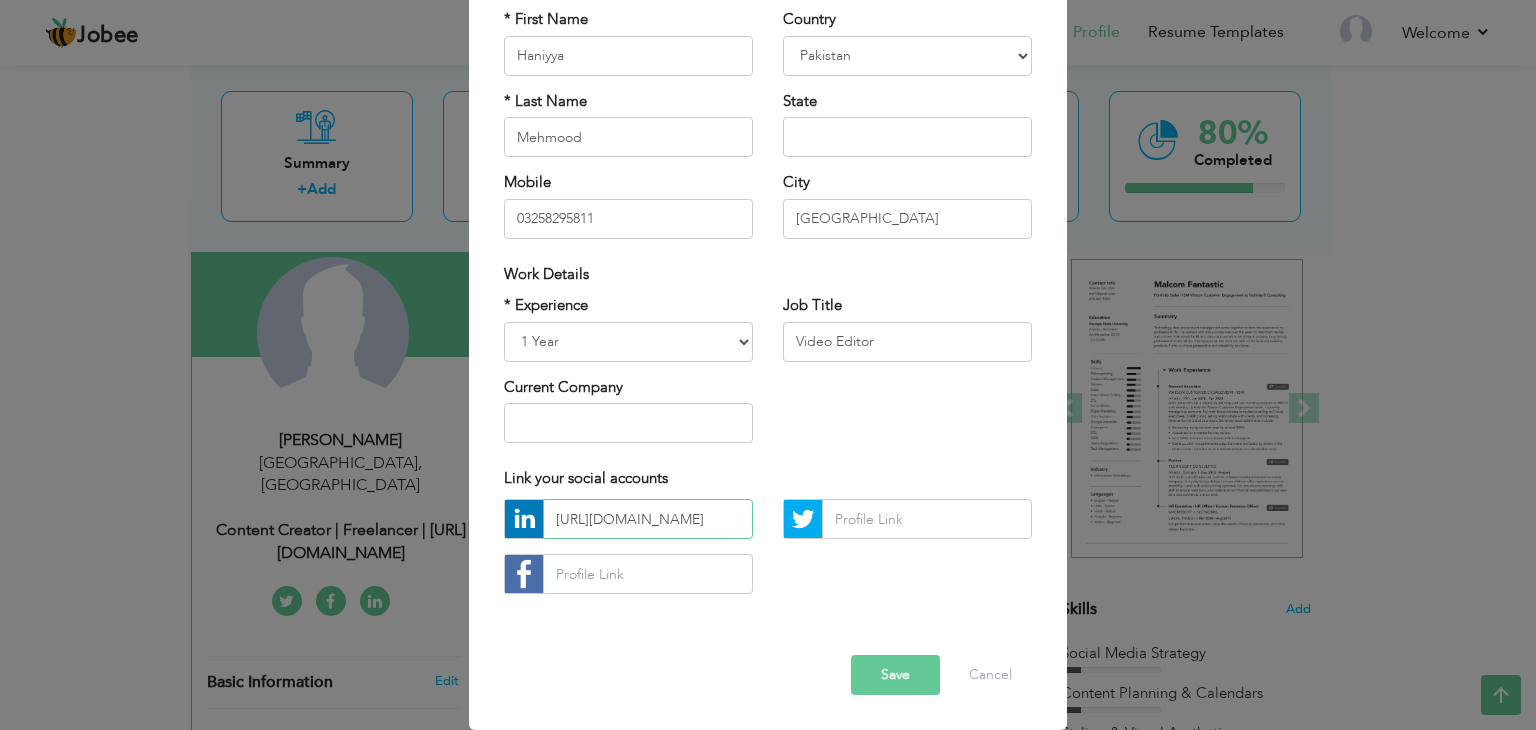 type on "https://www.linkedin.com/in/haniyyamehmood/" 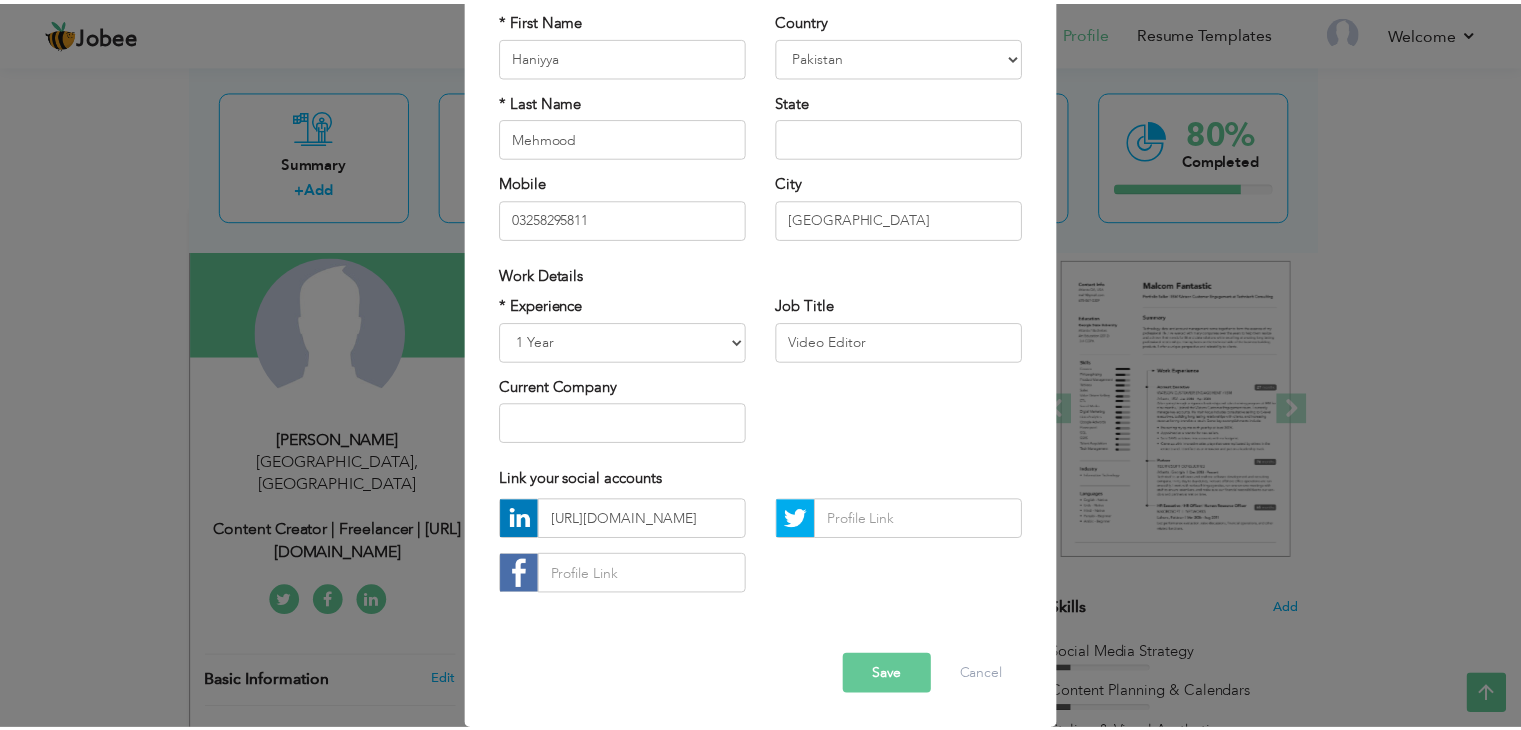 scroll, scrollTop: 0, scrollLeft: 0, axis: both 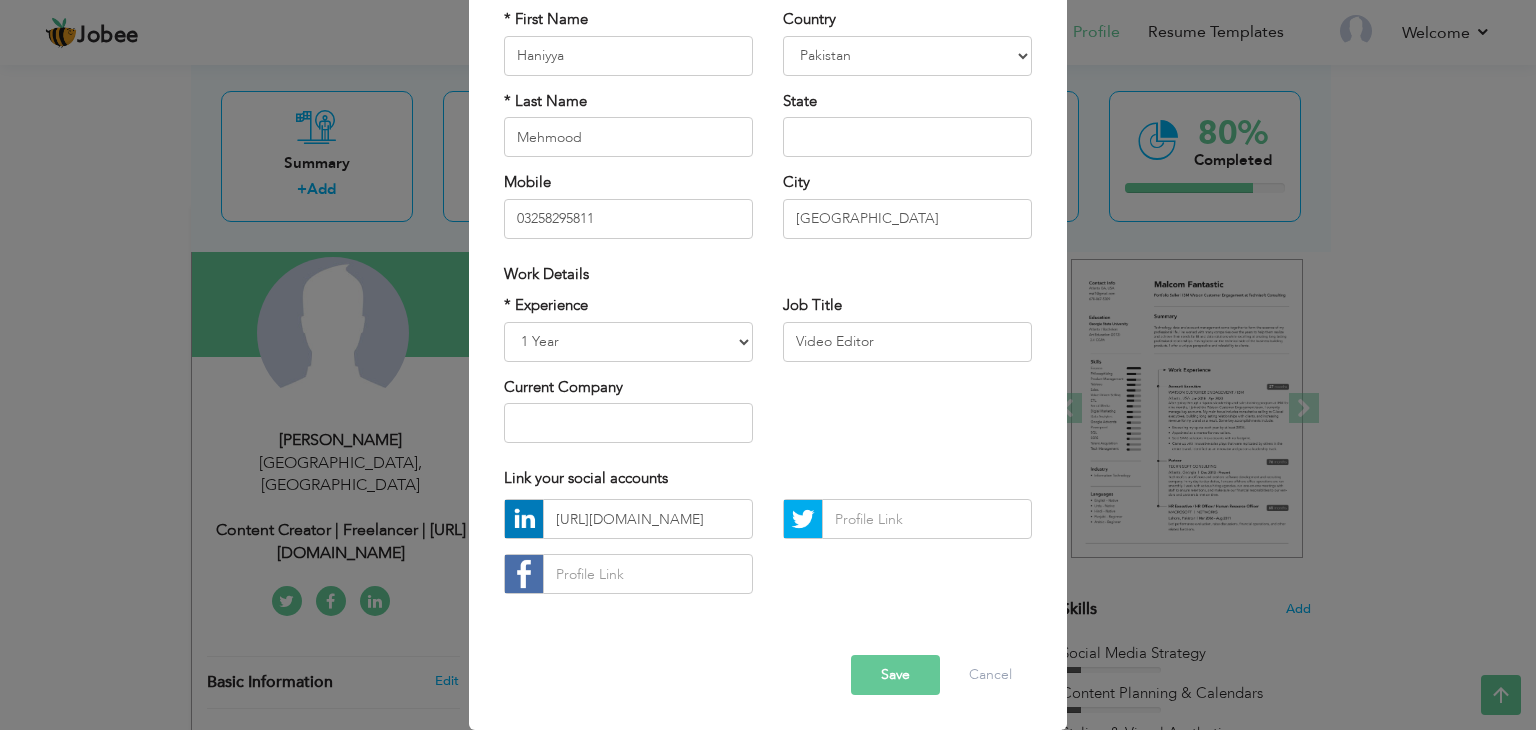 click on "Save" at bounding box center [895, 675] 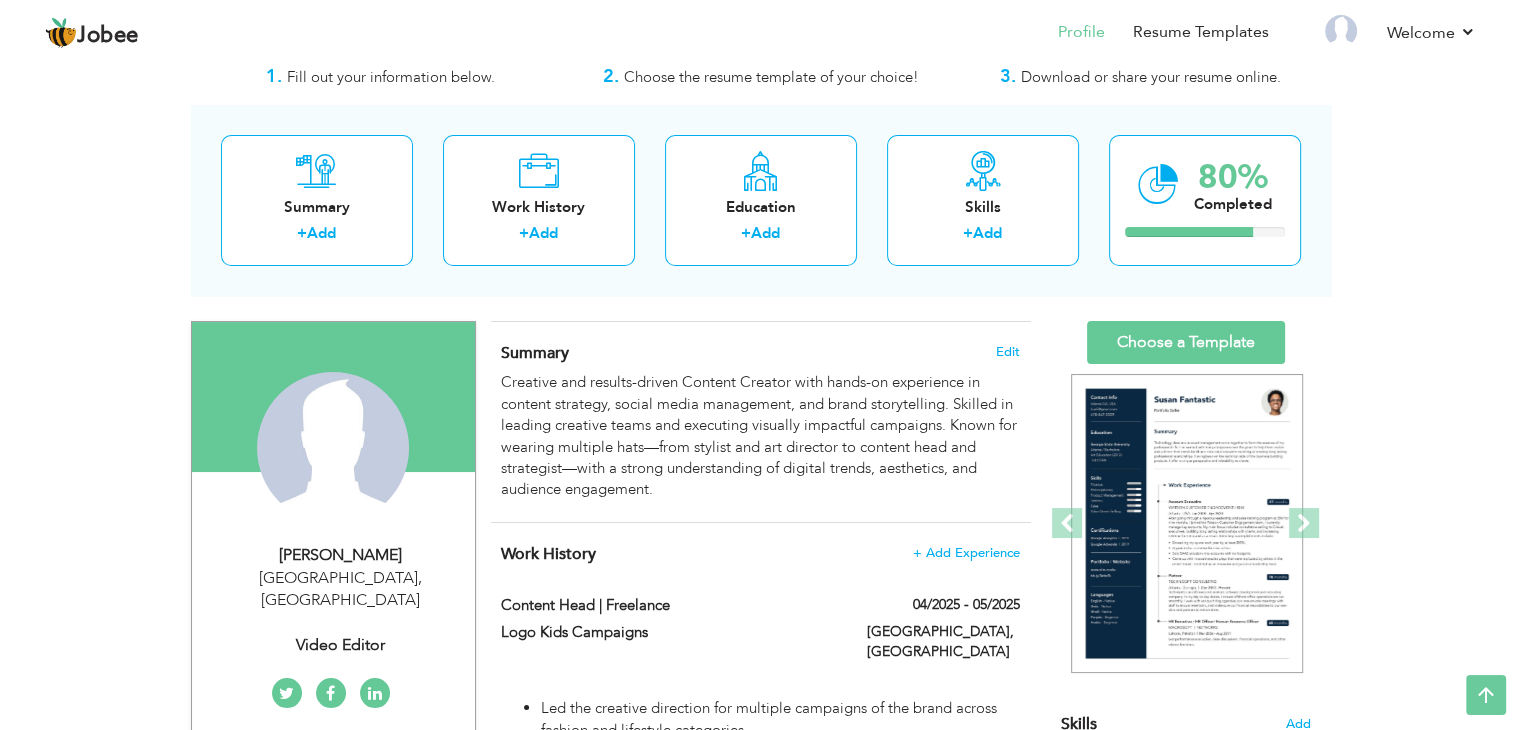 scroll, scrollTop: 55, scrollLeft: 0, axis: vertical 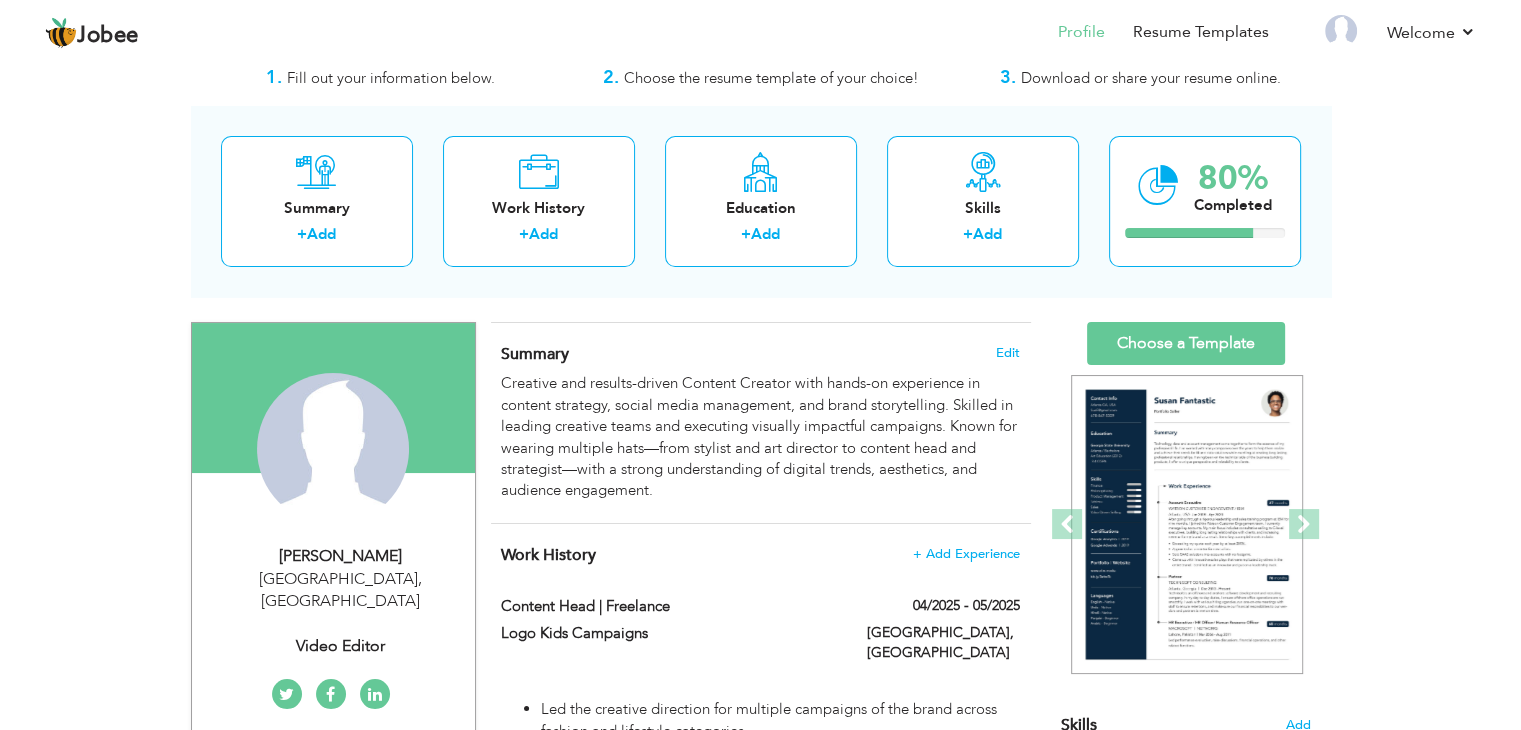 click on "Summary
Edit
Creative and results-driven Content Creator with hands-on experience in content strategy, social media management, and brand storytelling. Skilled in leading creative teams and executing visually impactful campaigns. Known for wearing multiple hats—from stylist and art director to content head and strategist—with a strong understanding of digital trends, aesthetics, and audience engagement." at bounding box center (761, 423) 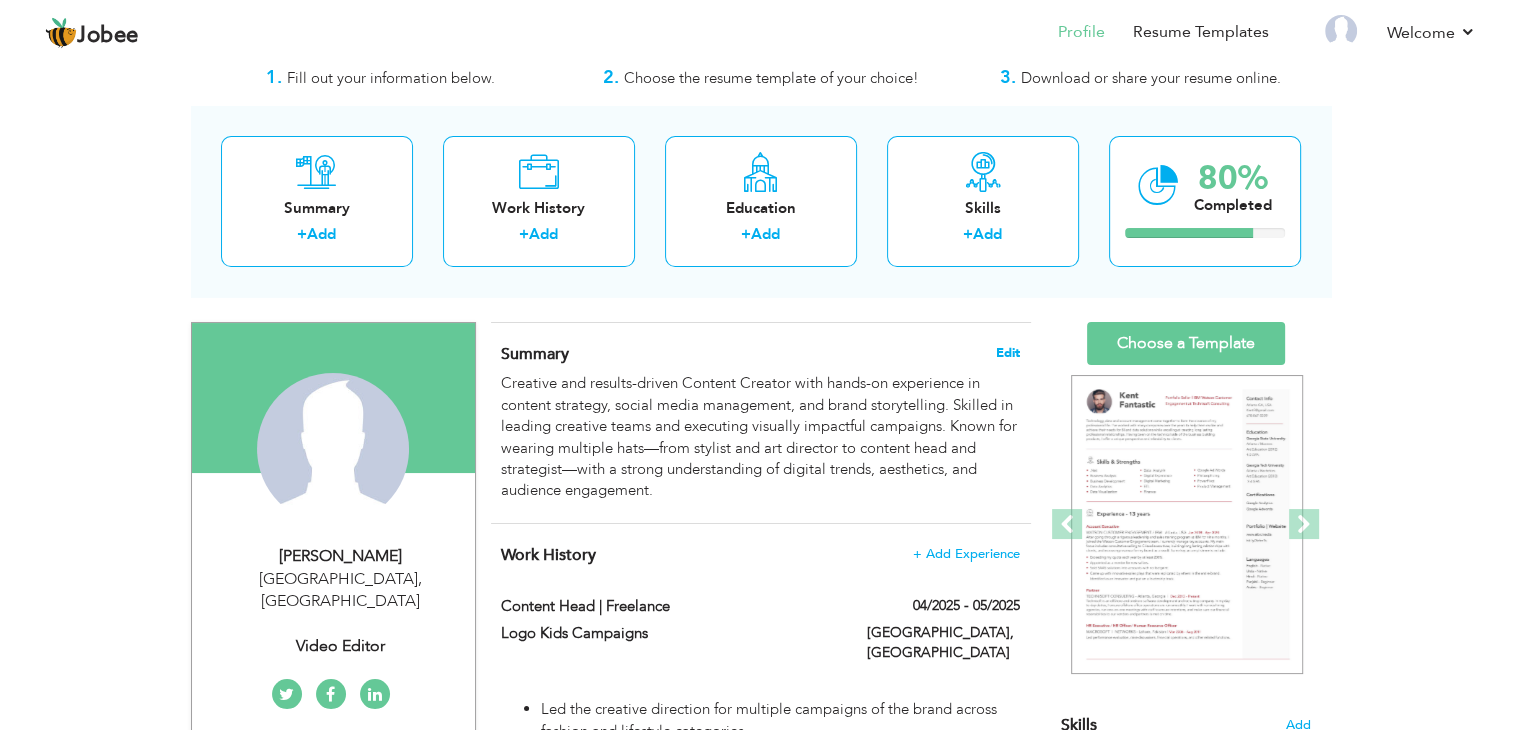click on "Edit" at bounding box center [1008, 353] 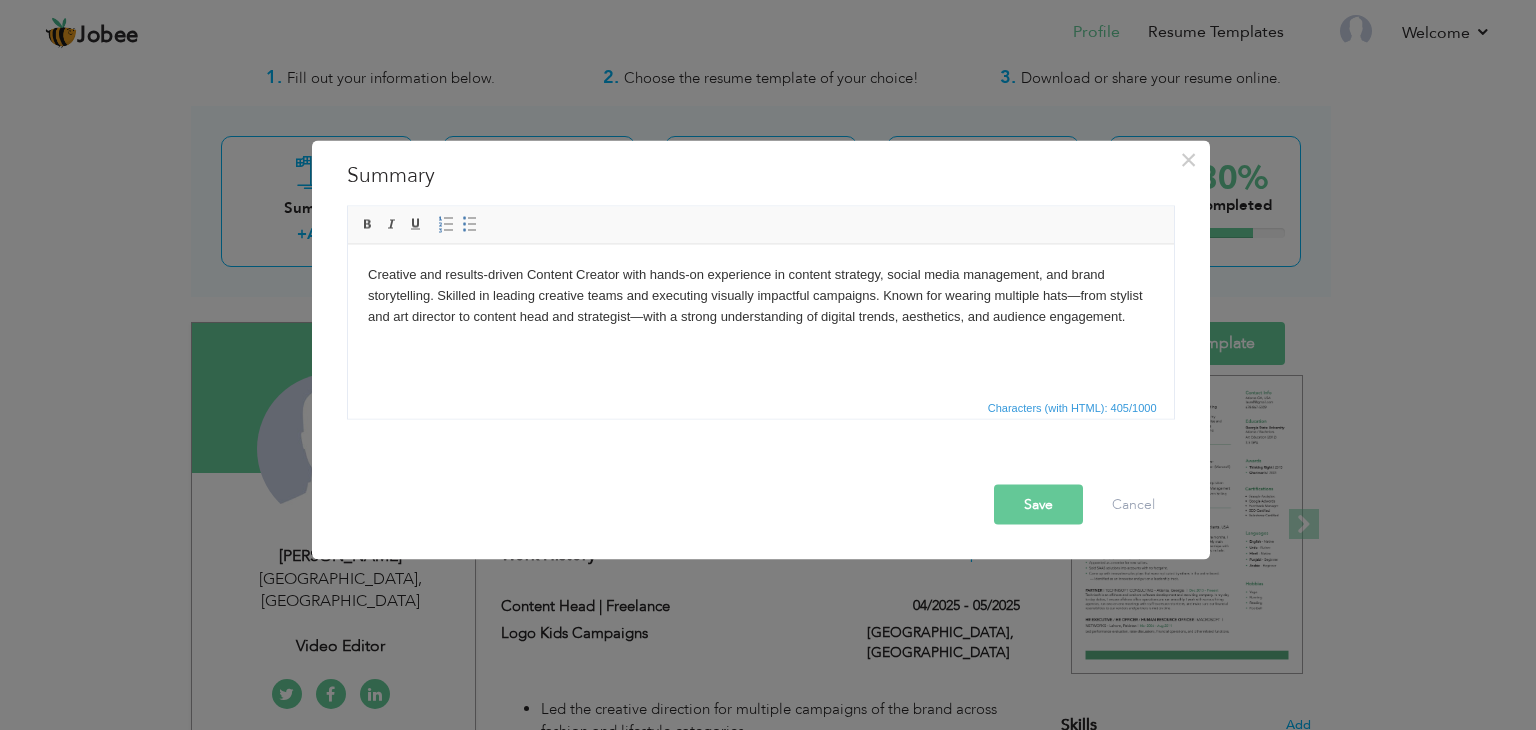click on "Creative and results-driven Content Creator with hands-on experience in content strategy, social media management, and brand storytelling. Skilled in leading creative teams and executing visually impactful campaigns. Known for wearing multiple hats—from stylist and art director to content head and strategist—with a strong understanding of digital trends, aesthetics, and audience engagement." at bounding box center (760, 295) 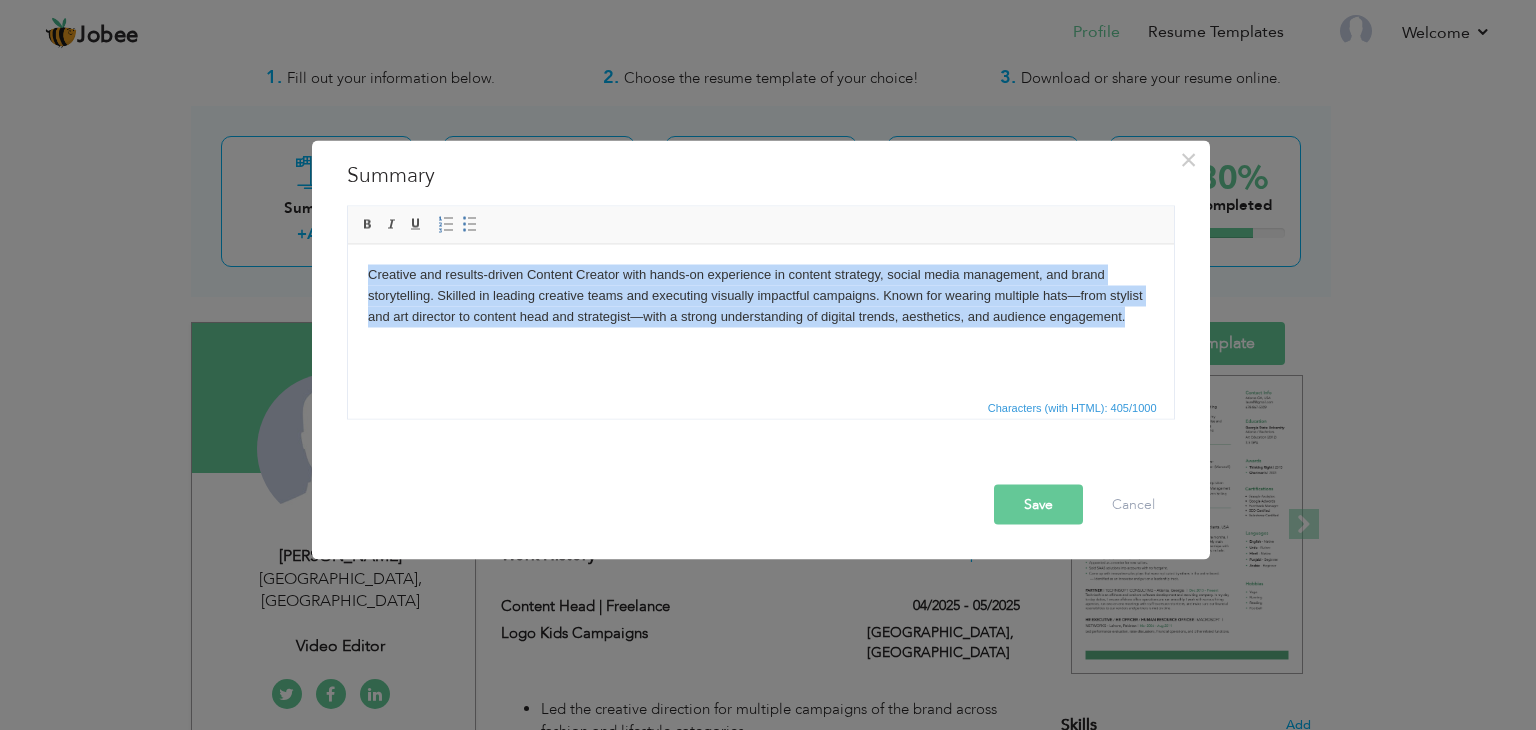 drag, startPoint x: 1148, startPoint y: 340, endPoint x: 350, endPoint y: 269, distance: 801.1523 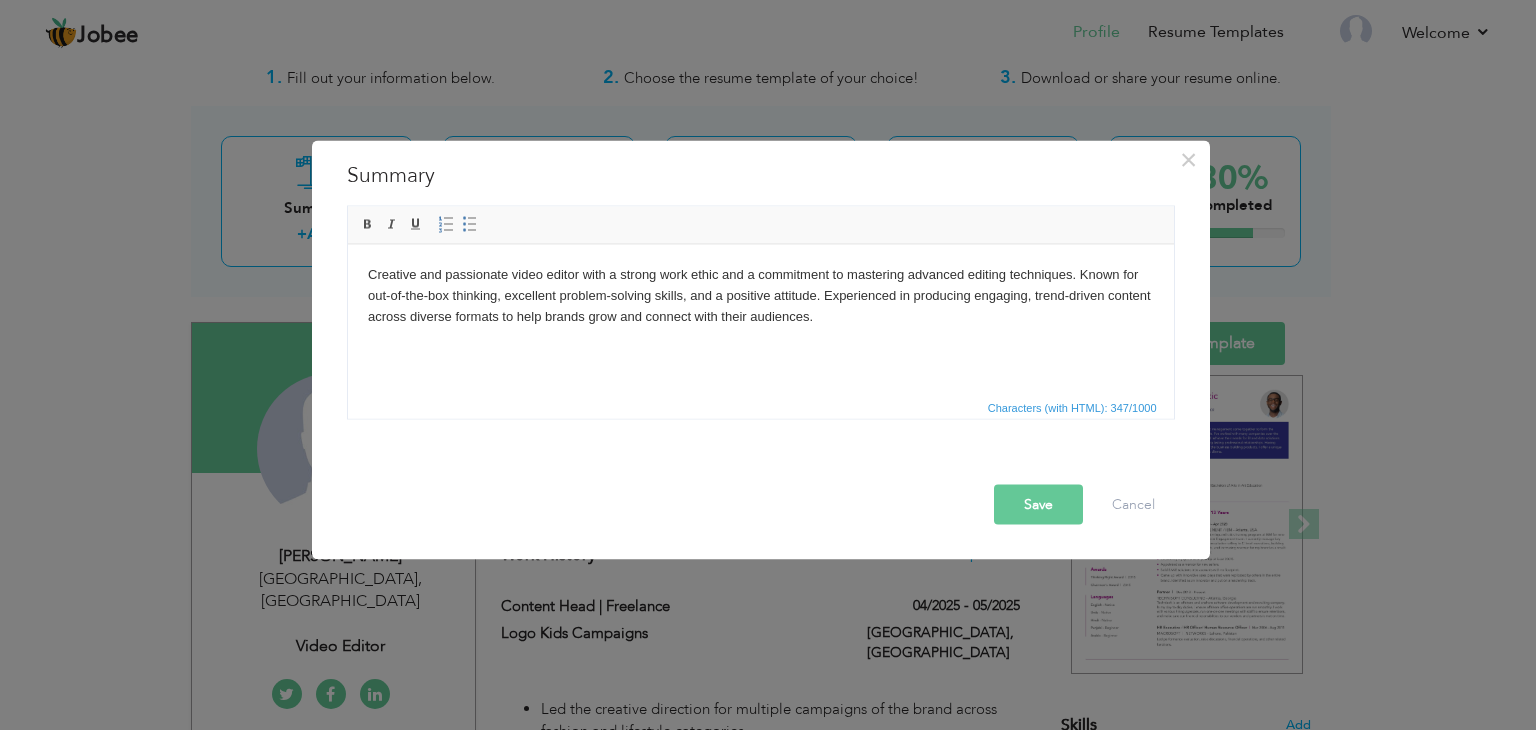 click on "Save" at bounding box center (1038, 505) 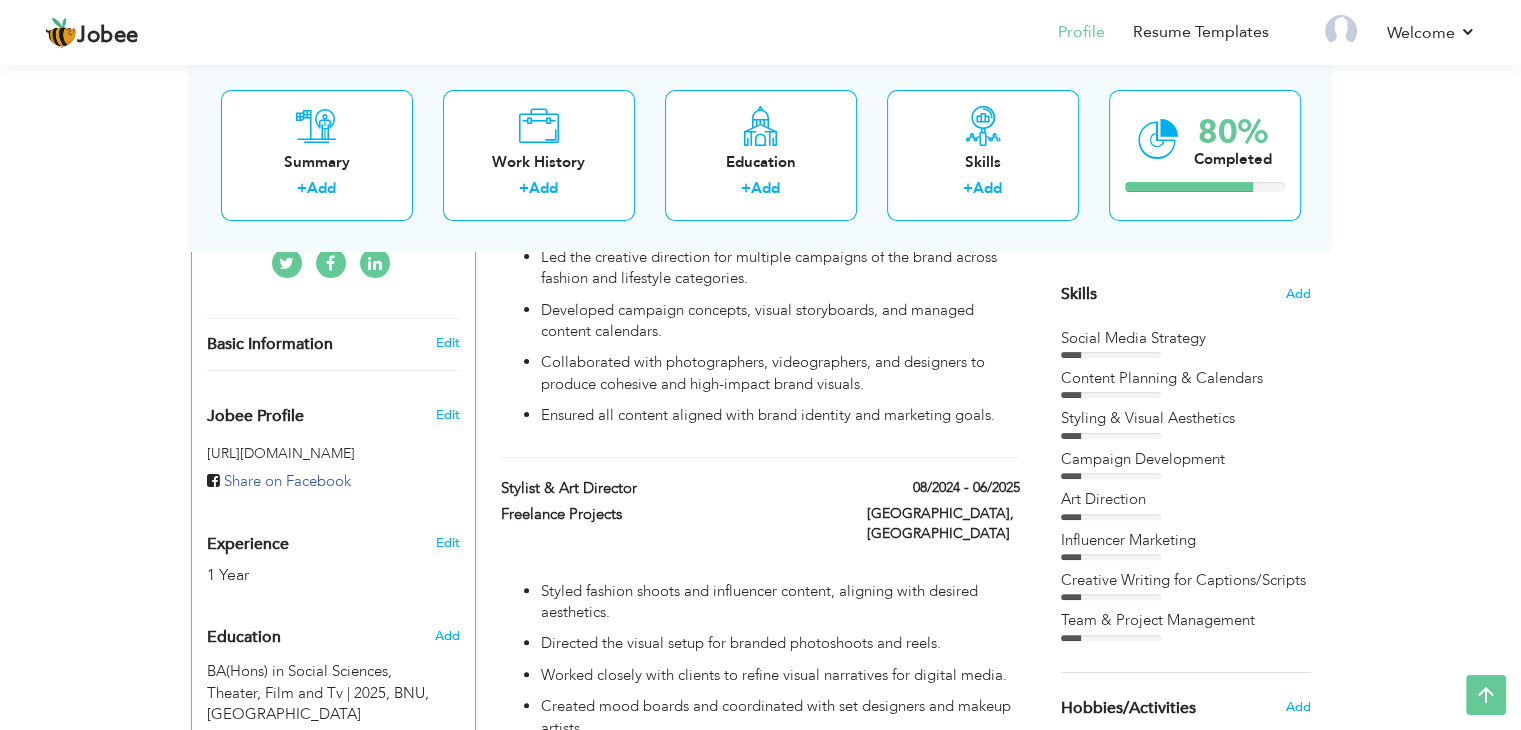 scroll, scrollTop: 404, scrollLeft: 0, axis: vertical 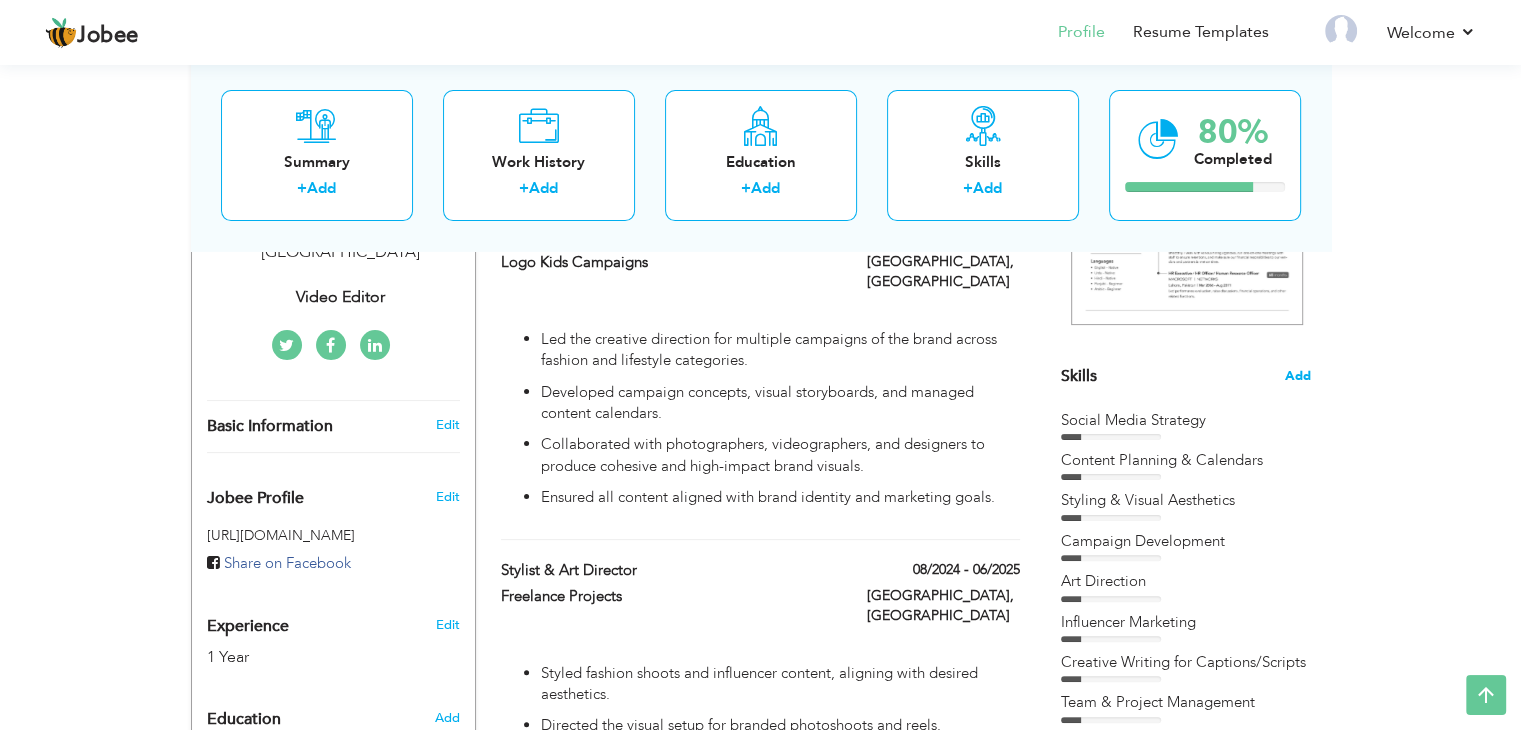 click on "Add" at bounding box center [1298, 376] 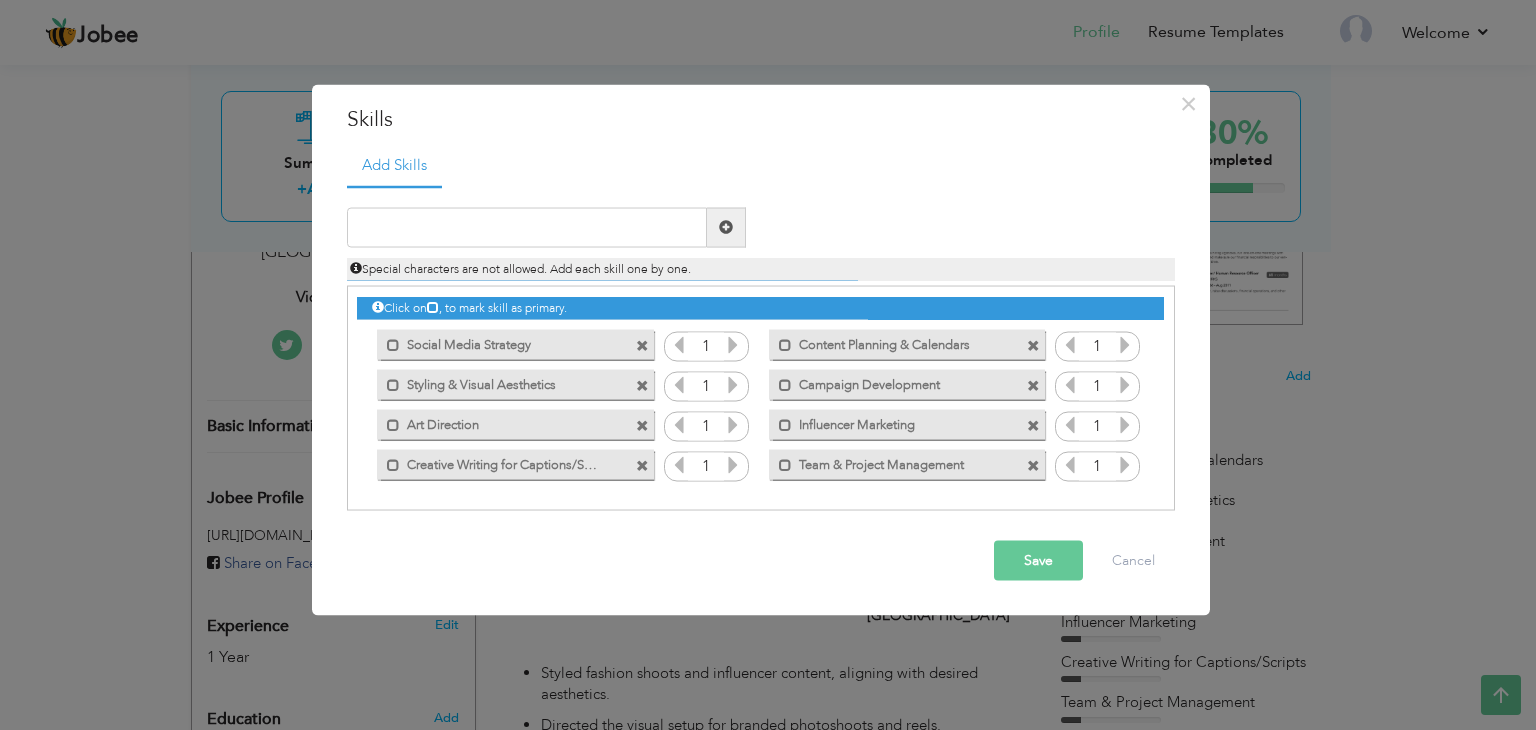 click at bounding box center (645, 340) 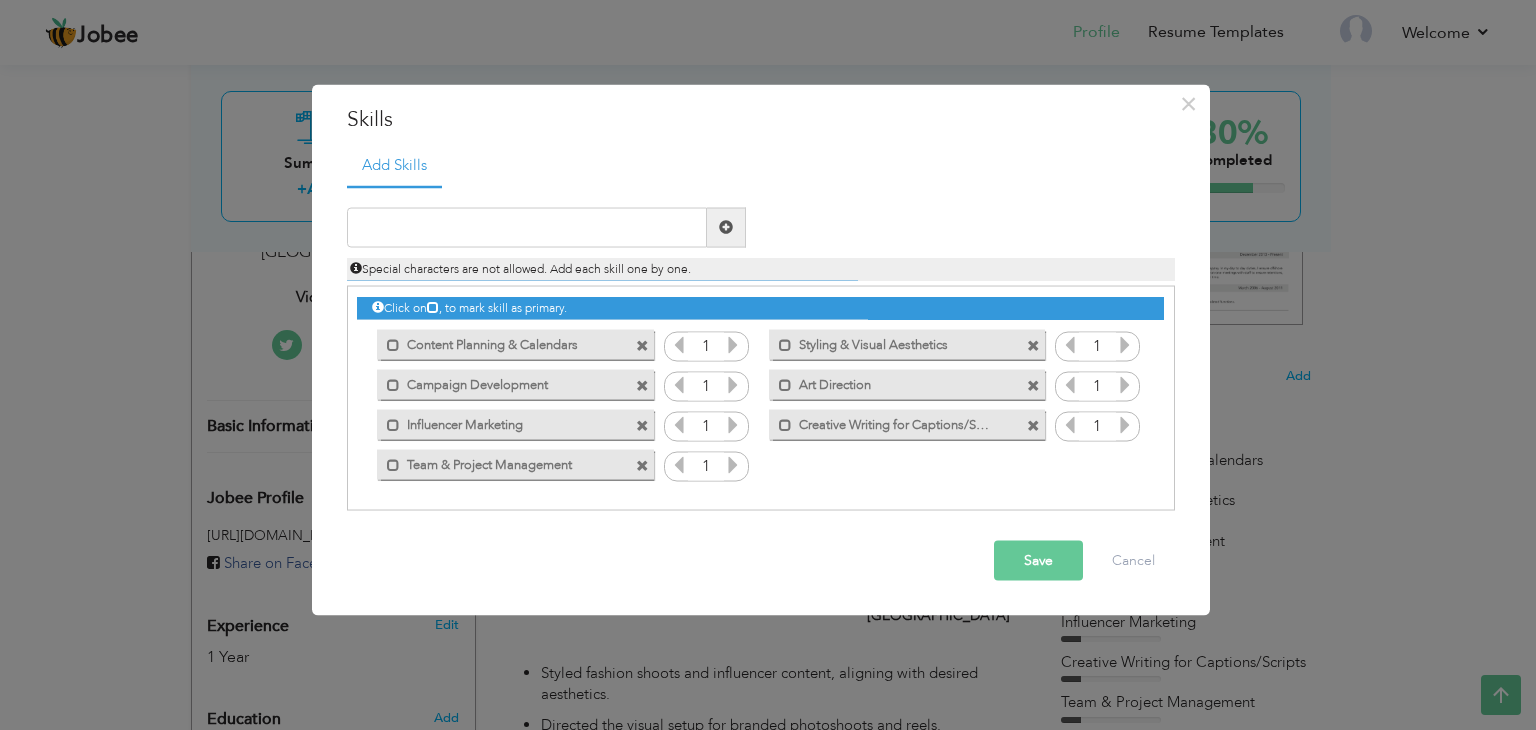 click at bounding box center (642, 346) 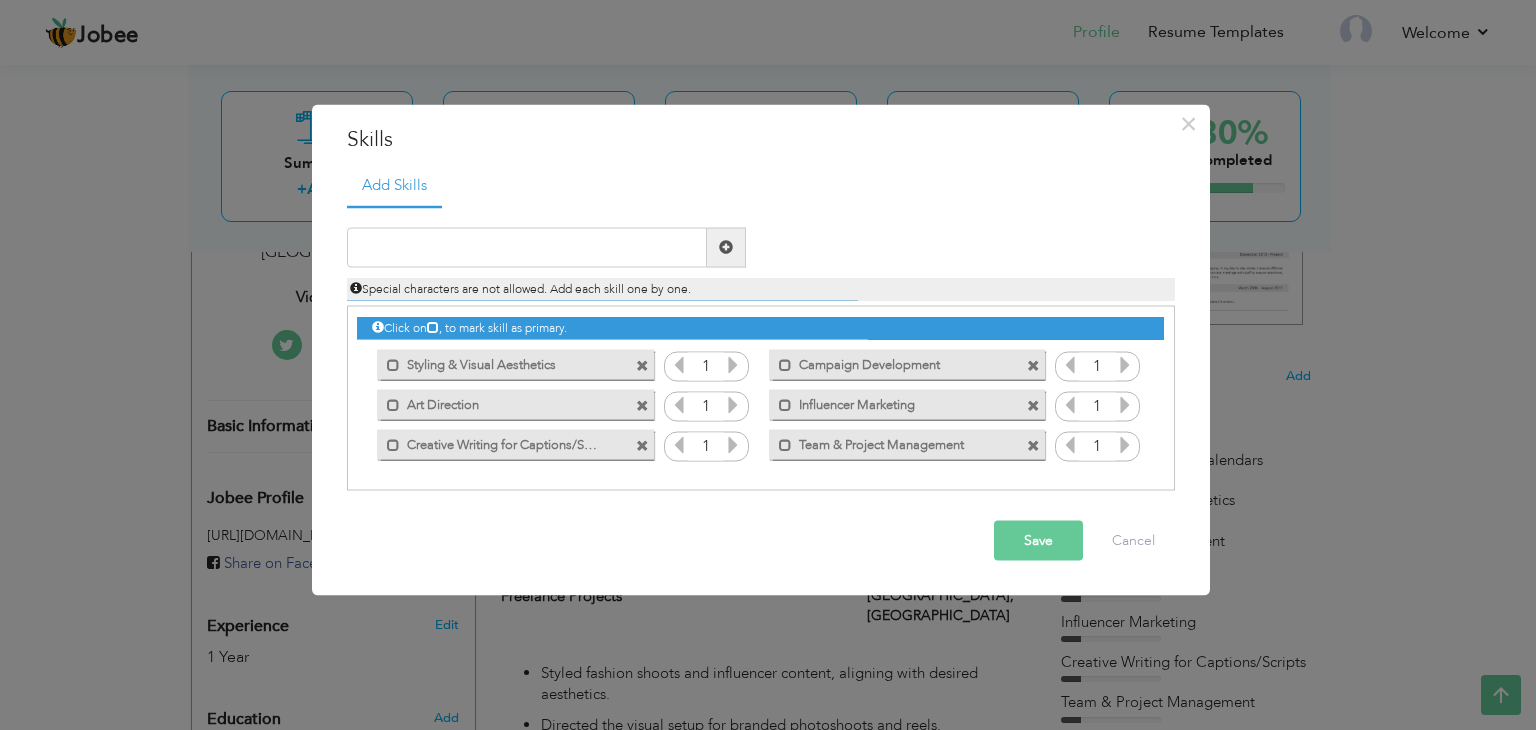 click on "Mark as primary skill.
Styling & Visual Aesthetics" at bounding box center (510, 365) 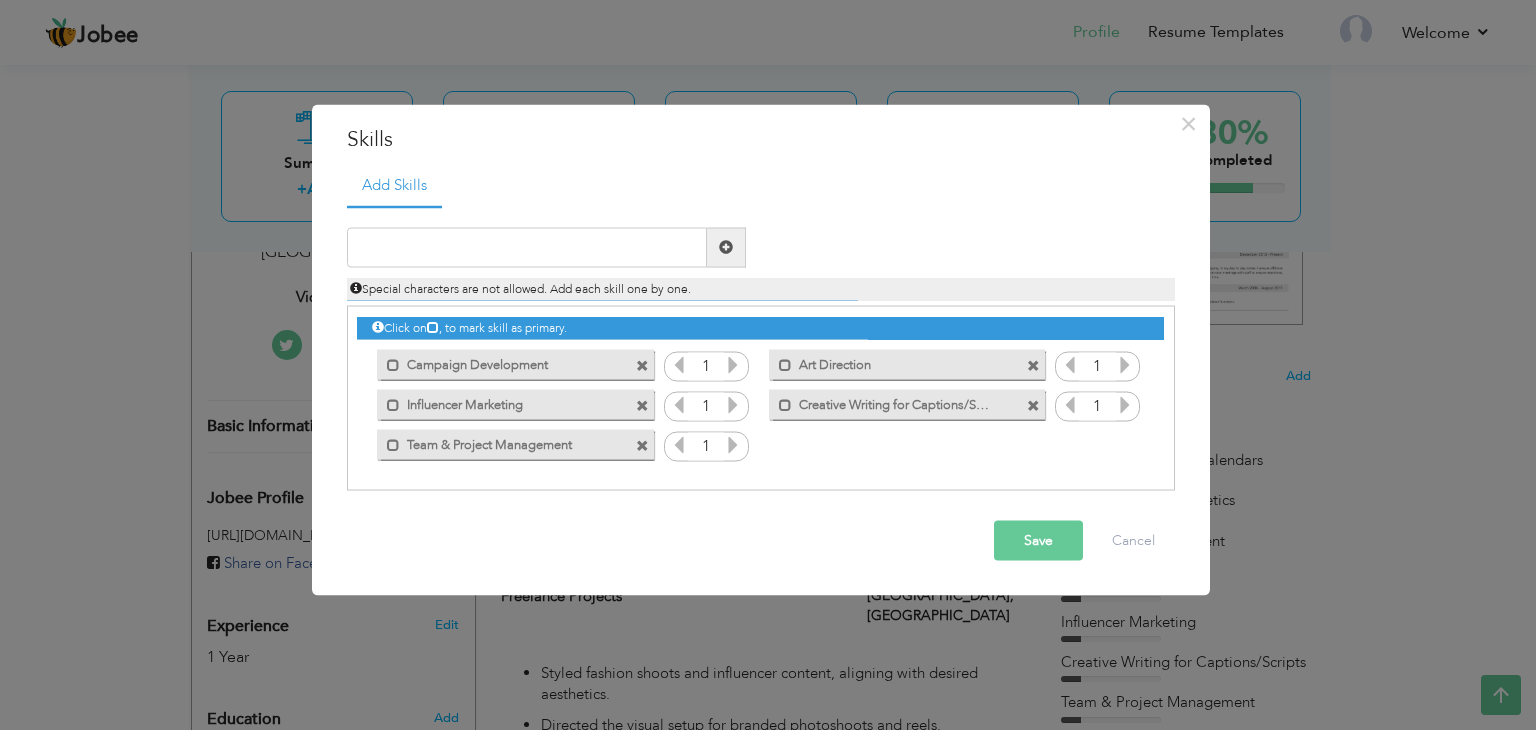click at bounding box center [642, 366] 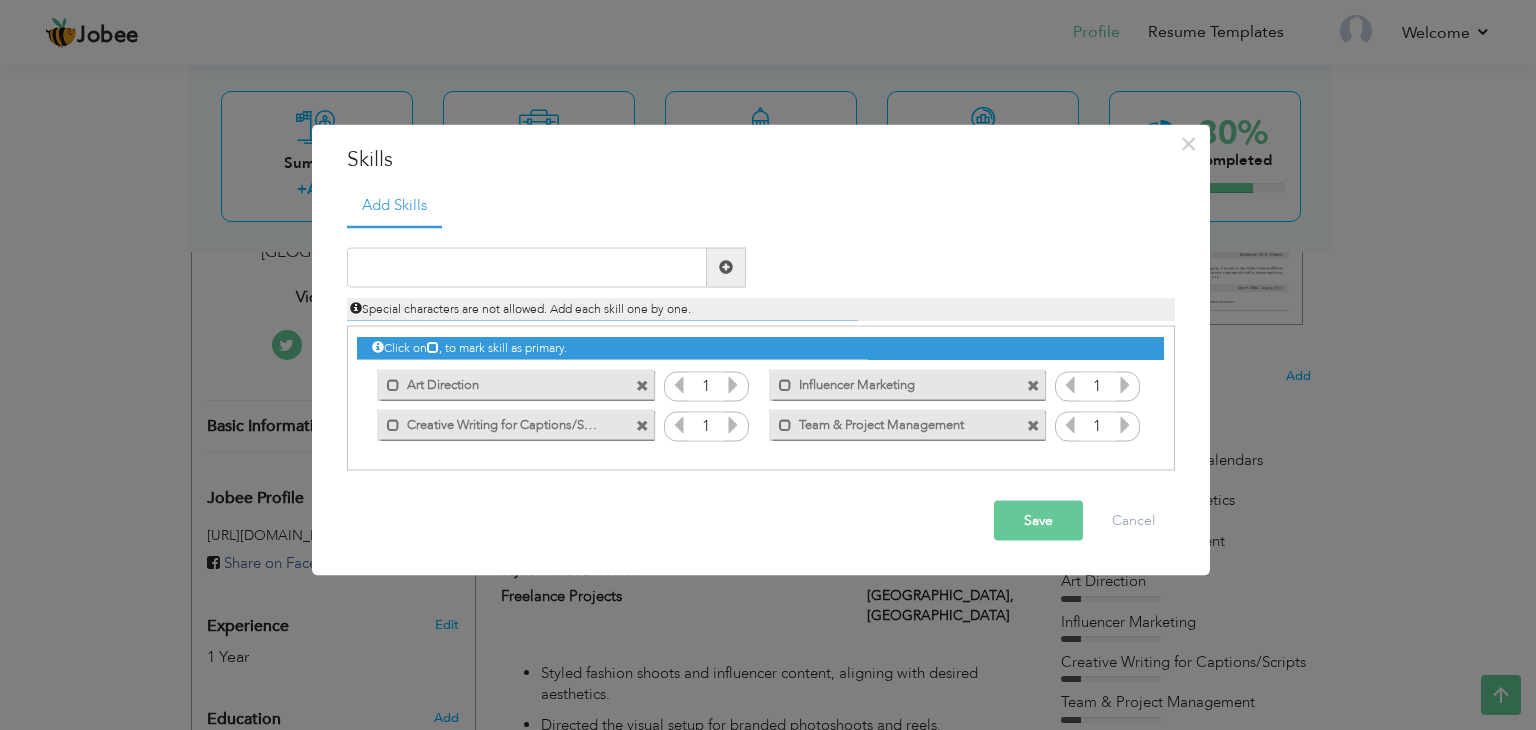 click on "Mark as primary skill.
Art Direction" at bounding box center (510, 385) 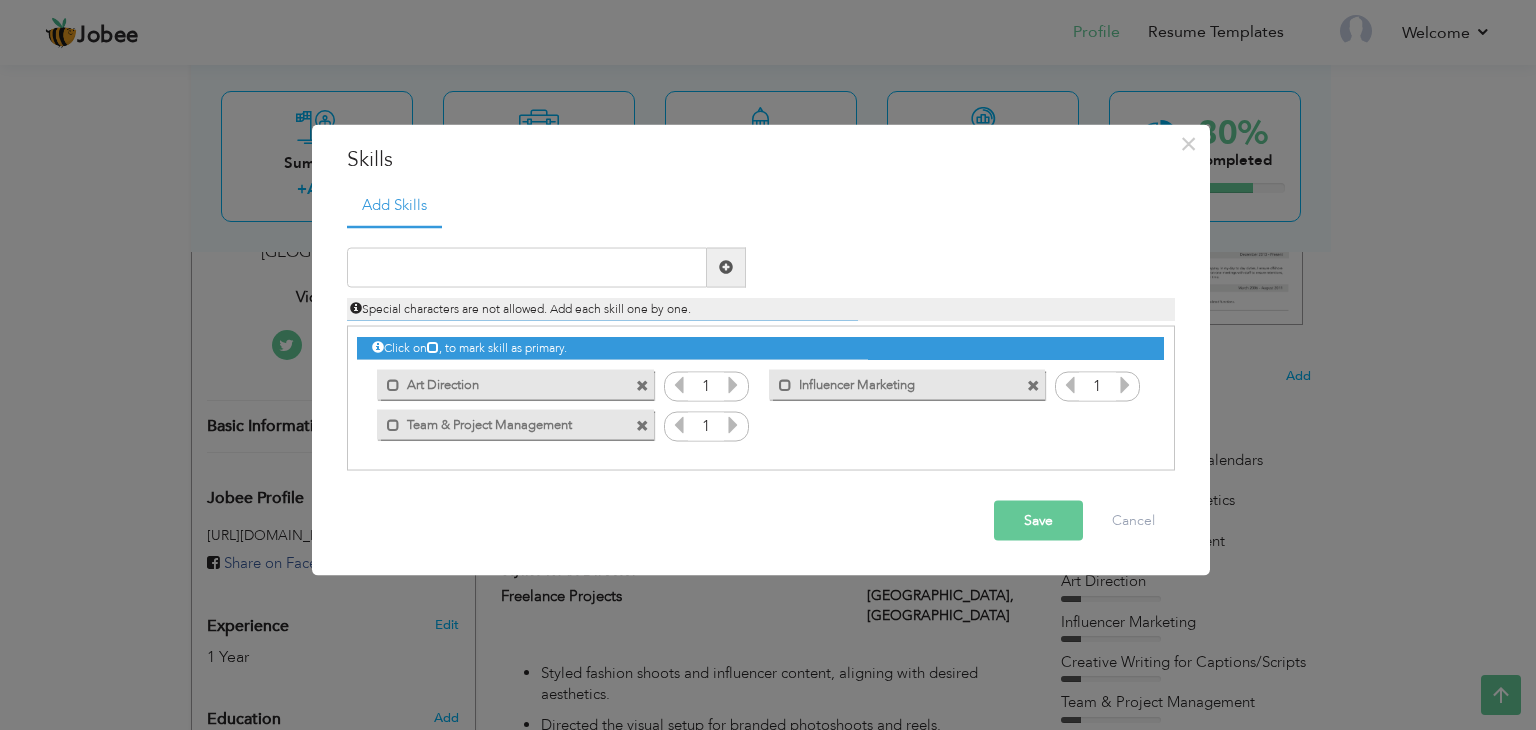 click at bounding box center (642, 426) 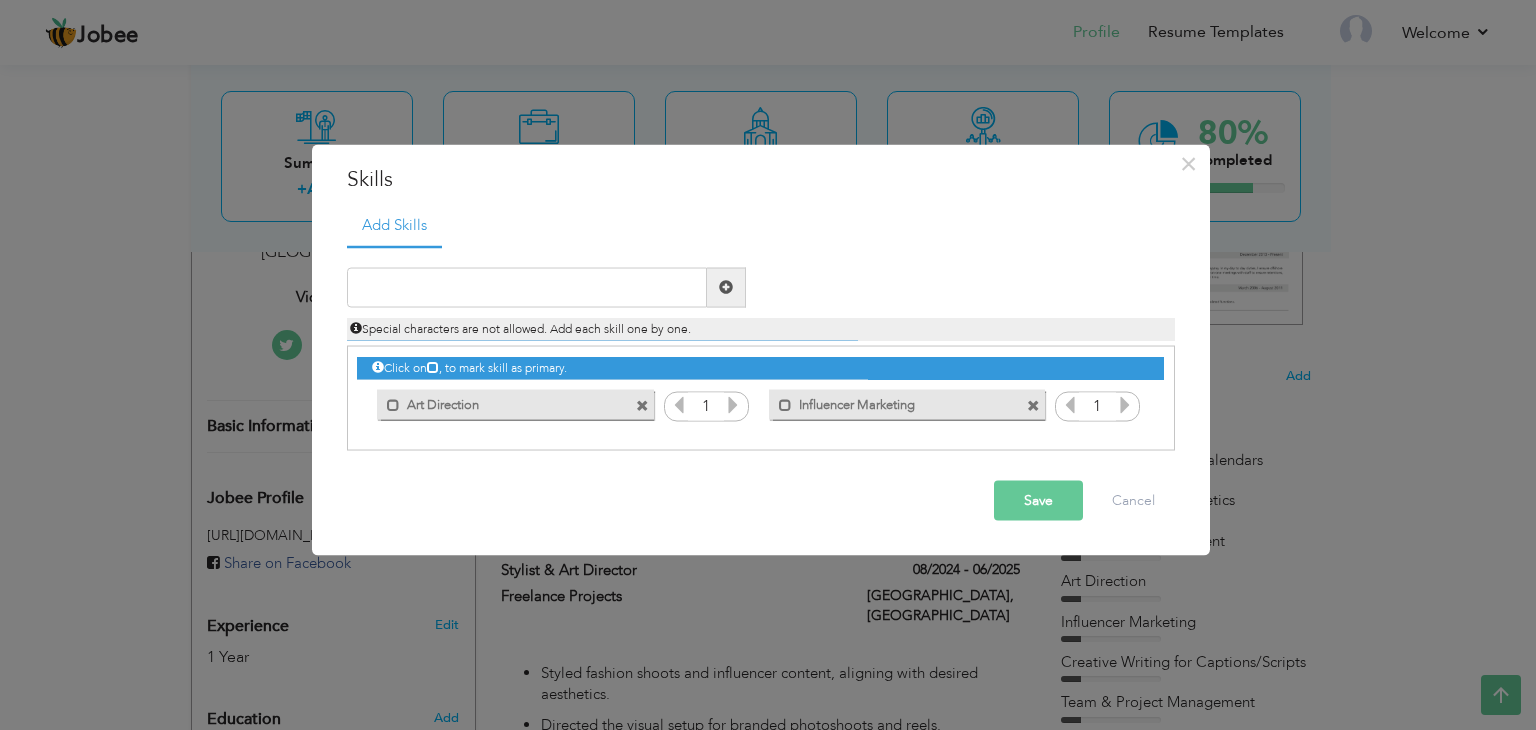 click on "Click on  , to mark skill as primary." at bounding box center [761, 398] 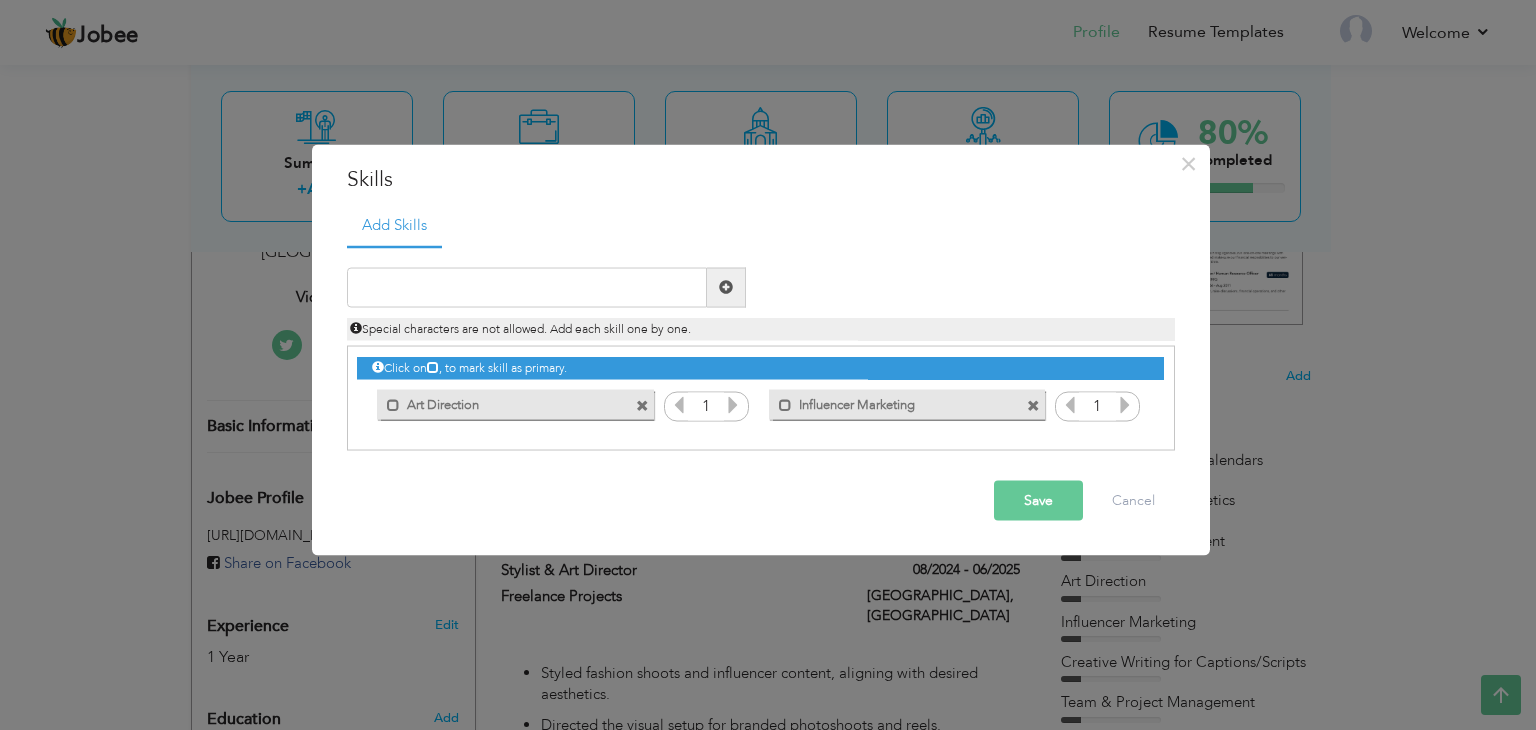 click at bounding box center [642, 406] 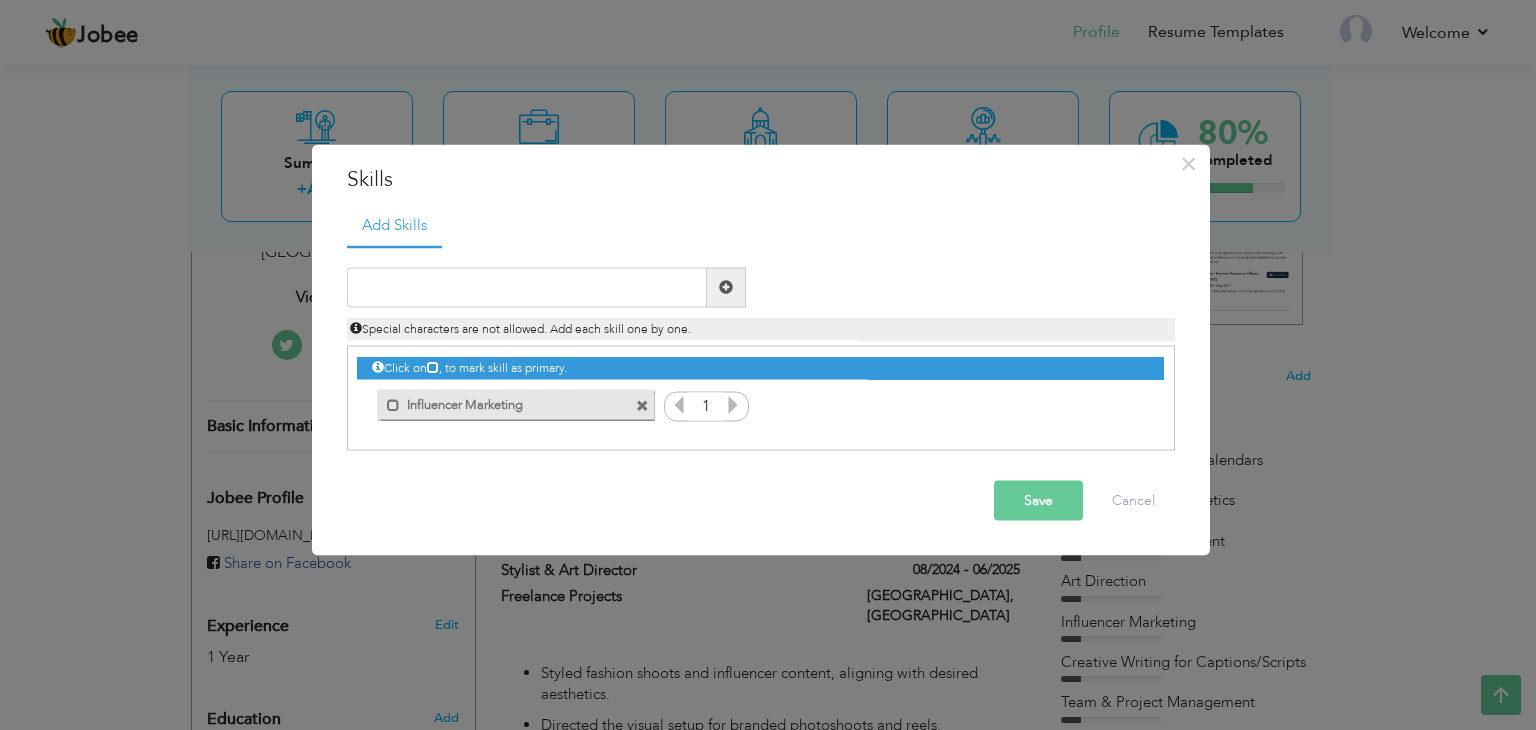 click at bounding box center (642, 406) 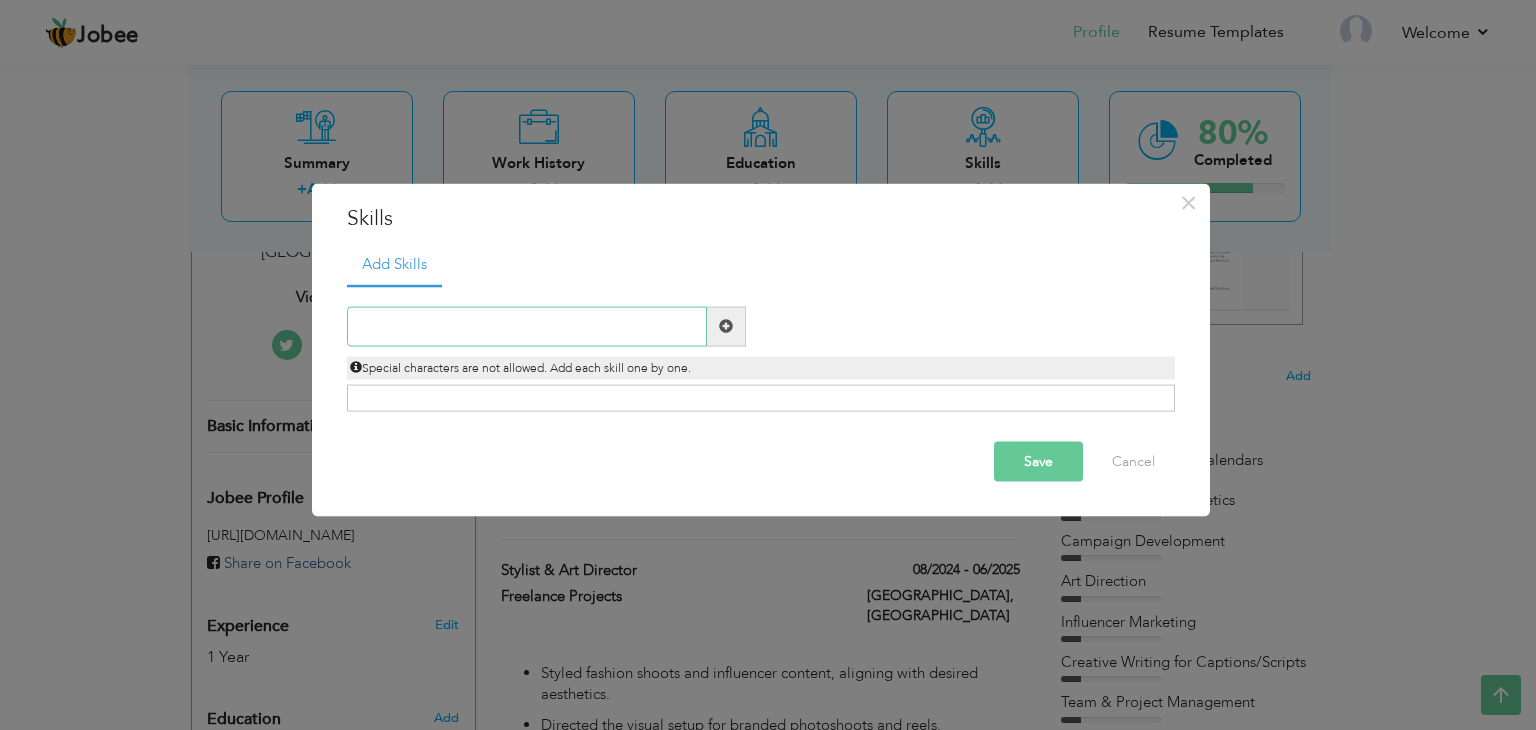 click at bounding box center (527, 326) 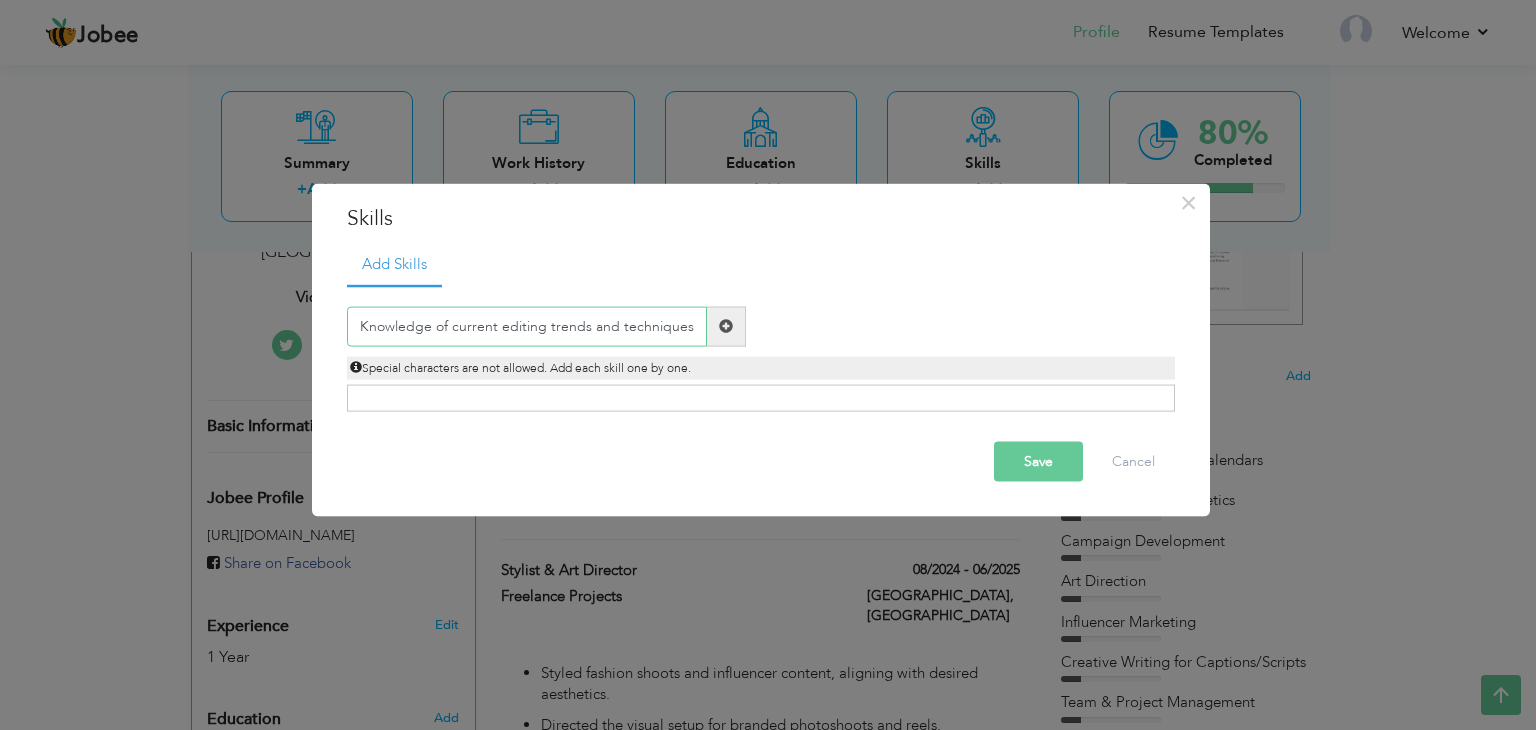 type on "Knowledge of current editing trends and techniques" 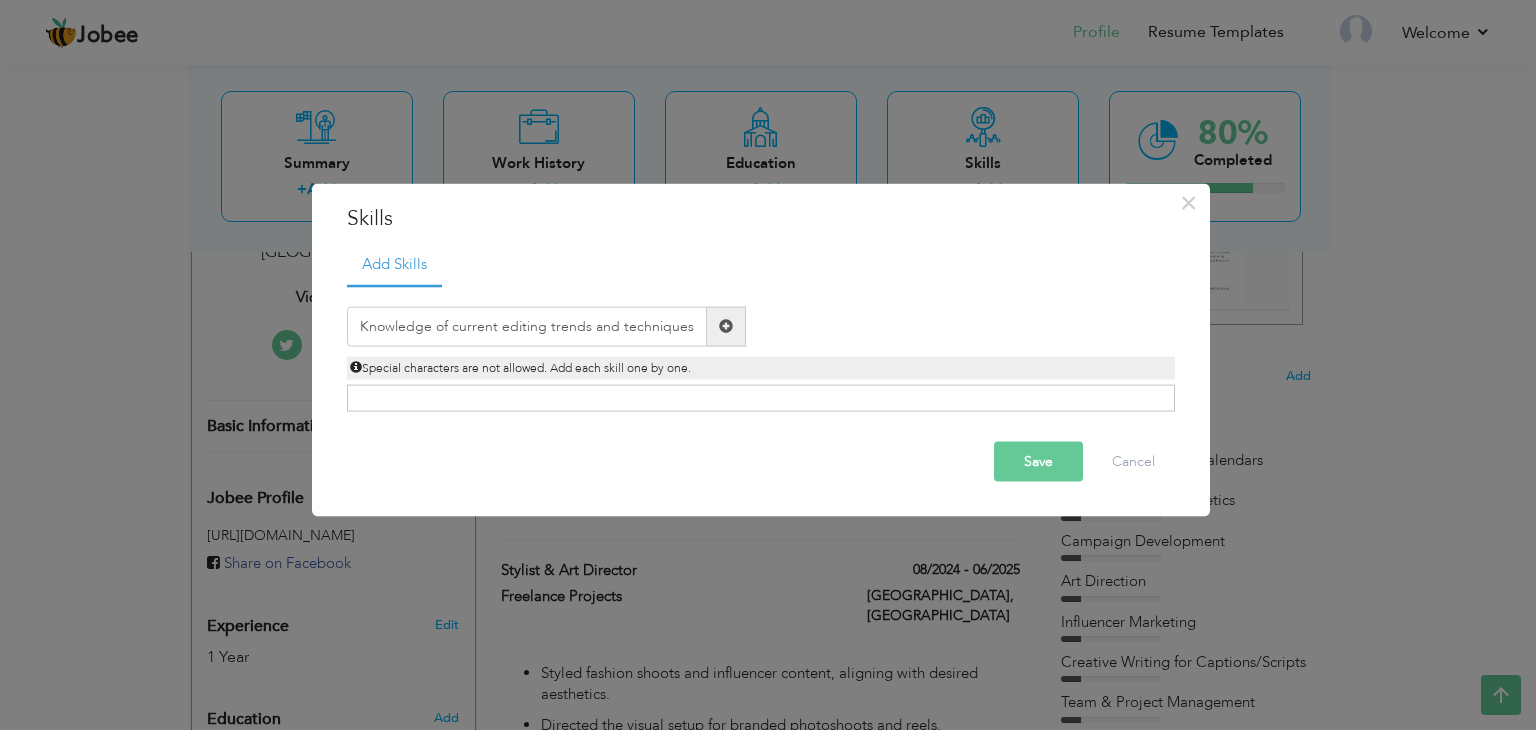 click at bounding box center [726, 326] 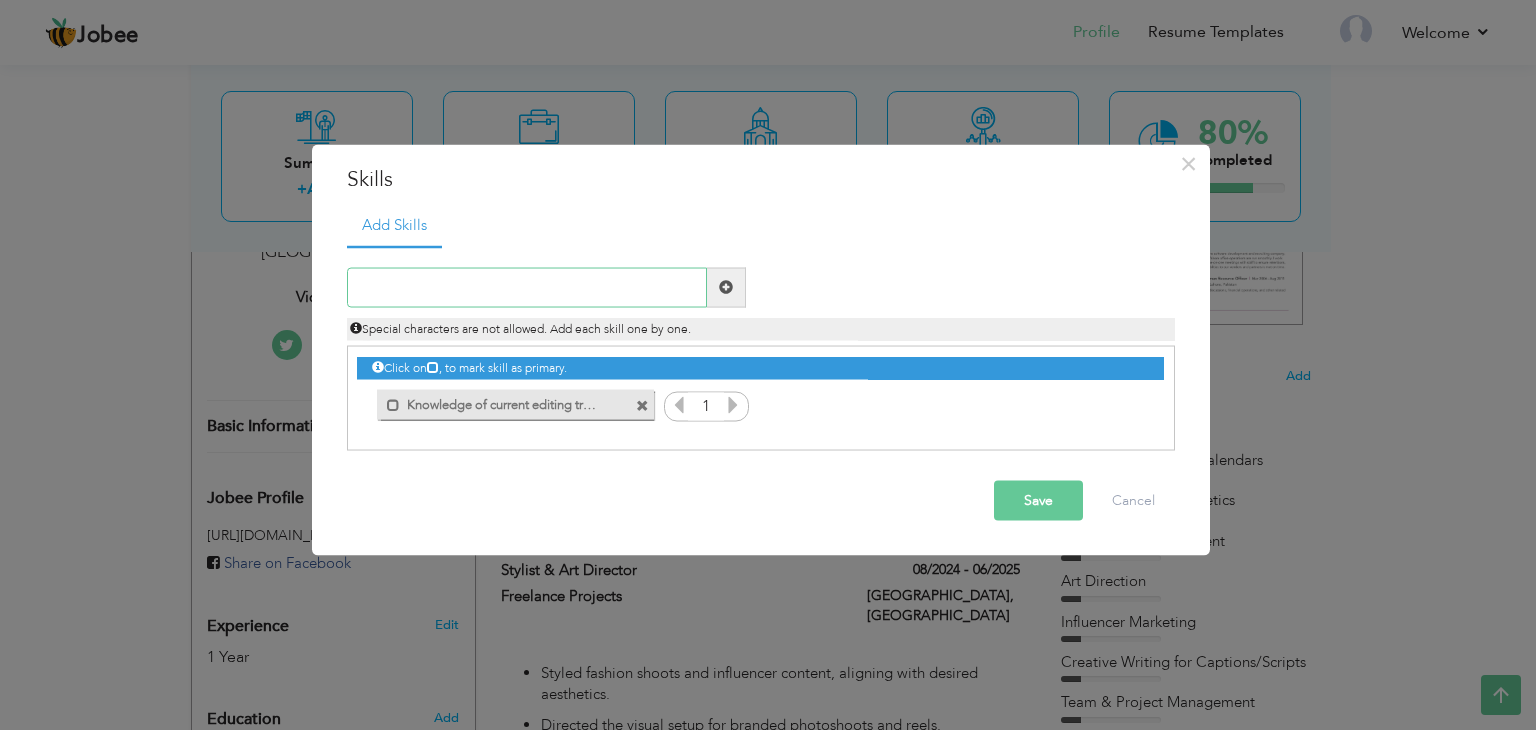 click at bounding box center [527, 287] 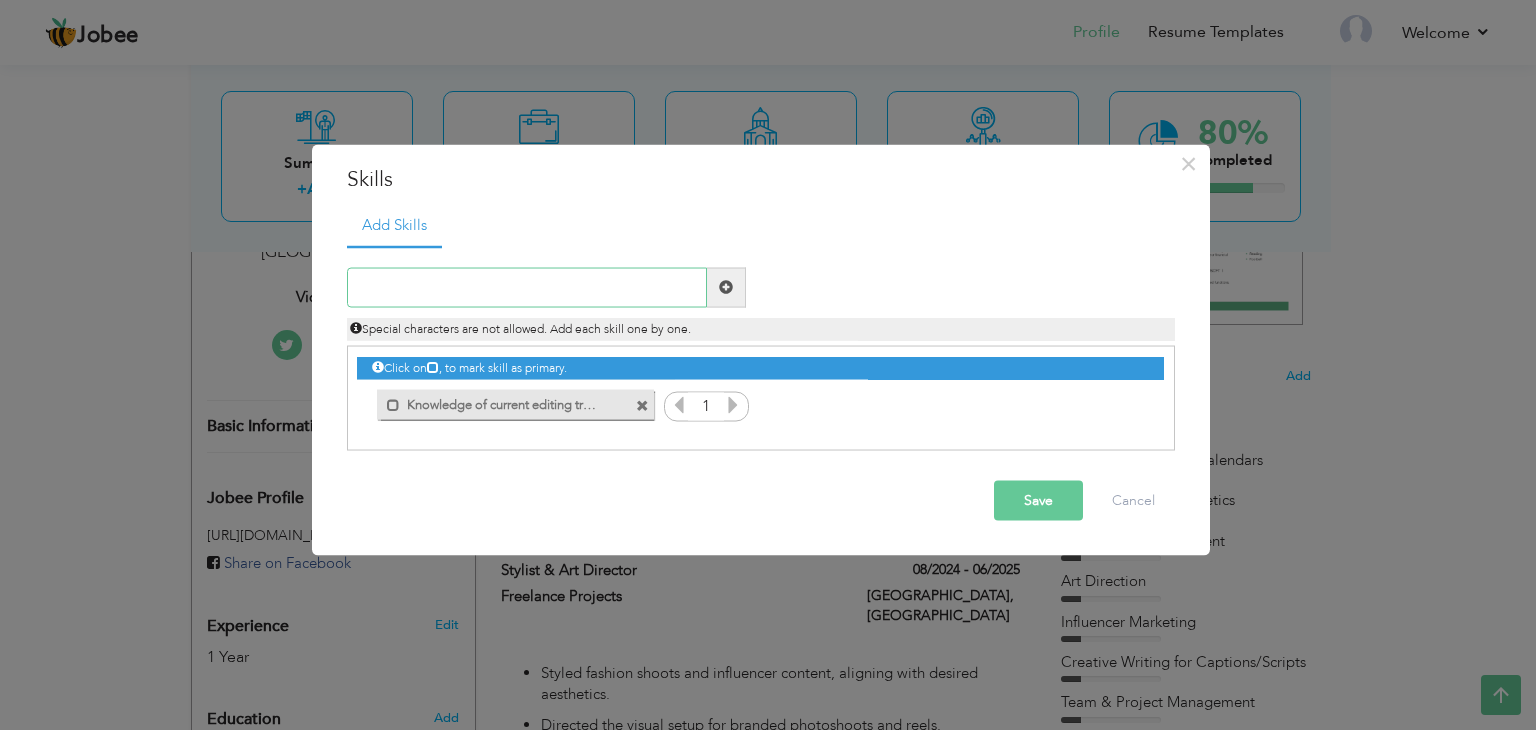paste on "Independent project management" 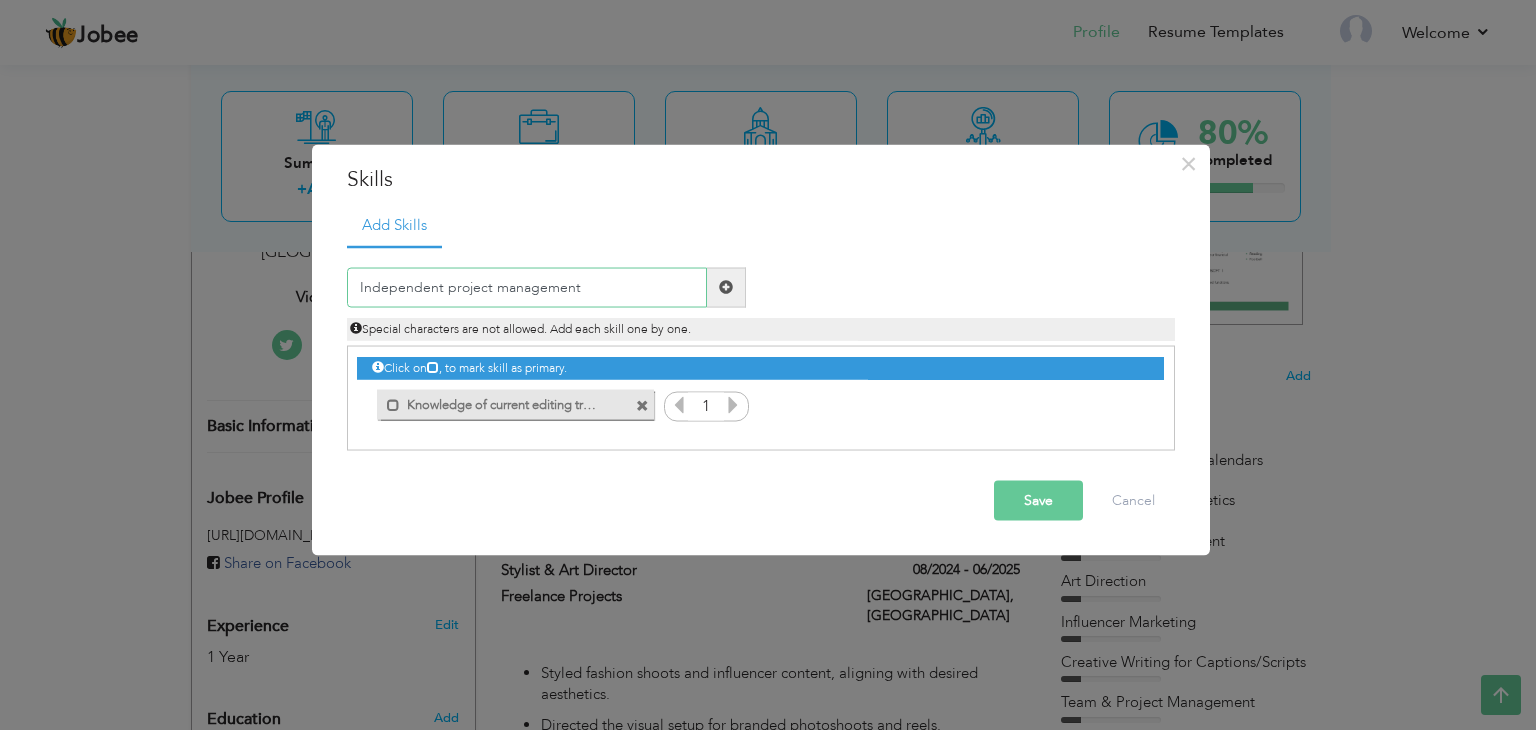 type on "Independent project management" 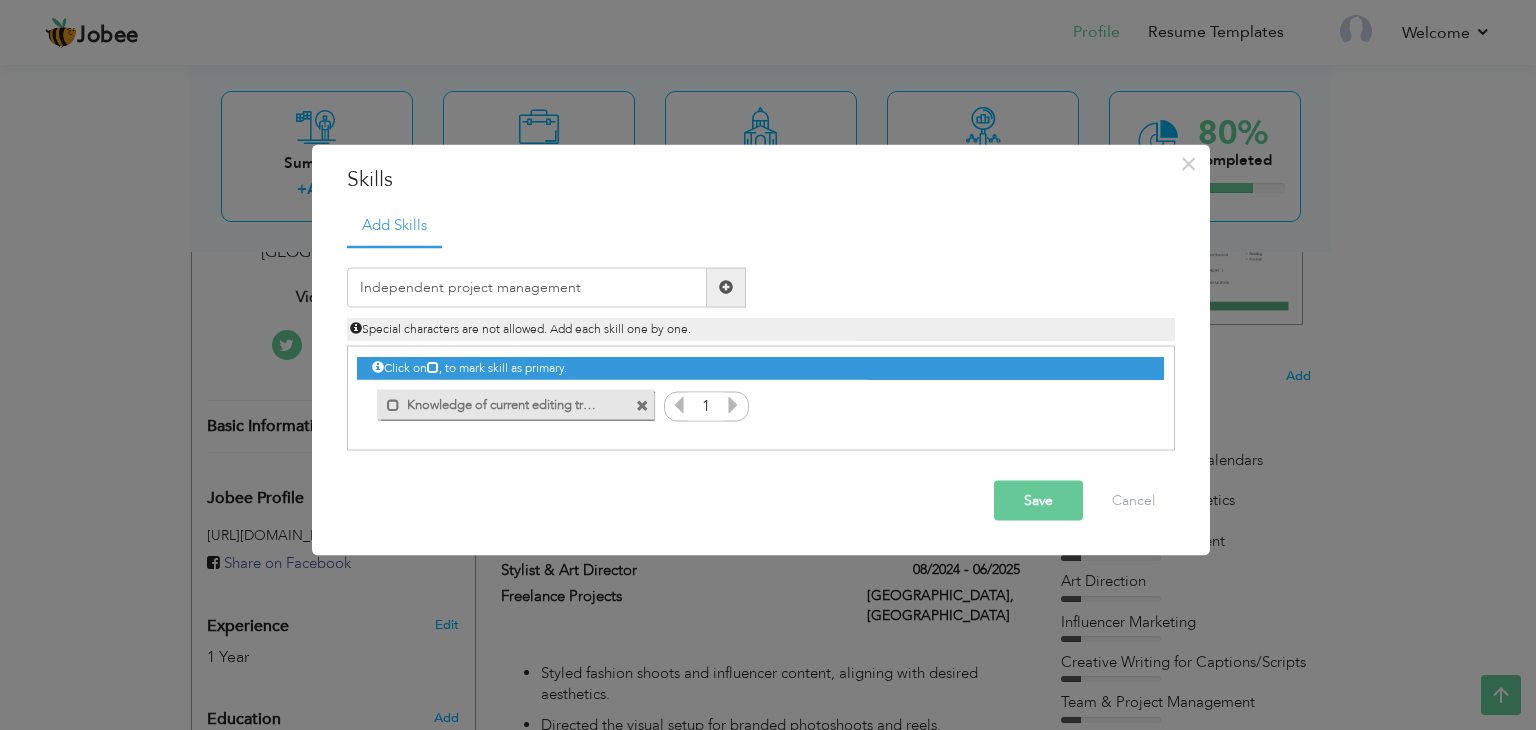 click at bounding box center (726, 287) 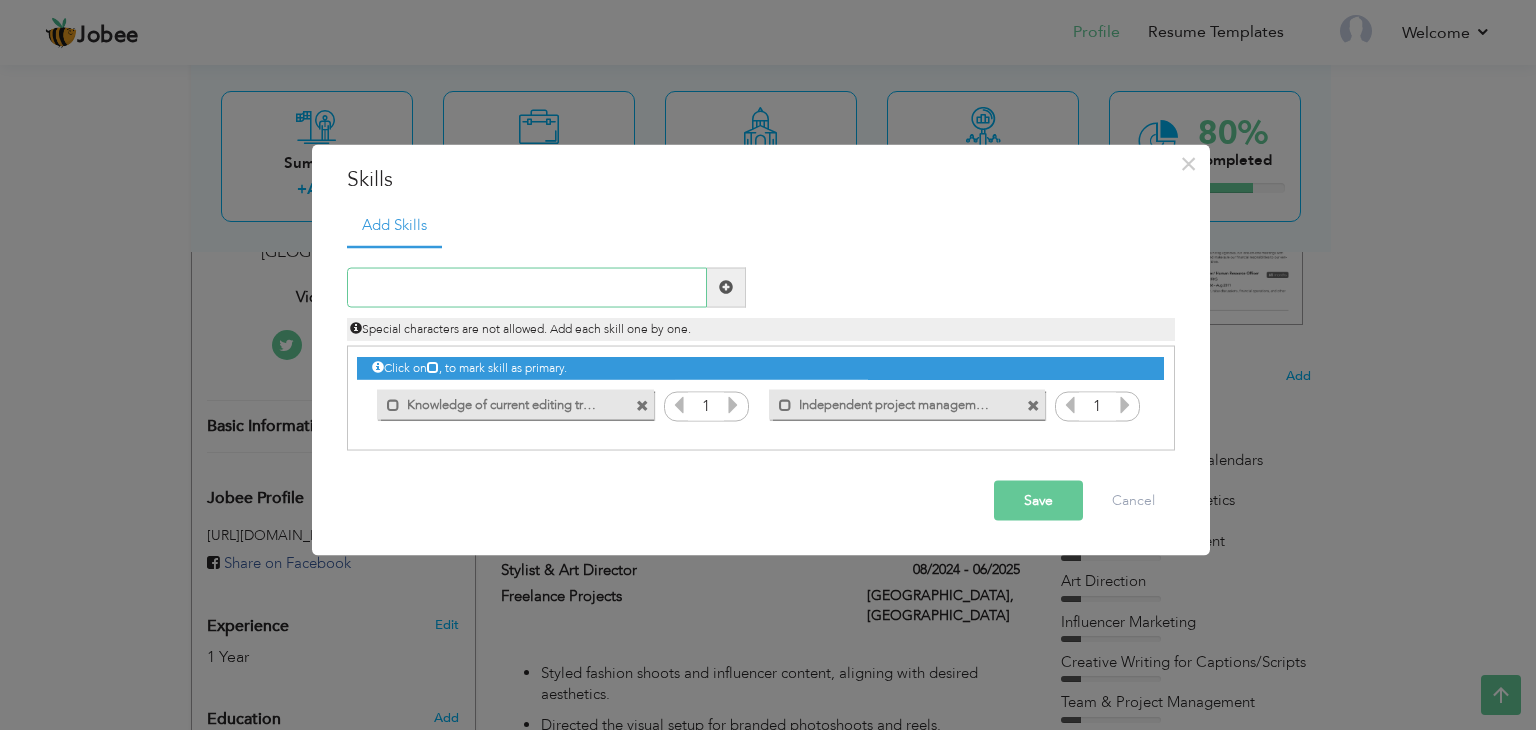 click at bounding box center [527, 287] 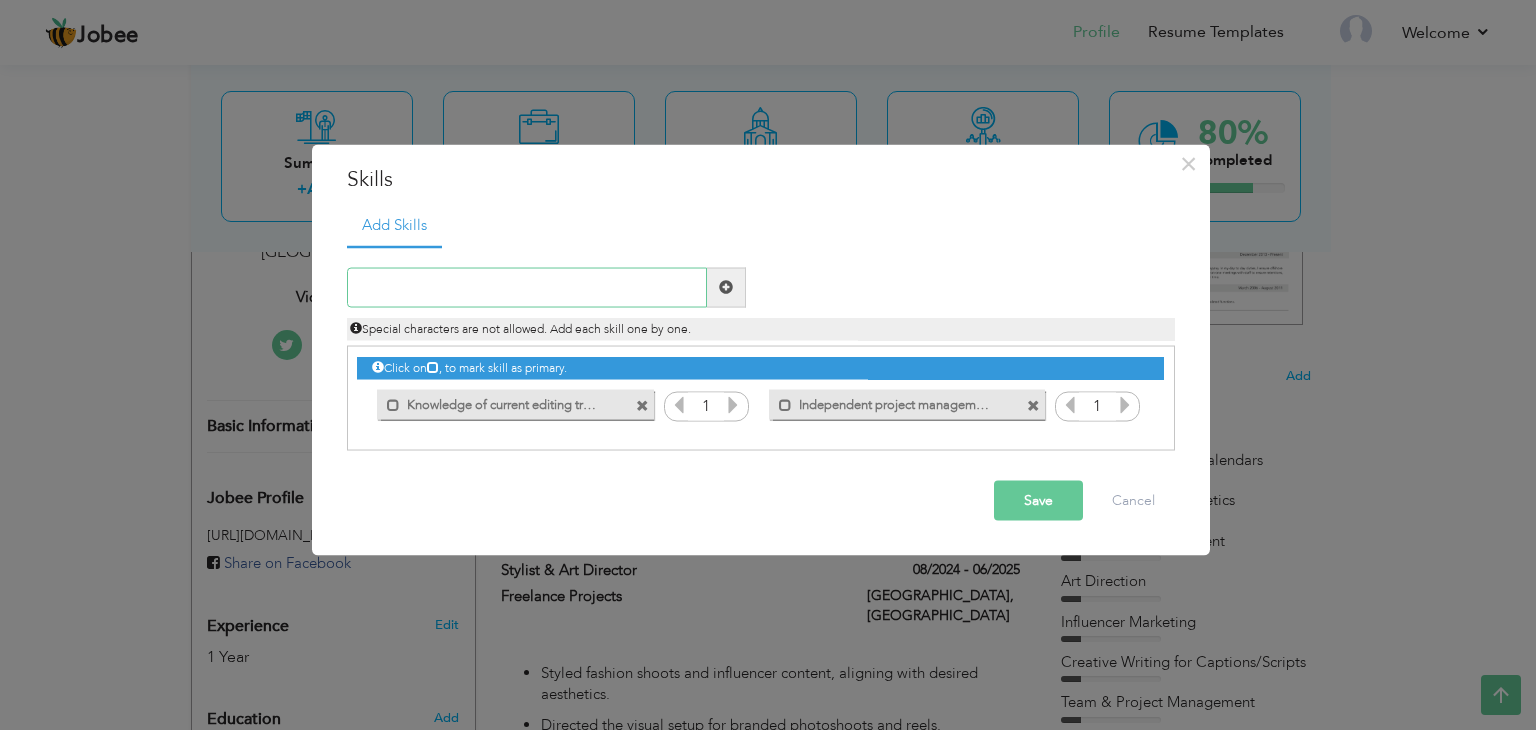 paste on "Social media video optimization" 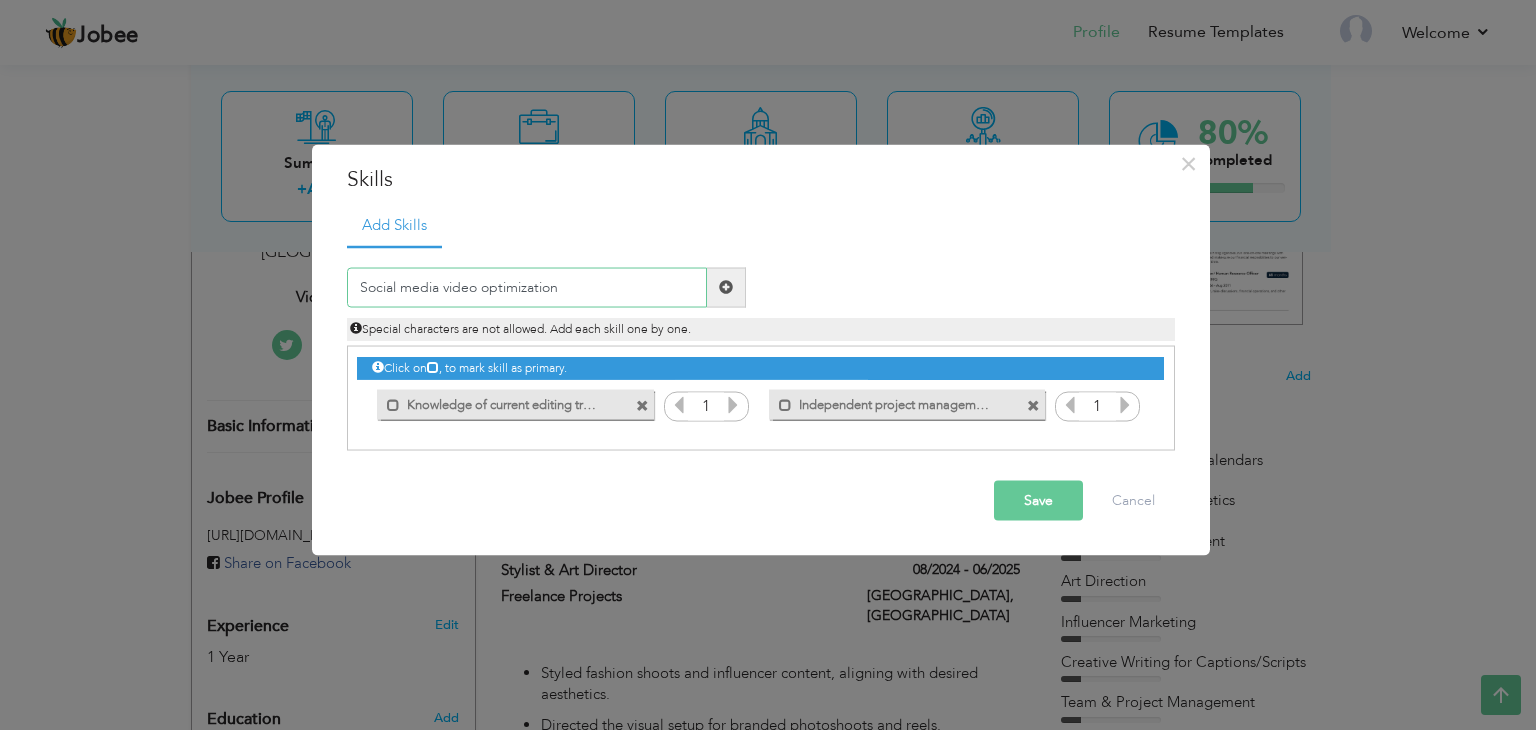 type on "Social media video optimization" 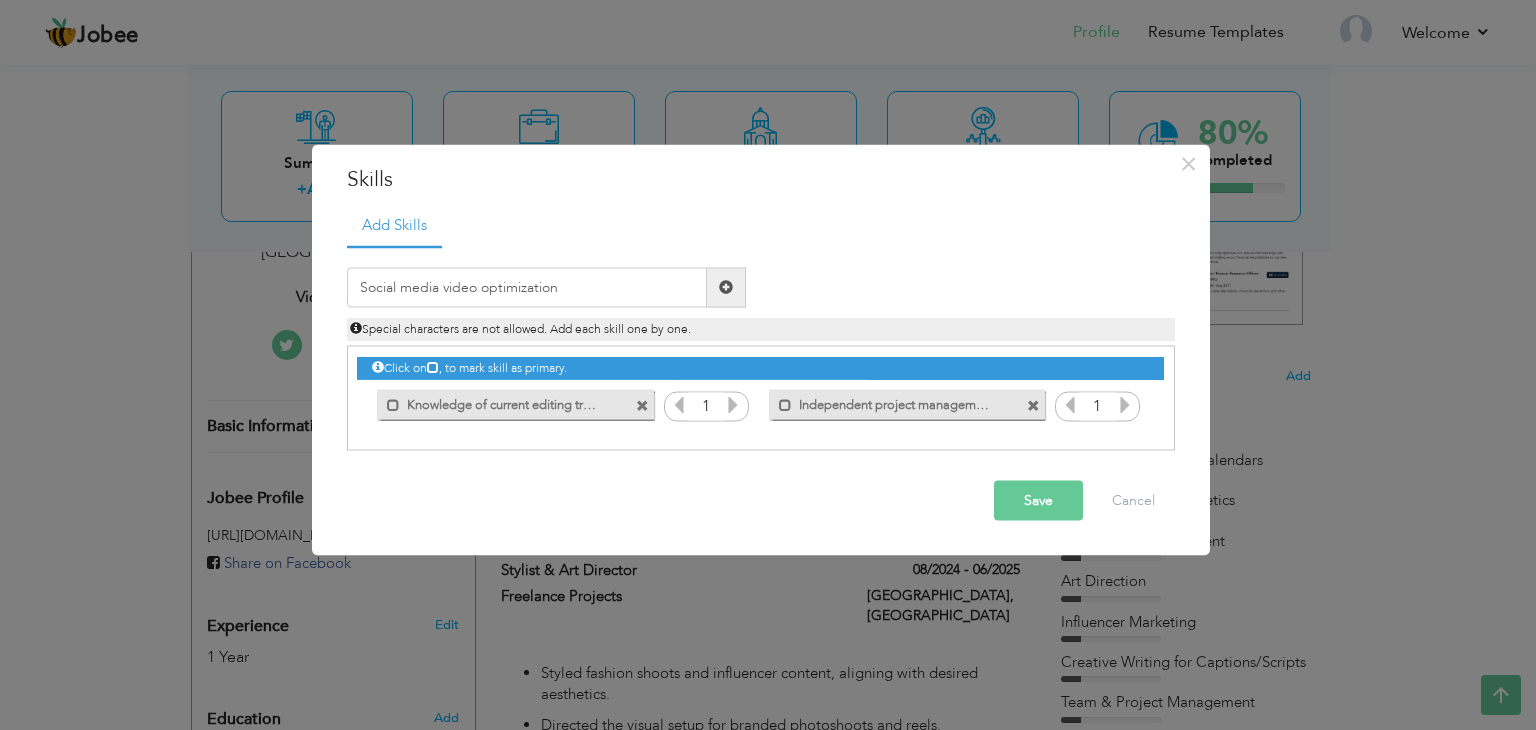 click at bounding box center [726, 287] 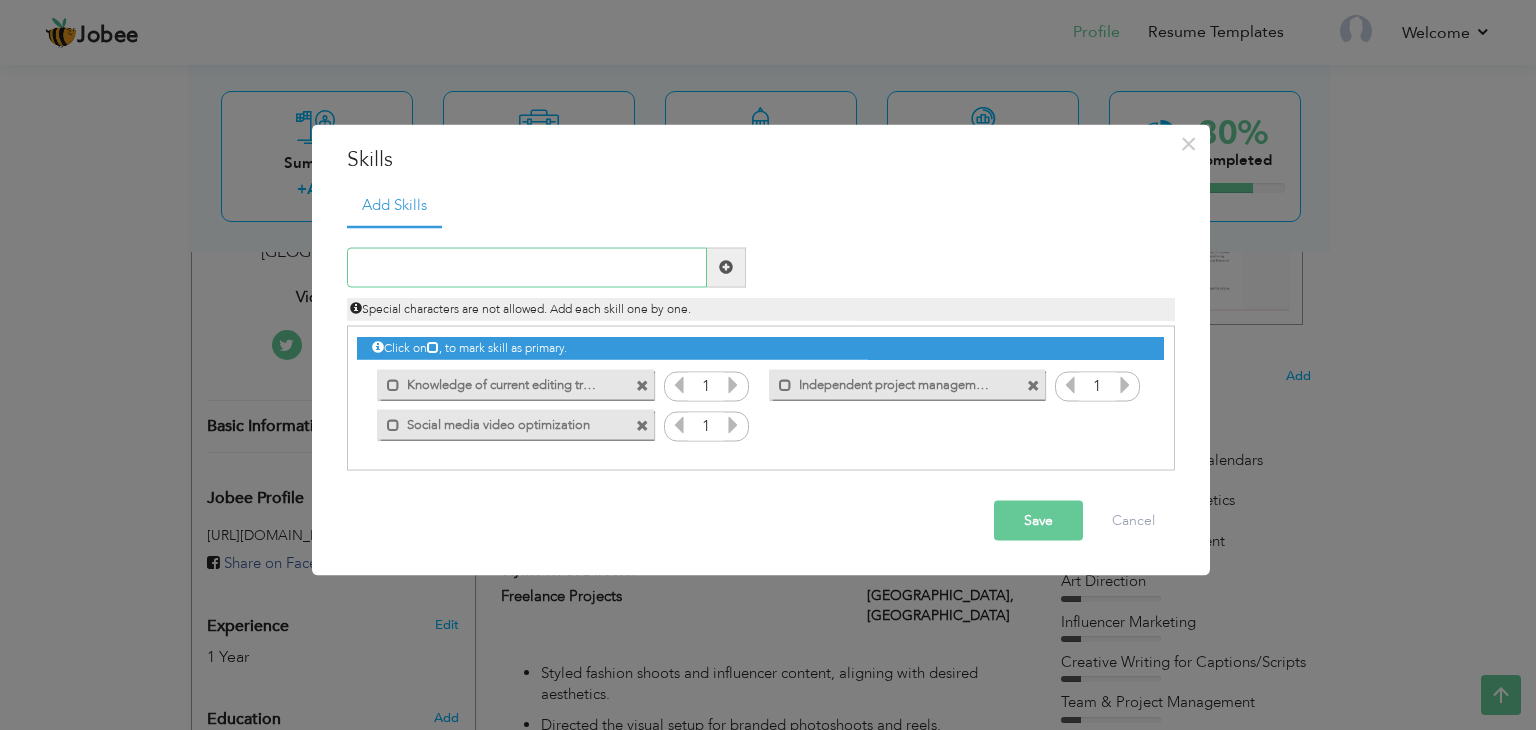 click at bounding box center (527, 267) 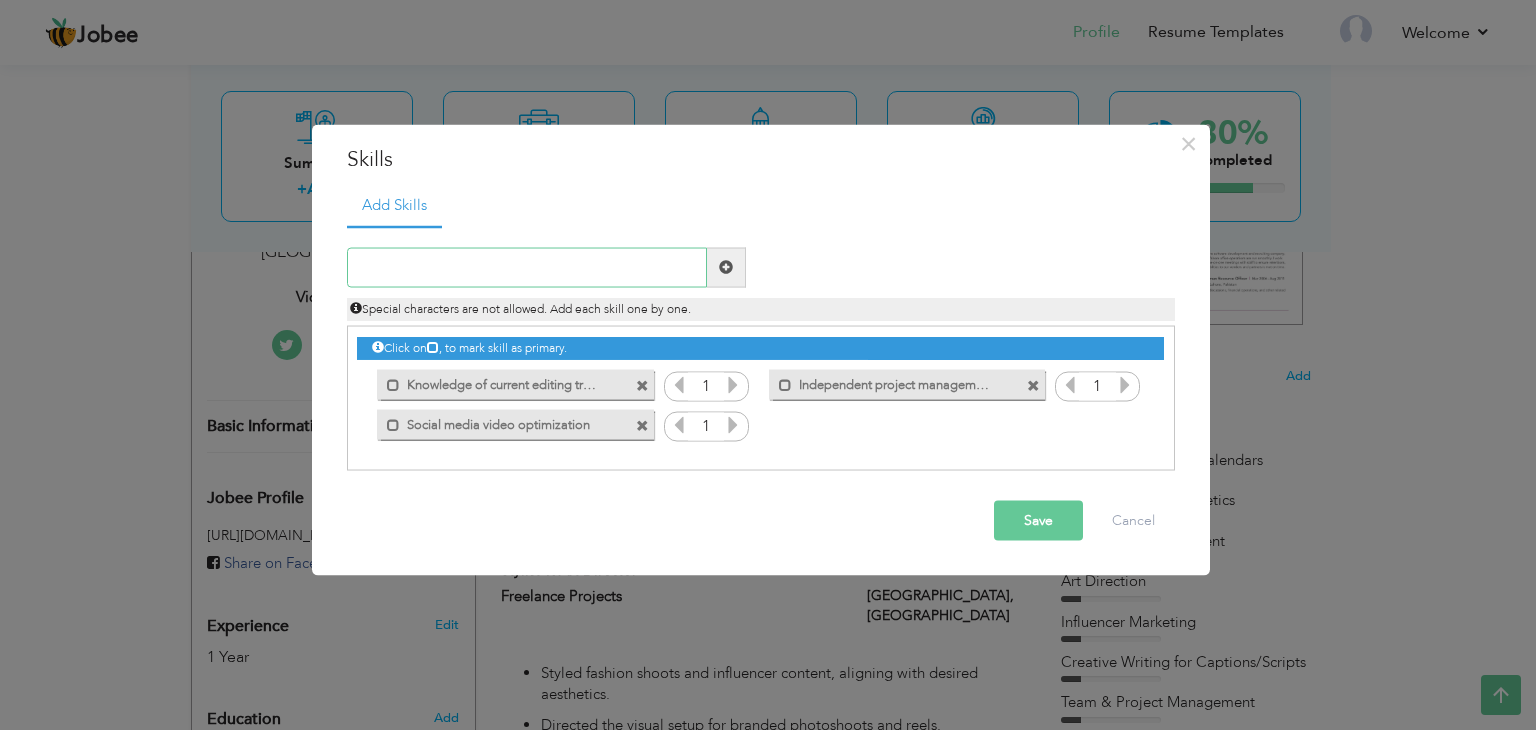 paste on "Brand consistency in video production" 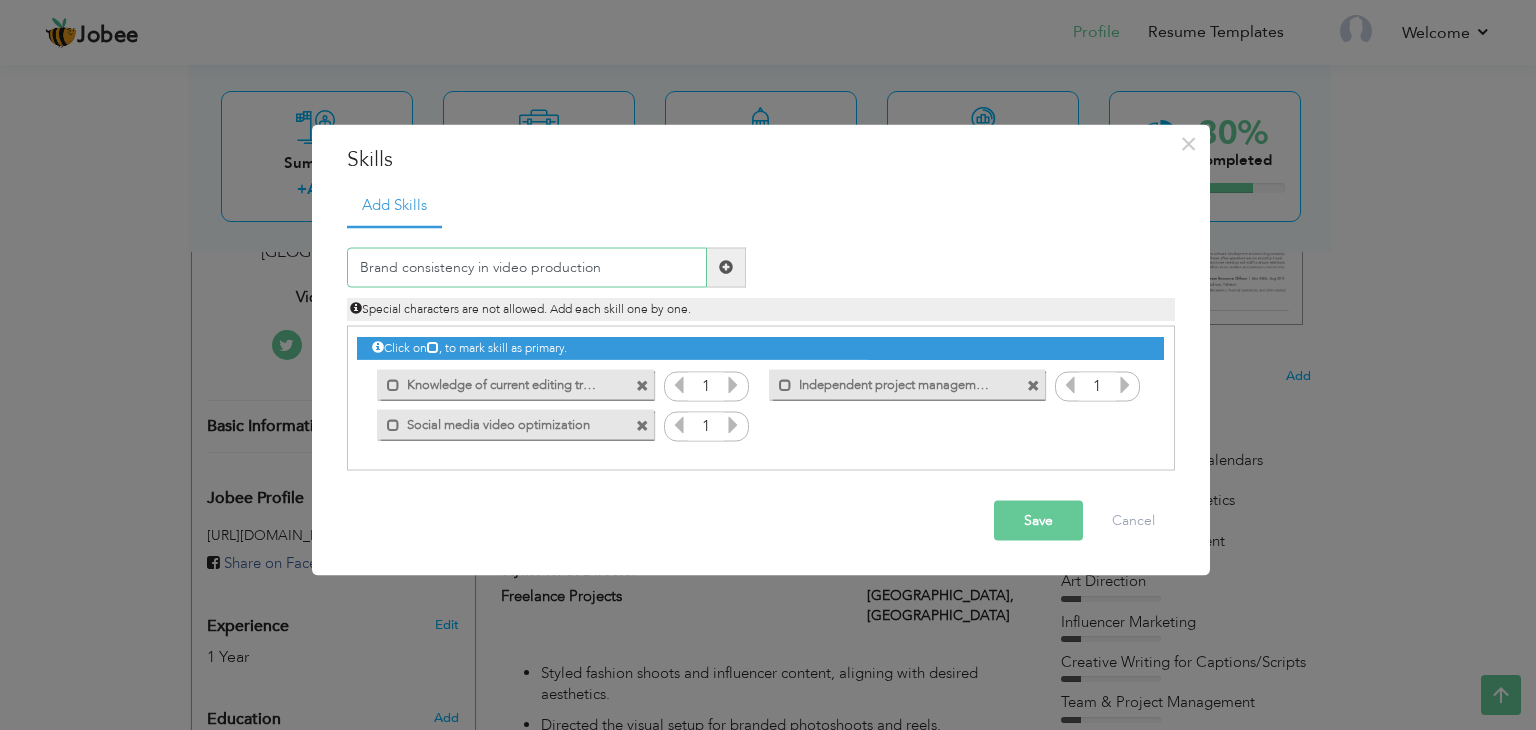 type on "Brand consistency in video production" 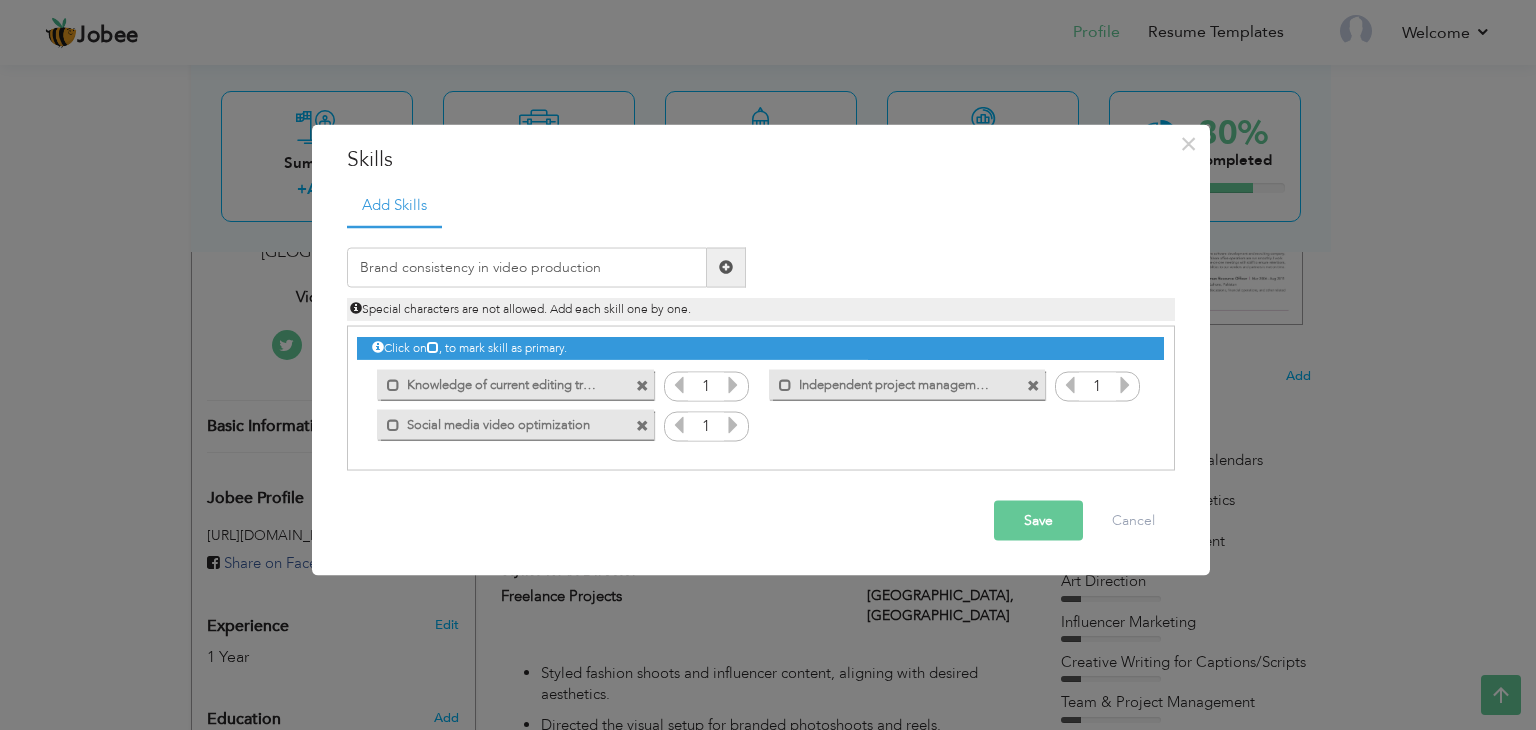 click at bounding box center [726, 267] 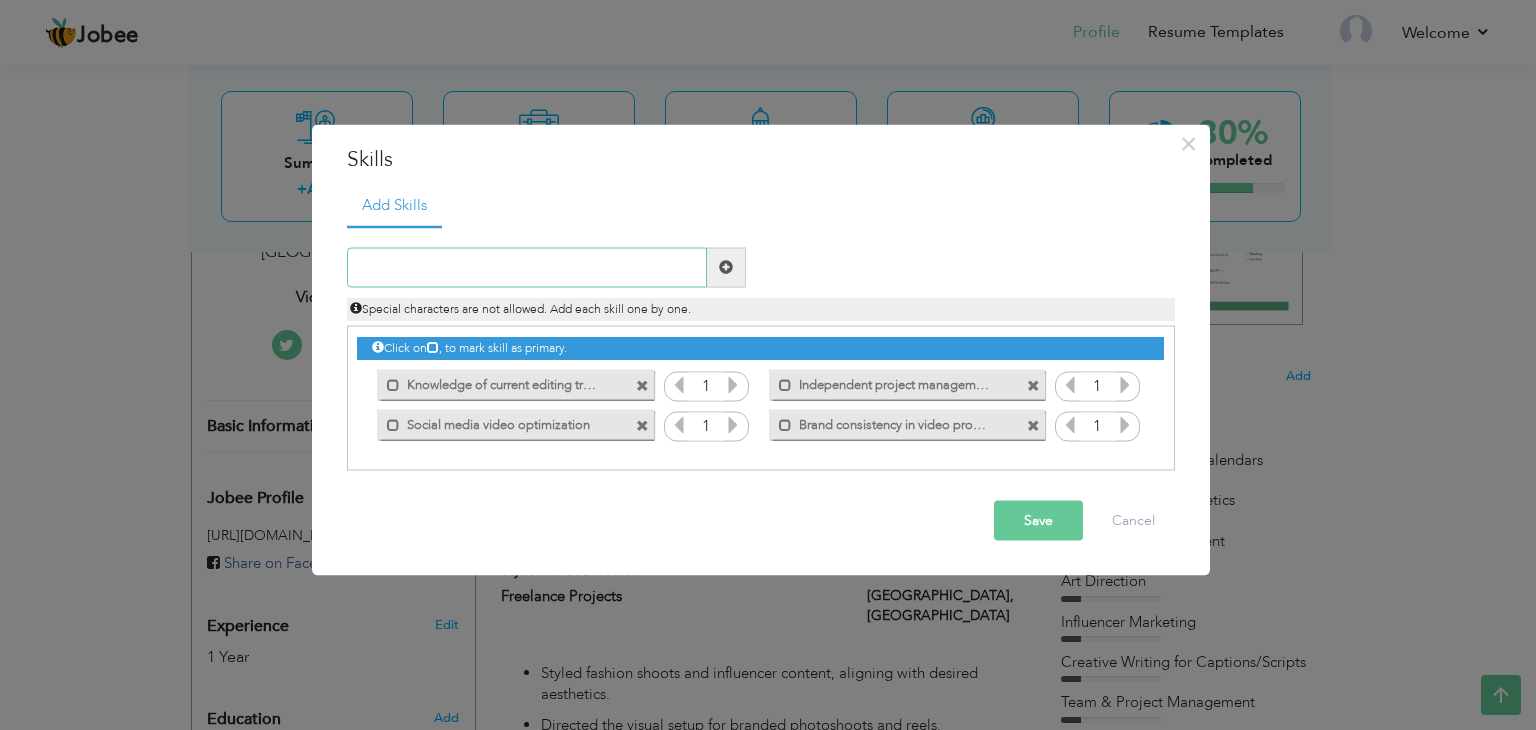 click at bounding box center [527, 267] 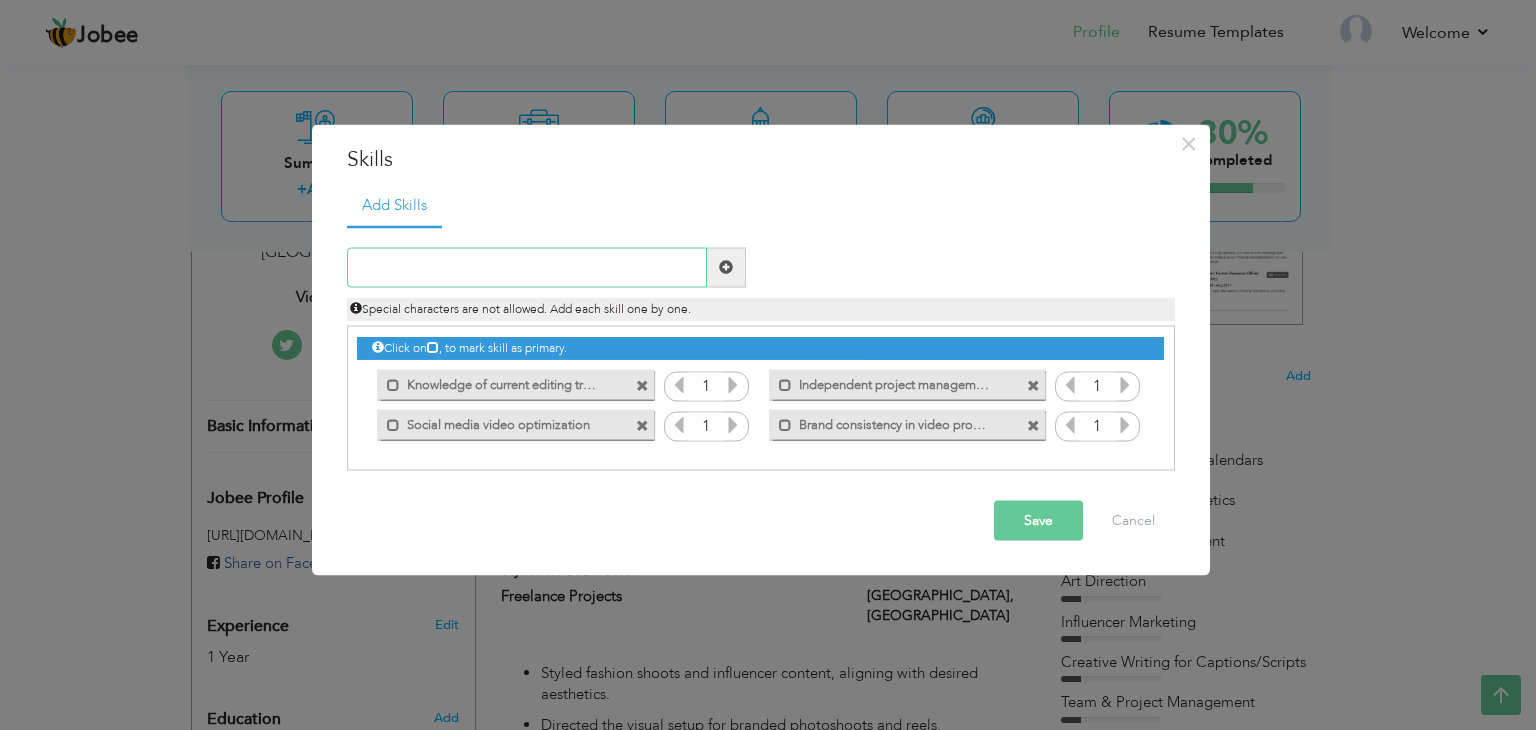 paste on "Music, sound effects, and voiceover integration" 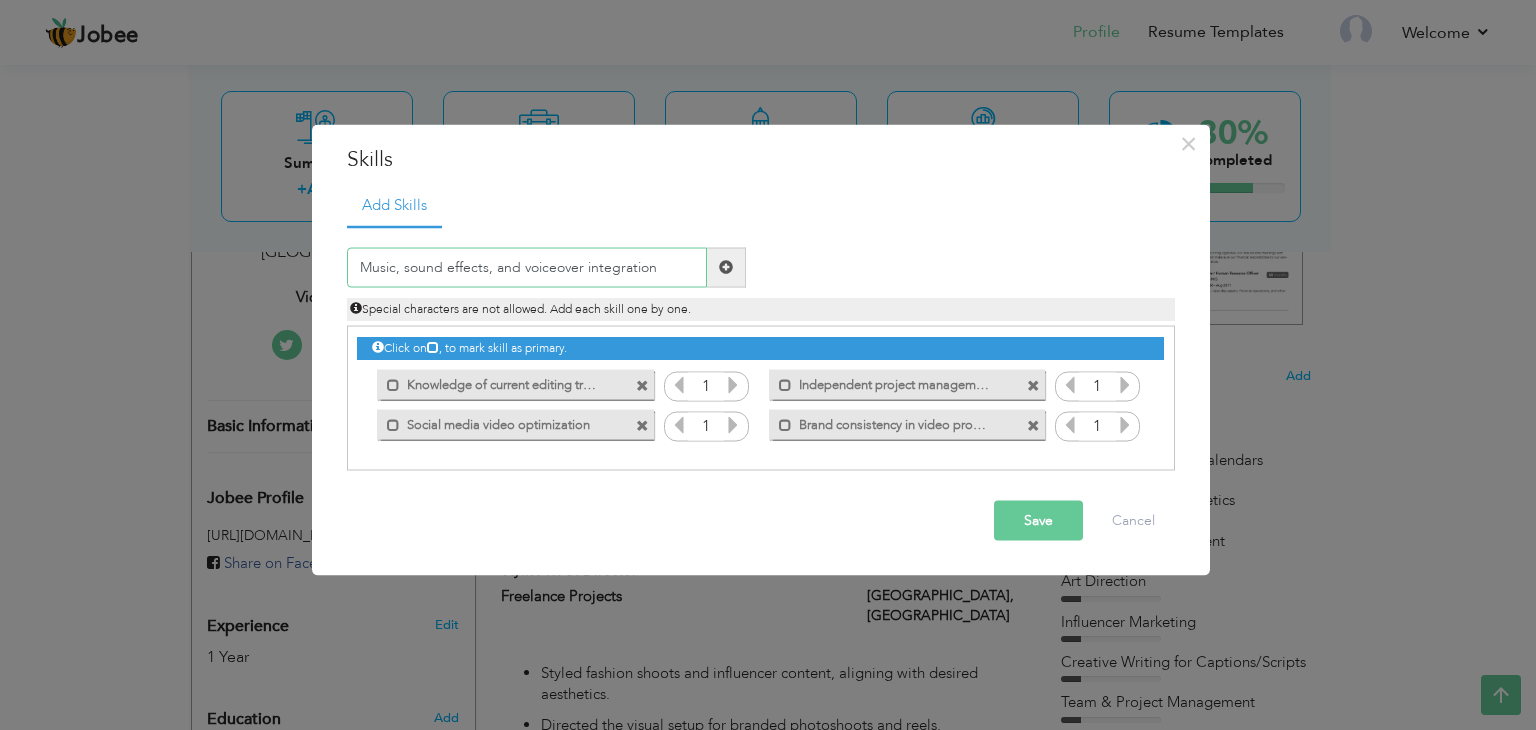 type on "Music, sound effects, and voiceover integration" 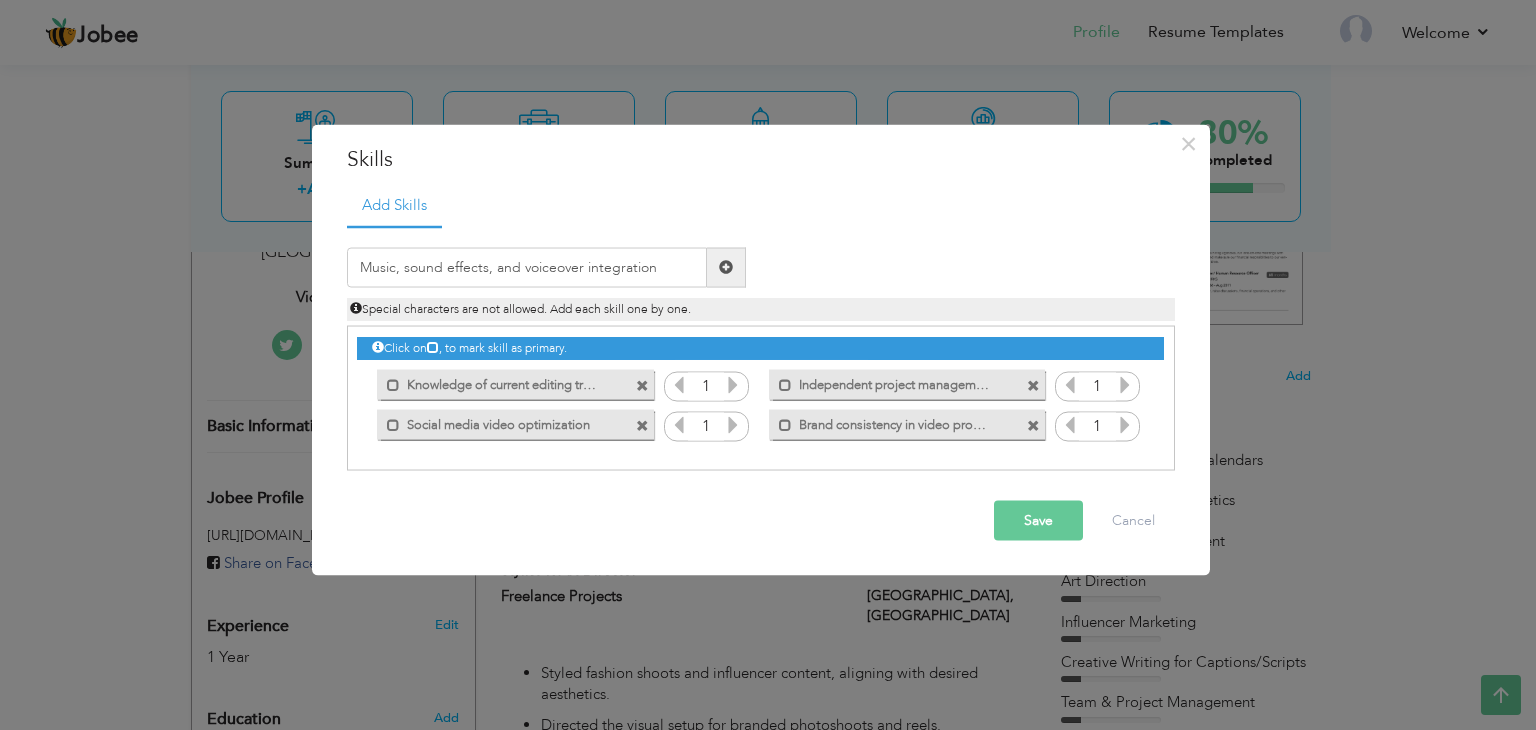click at bounding box center (726, 267) 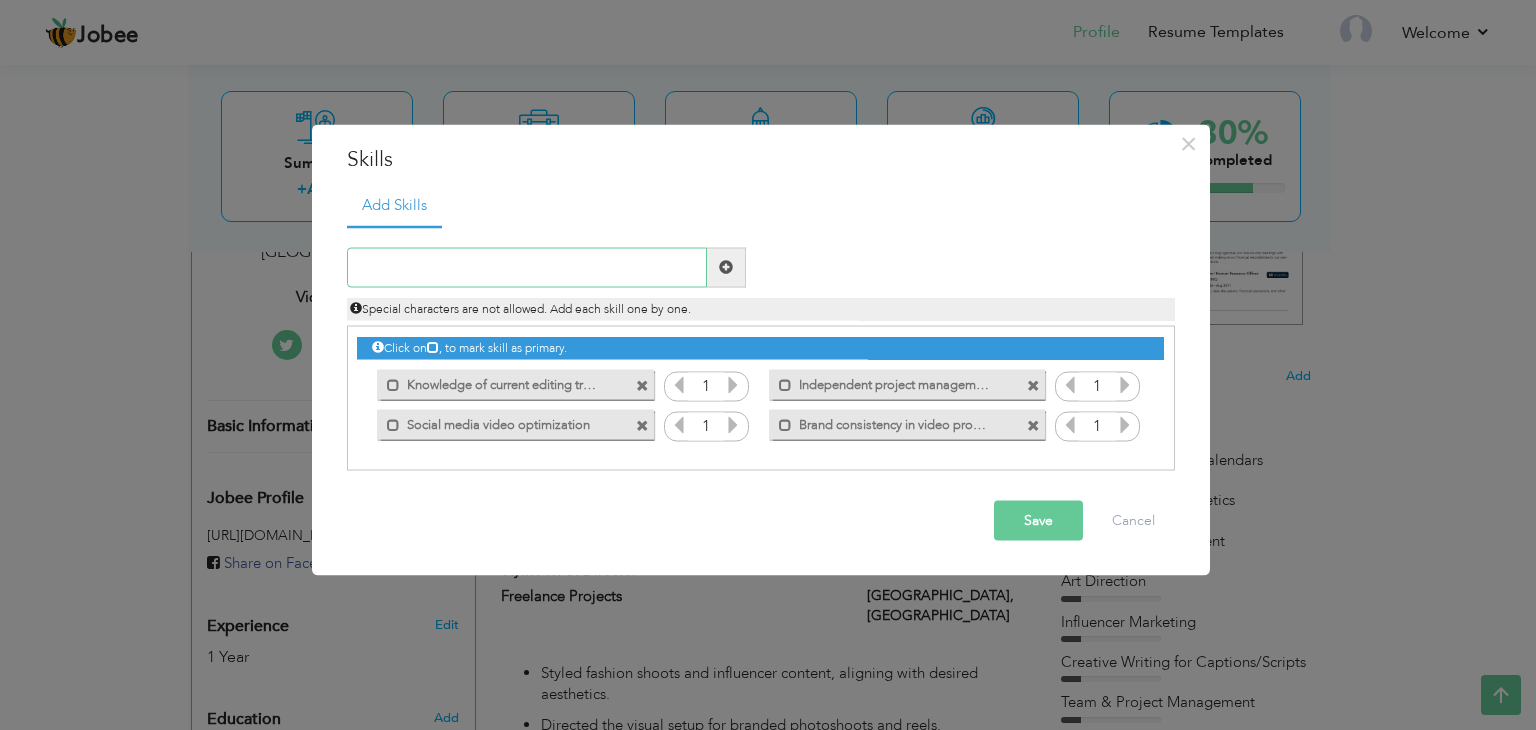 click at bounding box center [527, 267] 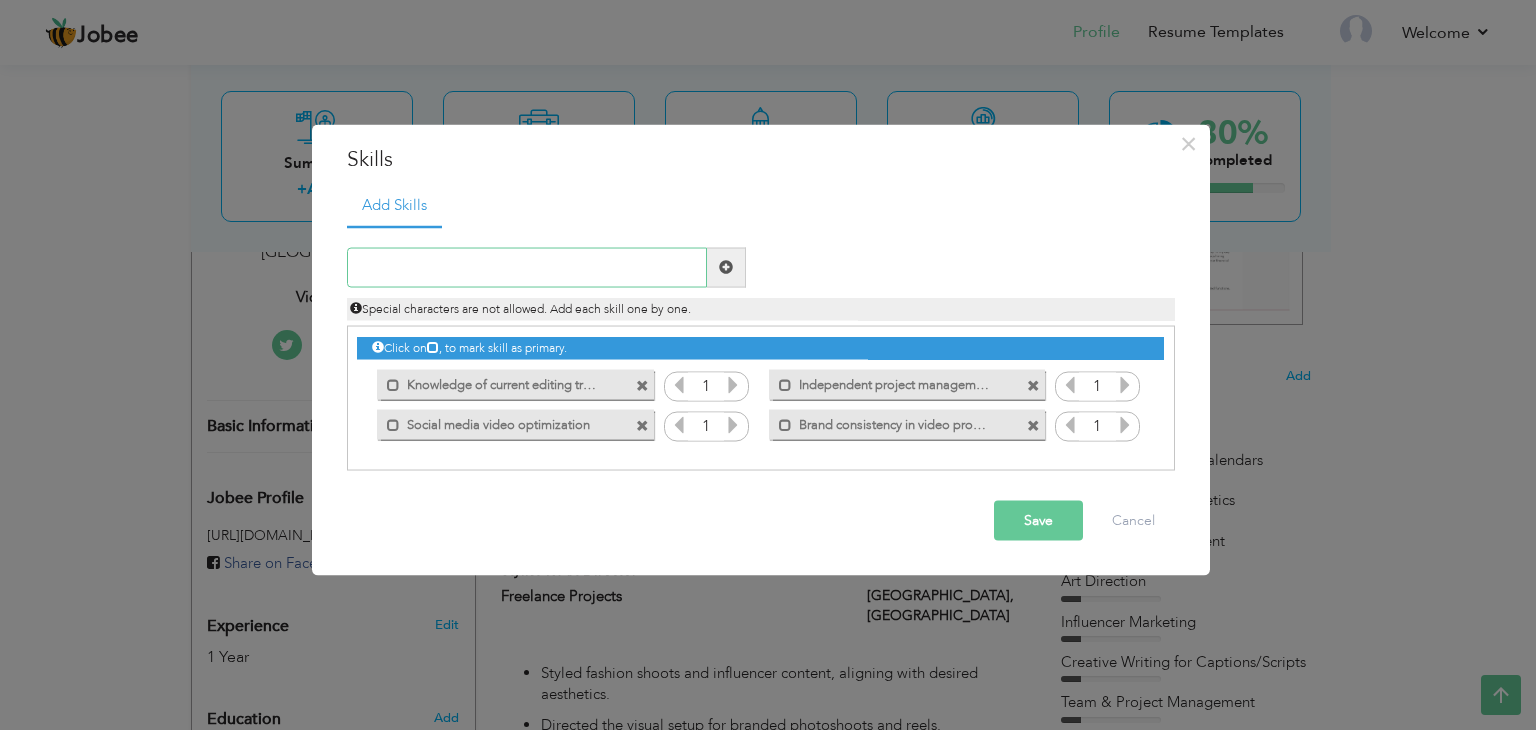 type on "v" 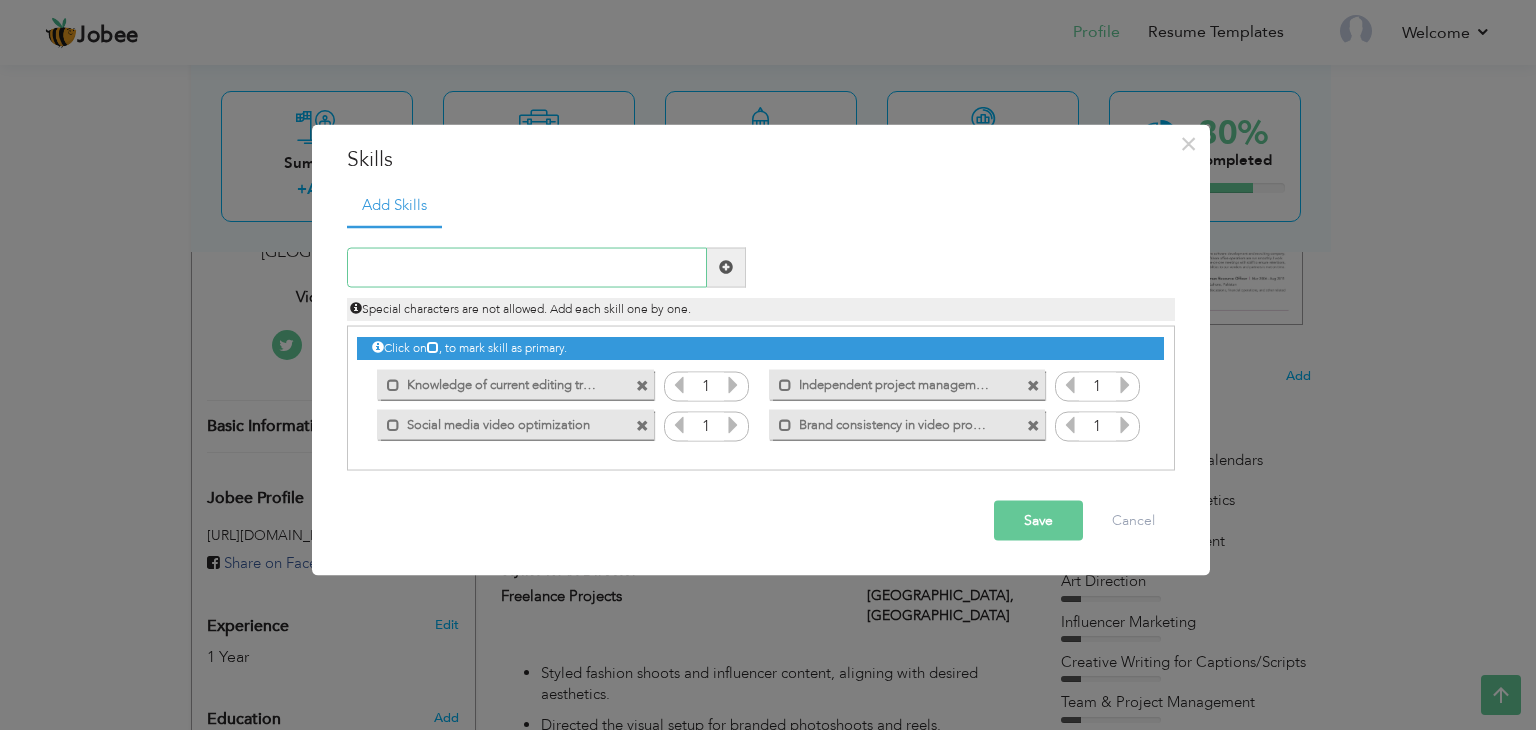 paste on "Storytelling and visual awareness" 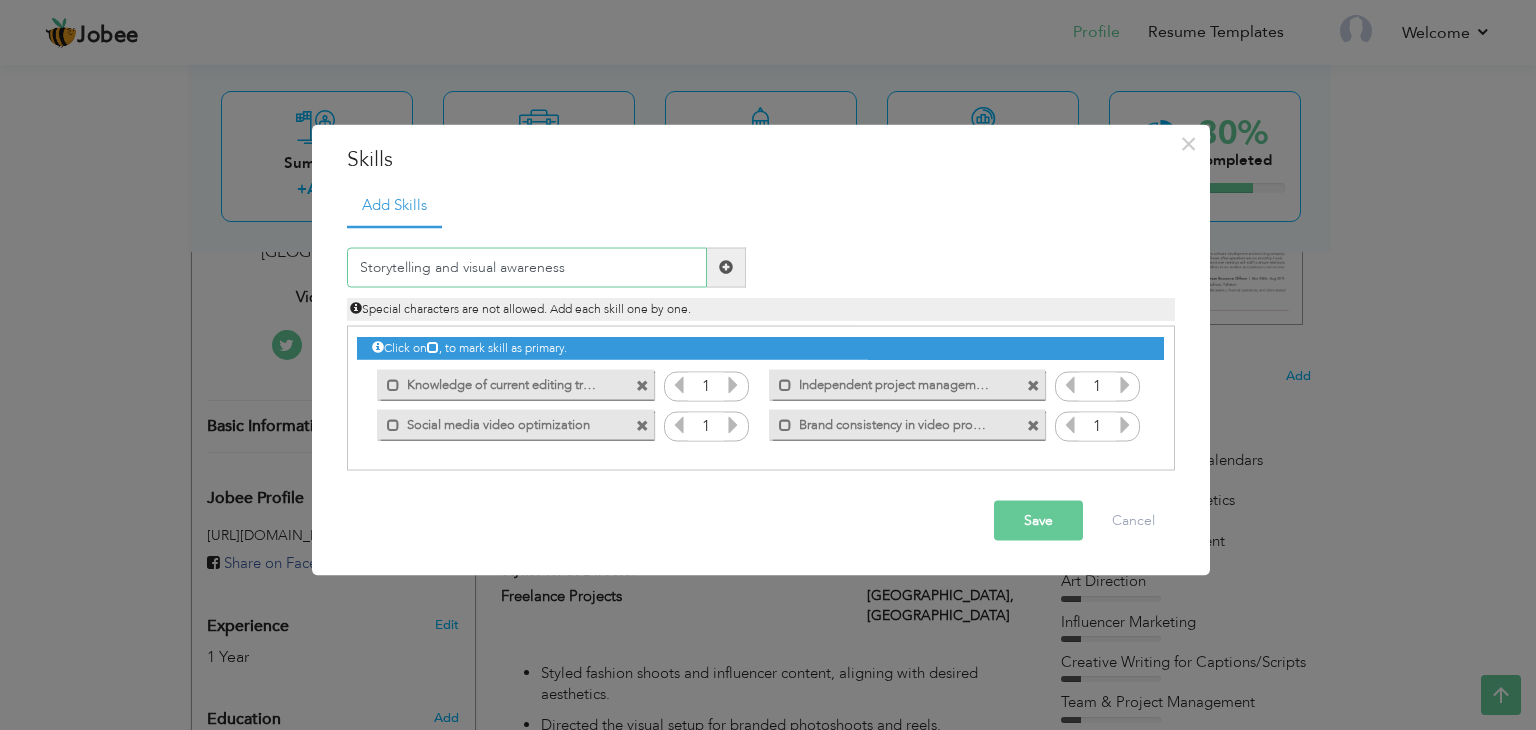 type on "Storytelling and visual awareness" 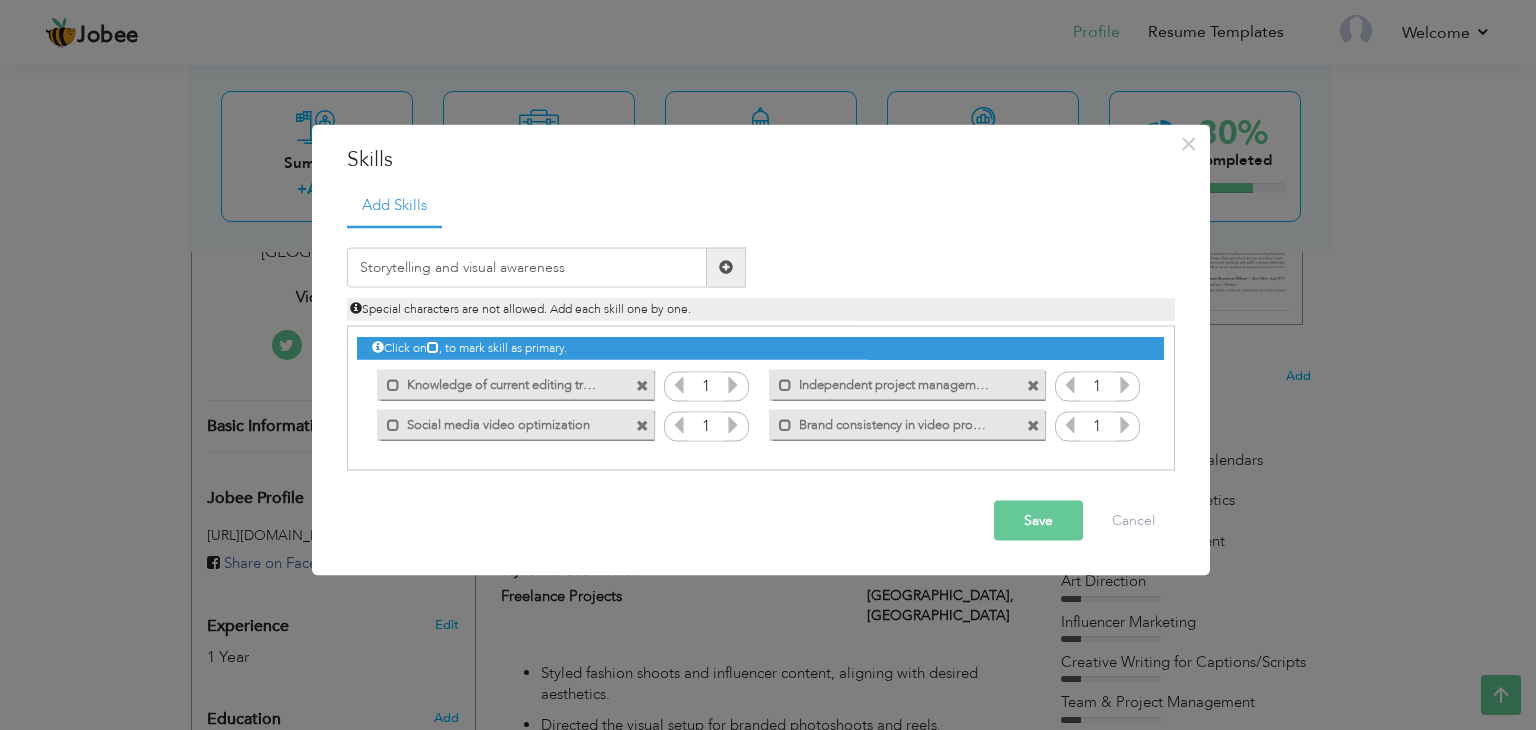 click at bounding box center (726, 267) 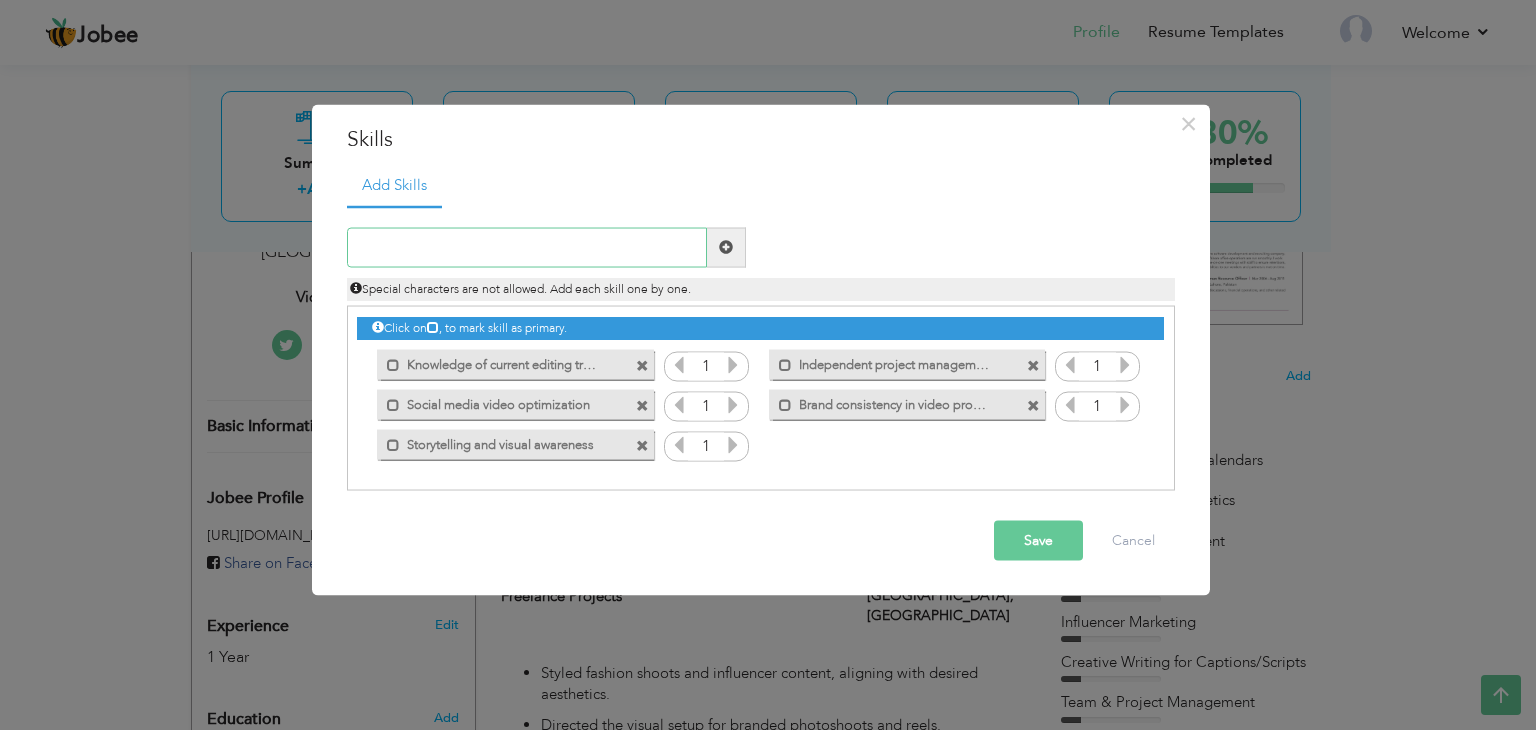 click at bounding box center [527, 247] 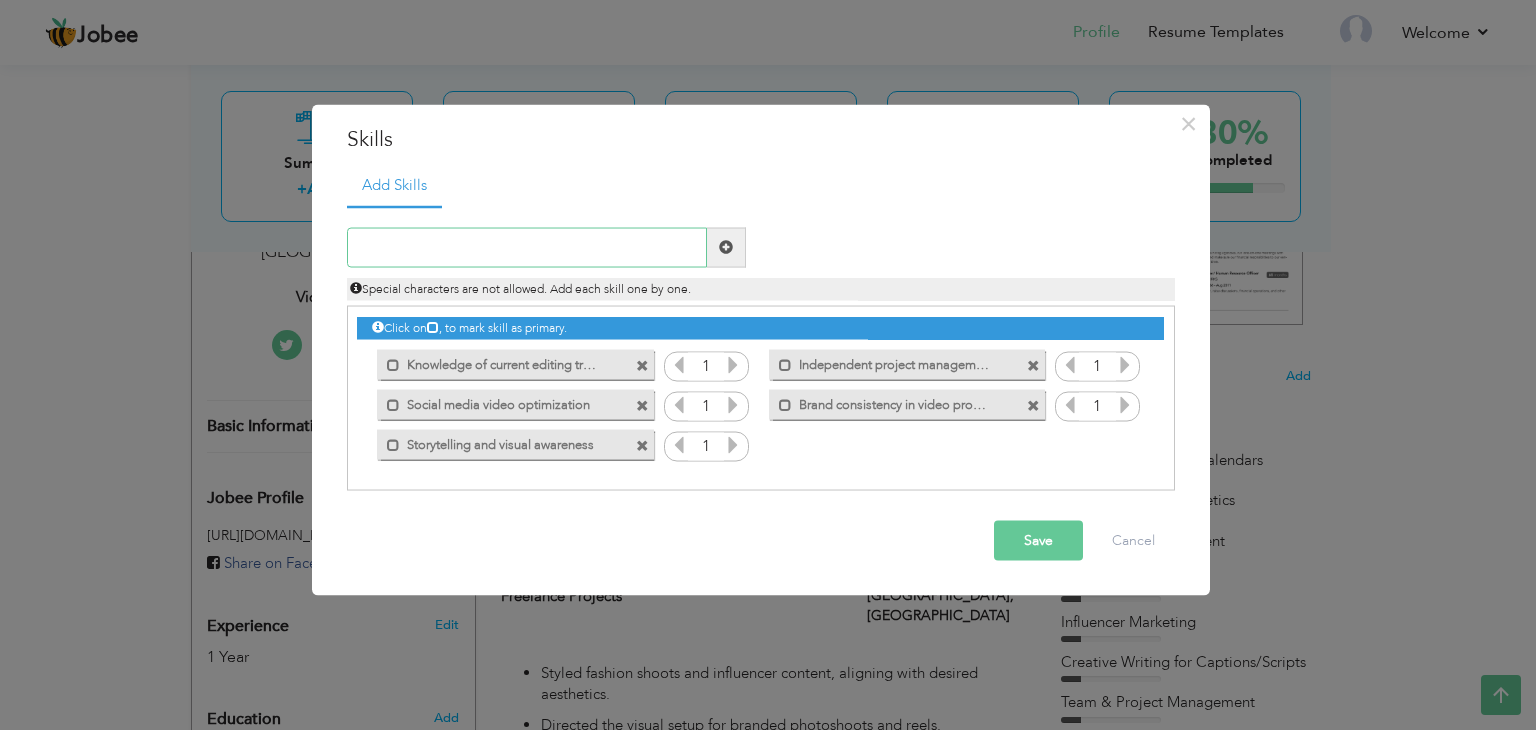 paste on "Advanced video editing and sequencing" 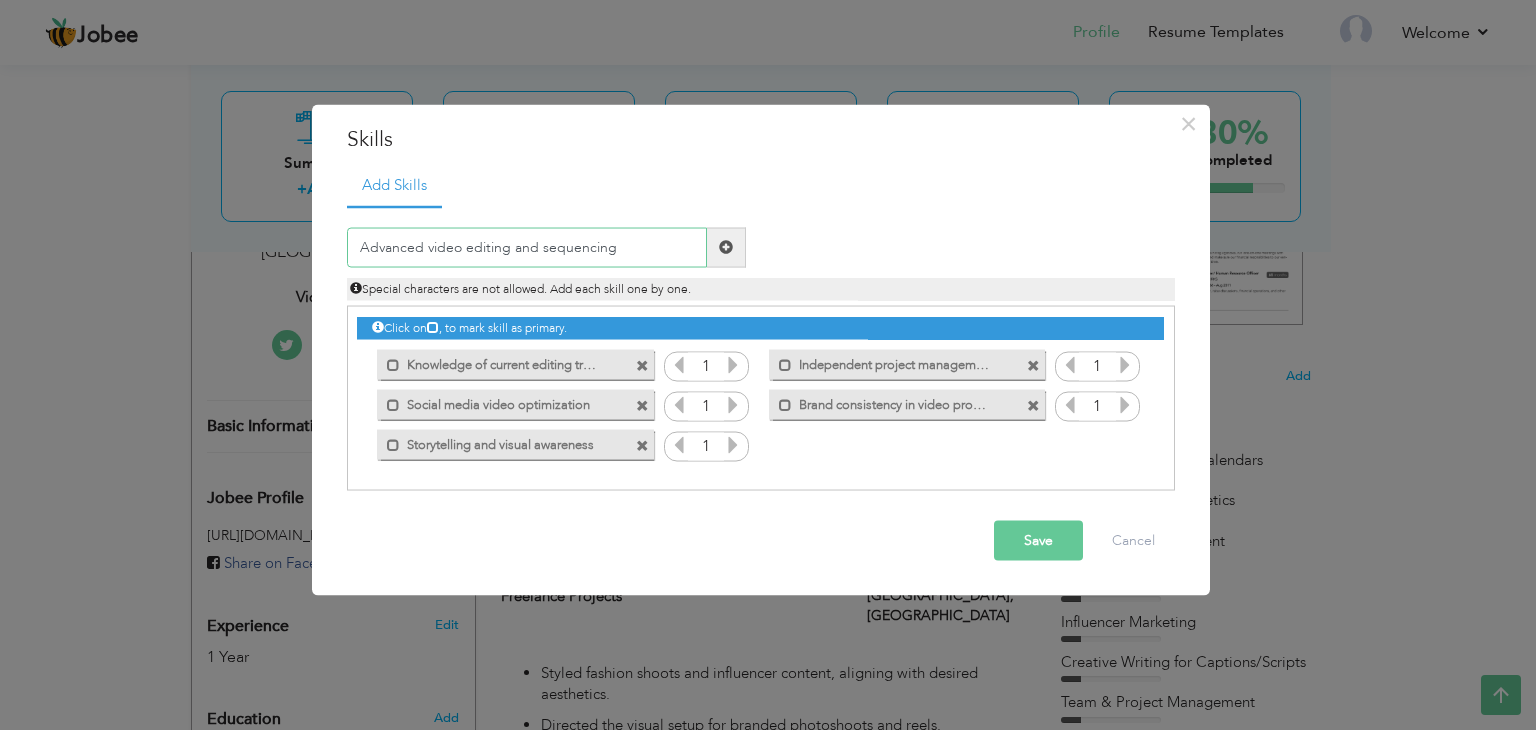 type on "Advanced video editing and sequencing" 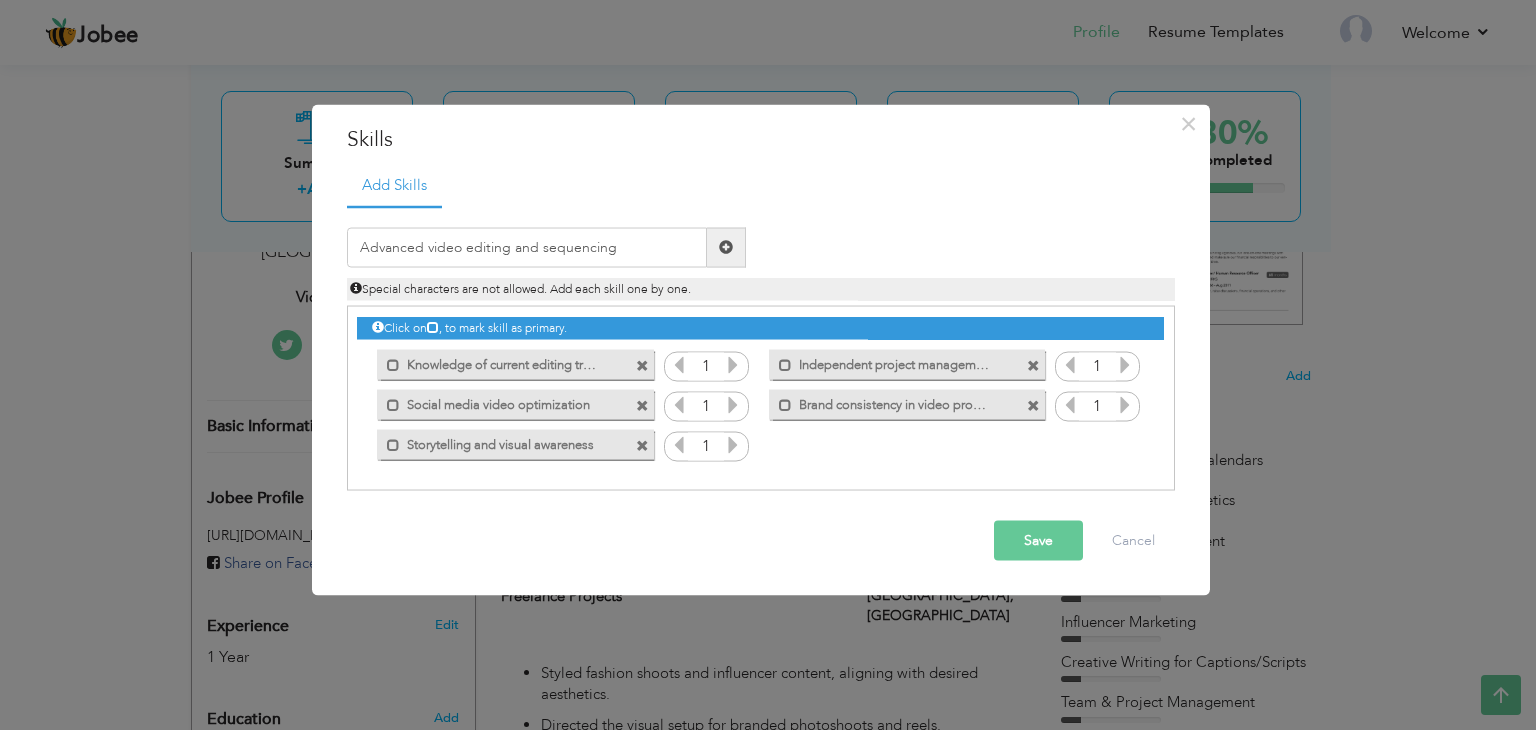 click on "Save
Cancel" at bounding box center (761, 540) 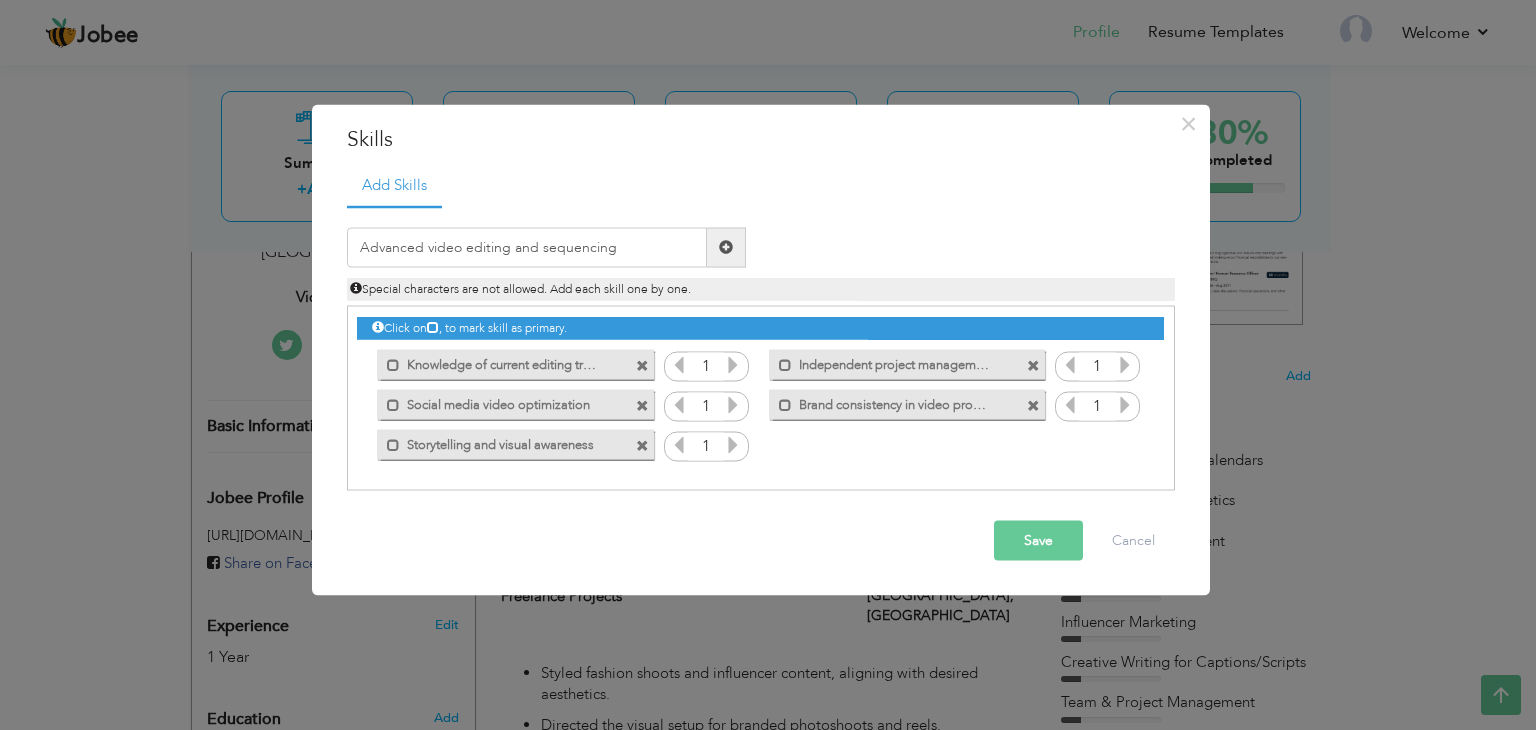 click at bounding box center (726, 247) 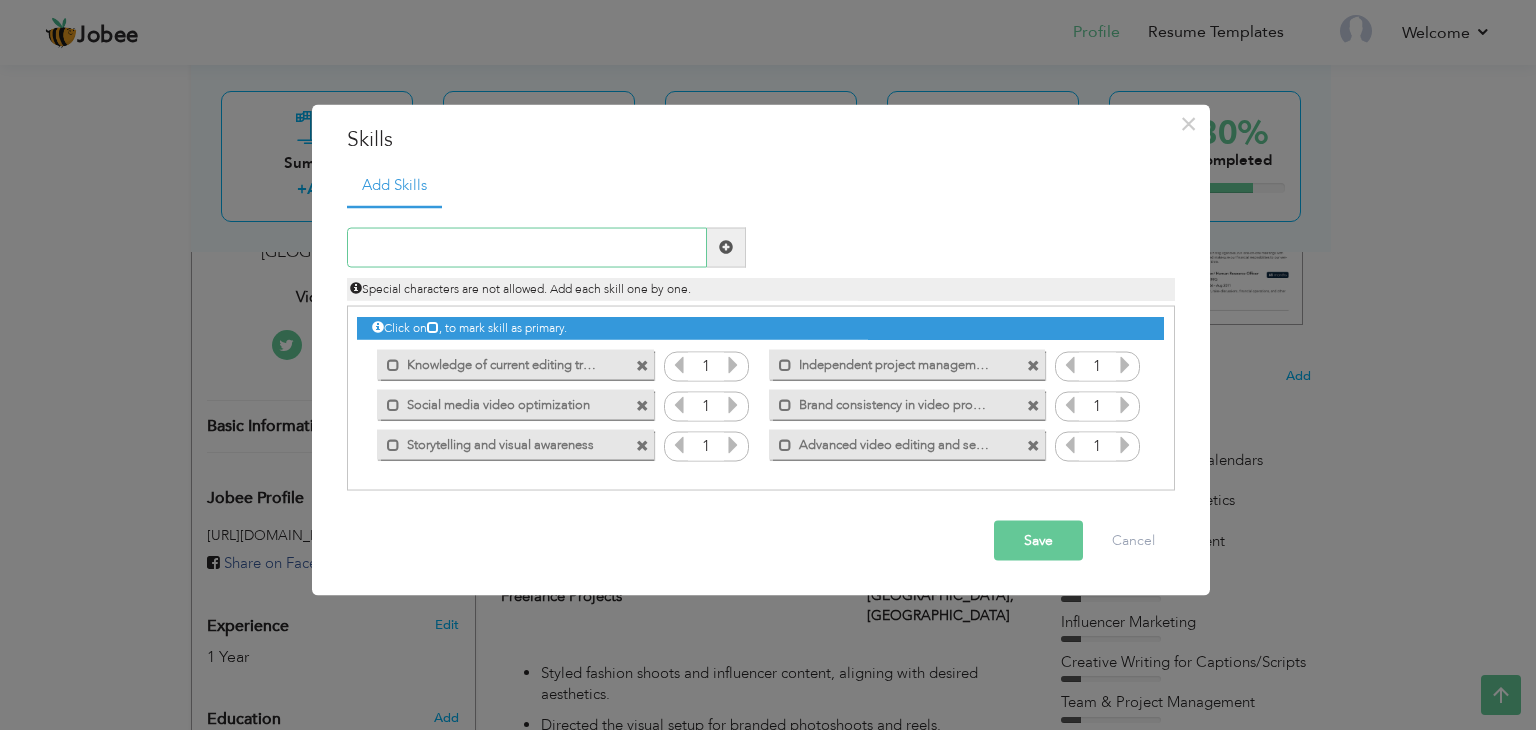 click at bounding box center [527, 247] 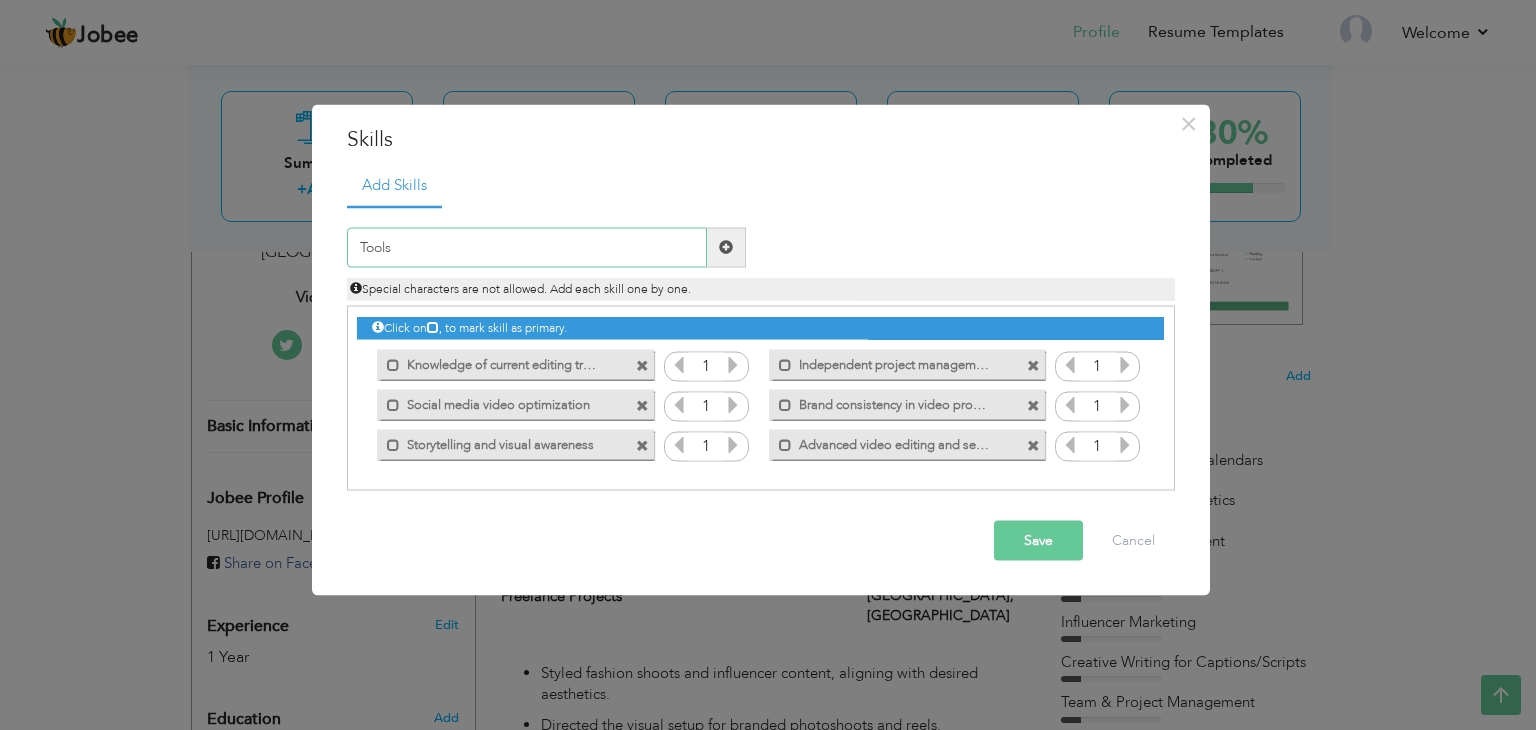 paste on "Adobe Premiere Pro  DaVinci Resolve  CapCut" 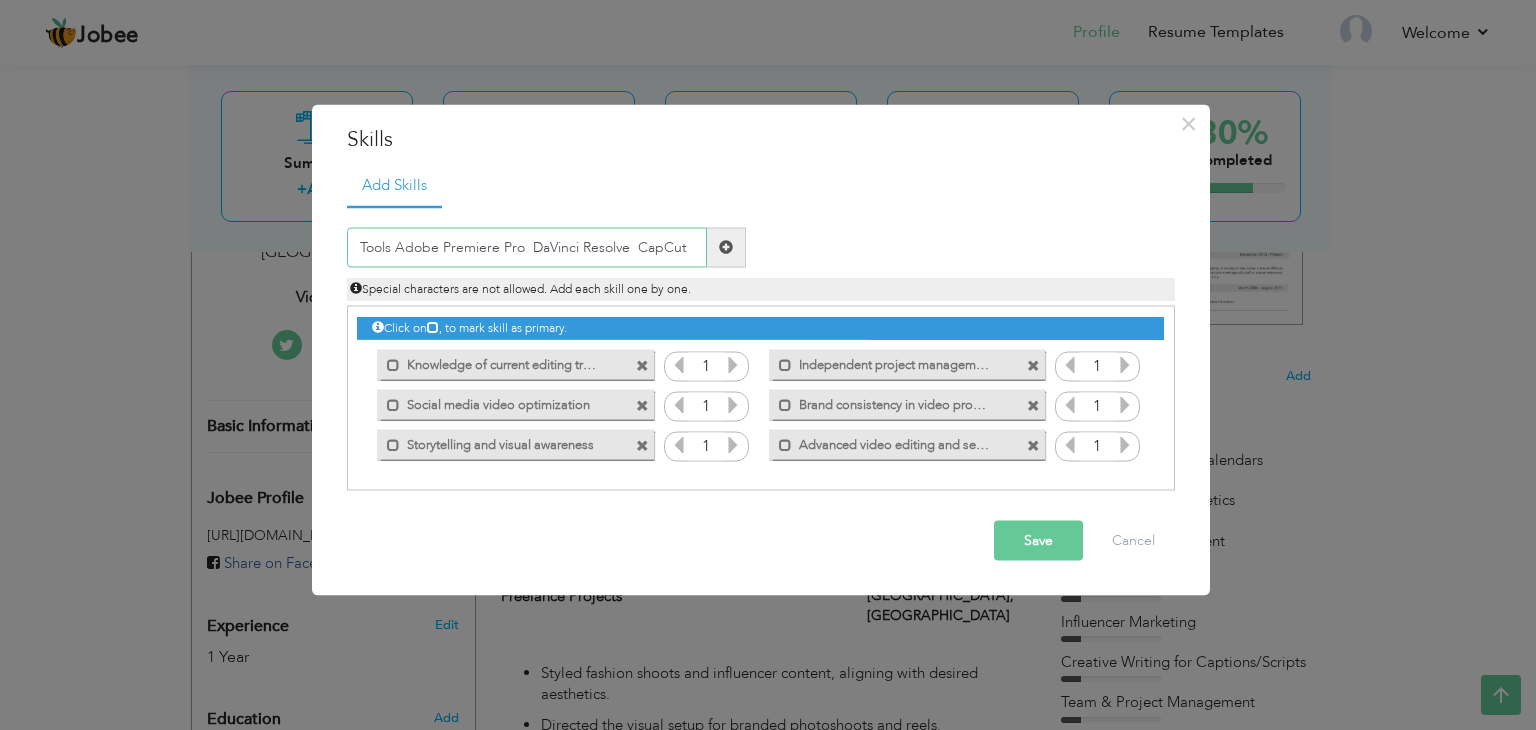 click on "Tools Adobe Premiere Pro  DaVinci Resolve  CapCut" at bounding box center [527, 247] 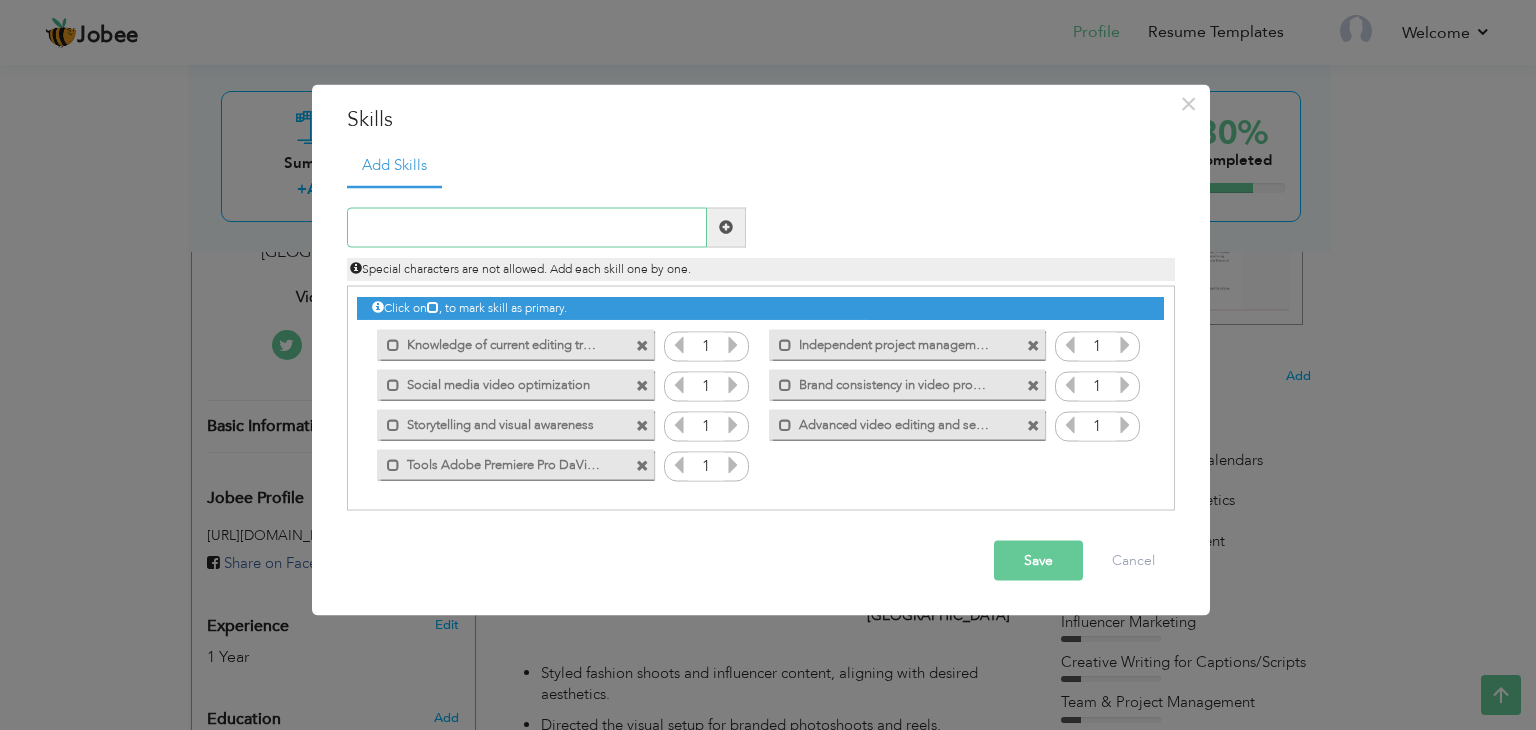 paste on "Canva (thumbnails, basic motion graphics)" 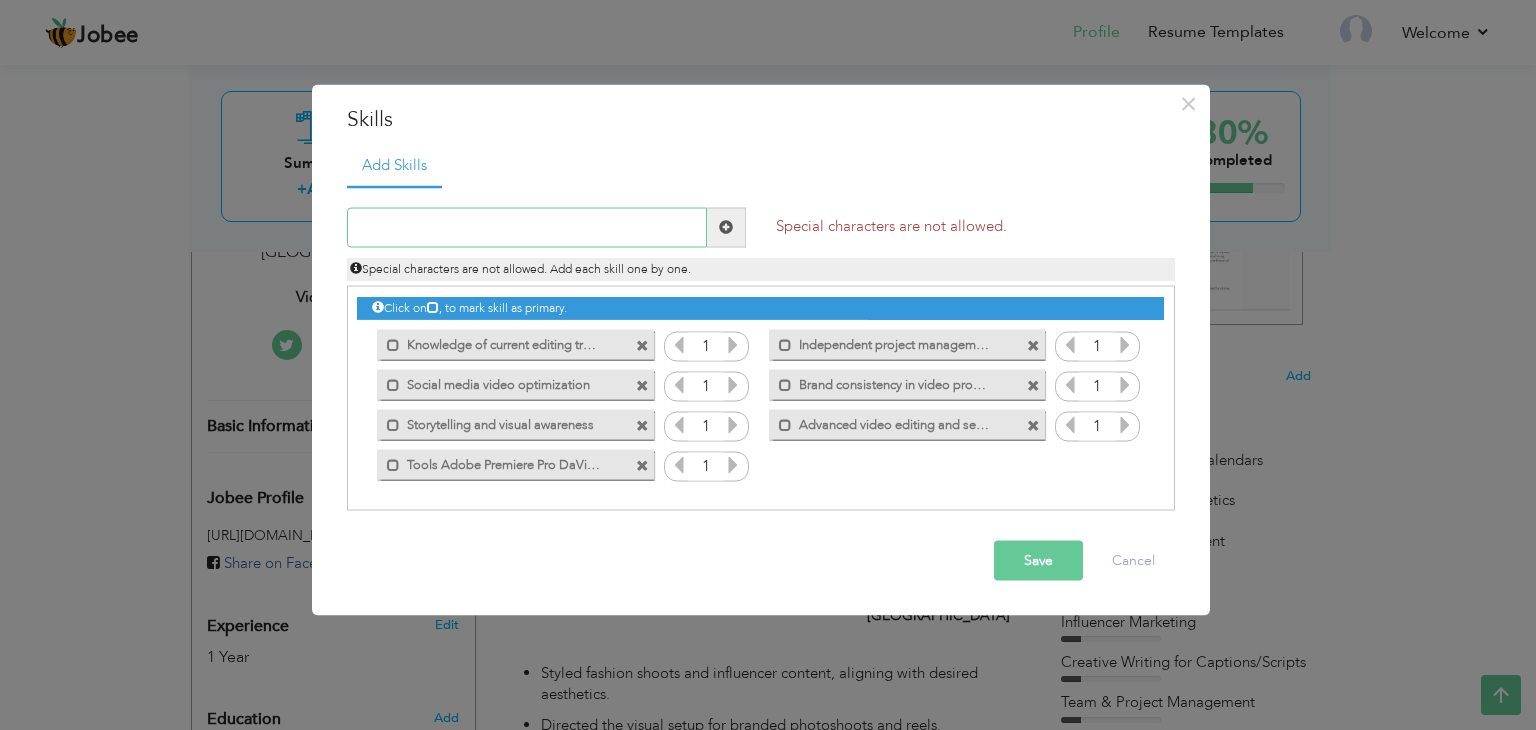 click at bounding box center (527, 227) 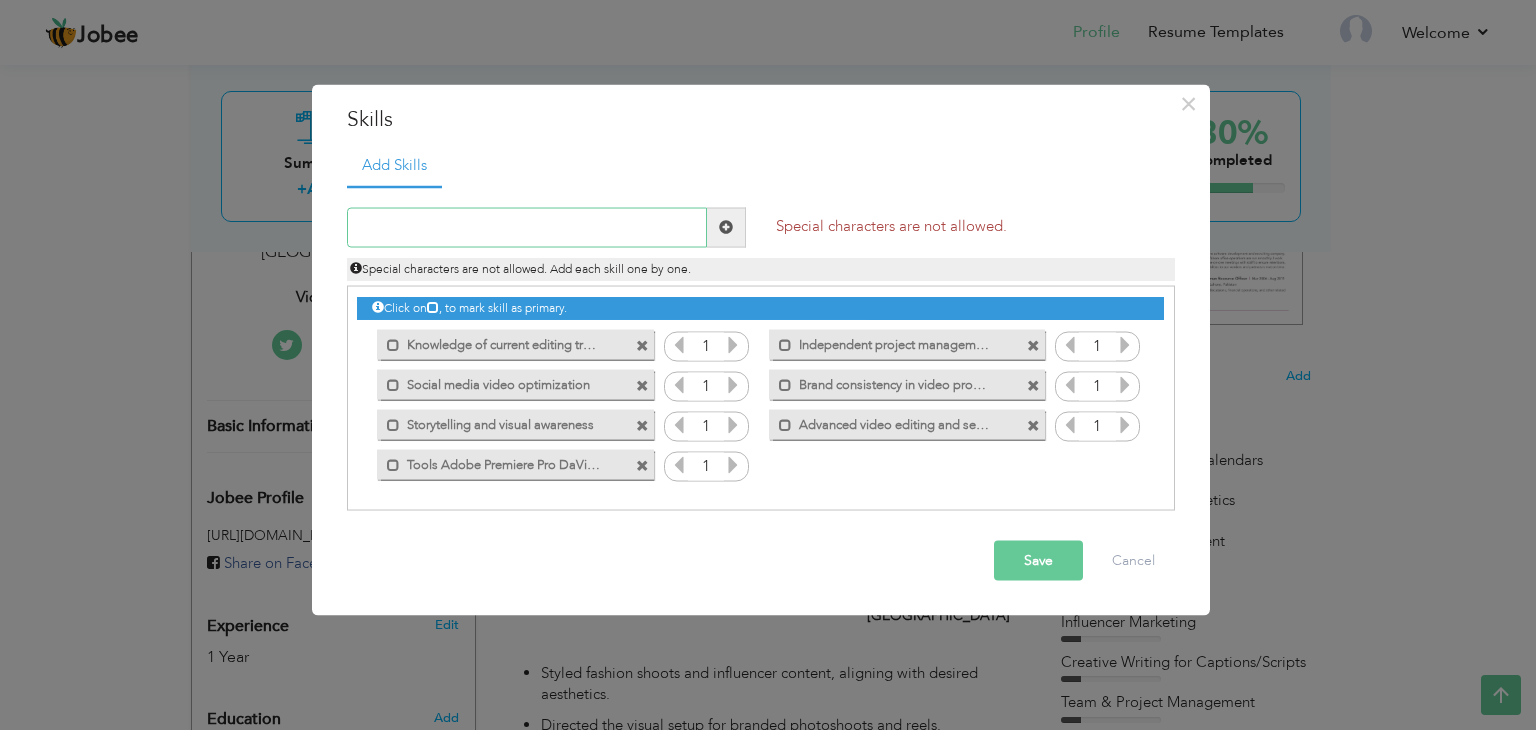 paste on "Canva (thumbnails, basic motion graphics)" 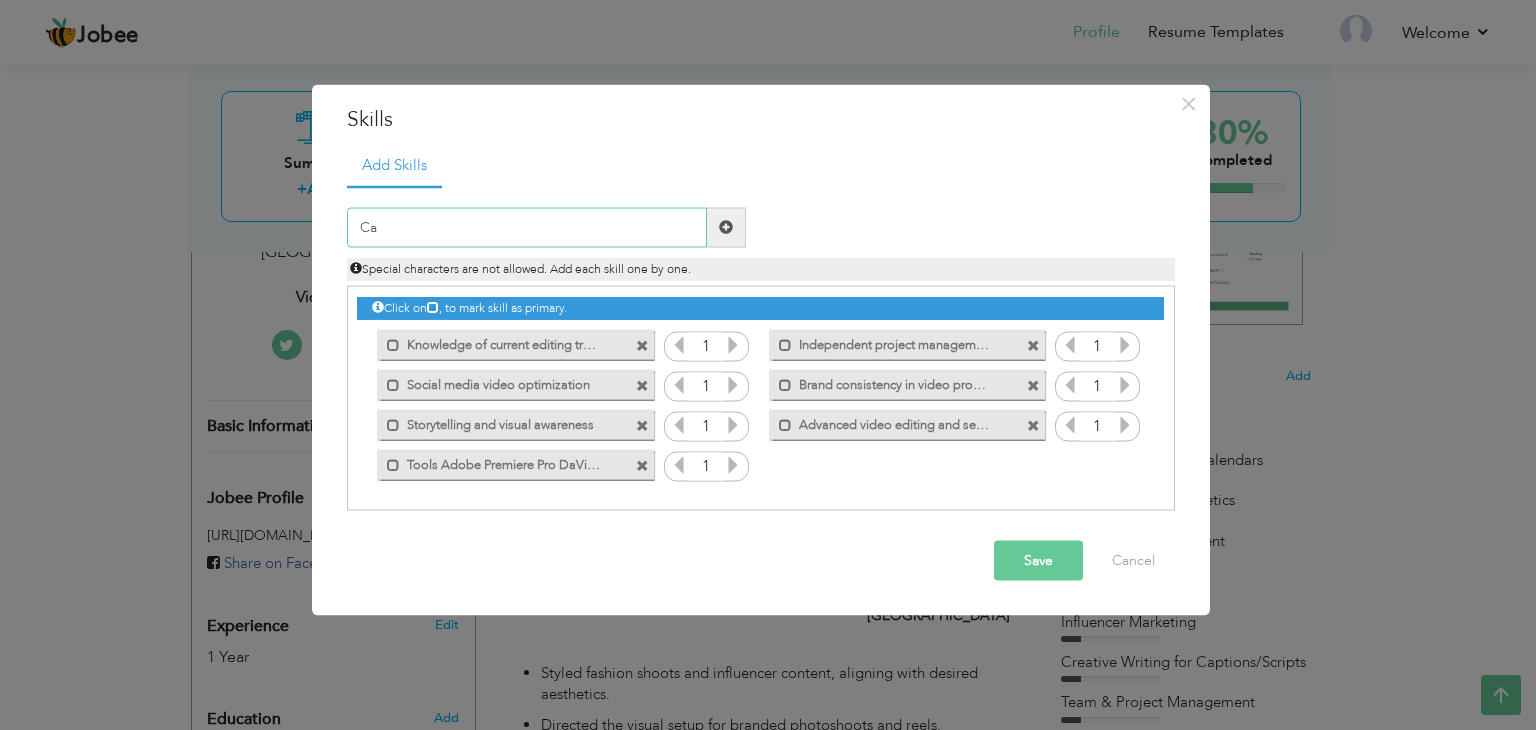 type on "C" 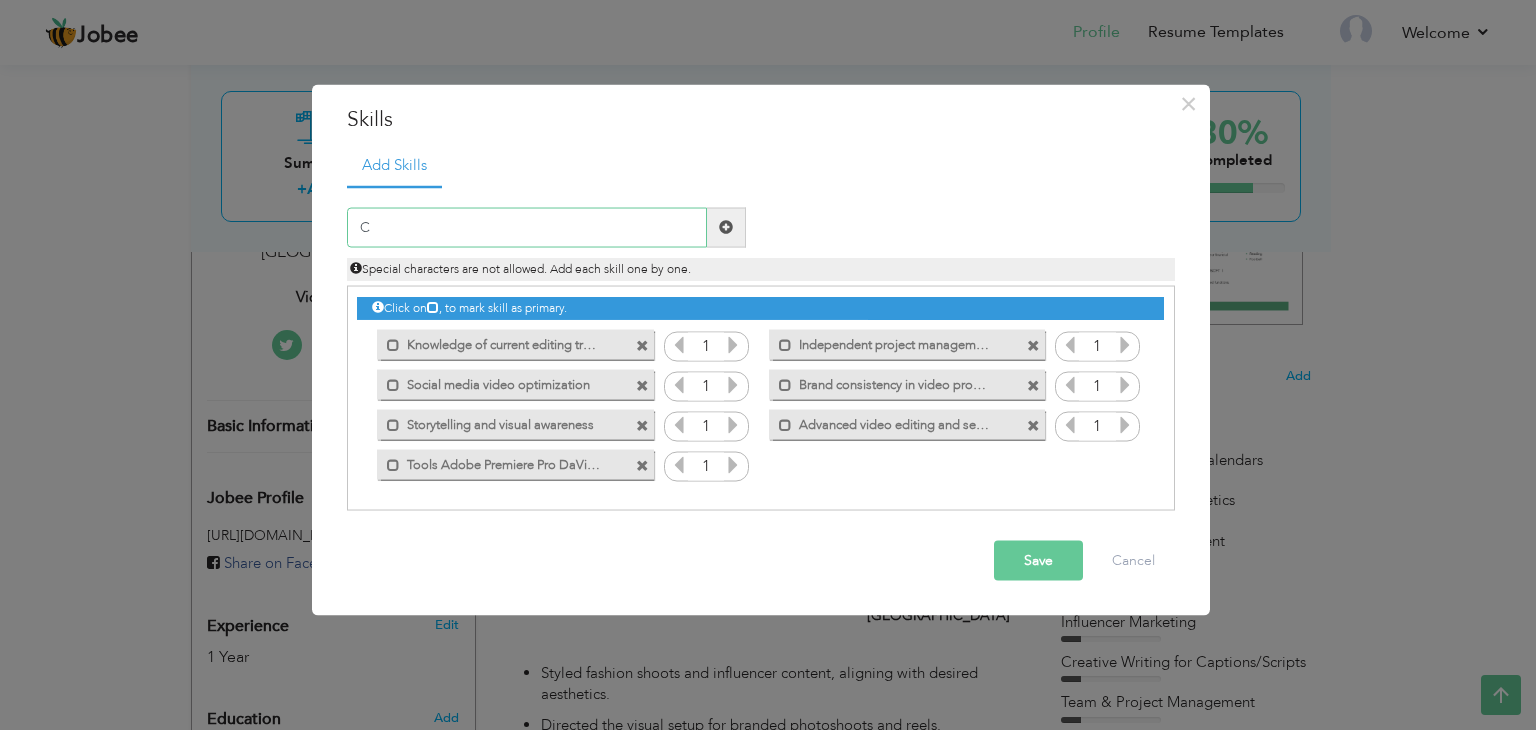 type 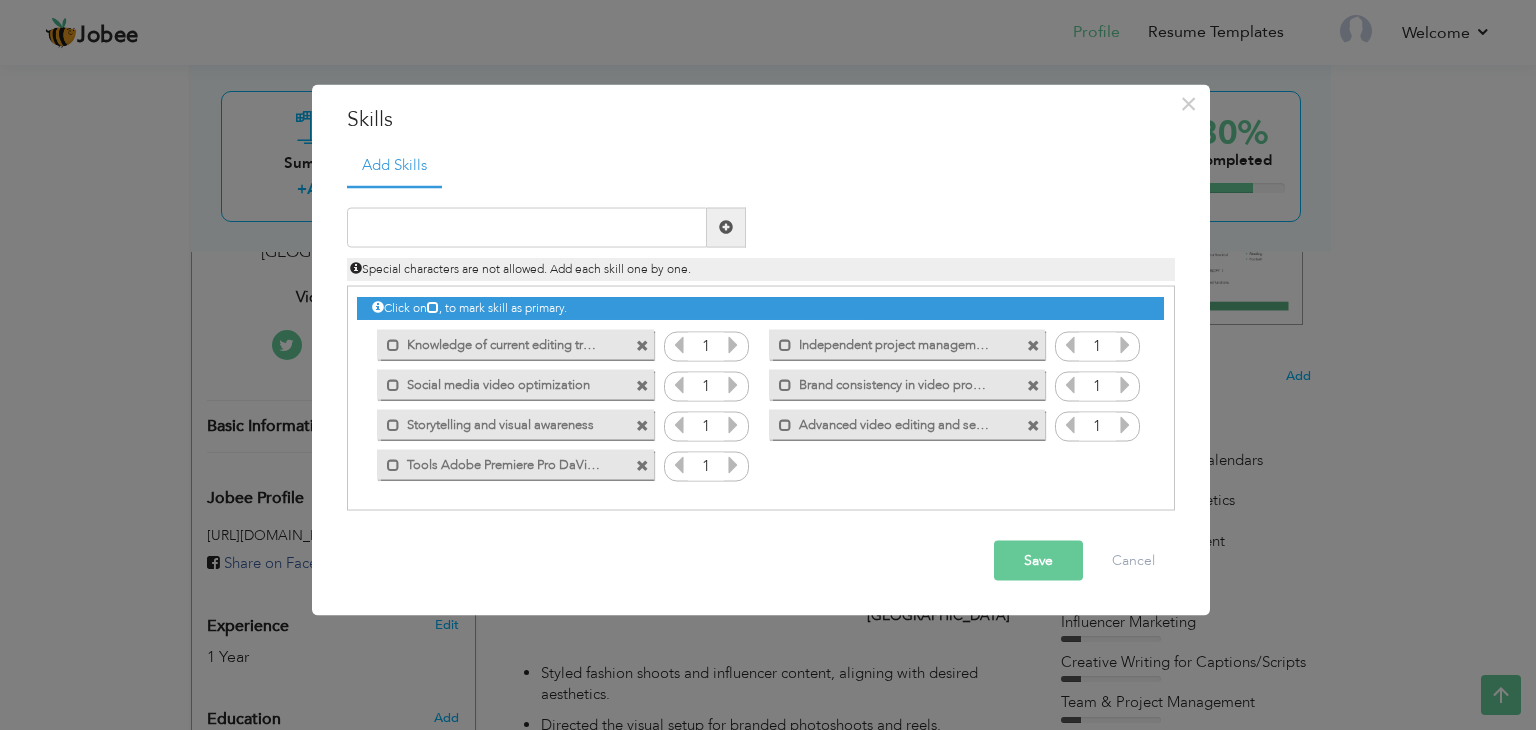 click on "Save" at bounding box center [1038, 560] 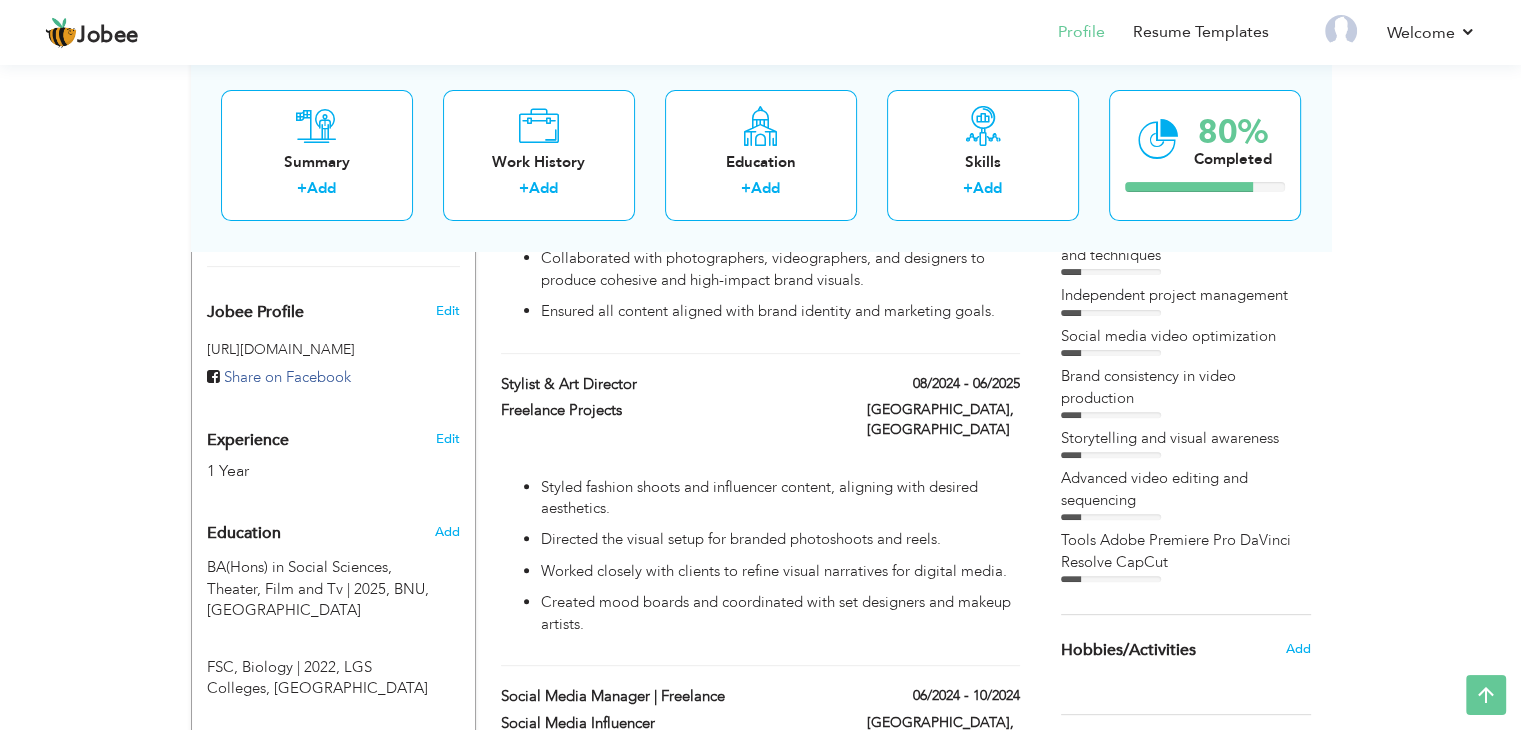 scroll, scrollTop: 586, scrollLeft: 0, axis: vertical 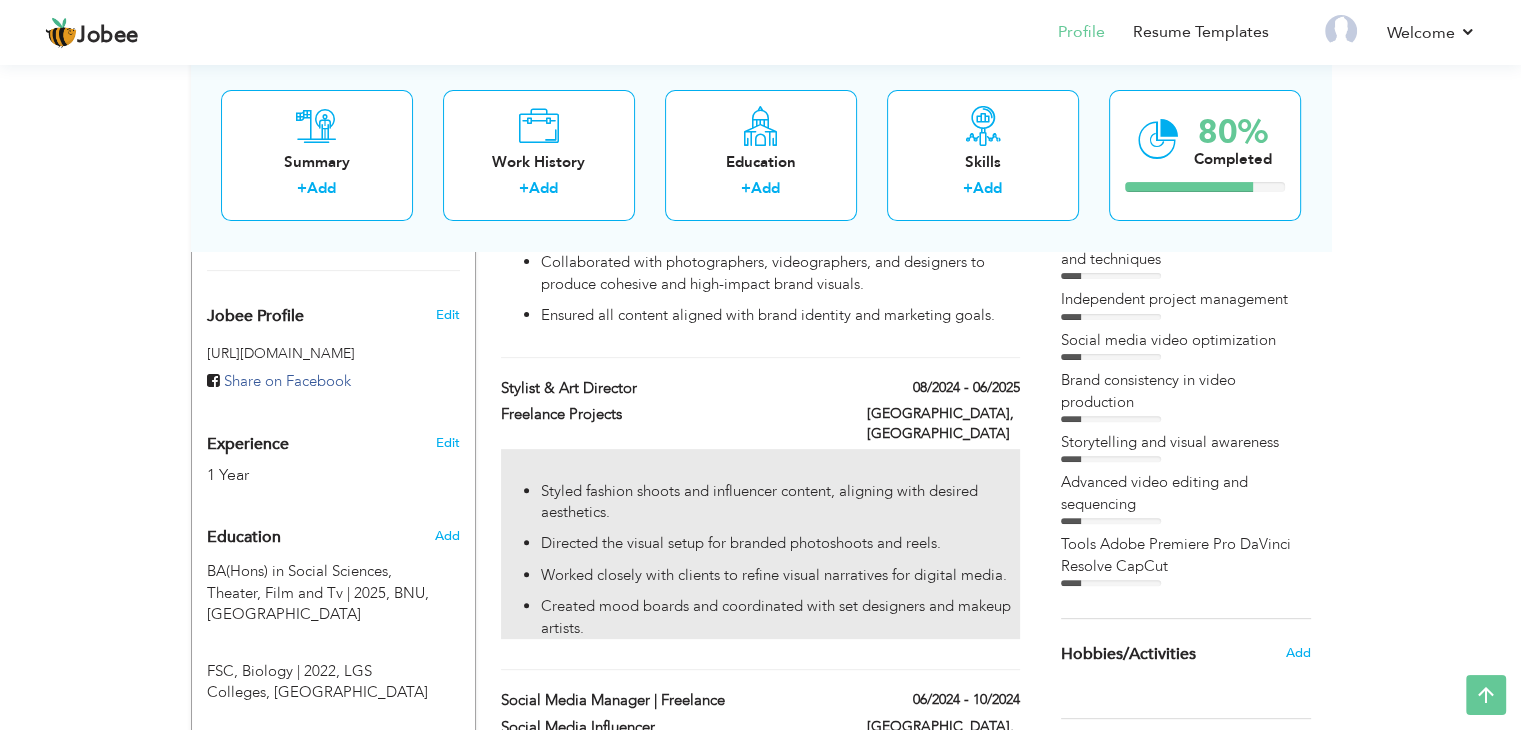 click on "Styled fashion shoots and influencer content, aligning with desired aesthetics." at bounding box center [780, 502] 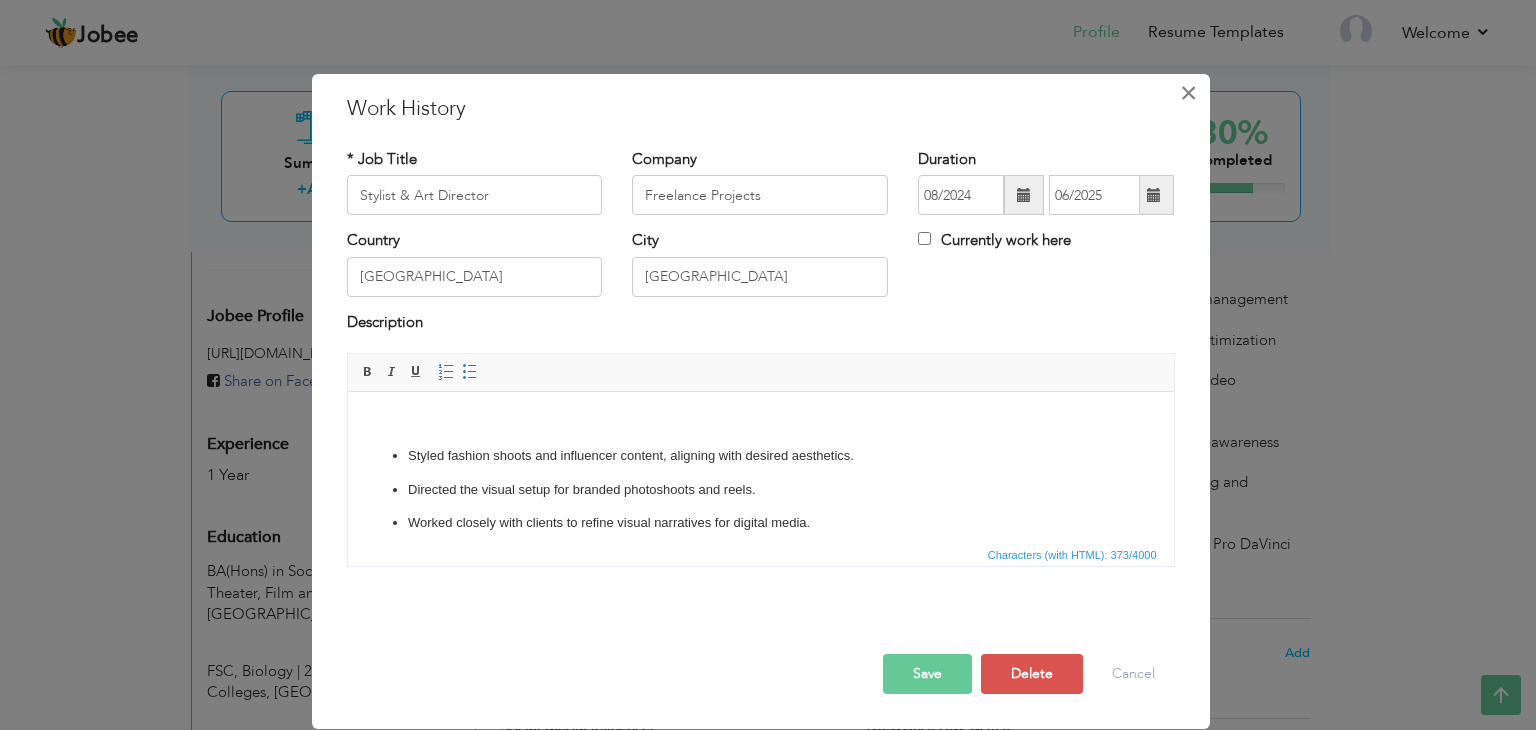 click on "×" at bounding box center (1188, 93) 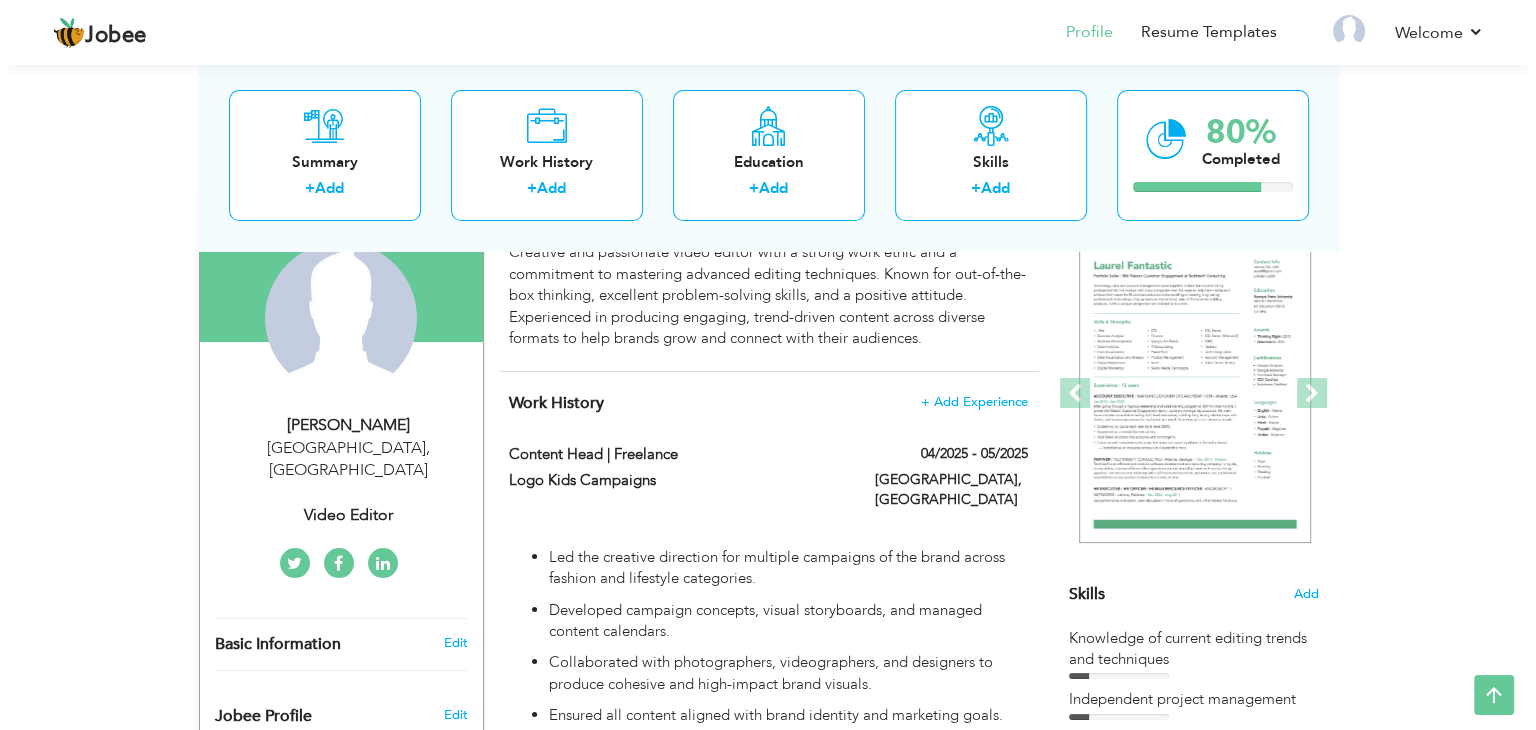 scroll, scrollTop: 188, scrollLeft: 0, axis: vertical 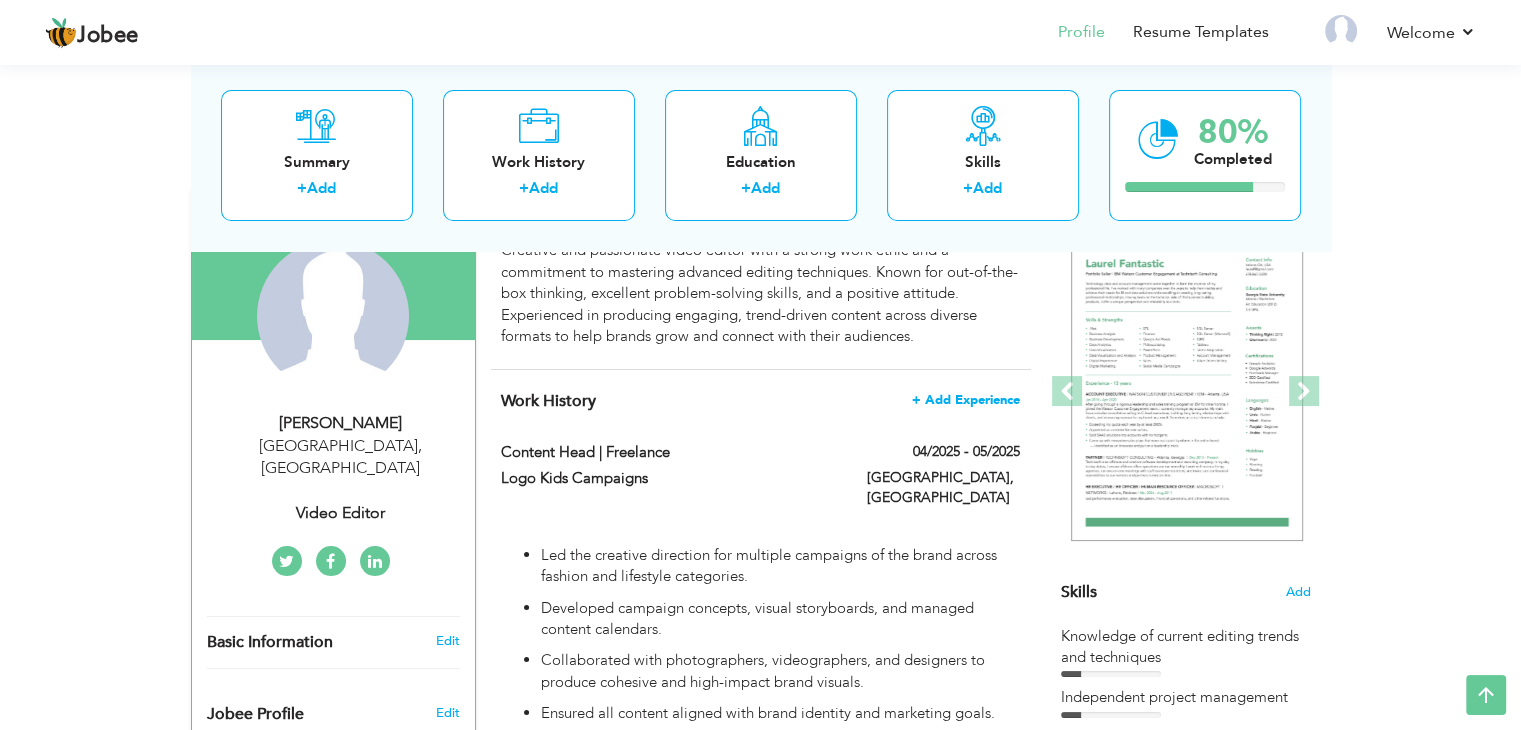 click on "+ Add Experience" at bounding box center (966, 400) 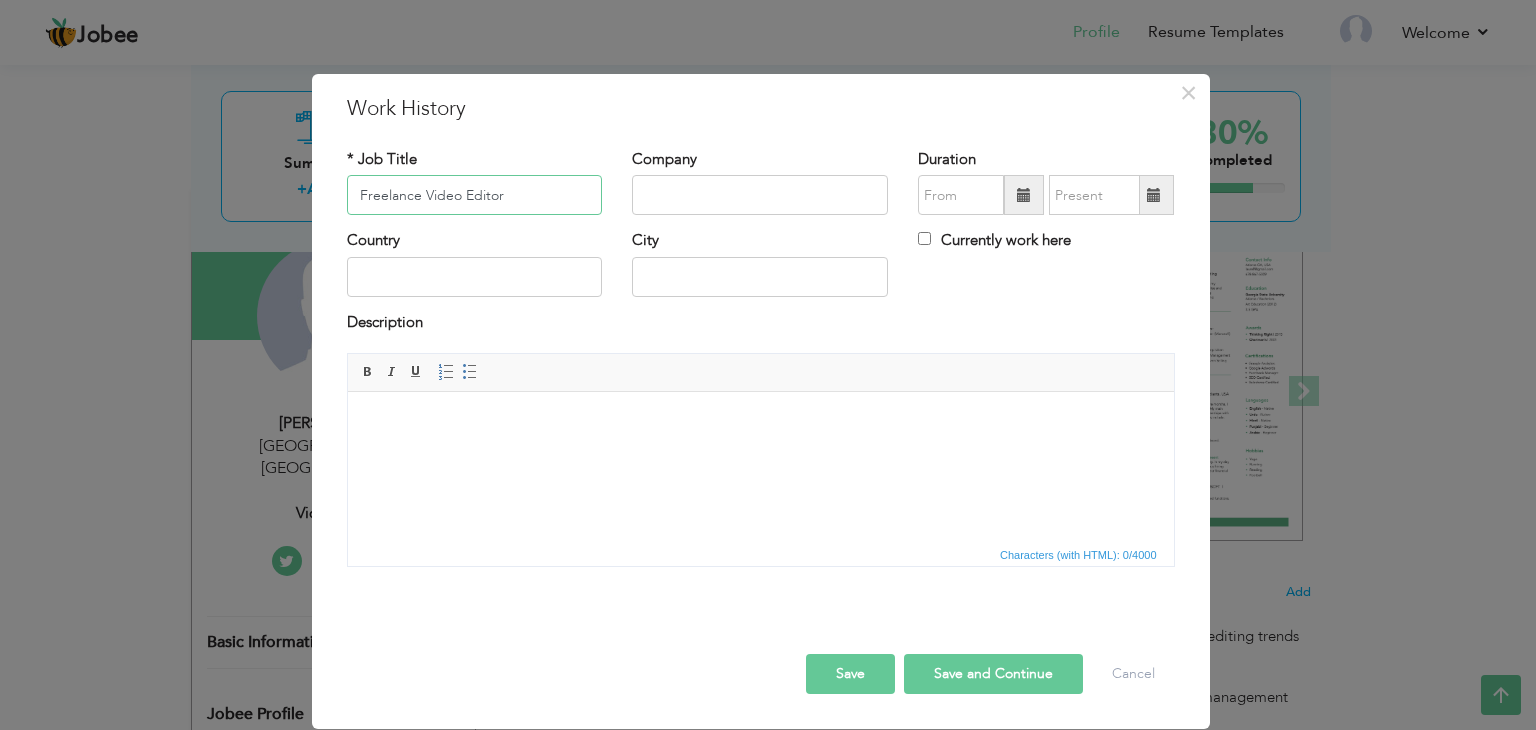 type on "Freelance Video Editor" 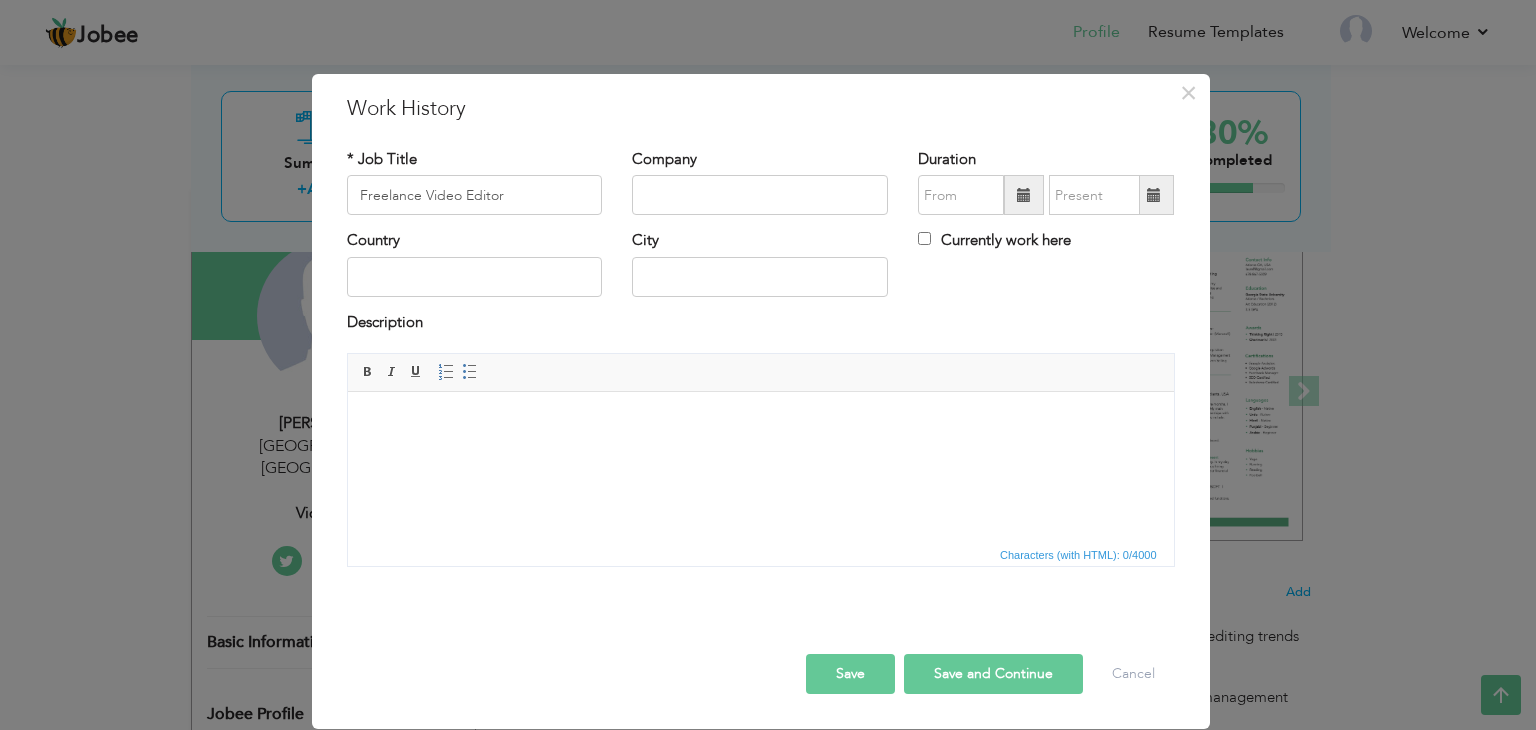 click on "Description" at bounding box center [761, 332] 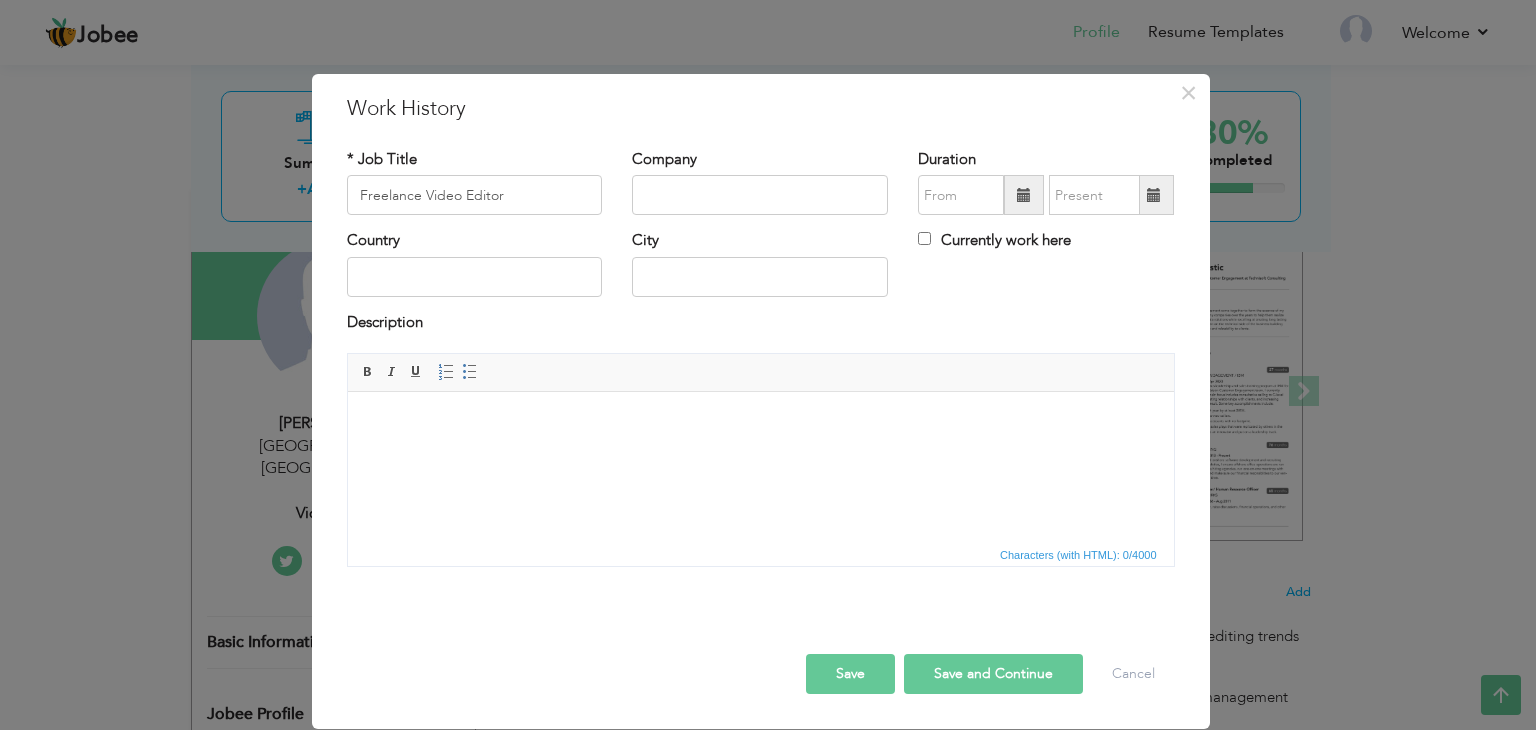 click at bounding box center (760, 422) 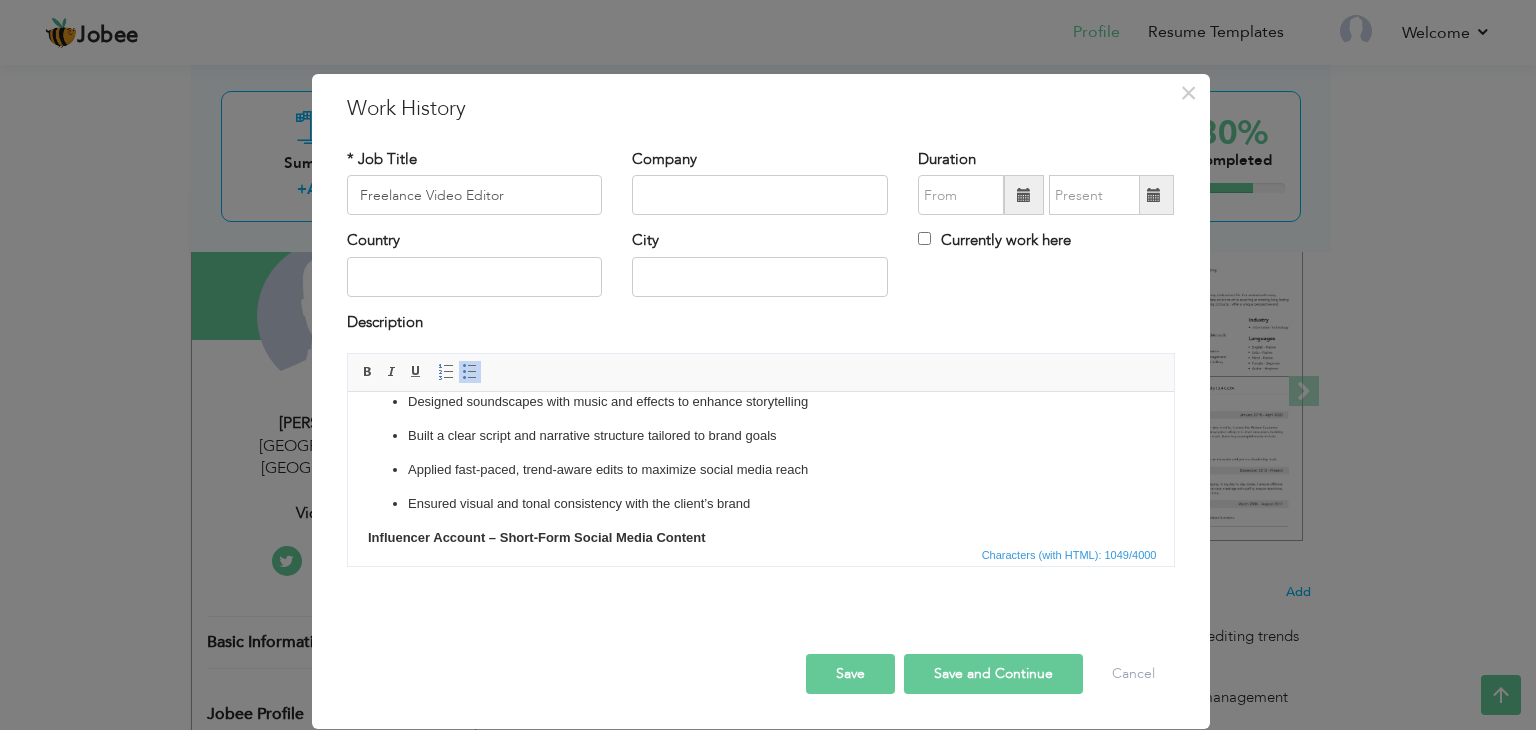 scroll, scrollTop: 0, scrollLeft: 0, axis: both 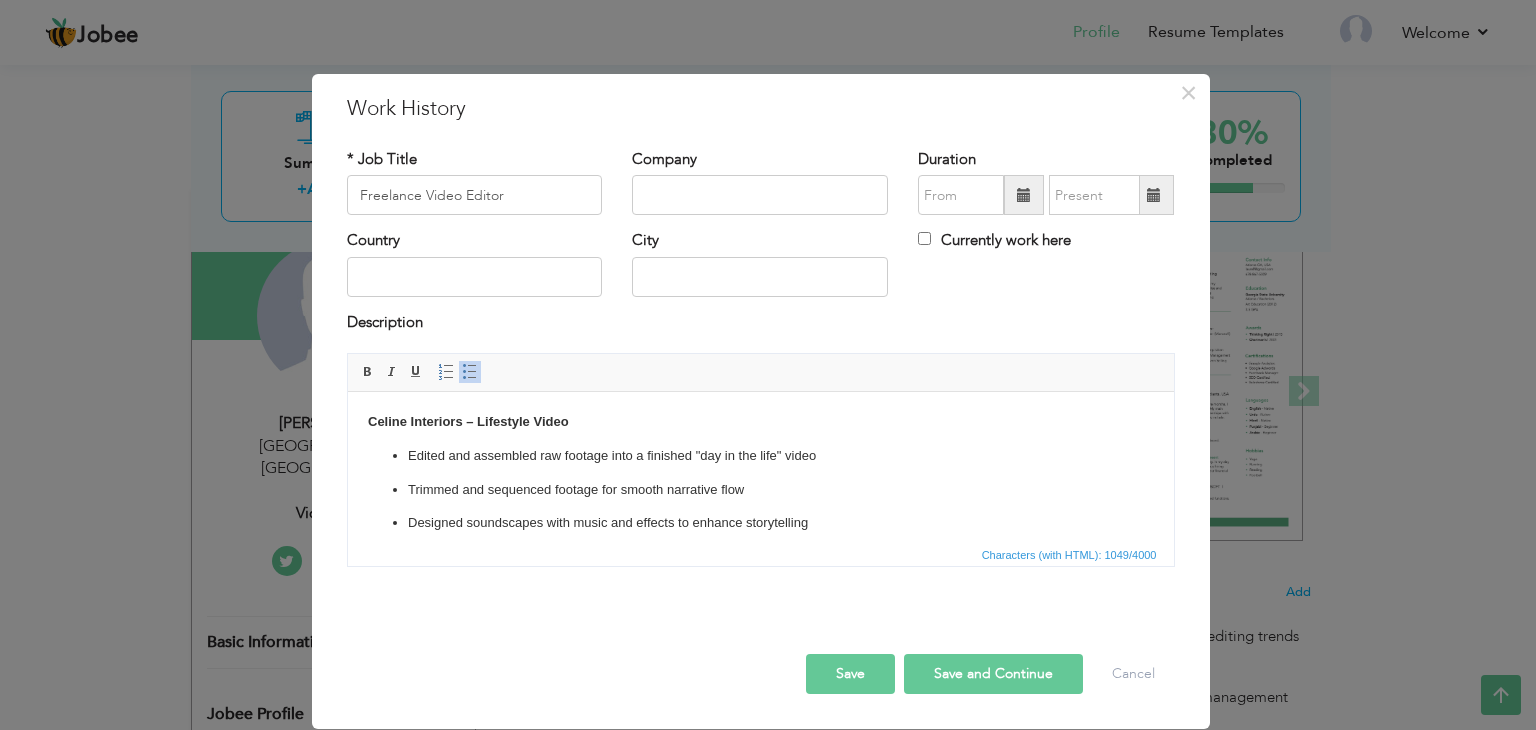 click on "Edited and assembled raw footage into a finished "day in the life" video" at bounding box center [760, 456] 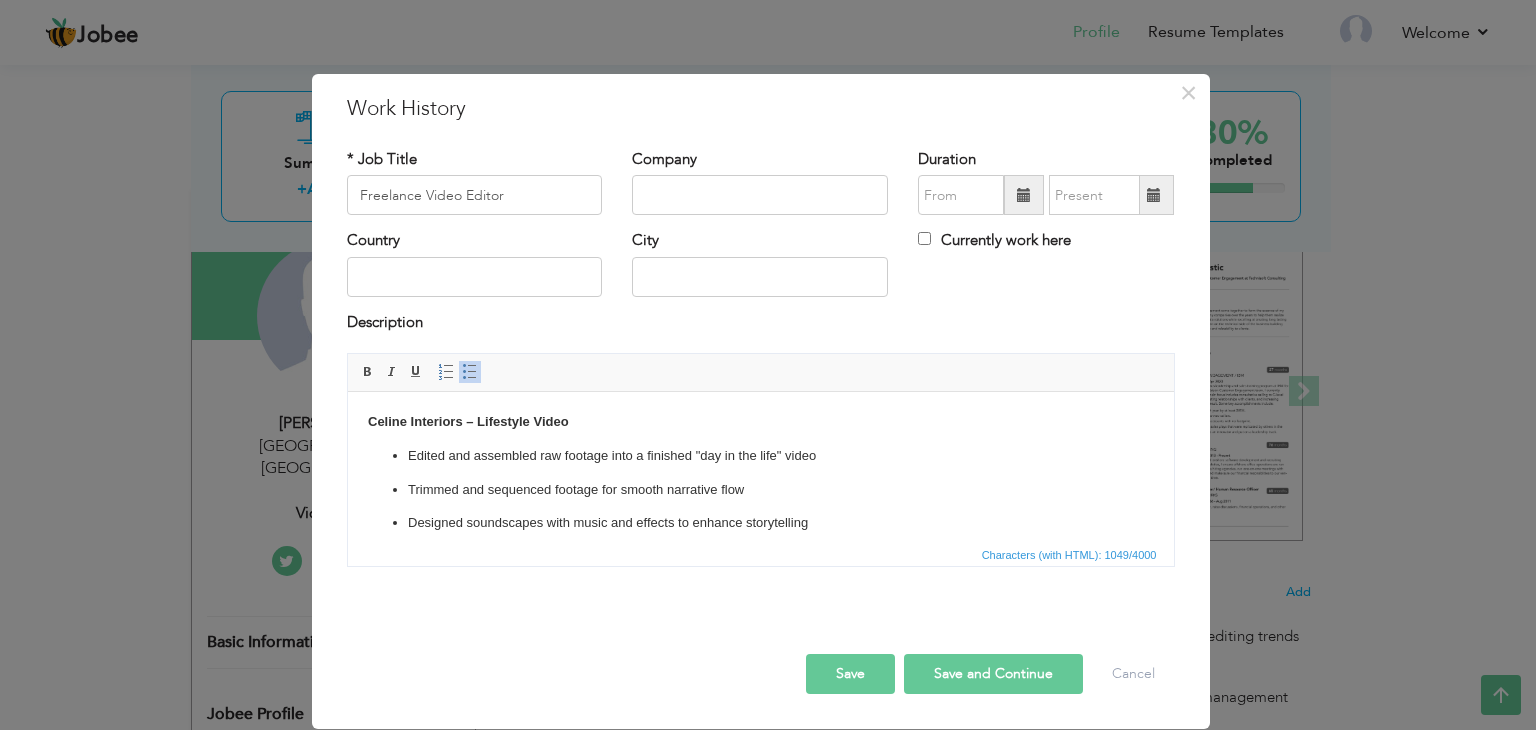 type 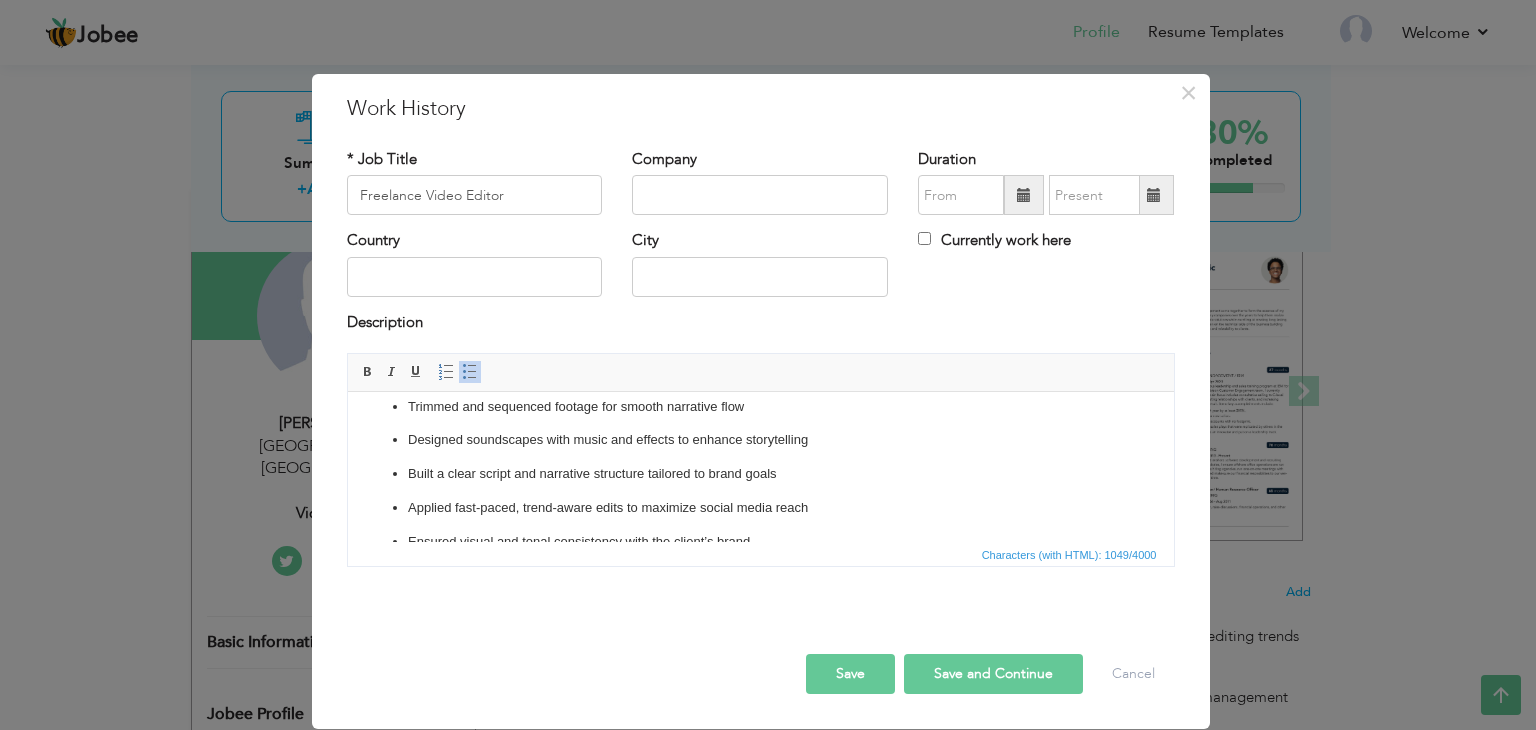 scroll, scrollTop: 86, scrollLeft: 0, axis: vertical 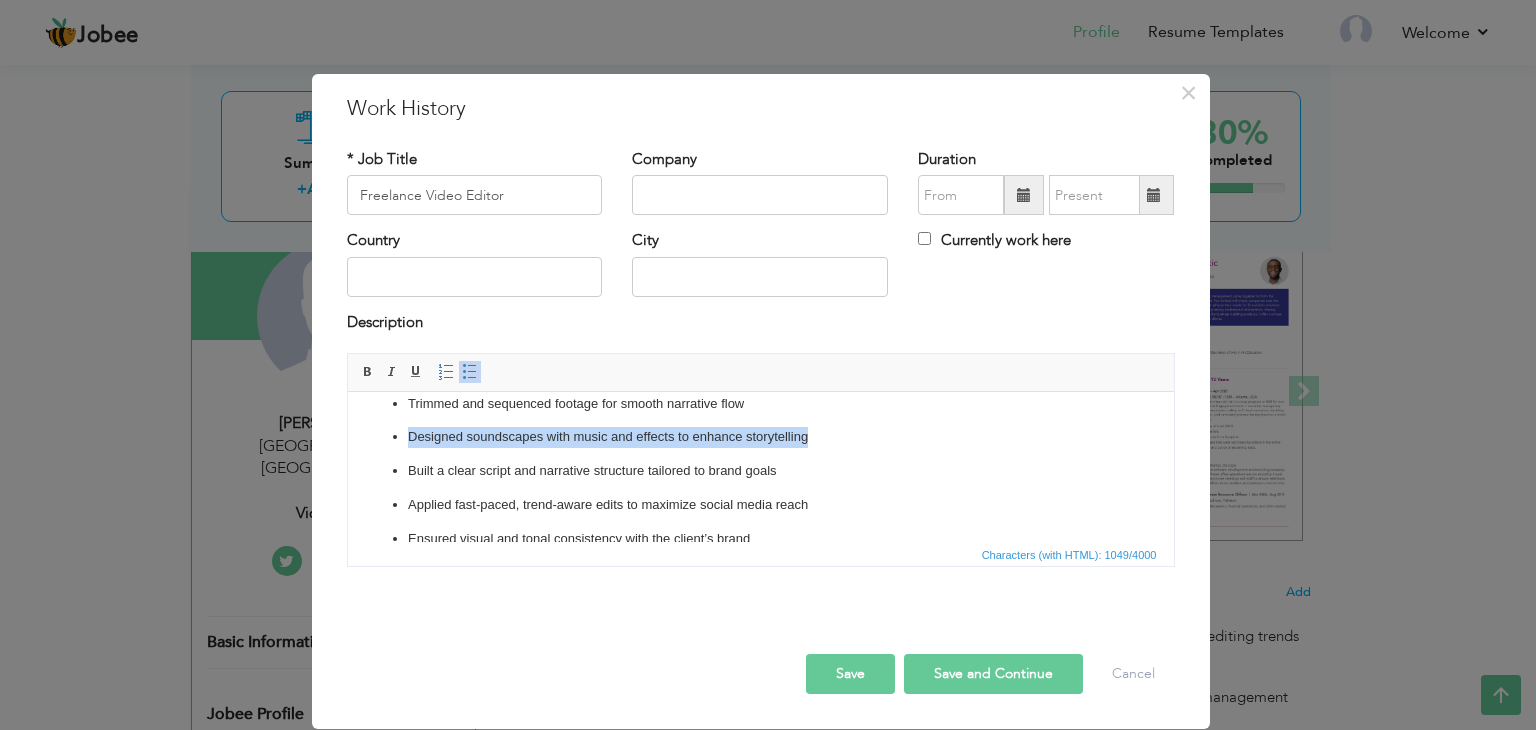 drag, startPoint x: 834, startPoint y: 440, endPoint x: 377, endPoint y: 436, distance: 457.01752 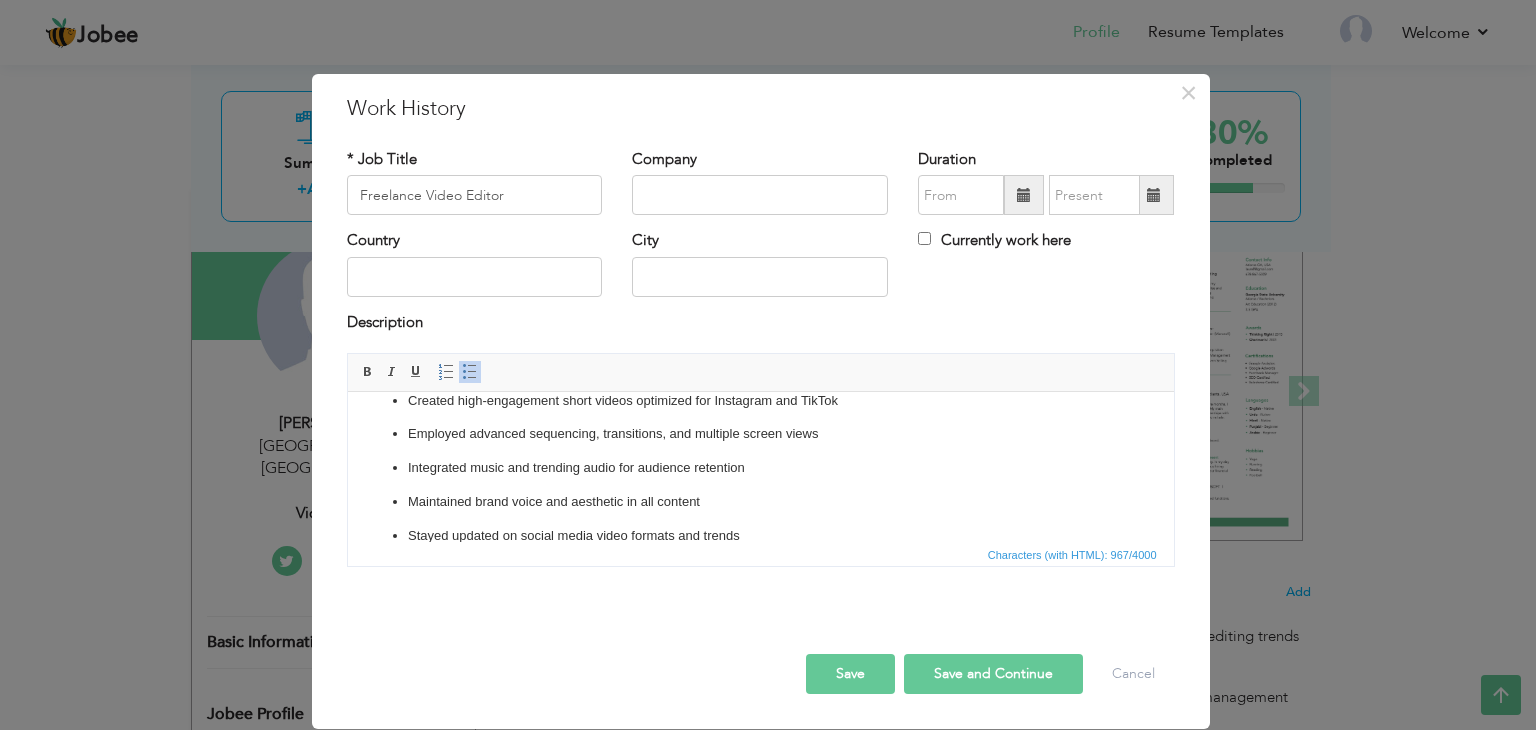 scroll, scrollTop: 282, scrollLeft: 0, axis: vertical 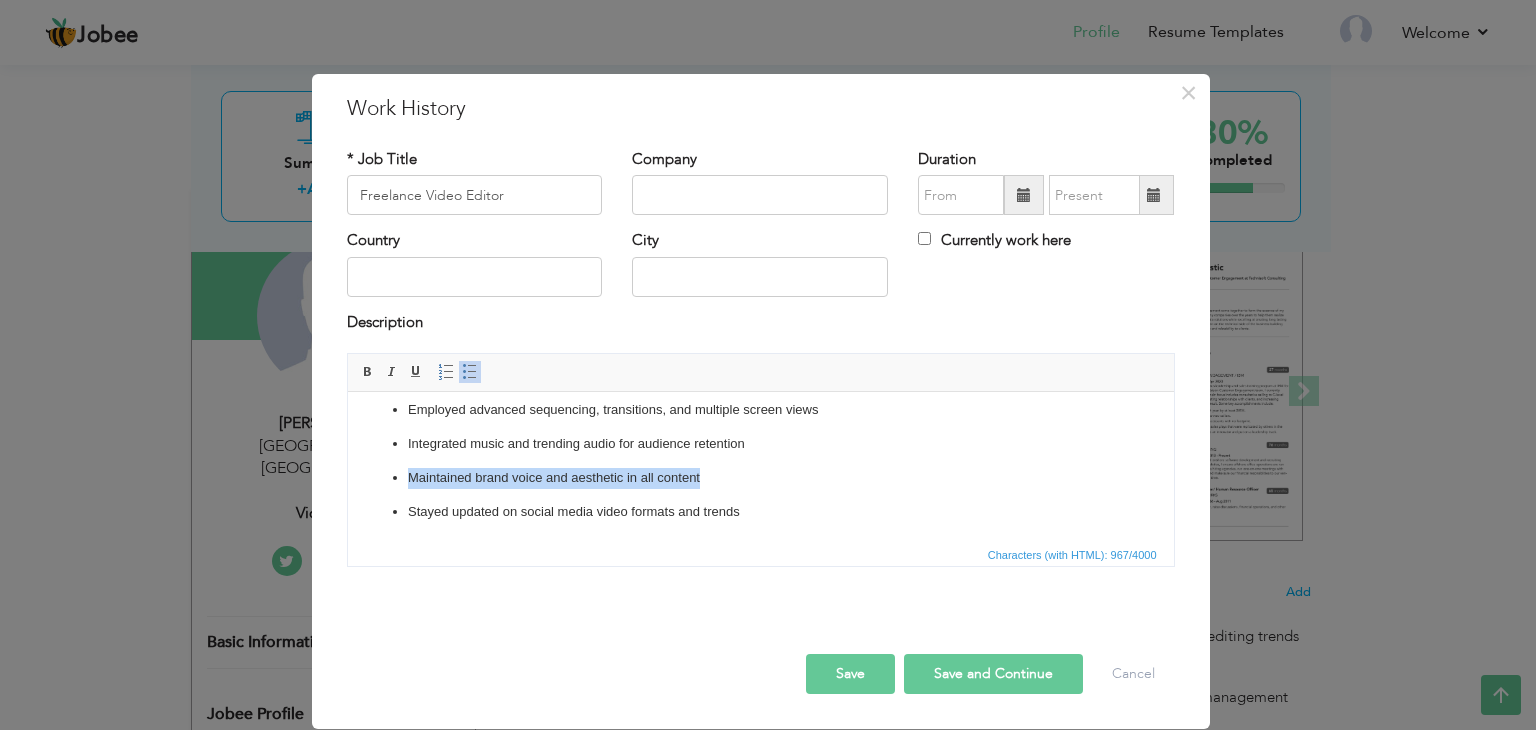 drag, startPoint x: 717, startPoint y: 480, endPoint x: 373, endPoint y: 476, distance: 344.02325 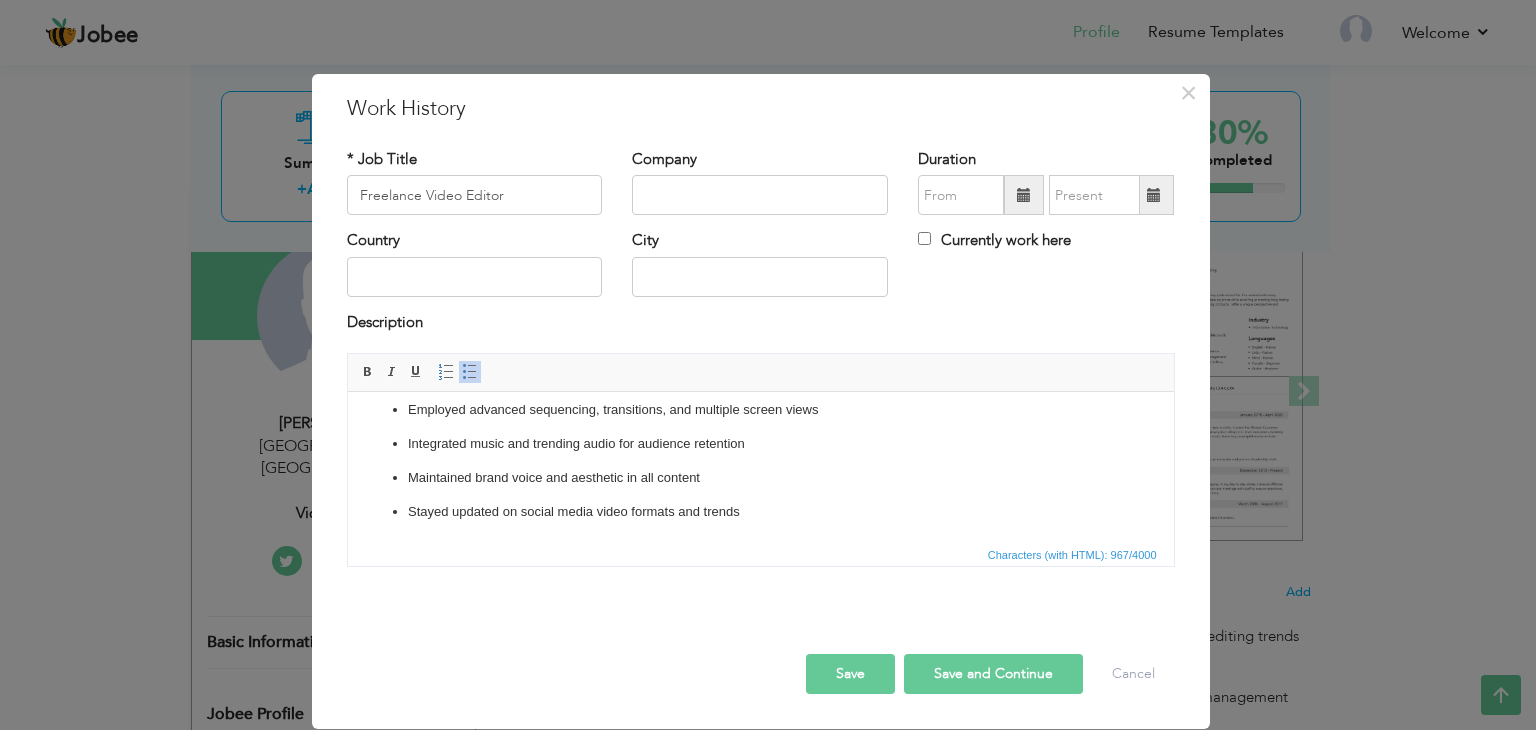 click on "Created high-engagement short videos optimized for Instagram and TikTok Employed advanced sequencing, transitions, and multiple screen views Integrated music and trending audio for audience retention Maintained brand voice and aesthetic in all content Stayed updated on social media video formats and trends" at bounding box center (760, 445) 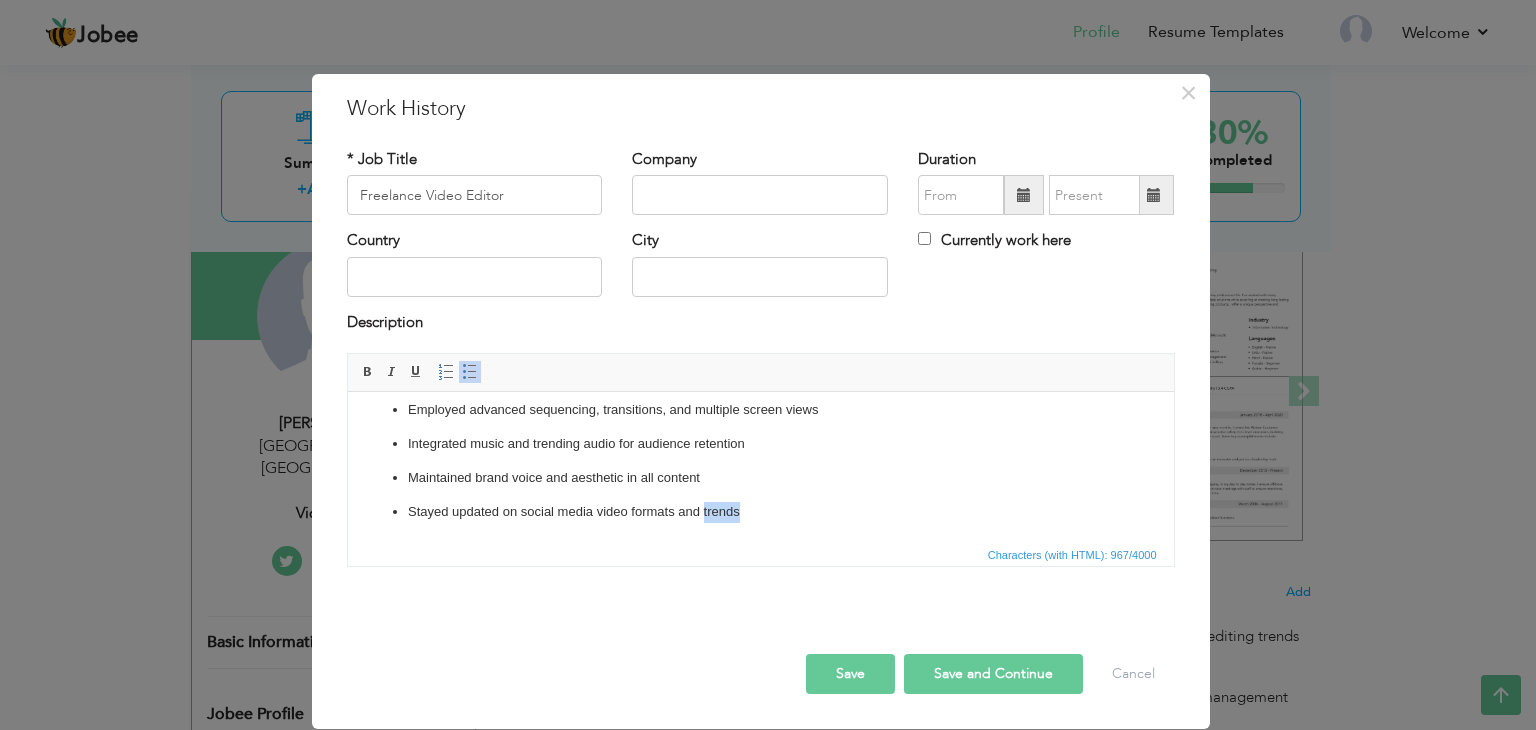 click on "Stayed updated on social media video formats and trends" at bounding box center [760, 512] 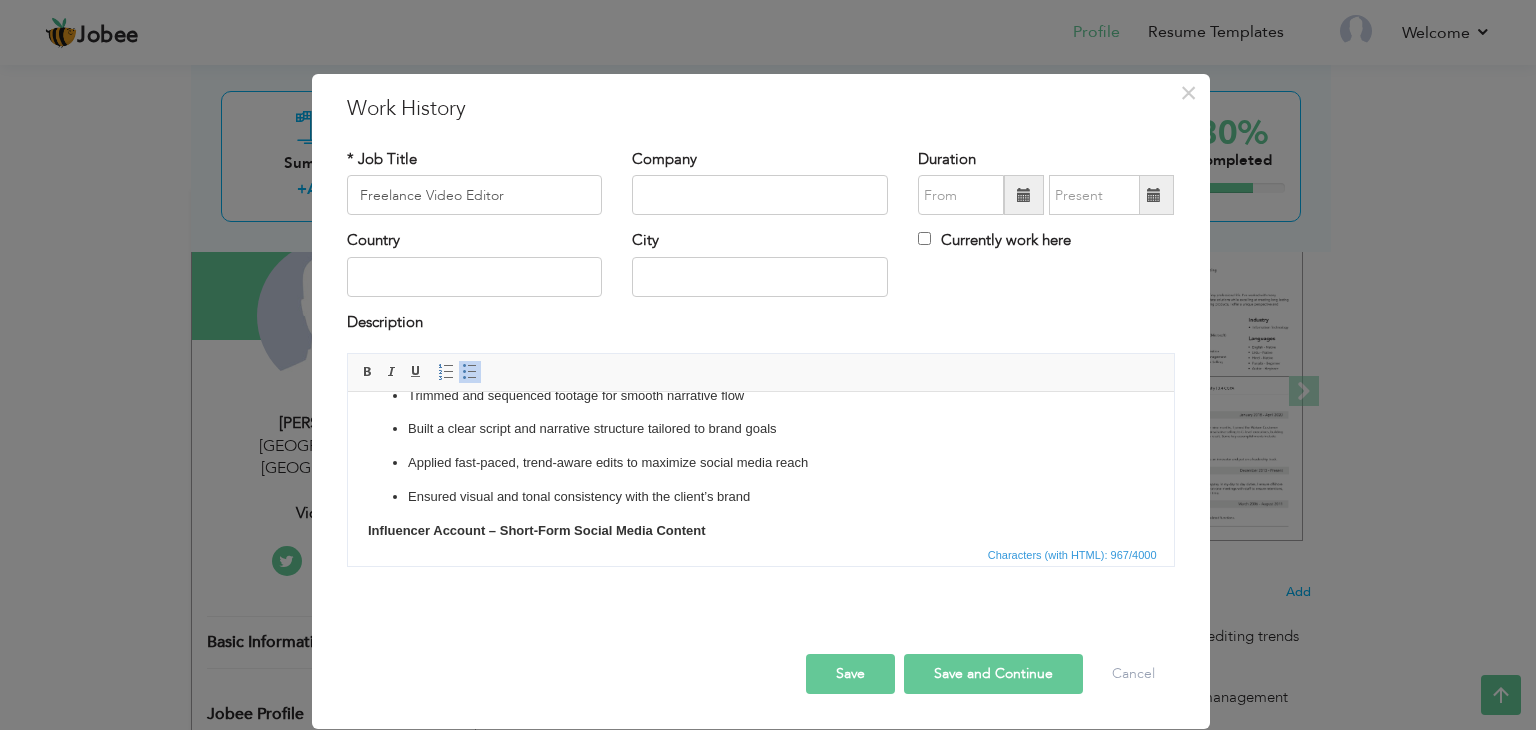 scroll, scrollTop: 92, scrollLeft: 0, axis: vertical 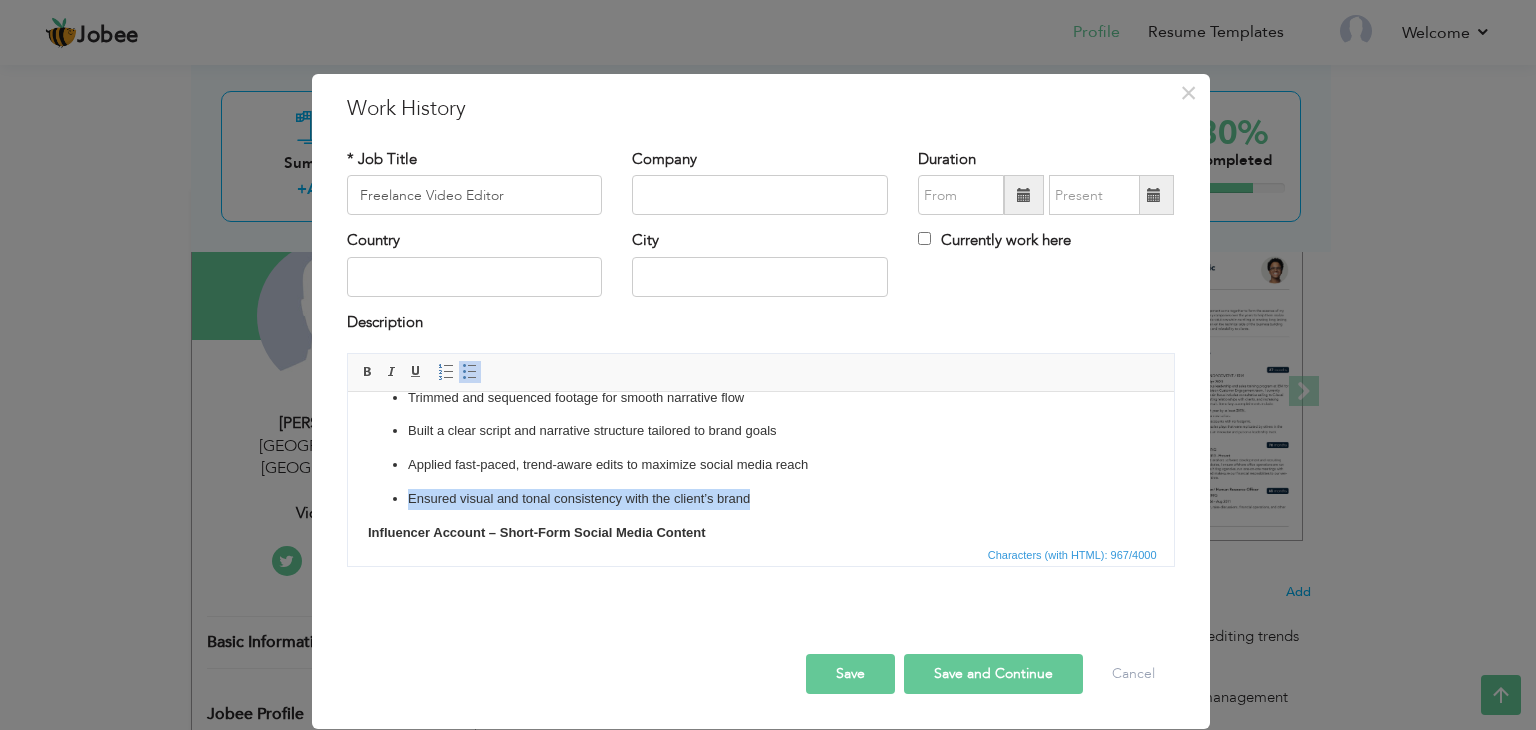 drag, startPoint x: 770, startPoint y: 501, endPoint x: 390, endPoint y: 508, distance: 380.06445 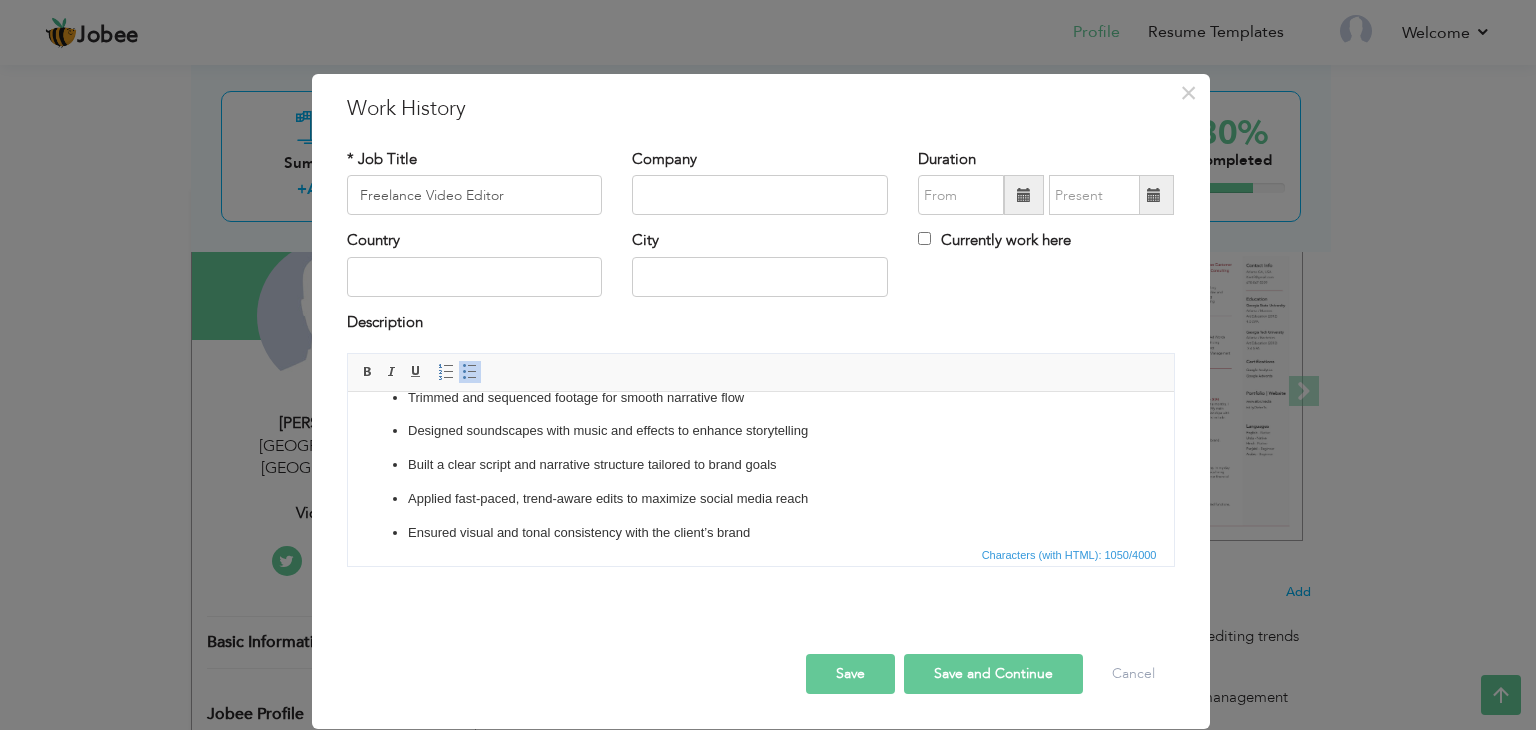 click on "Applied fast-paced, trend-aware edits to maximize social media reach" at bounding box center [760, 499] 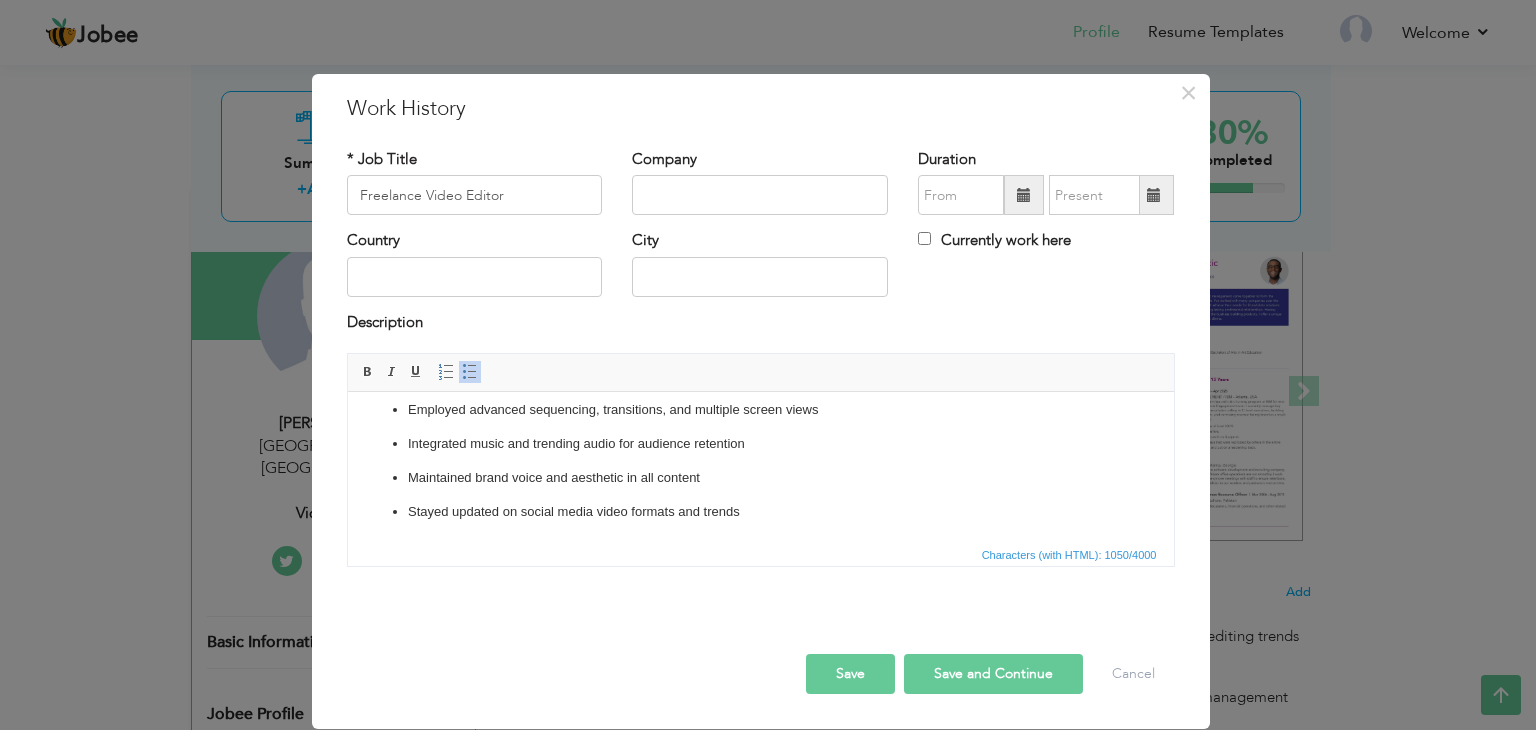 scroll, scrollTop: 253, scrollLeft: 0, axis: vertical 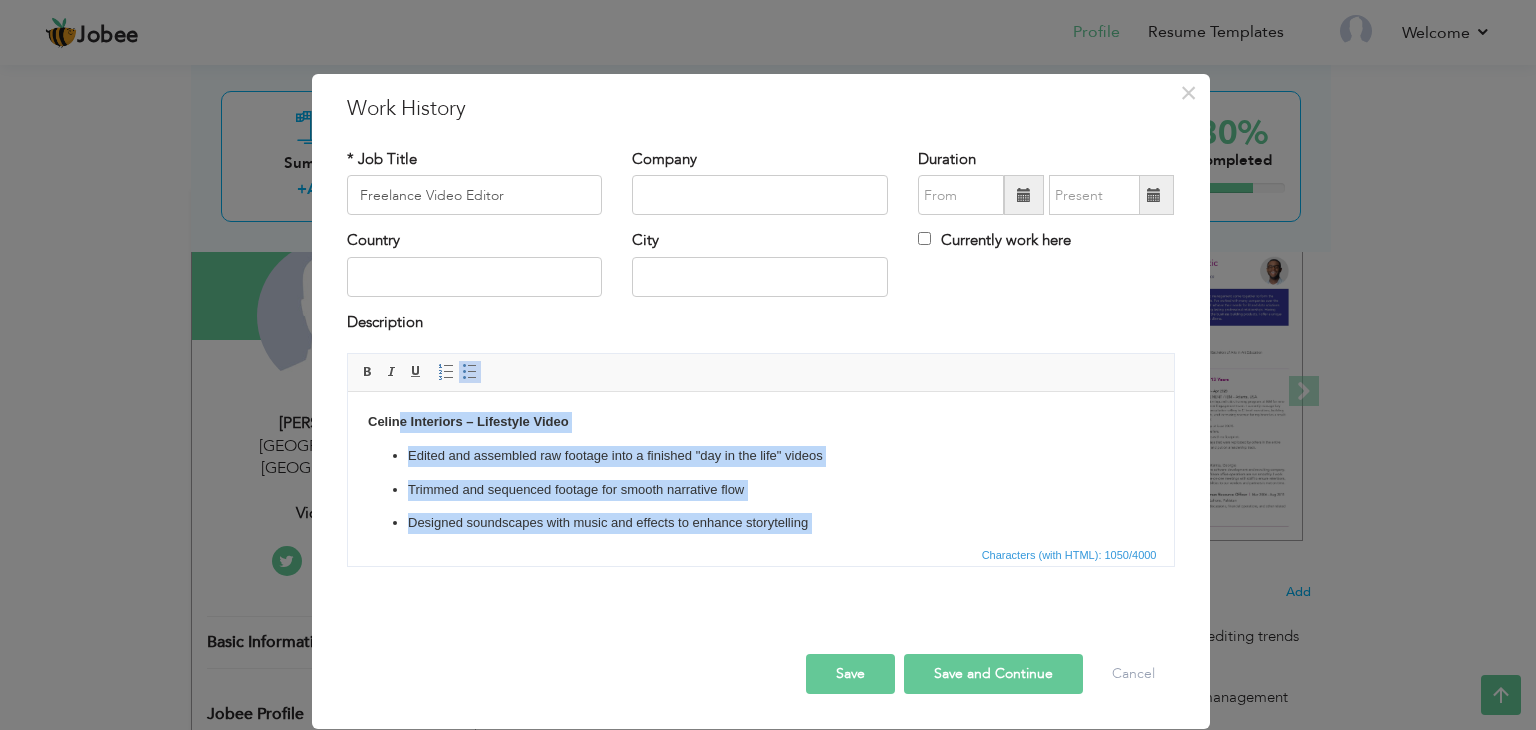 drag, startPoint x: 850, startPoint y: 504, endPoint x: 396, endPoint y: 394, distance: 467.13596 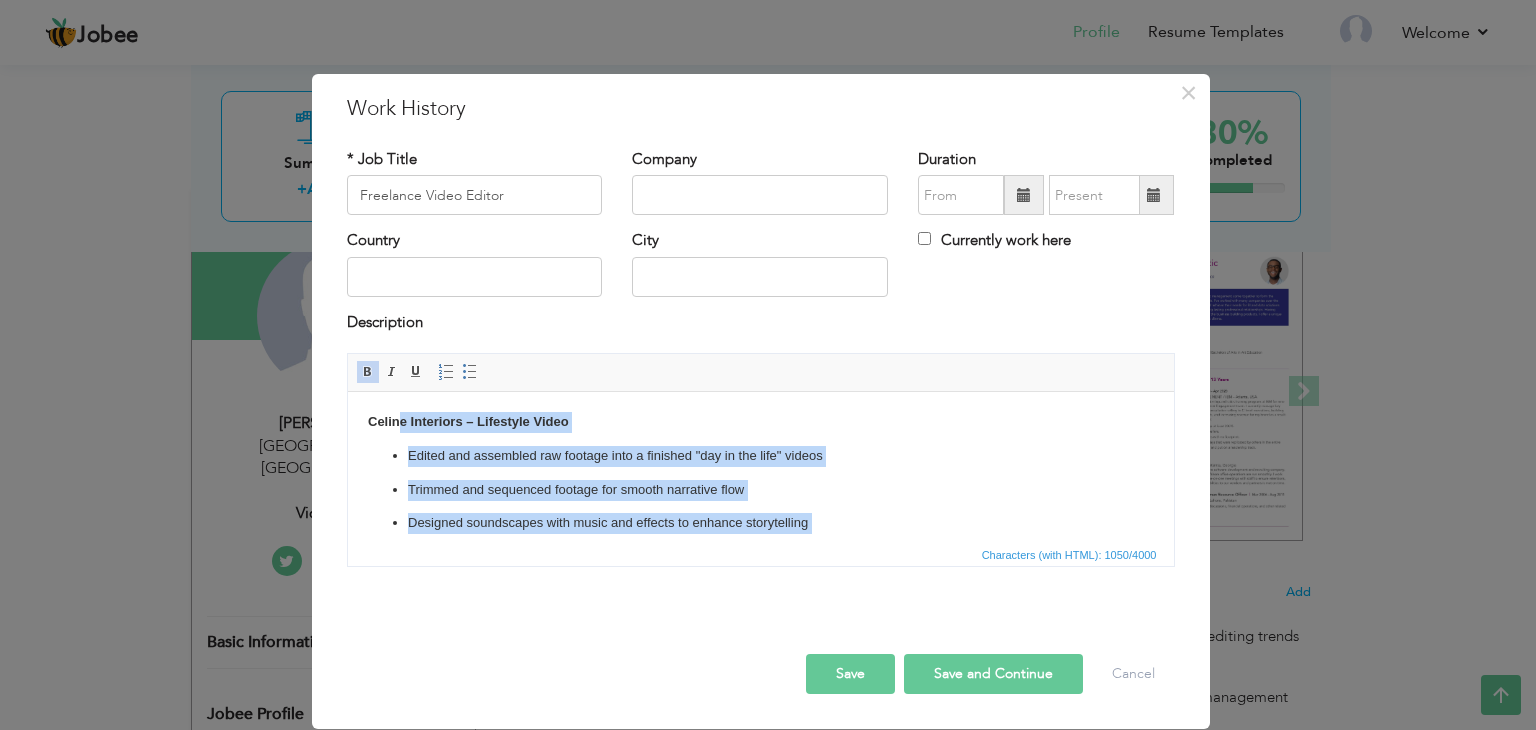scroll, scrollTop: 0, scrollLeft: 0, axis: both 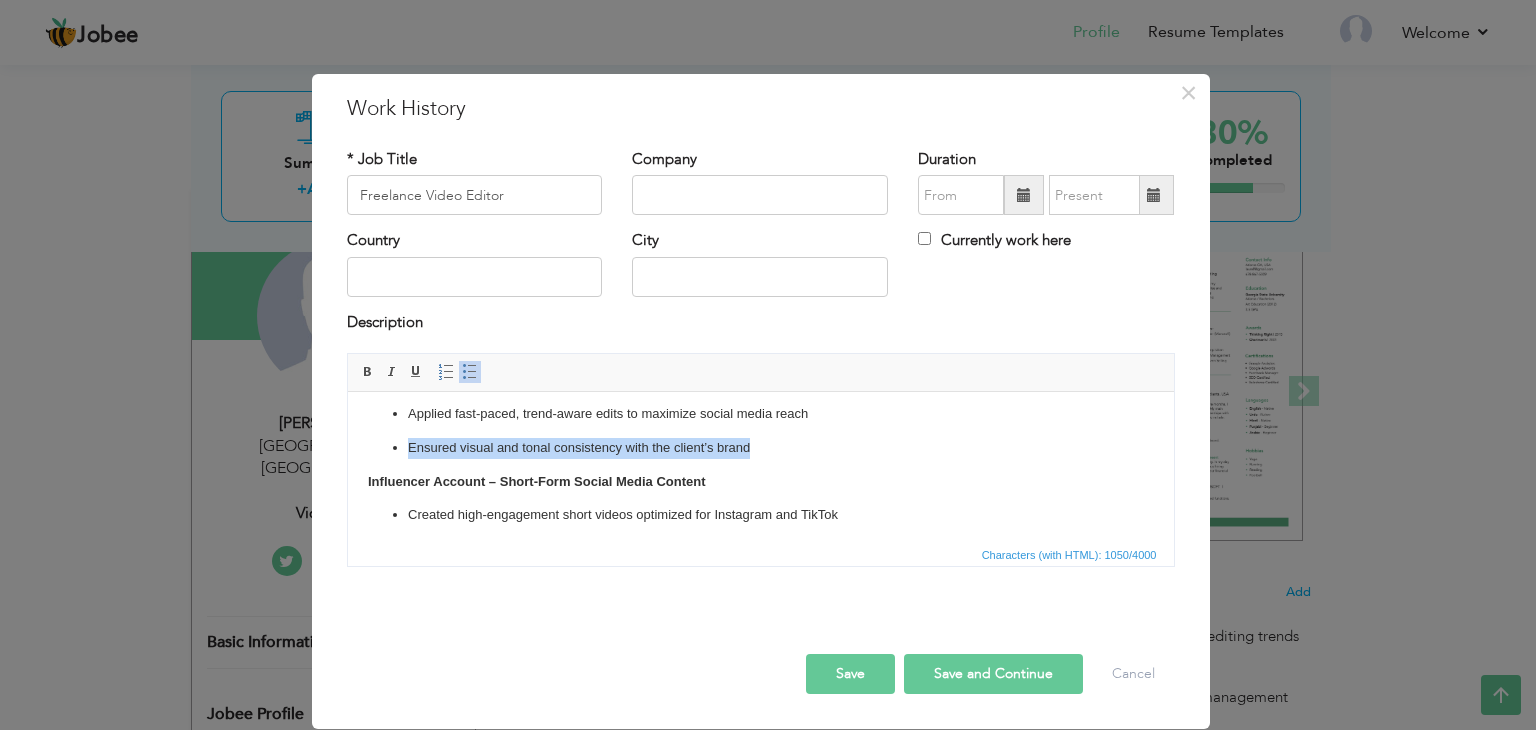 drag, startPoint x: 758, startPoint y: 456, endPoint x: 385, endPoint y: 442, distance: 373.26263 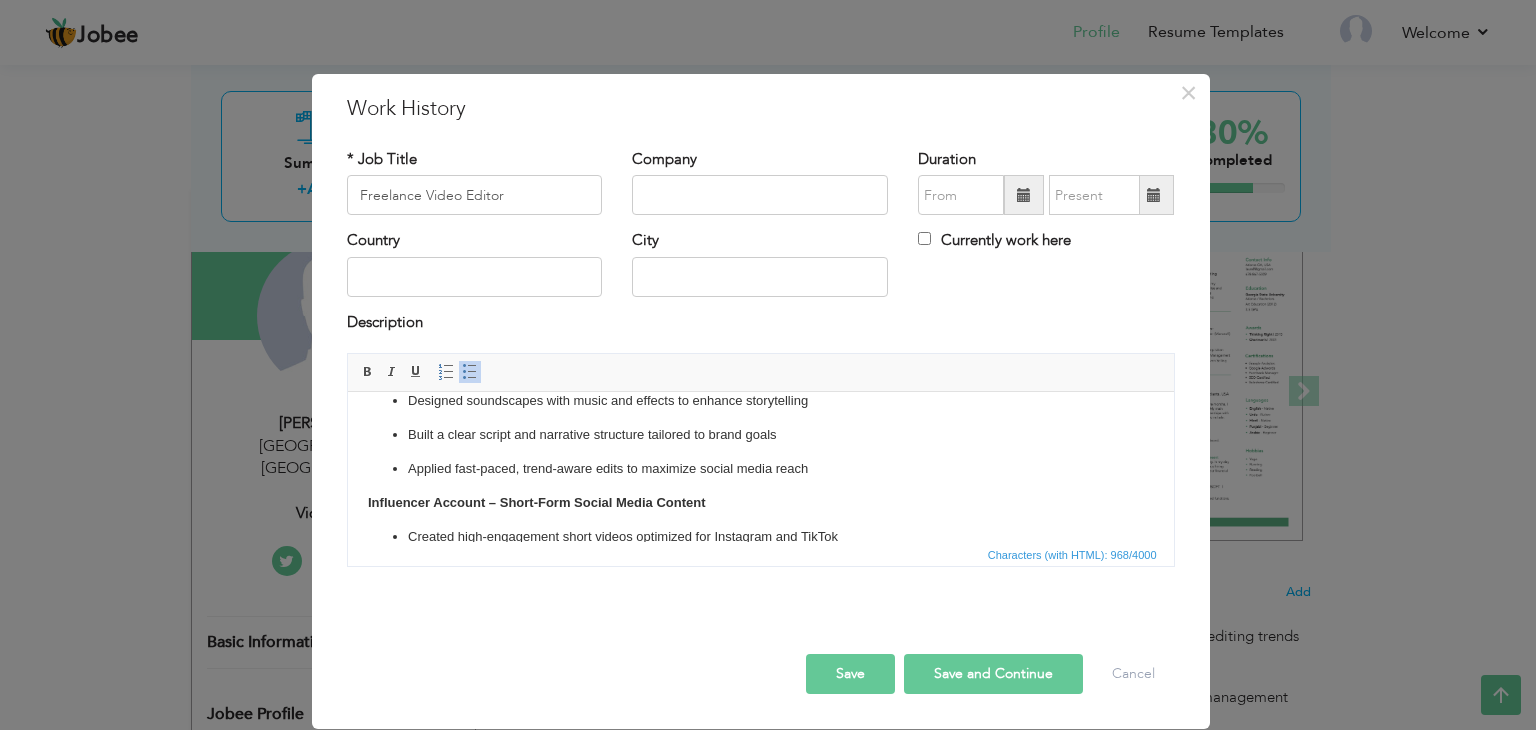 scroll, scrollTop: 119, scrollLeft: 0, axis: vertical 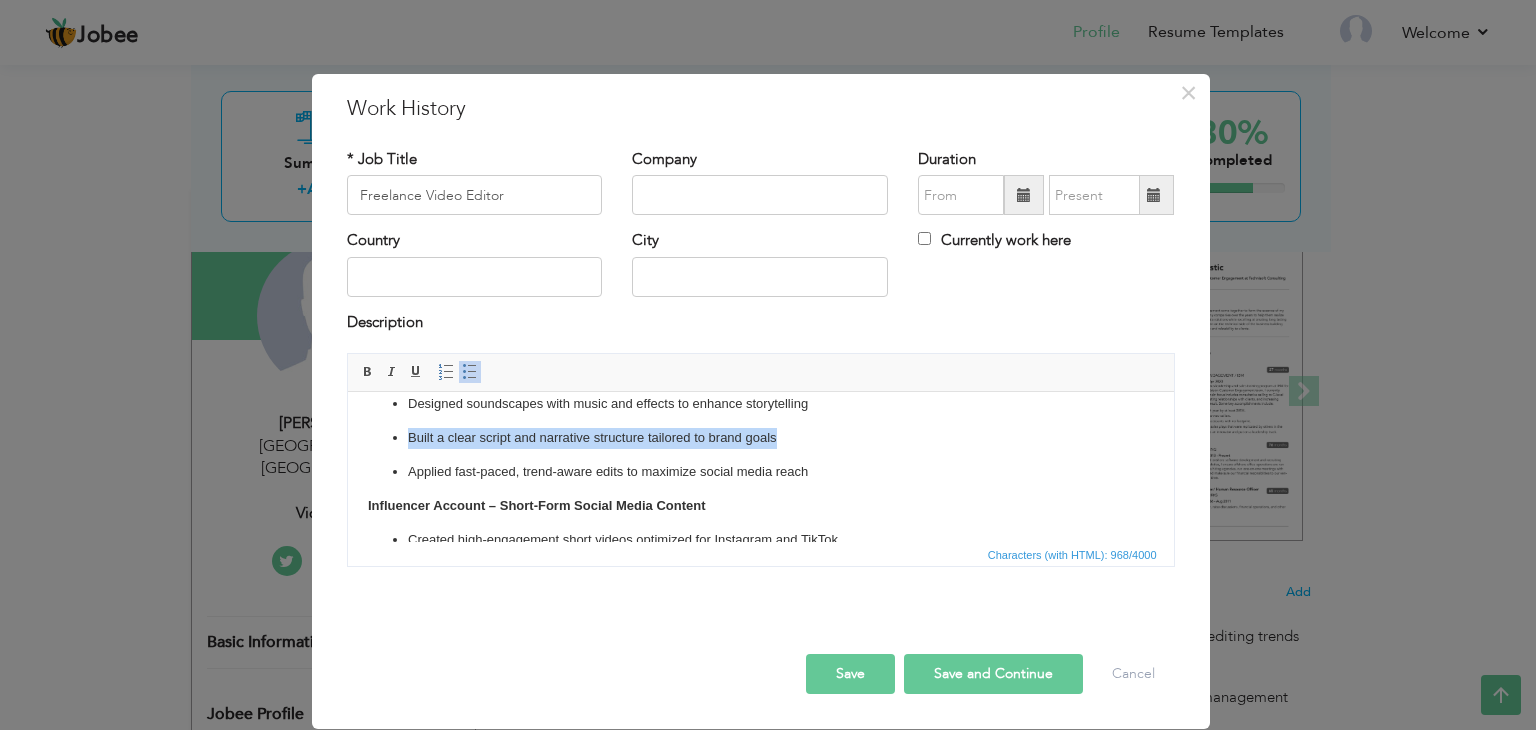 drag, startPoint x: 782, startPoint y: 442, endPoint x: 383, endPoint y: 435, distance: 399.0614 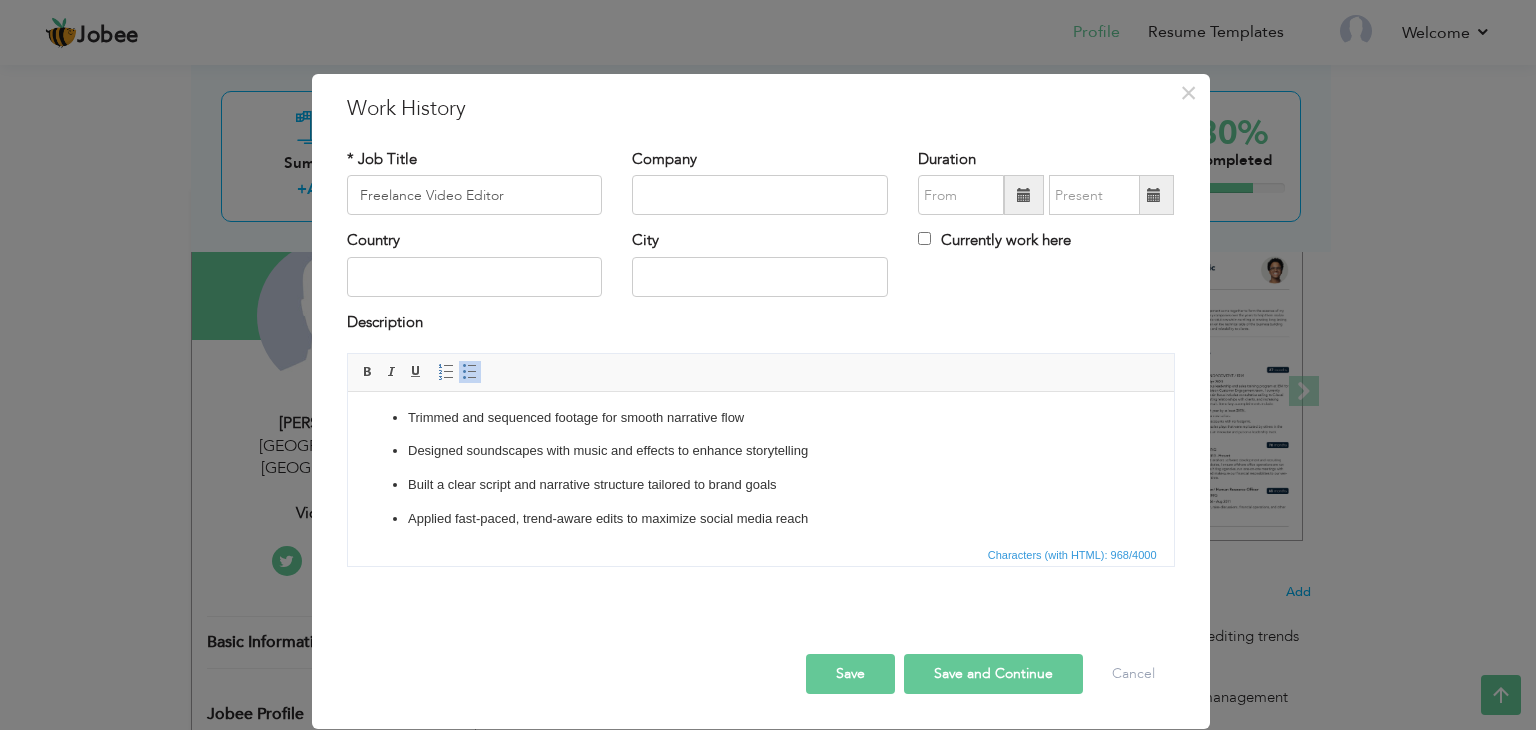 scroll, scrollTop: 71, scrollLeft: 0, axis: vertical 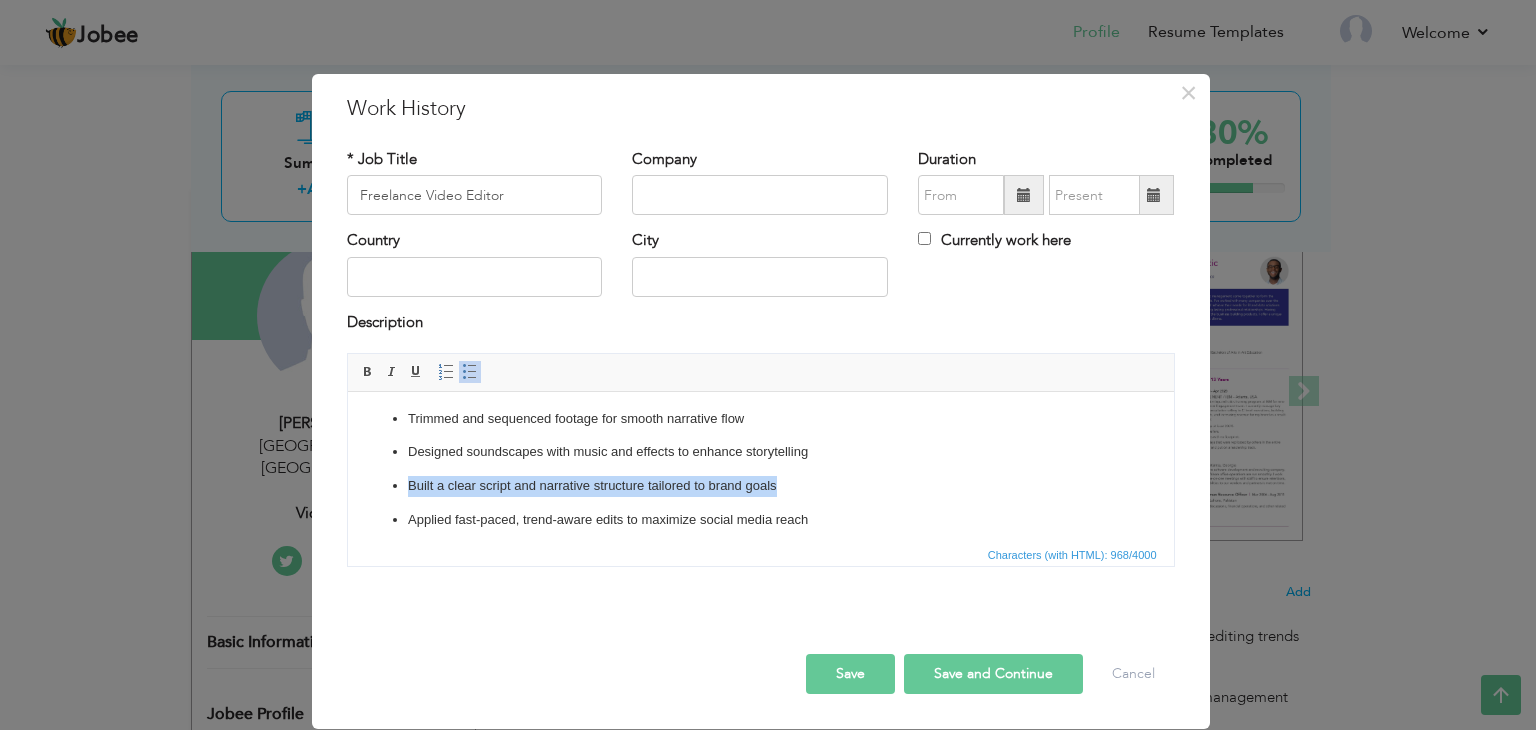 drag, startPoint x: 787, startPoint y: 486, endPoint x: 391, endPoint y: 478, distance: 396.0808 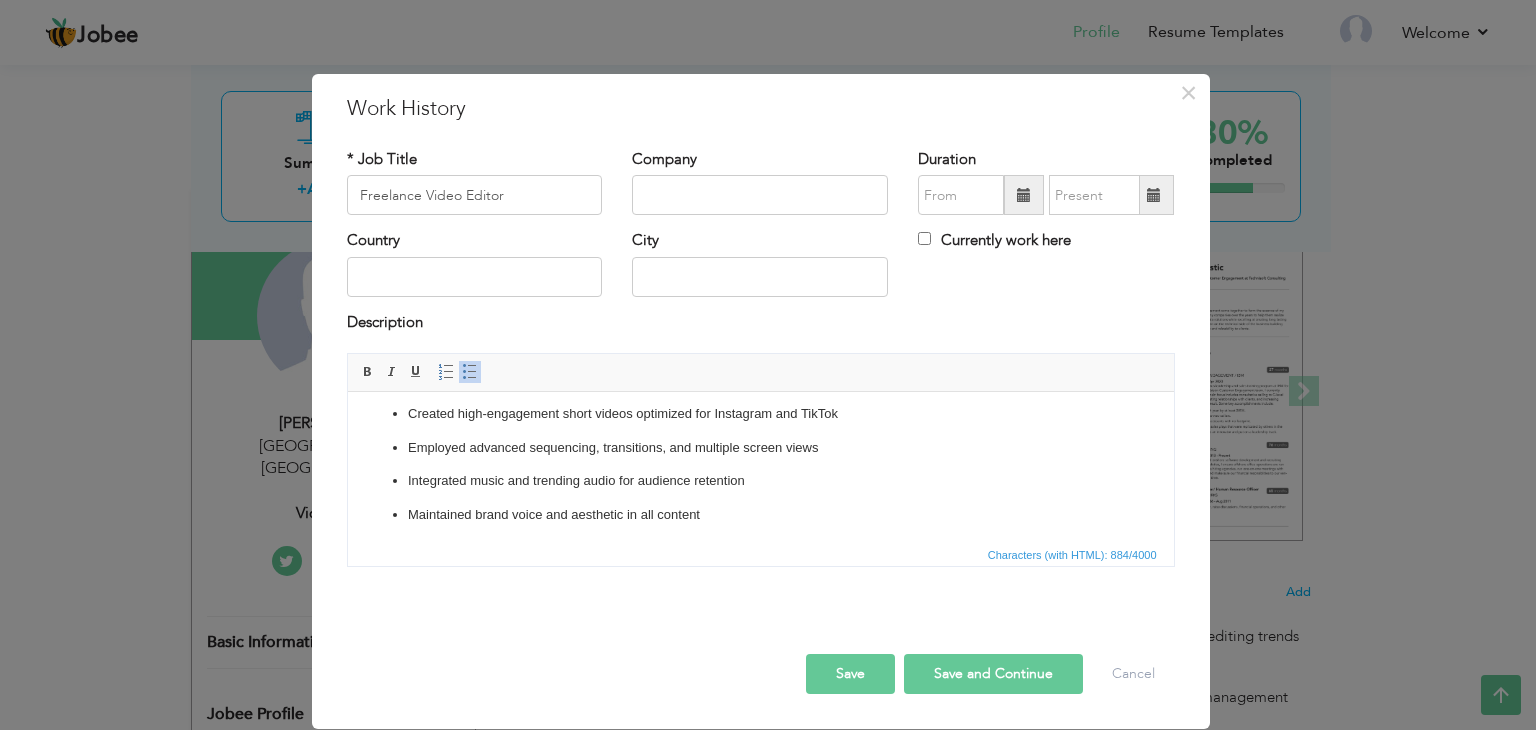 scroll, scrollTop: 248, scrollLeft: 0, axis: vertical 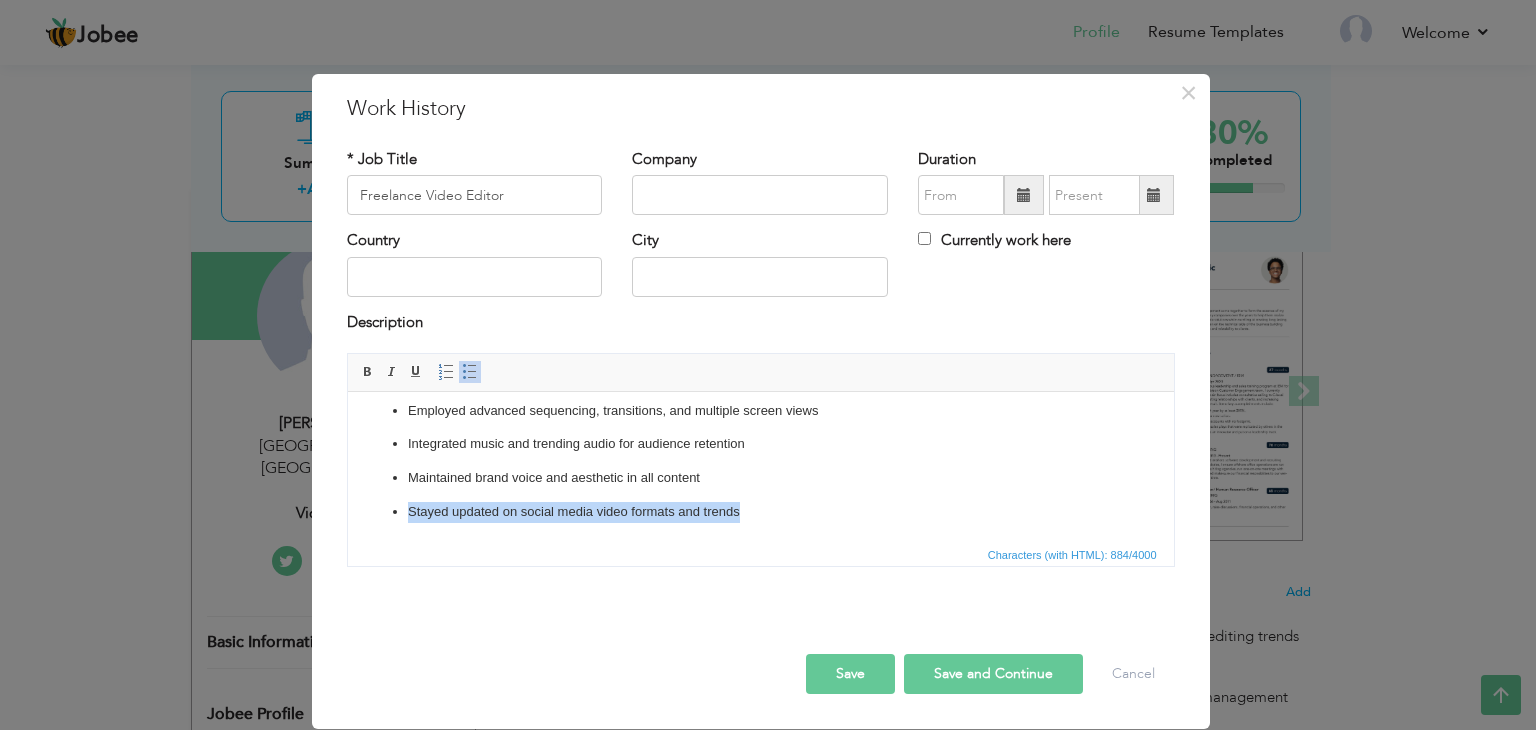 drag, startPoint x: 760, startPoint y: 509, endPoint x: 370, endPoint y: 526, distance: 390.37033 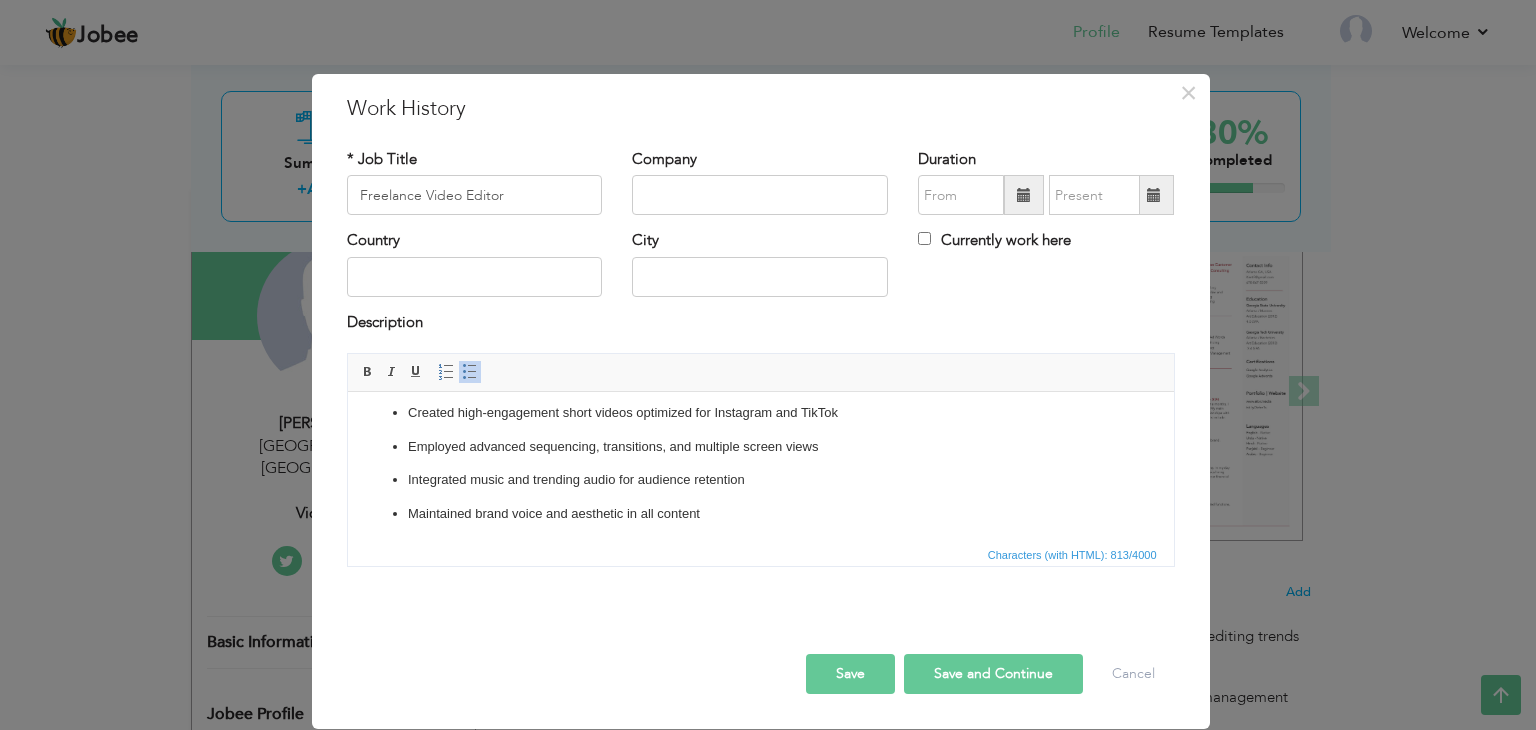 scroll, scrollTop: 214, scrollLeft: 0, axis: vertical 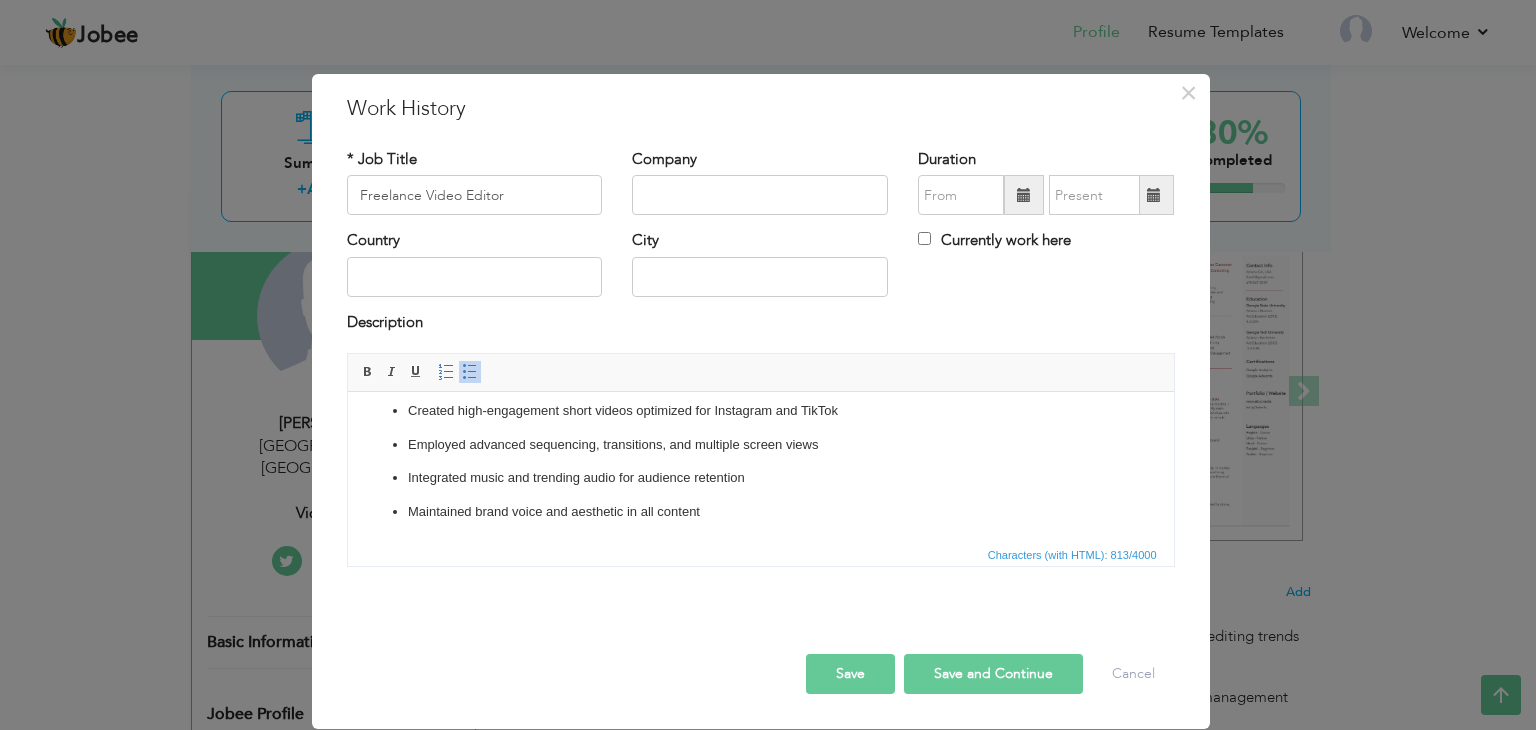 click on "Save" at bounding box center (850, 674) 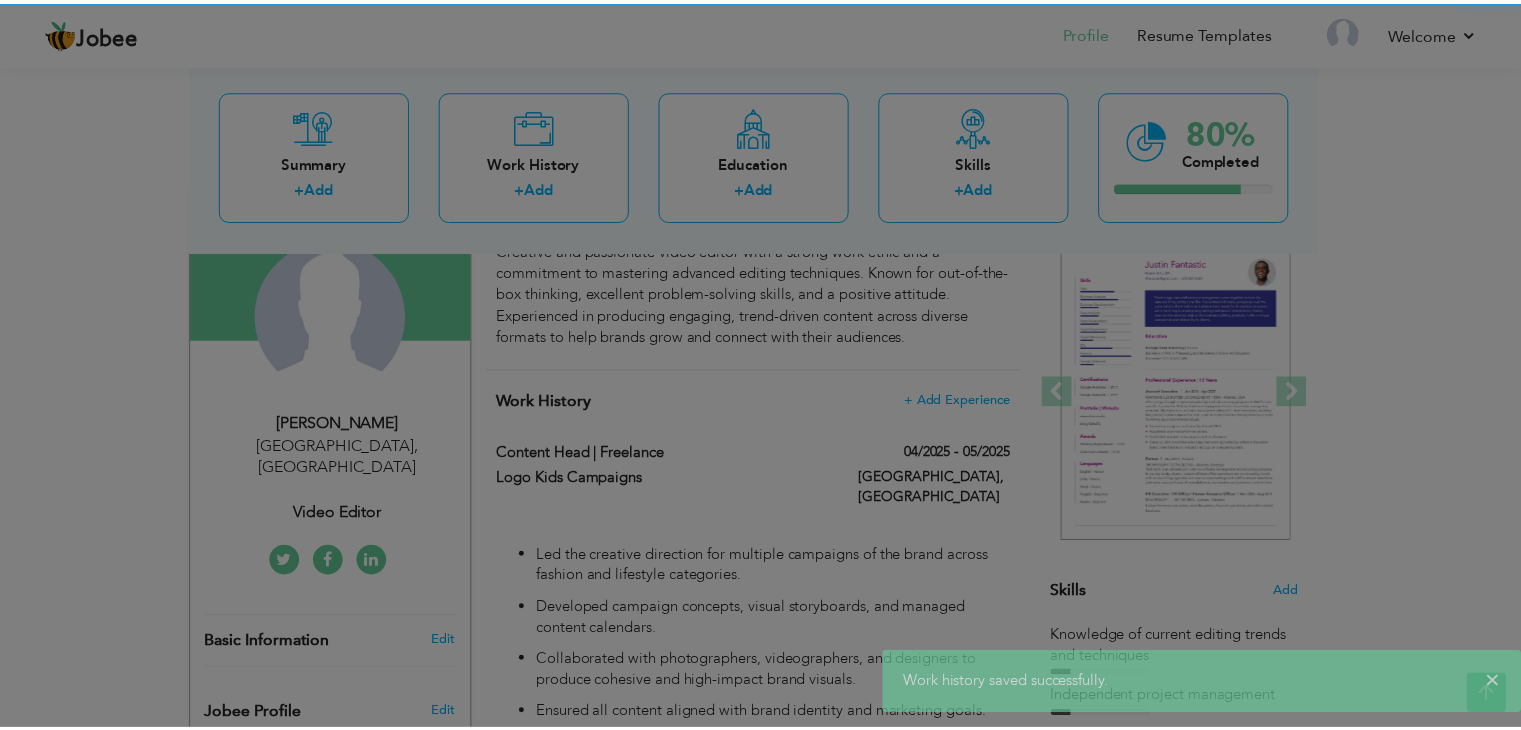 scroll, scrollTop: 0, scrollLeft: 0, axis: both 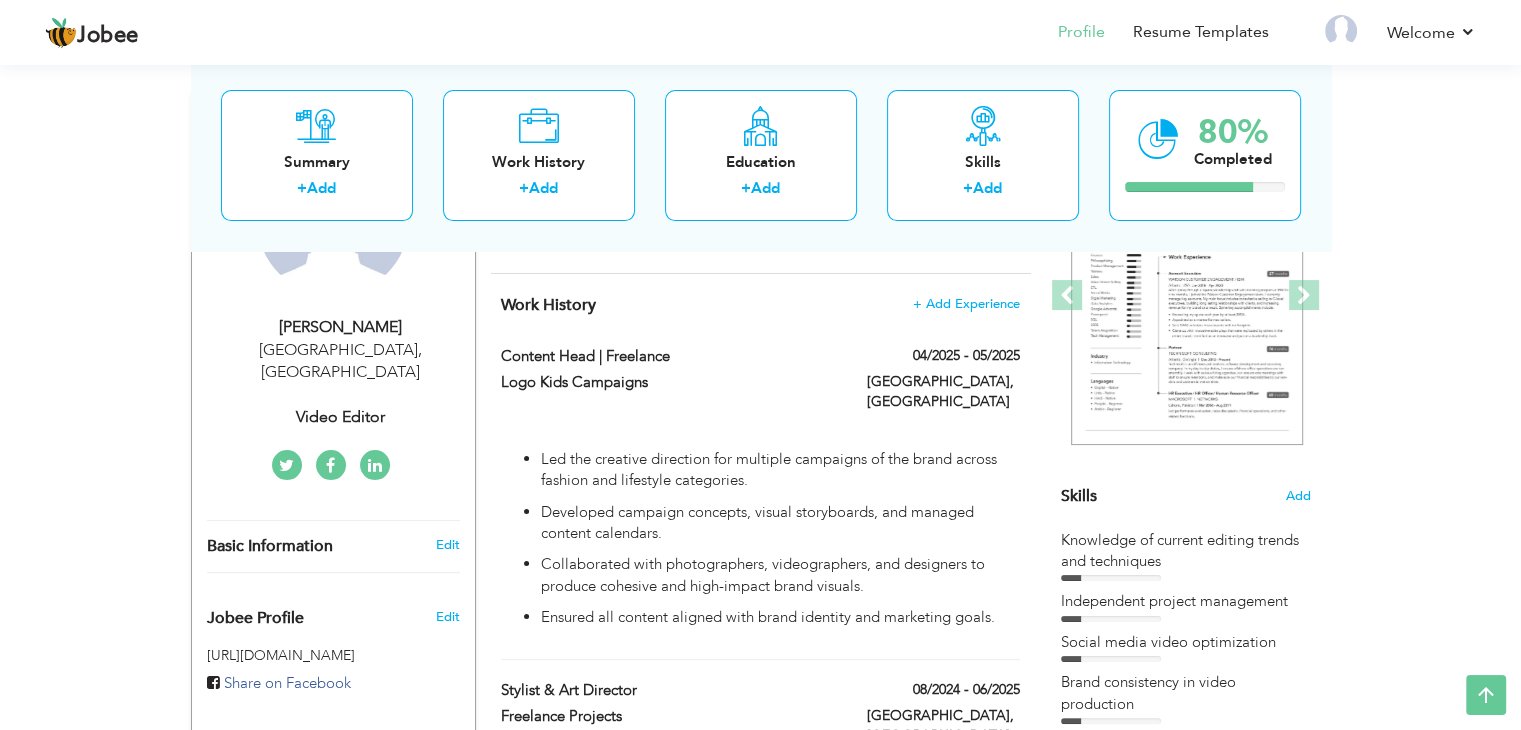 click on "Led the creative direction for multiple campaigns of the brand across fashion and lifestyle categories." at bounding box center [780, 470] 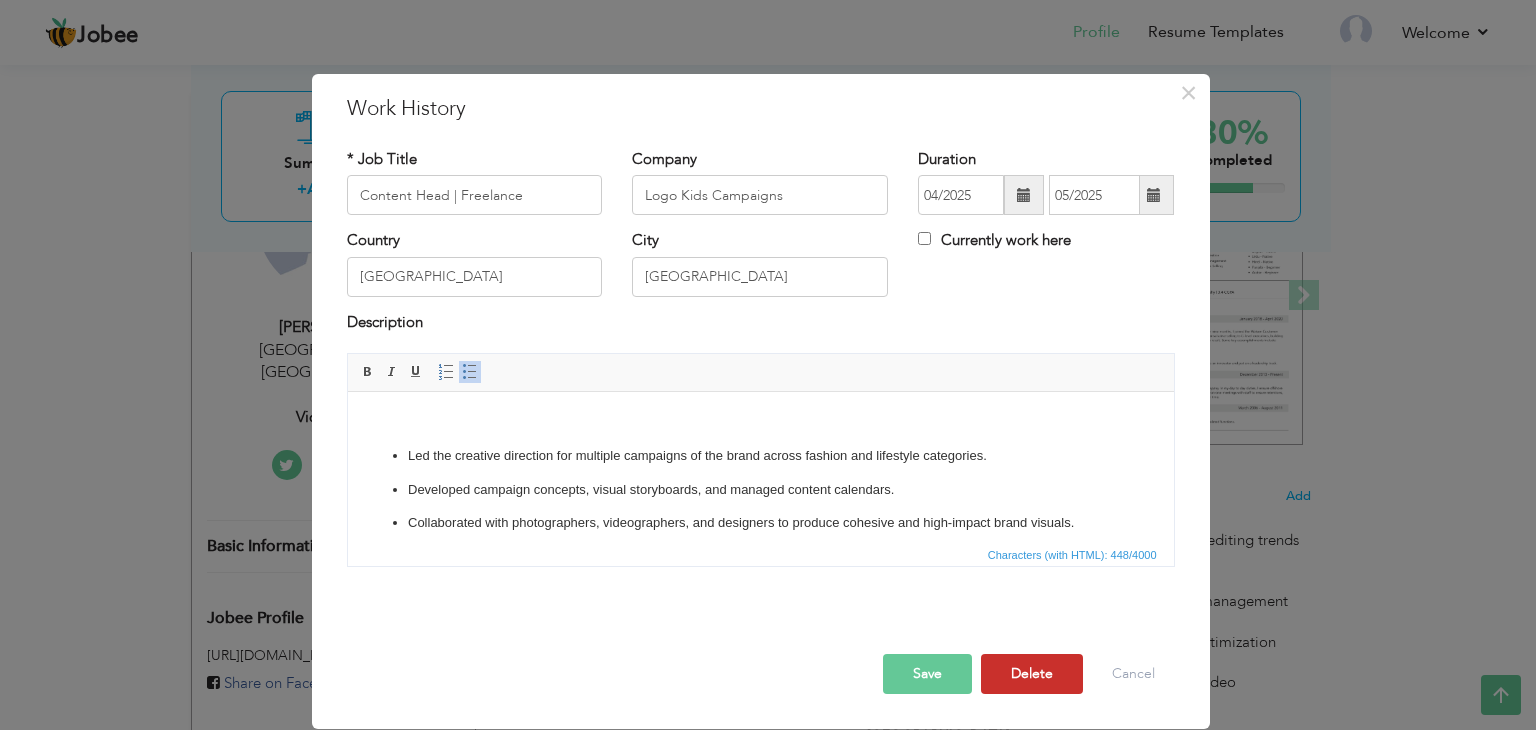 click on "Delete" at bounding box center (1032, 674) 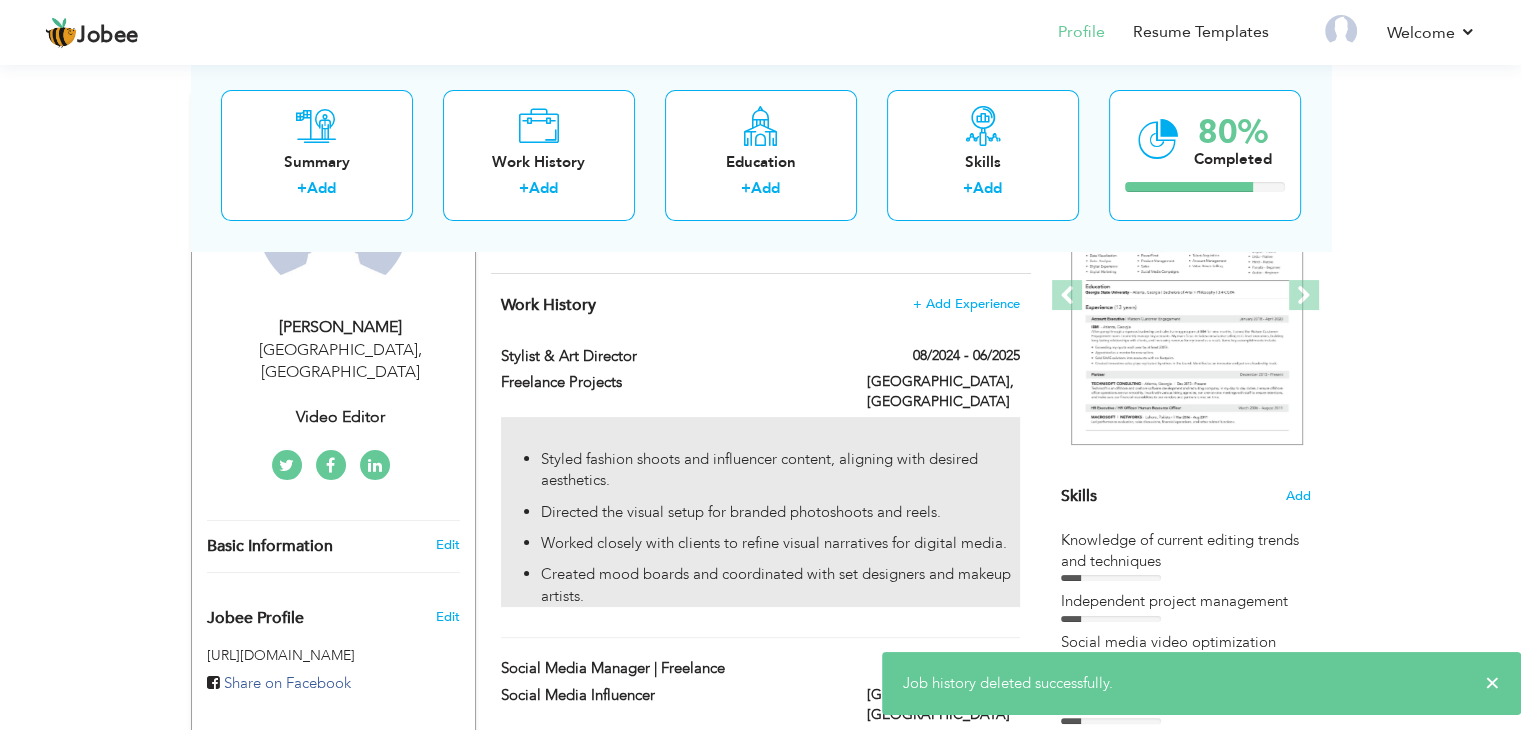 click on "Worked closely with clients to refine visual narratives for digital media." at bounding box center (780, 543) 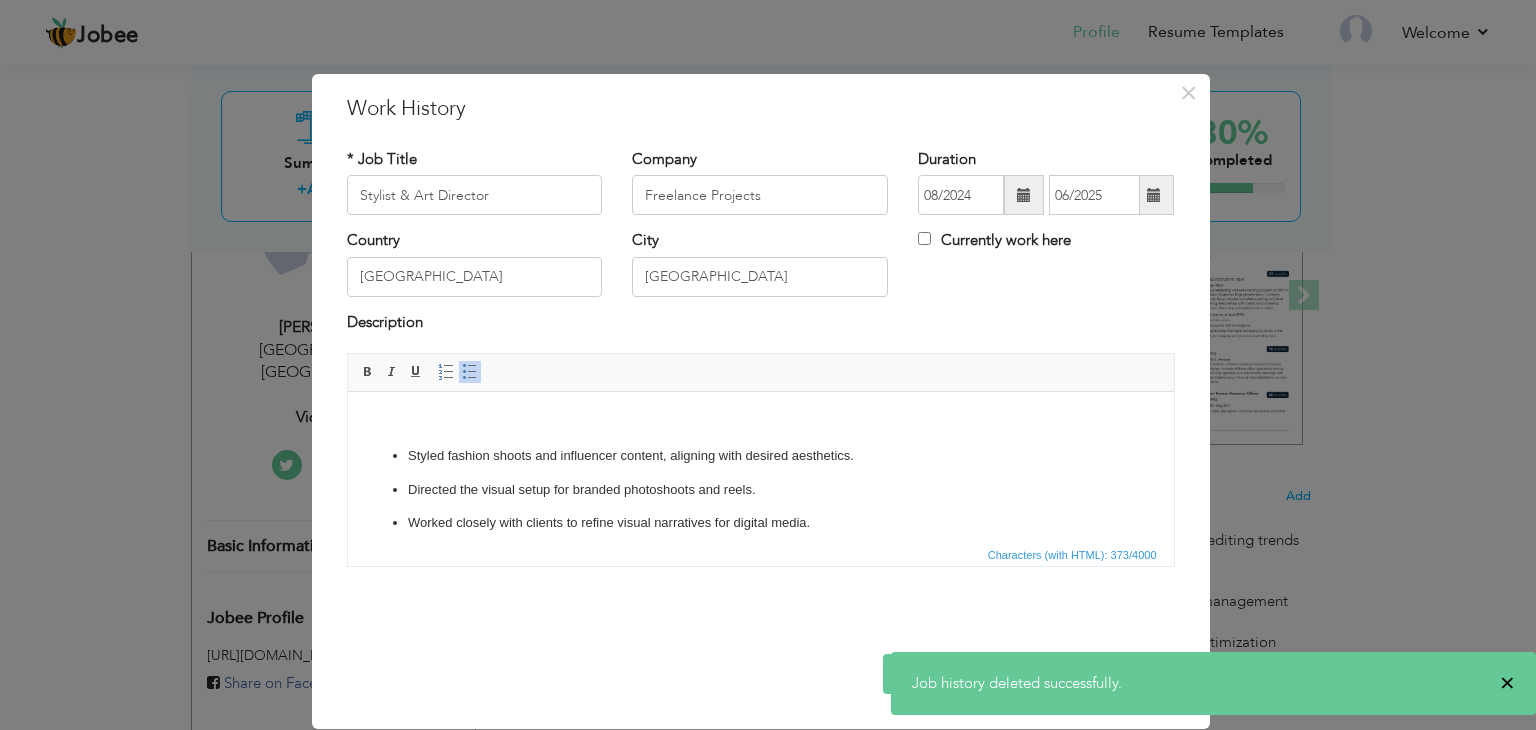 click on "×" at bounding box center (1507, 683) 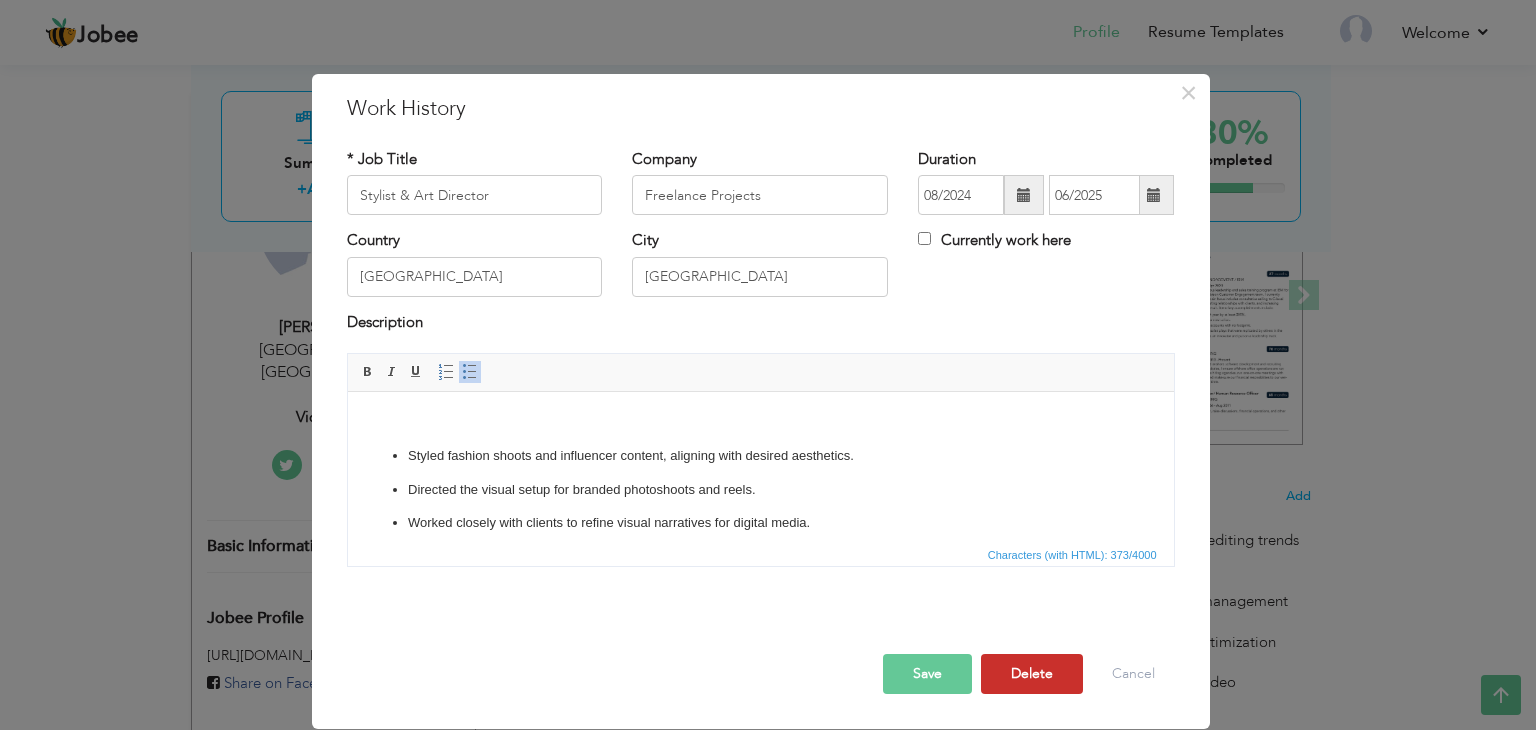 click on "Delete" at bounding box center [1032, 674] 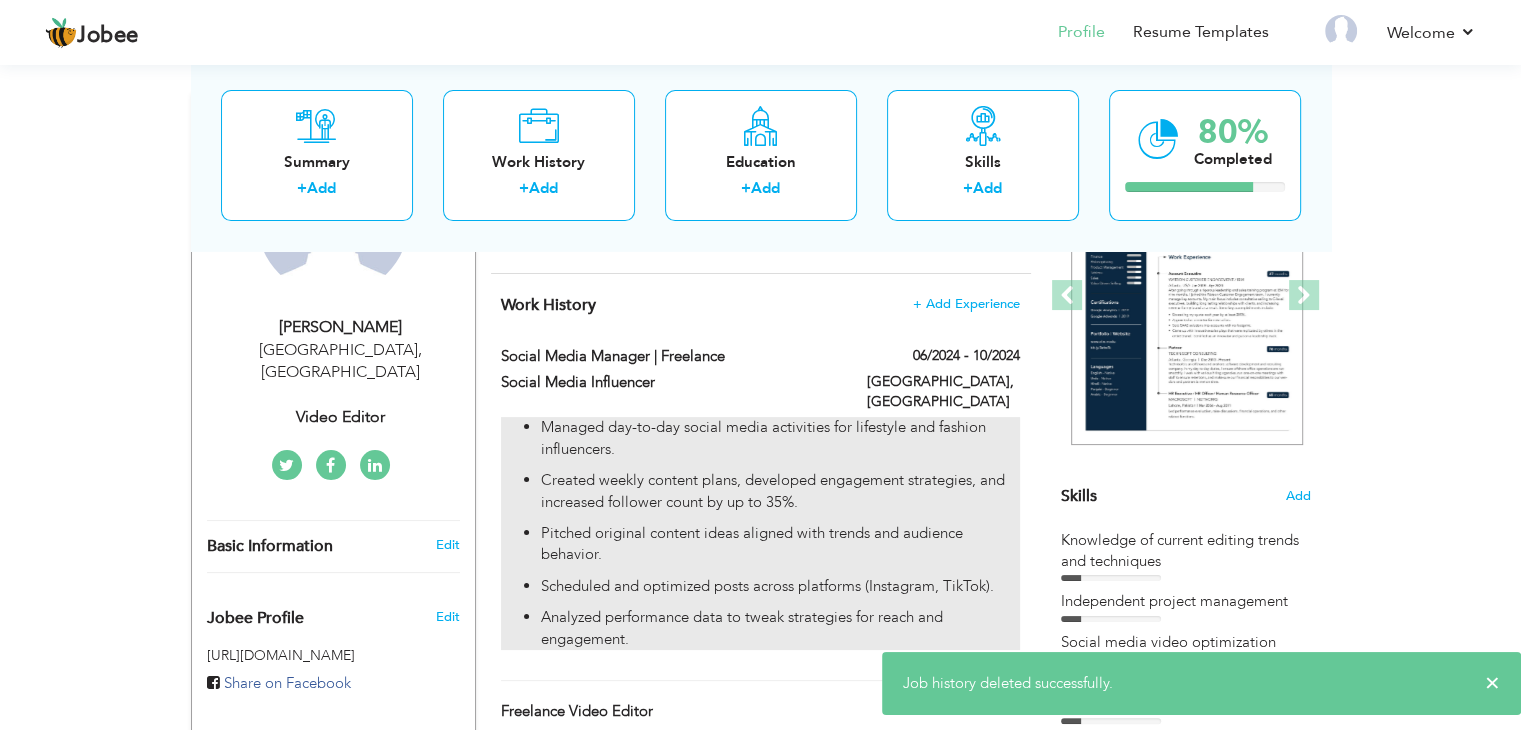 click on "Pitched original content ideas aligned with trends and audience behavior." at bounding box center (780, 544) 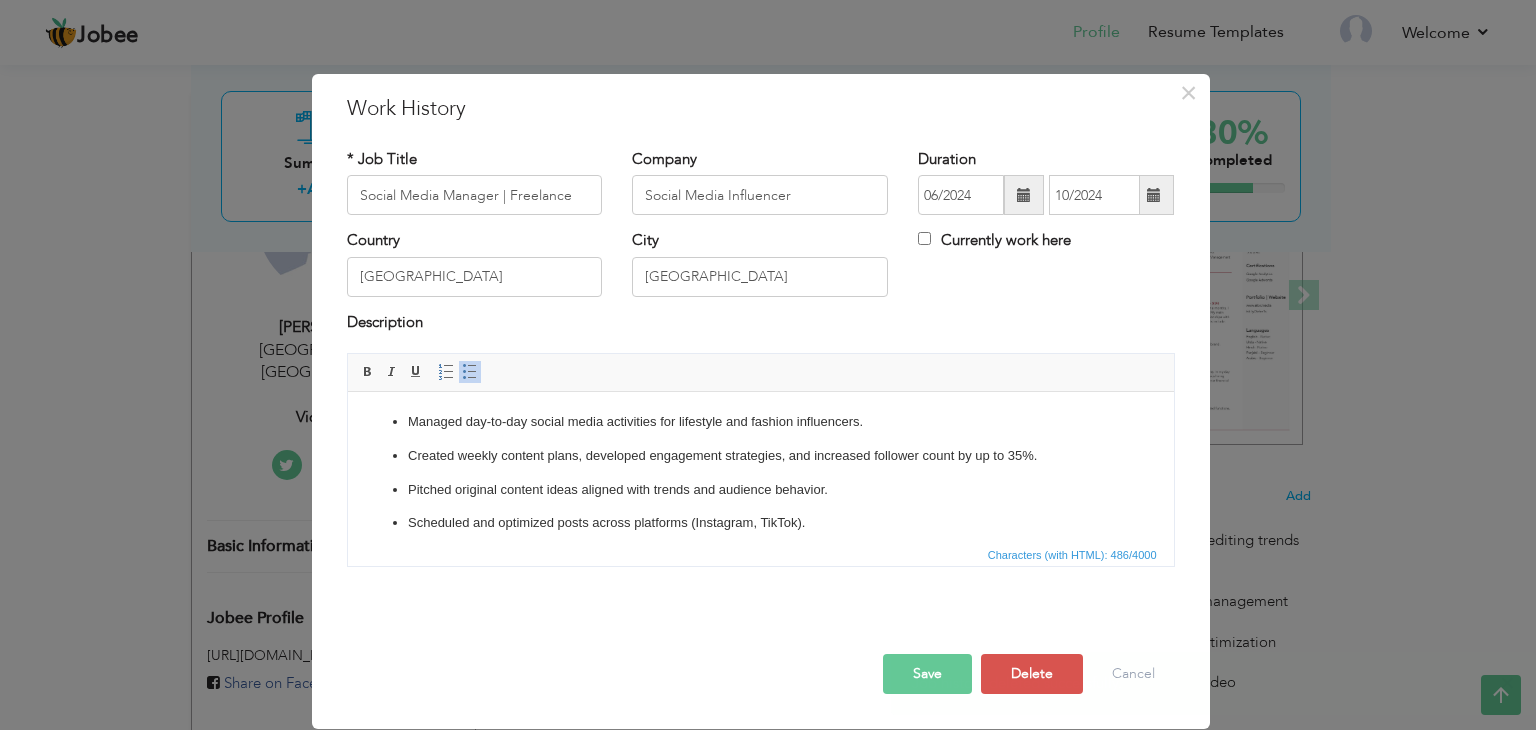 click on "Jobee
Profile
Resume Templates
Resume Templates
Cover Letters
About
My Resume
Welcome
Settings
Log off
Haniyya" at bounding box center (768, 784) 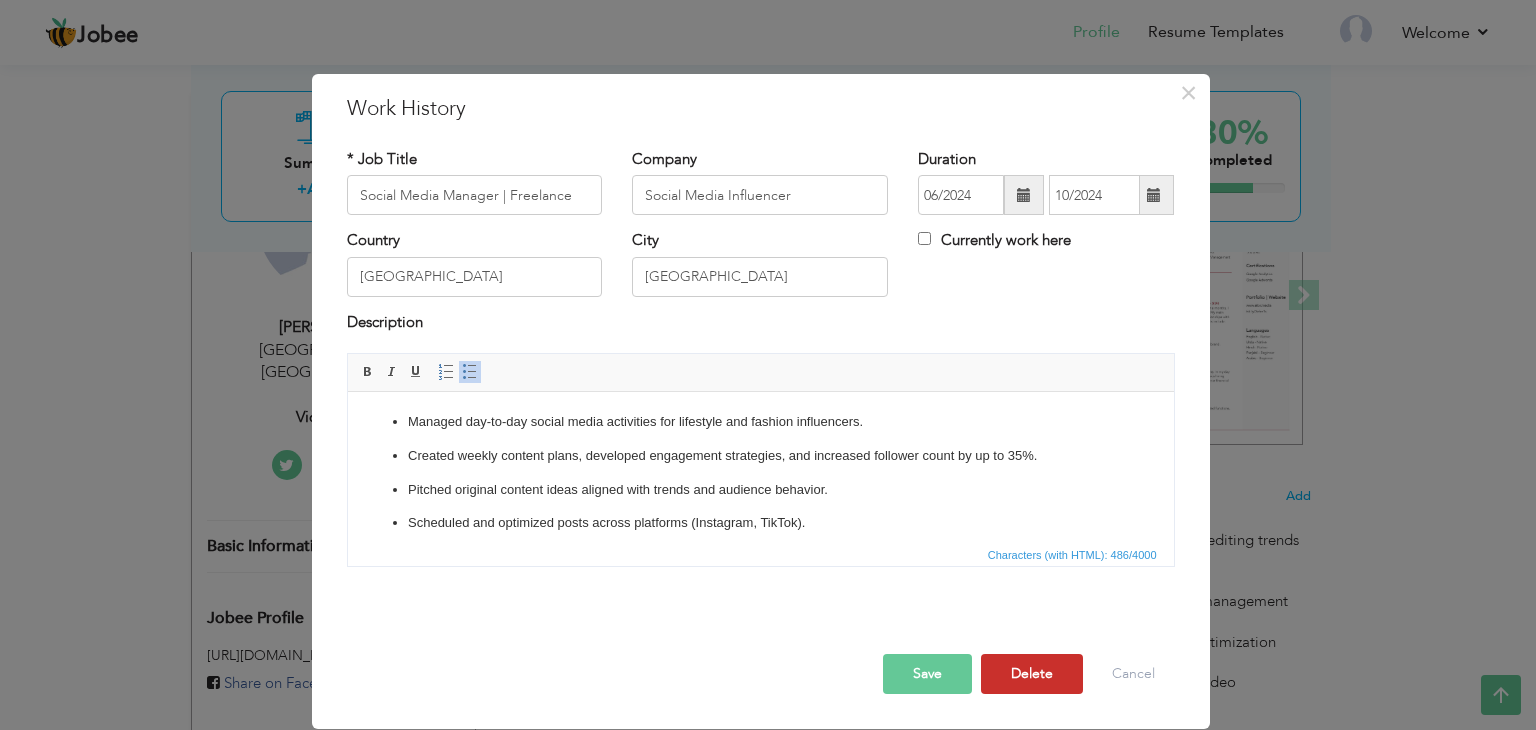 click on "Delete" at bounding box center (1032, 674) 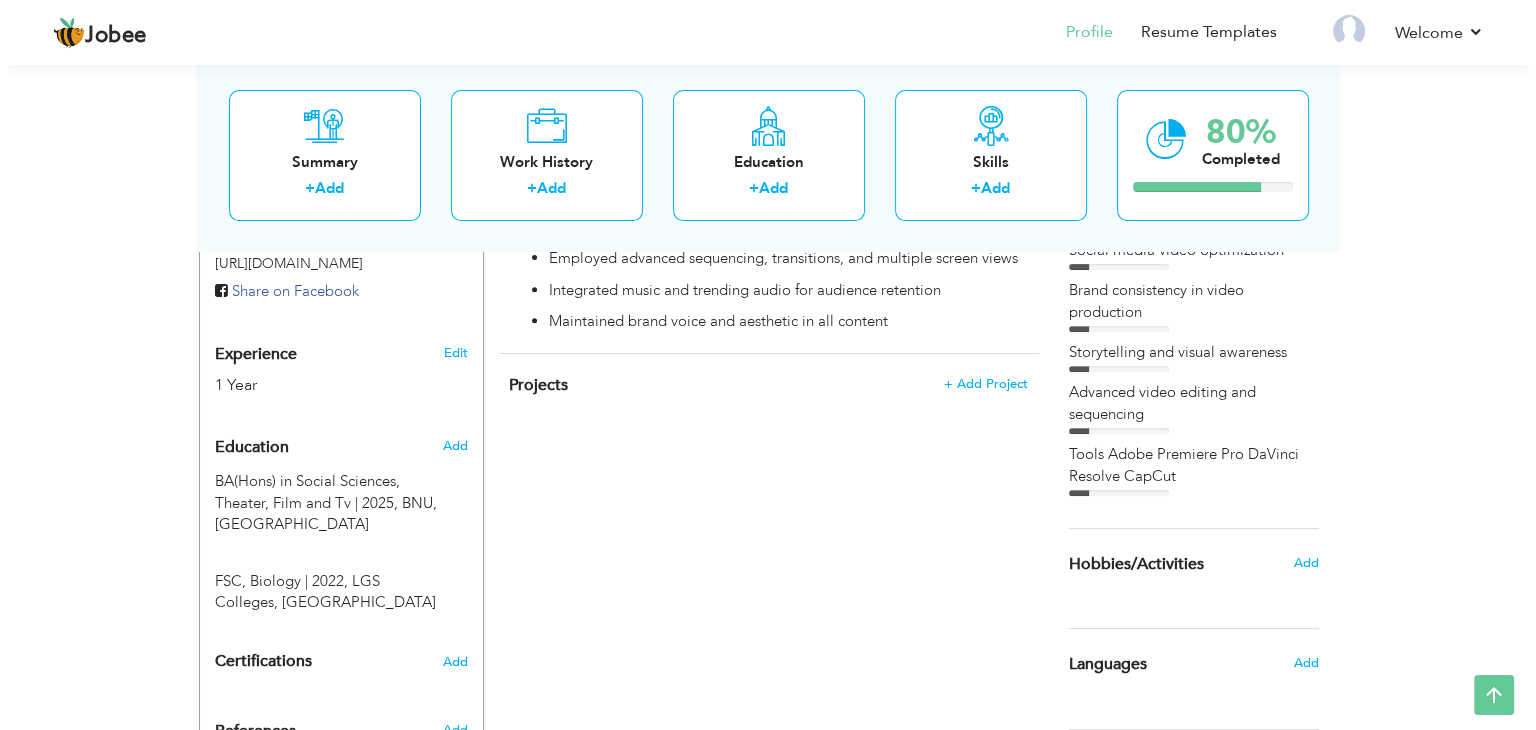 scroll, scrollTop: 676, scrollLeft: 0, axis: vertical 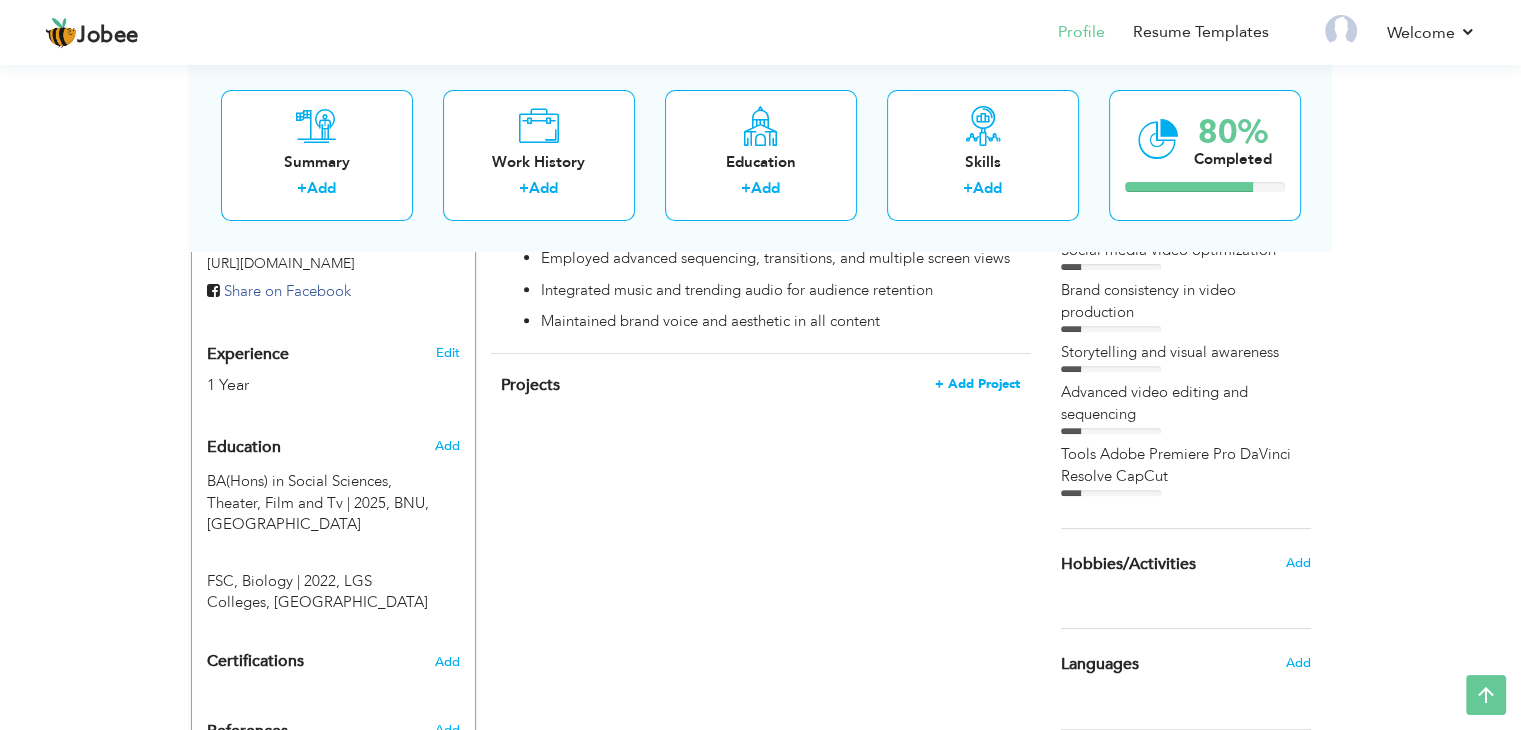 click on "+ Add Project" at bounding box center [977, 384] 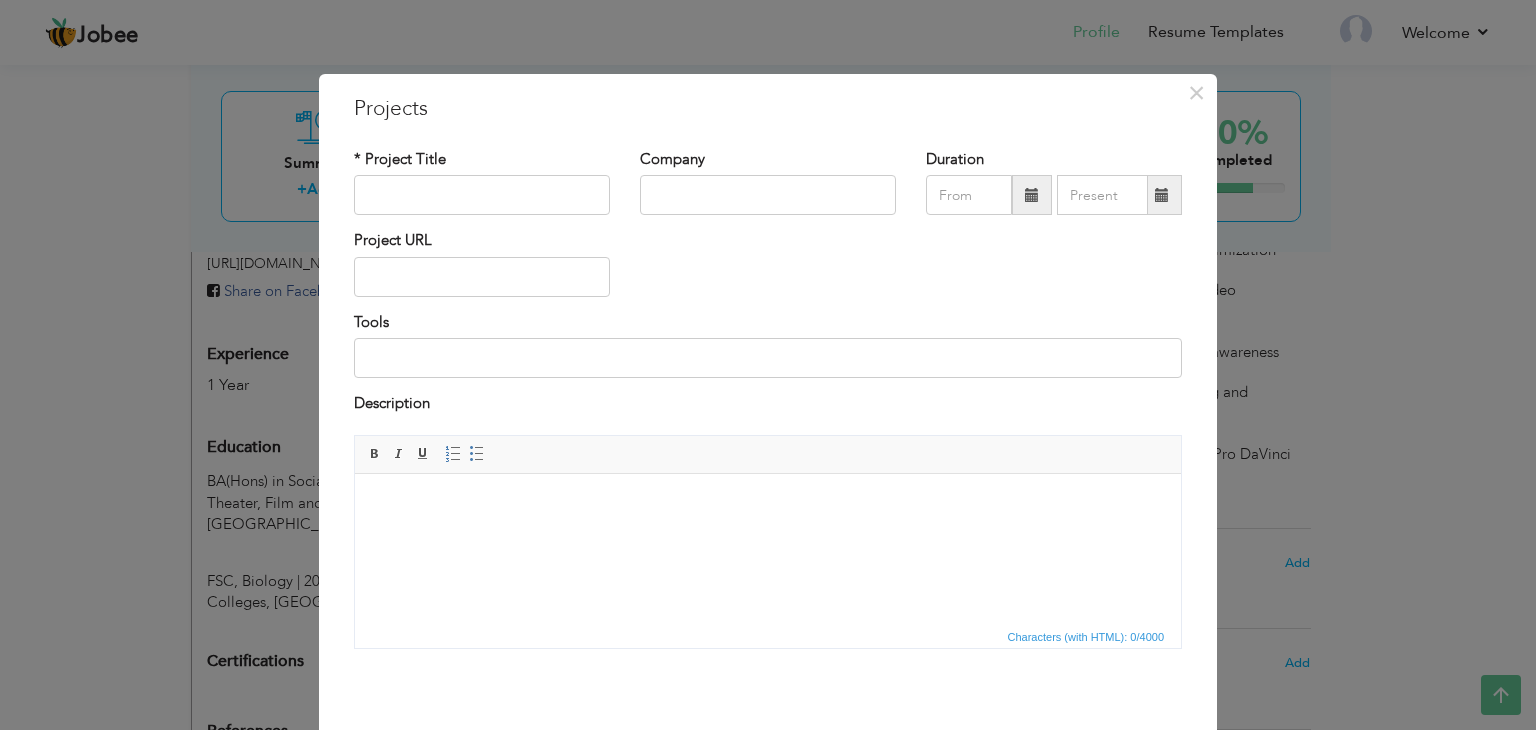 click at bounding box center (768, 503) 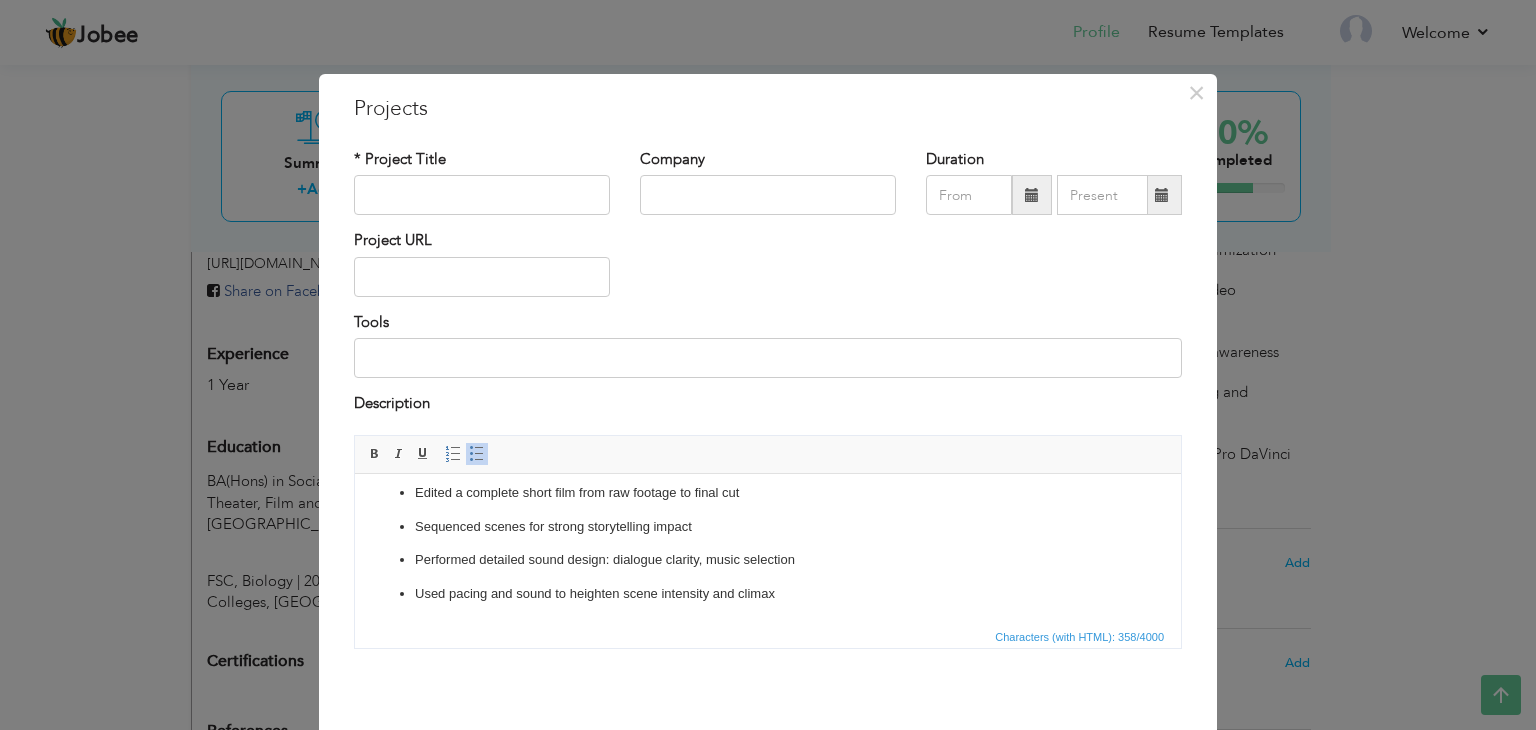 scroll, scrollTop: 0, scrollLeft: 0, axis: both 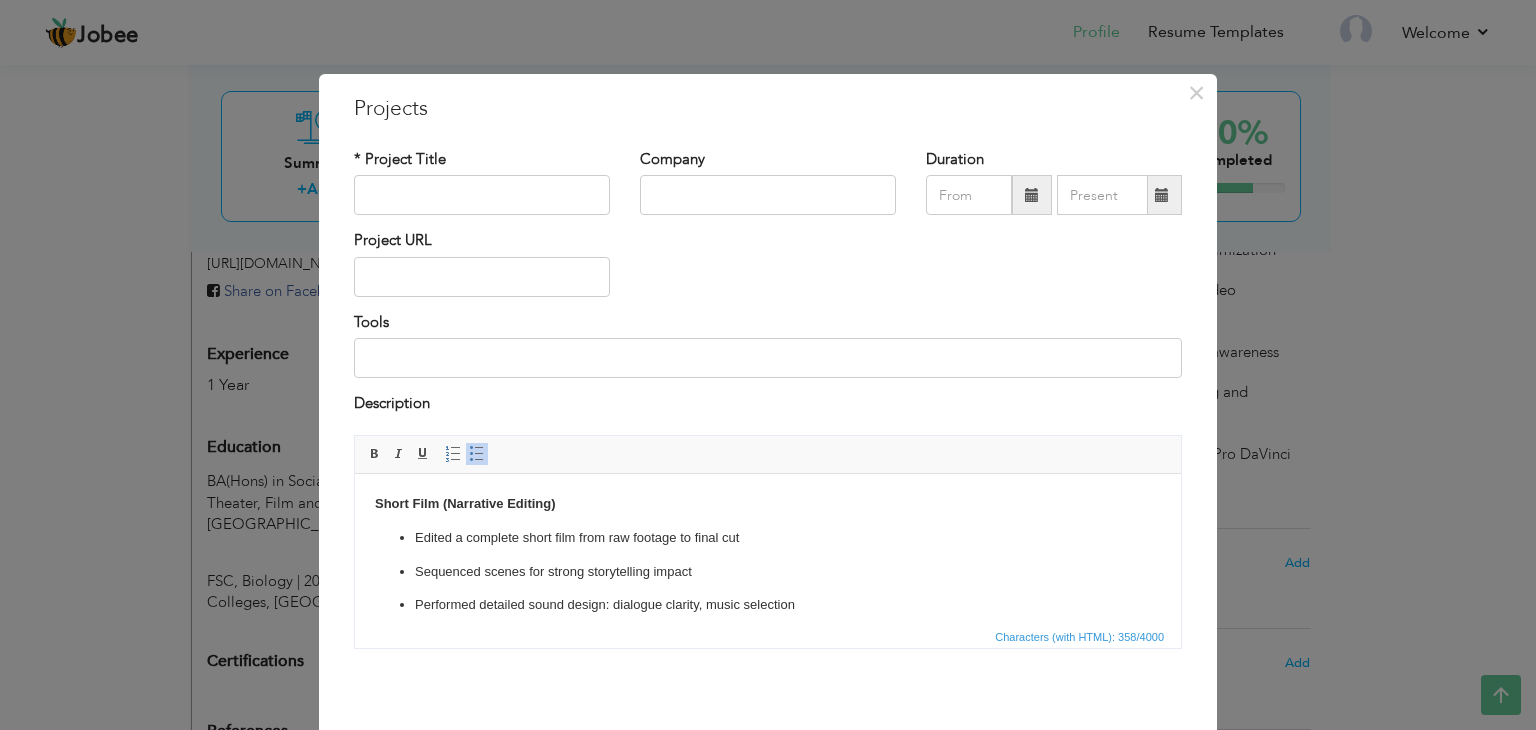 click on "Short Film (Narrative Editing)" at bounding box center (768, 503) 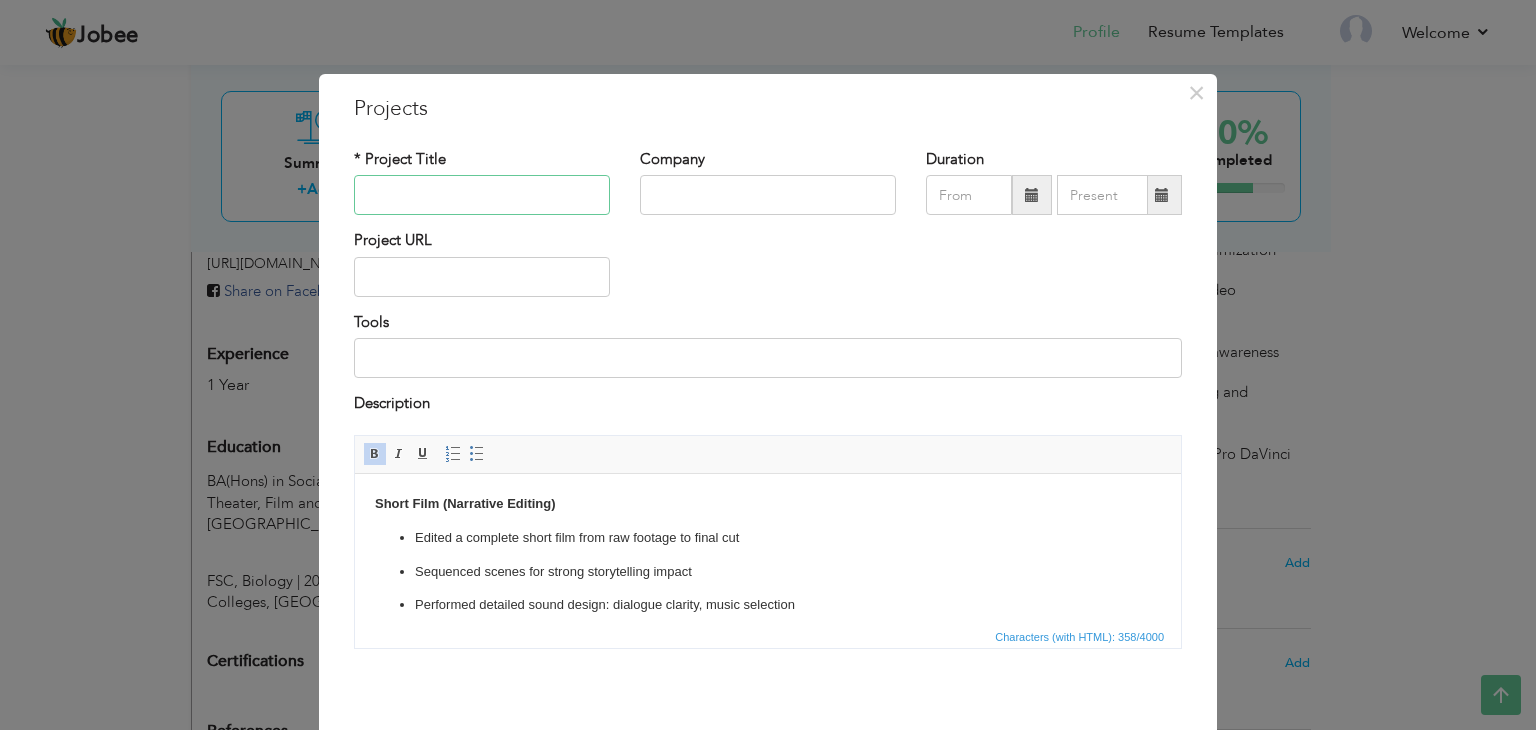 click at bounding box center [482, 195] 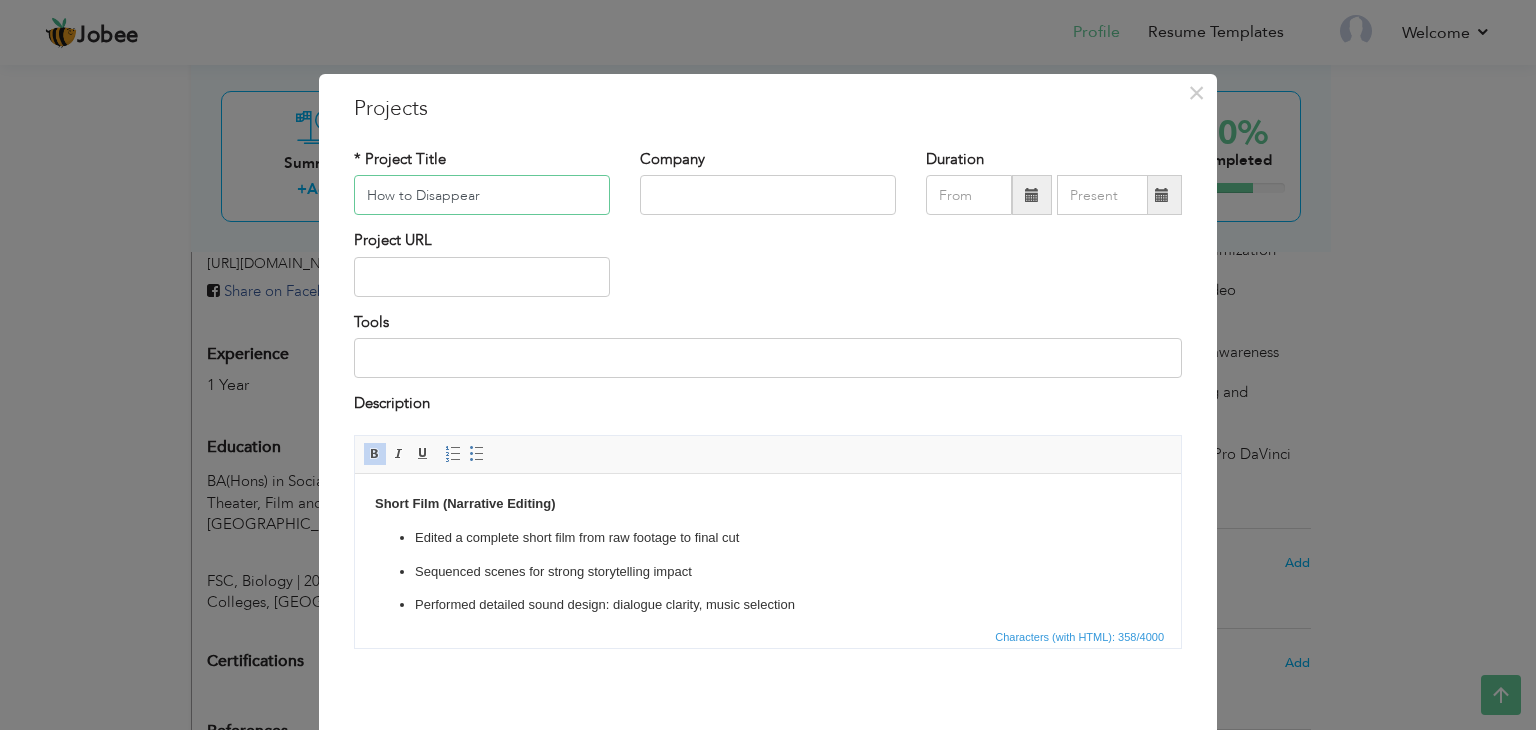 type on "How to Disappear" 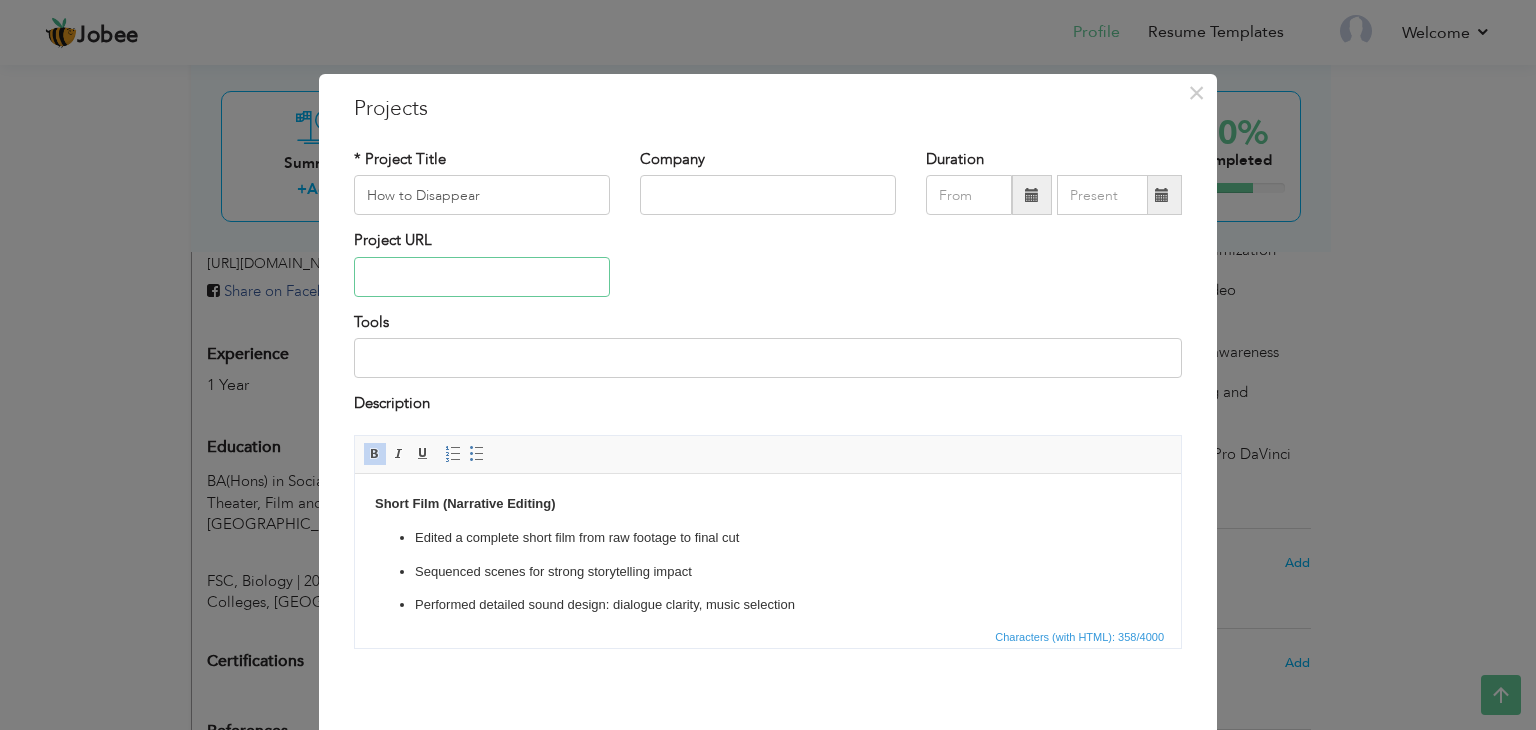 click at bounding box center [482, 277] 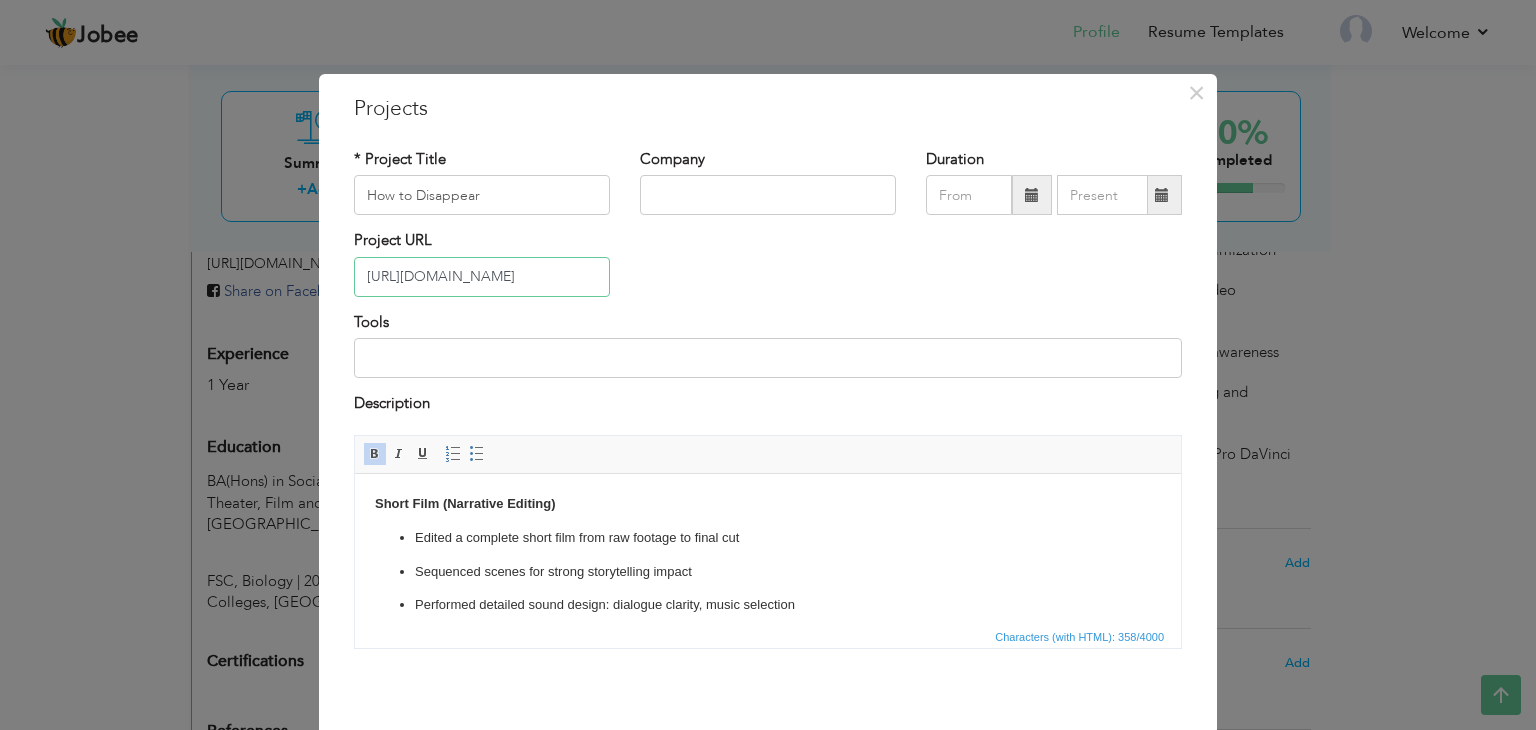 scroll, scrollTop: 0, scrollLeft: 358, axis: horizontal 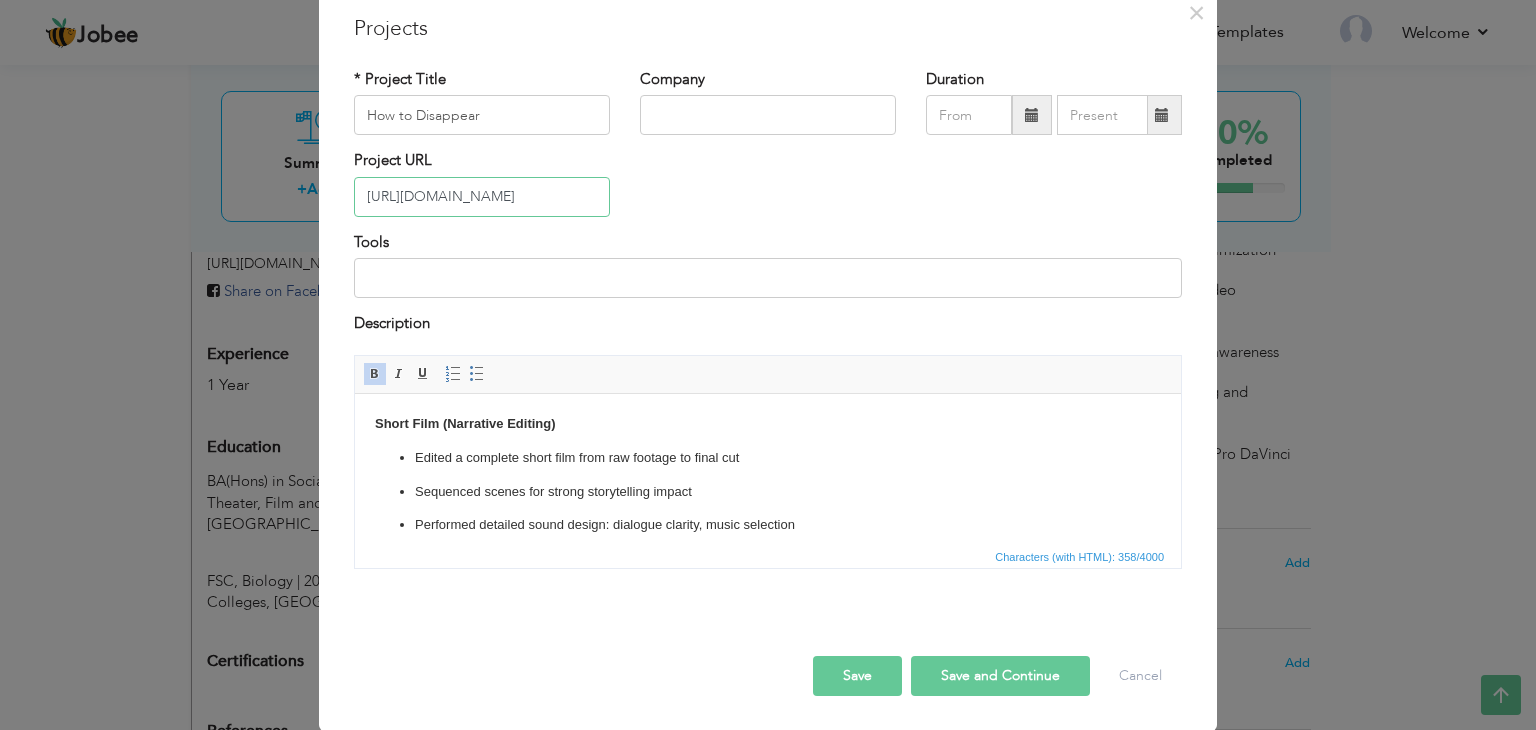 type on "[URL][DOMAIN_NAME]" 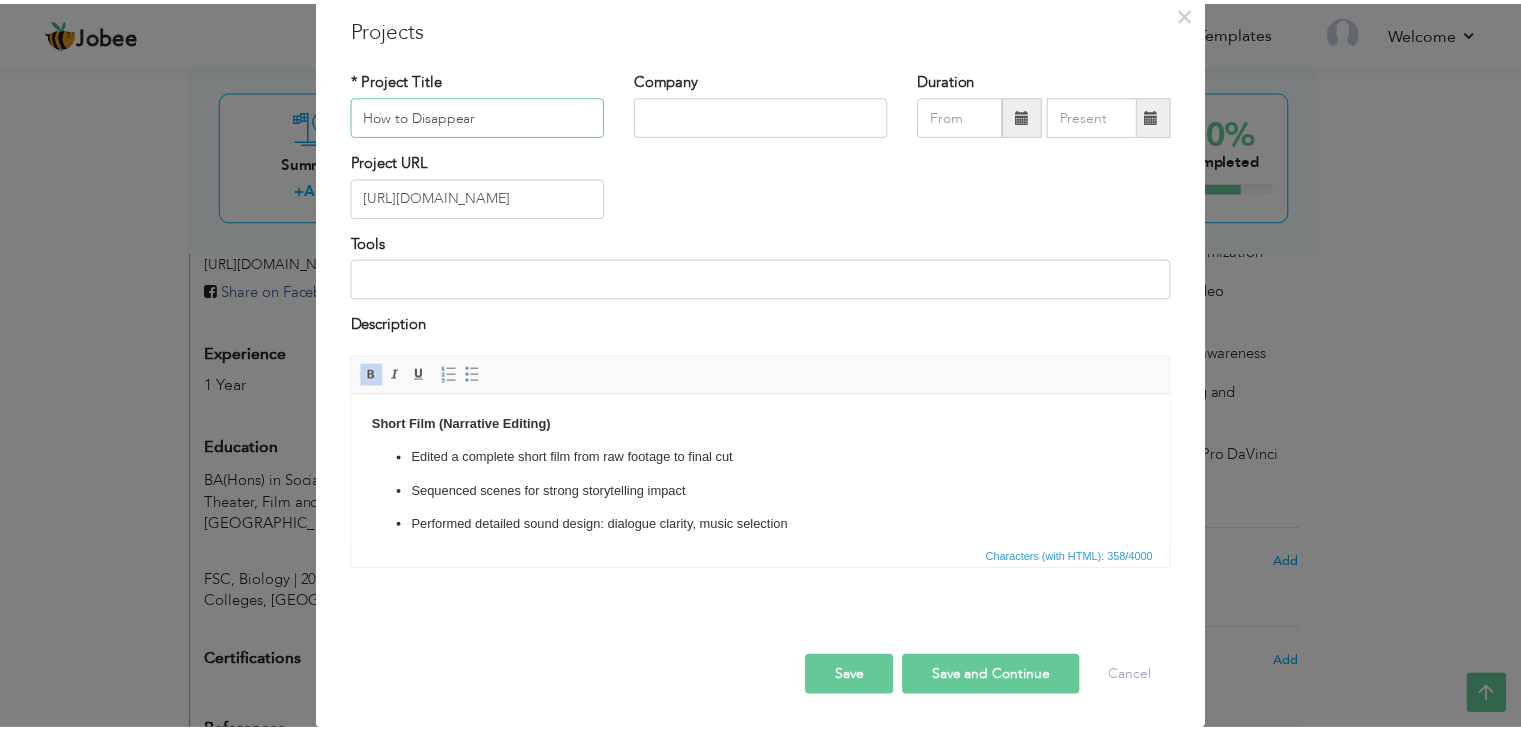 scroll, scrollTop: 0, scrollLeft: 0, axis: both 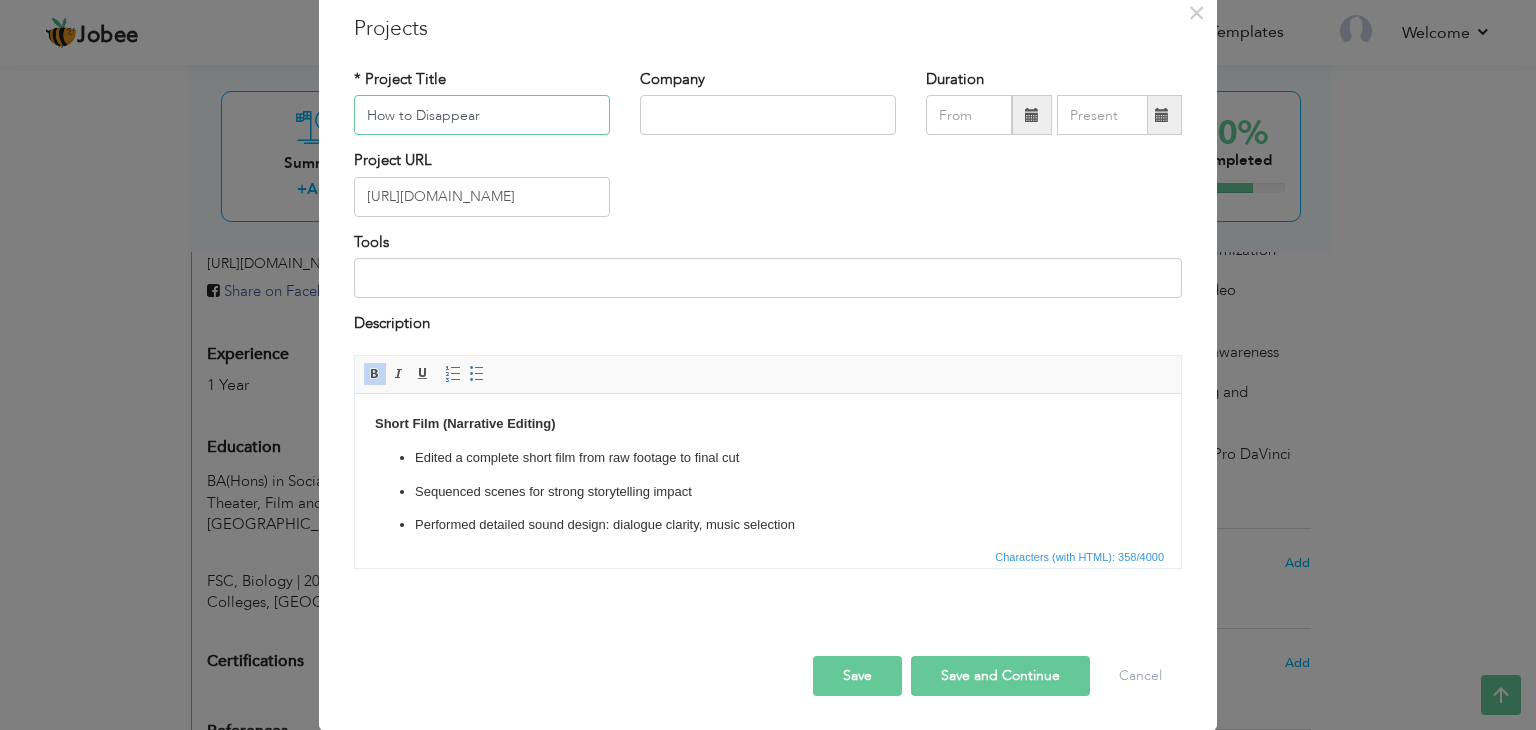 click on "How to Disappear" at bounding box center [482, 115] 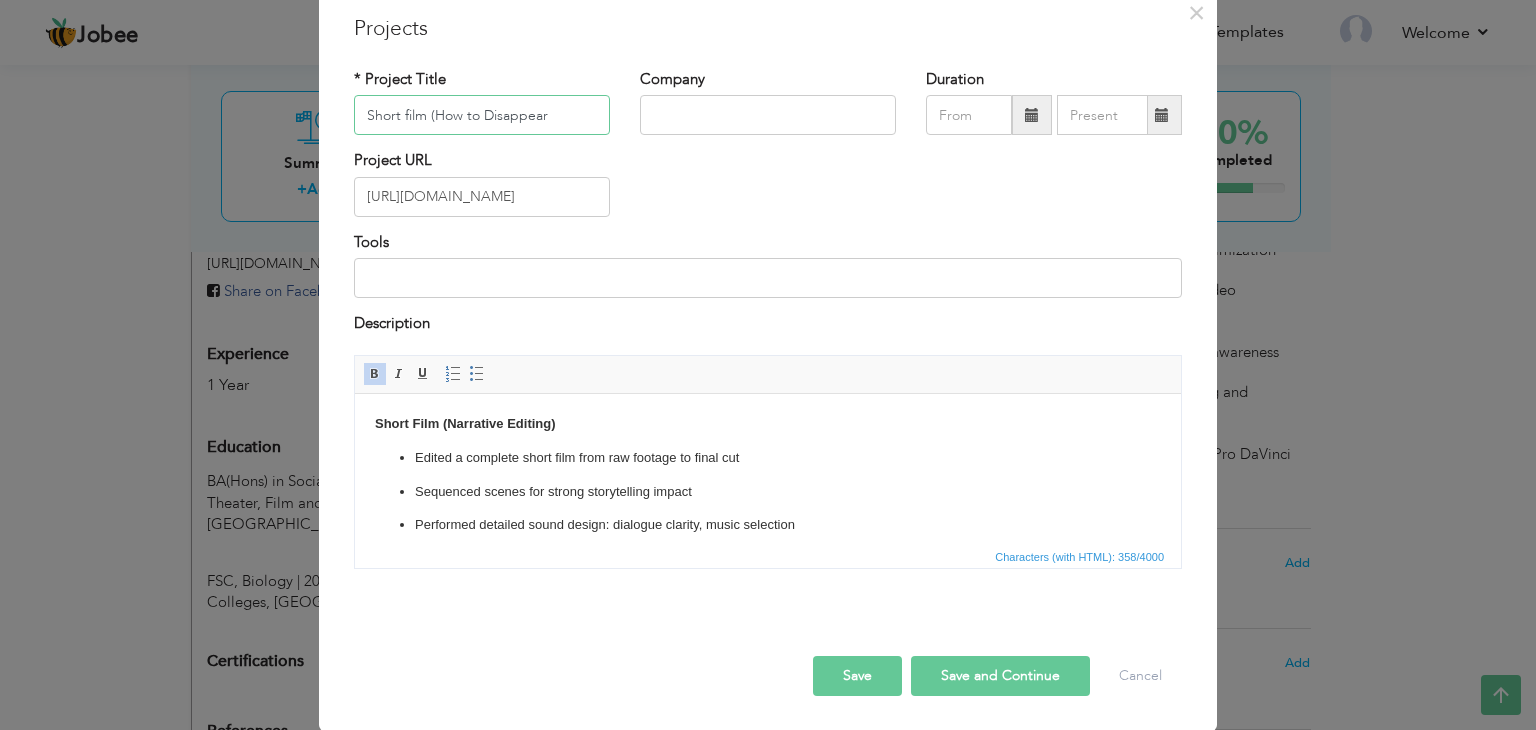 click on "Short film (How to Disappear" at bounding box center (482, 115) 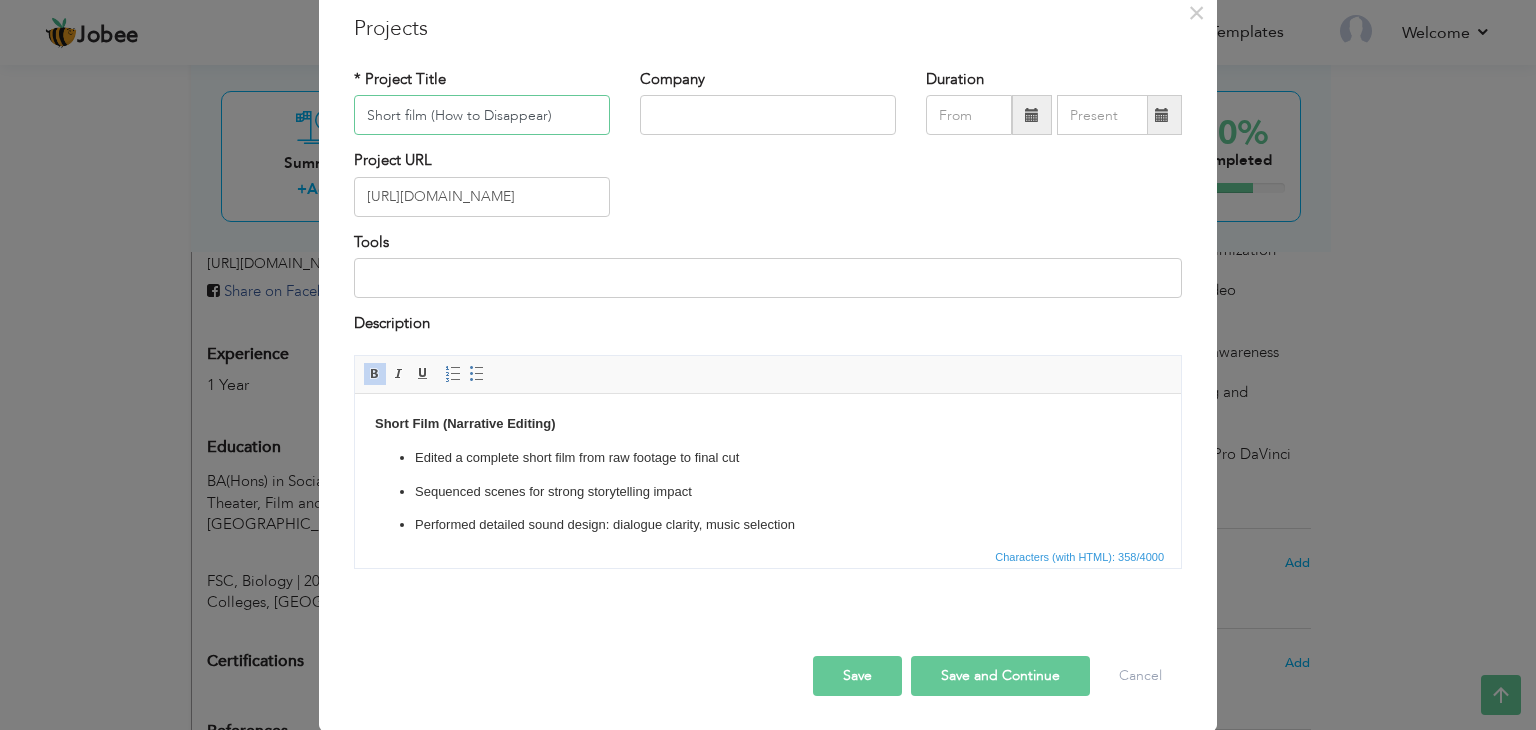 type on "Short film (How to Disappear)" 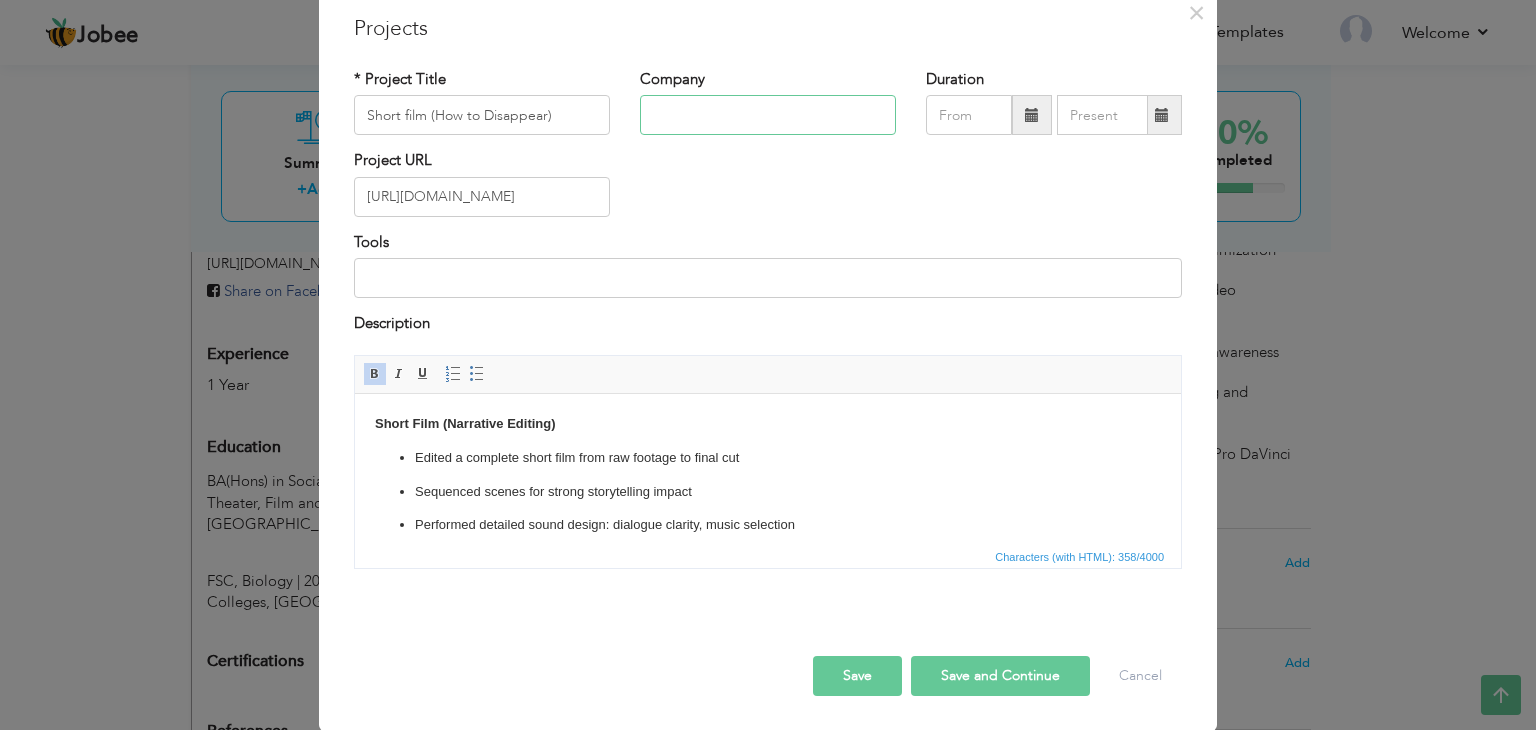 click at bounding box center [768, 115] 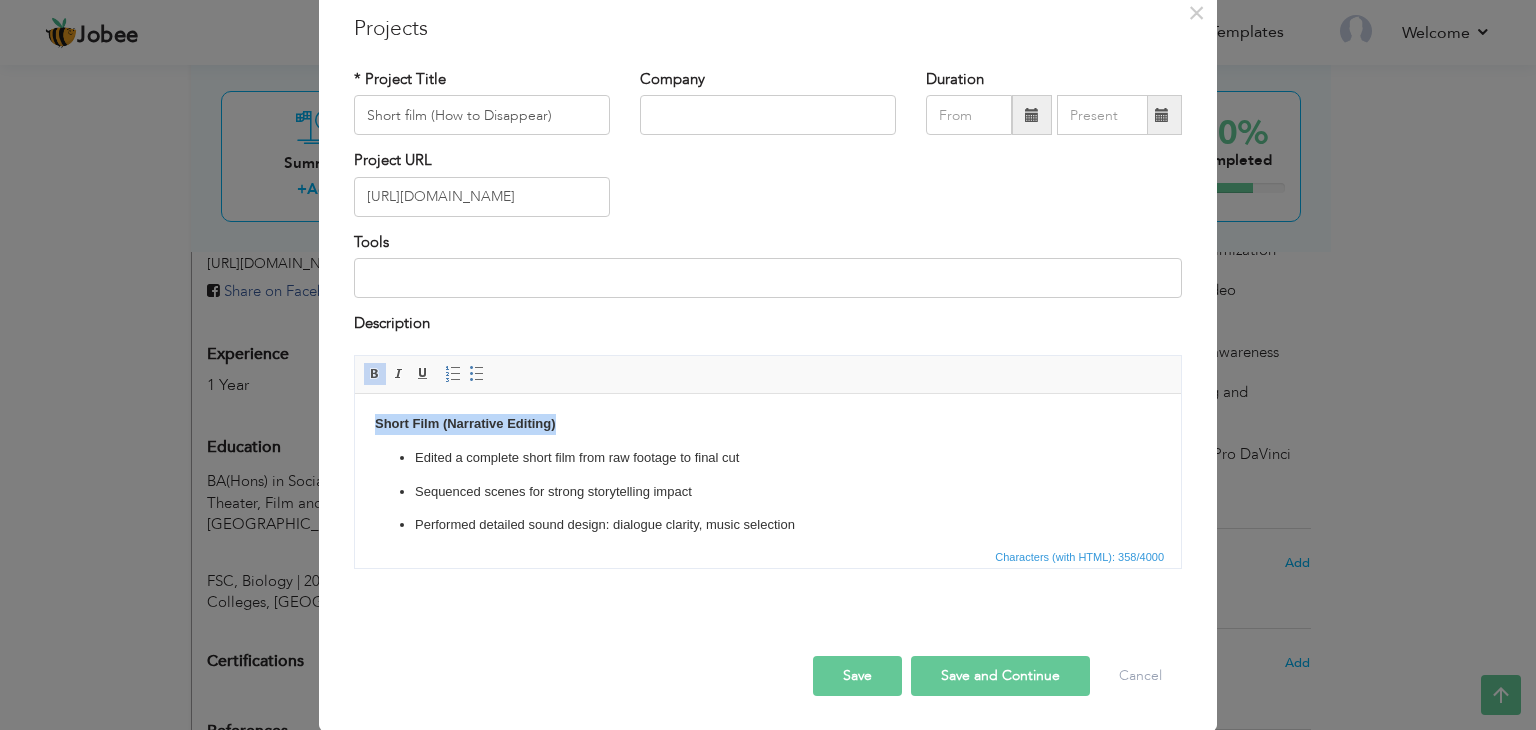 drag, startPoint x: 566, startPoint y: 421, endPoint x: 349, endPoint y: 423, distance: 217.00922 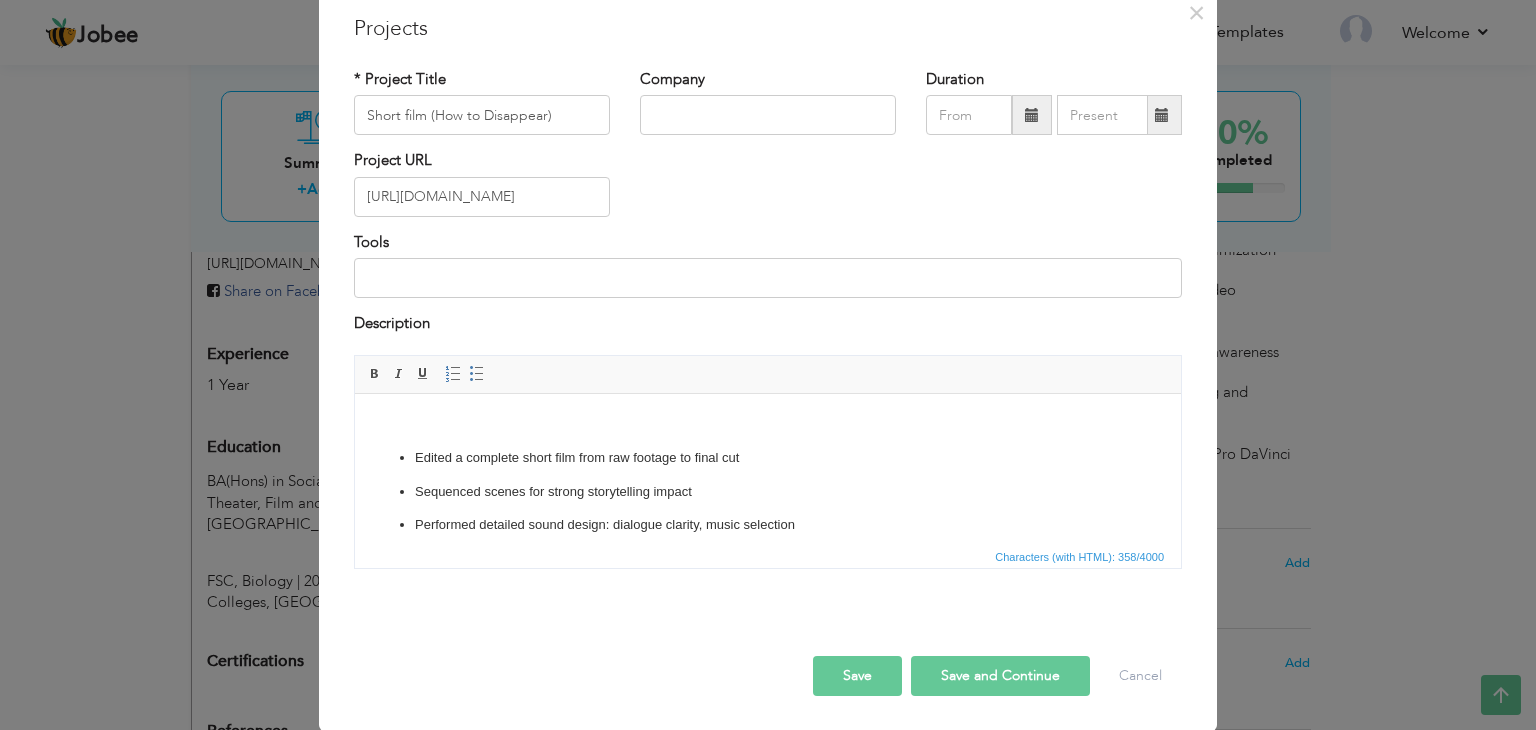 click on "Save" at bounding box center [857, 676] 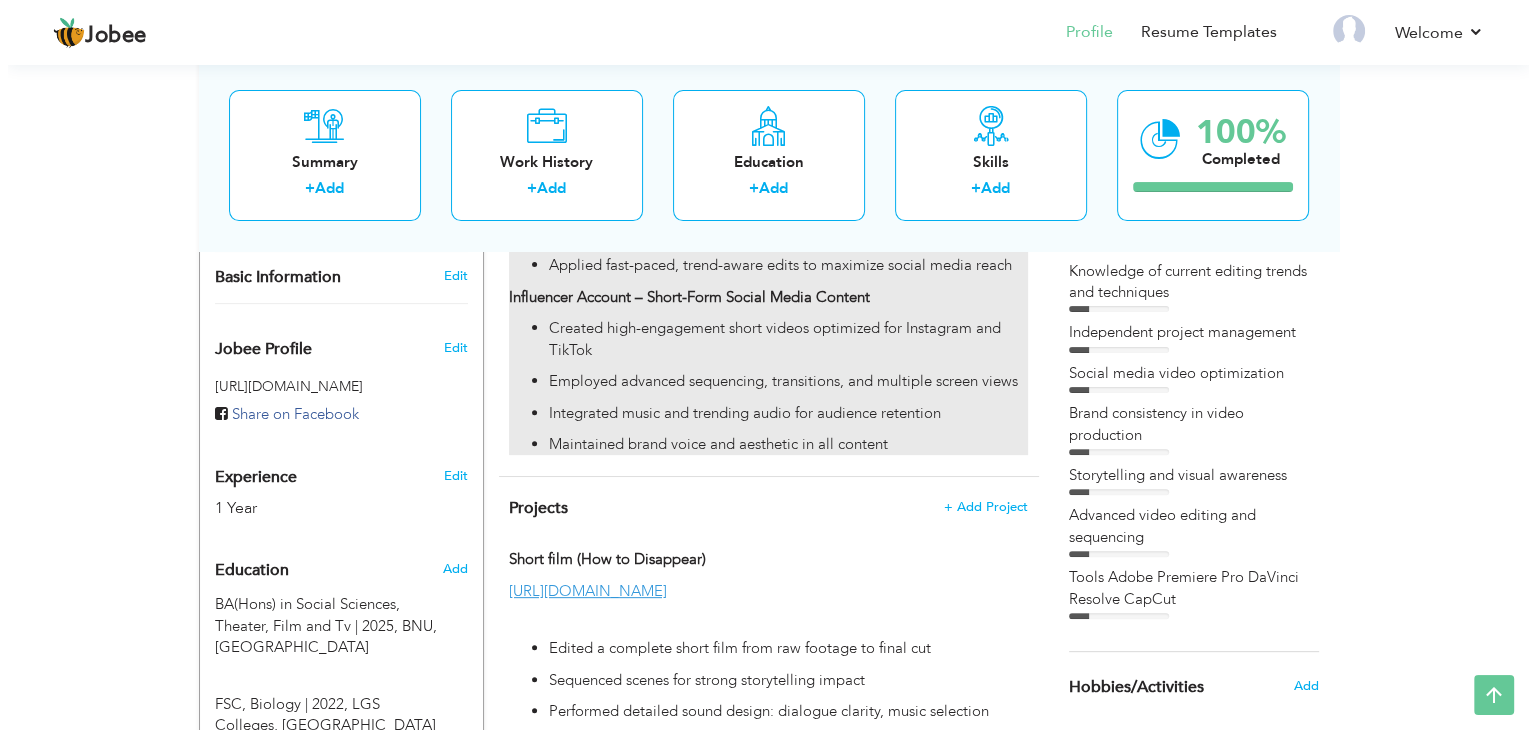 scroll, scrollTop: 556, scrollLeft: 0, axis: vertical 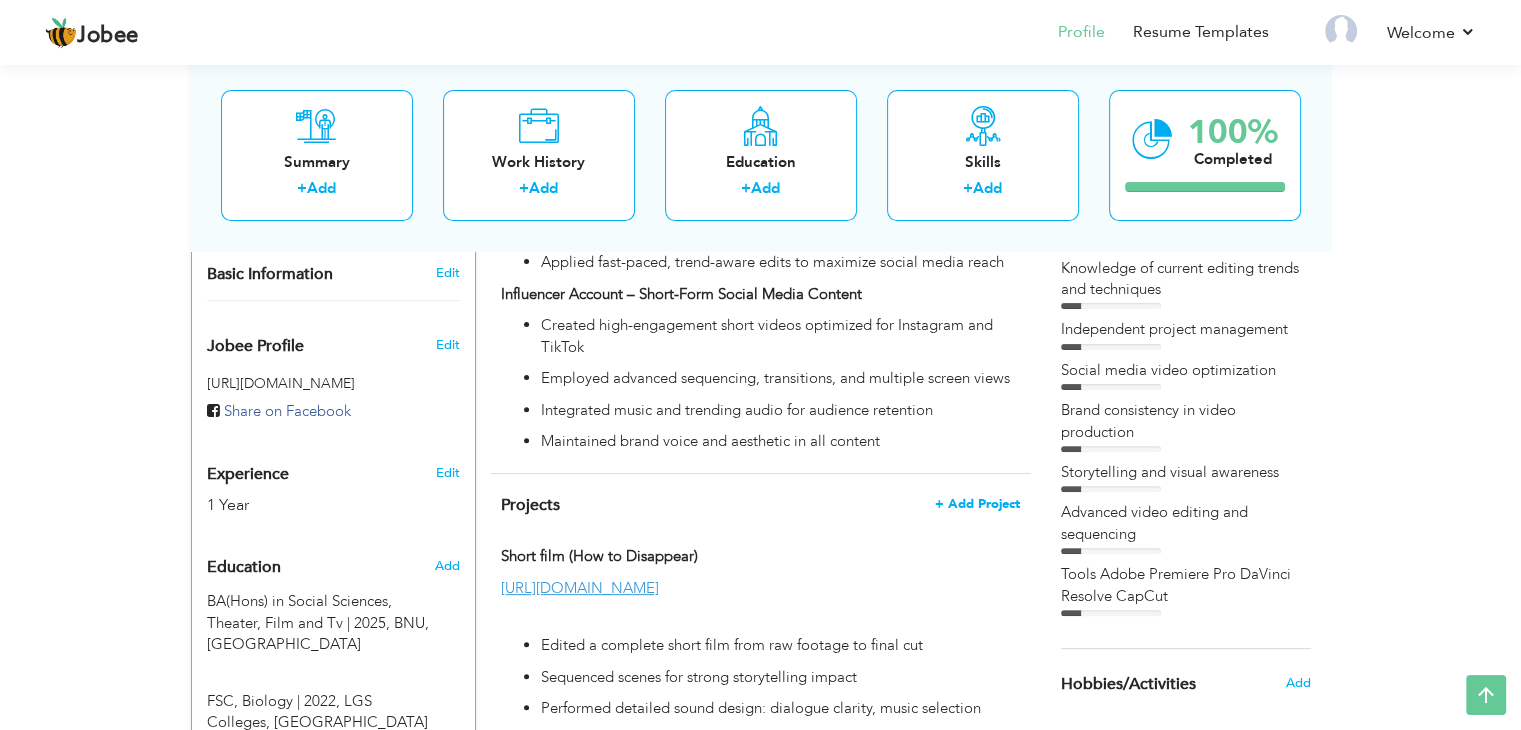 click on "+ Add Project" at bounding box center (977, 504) 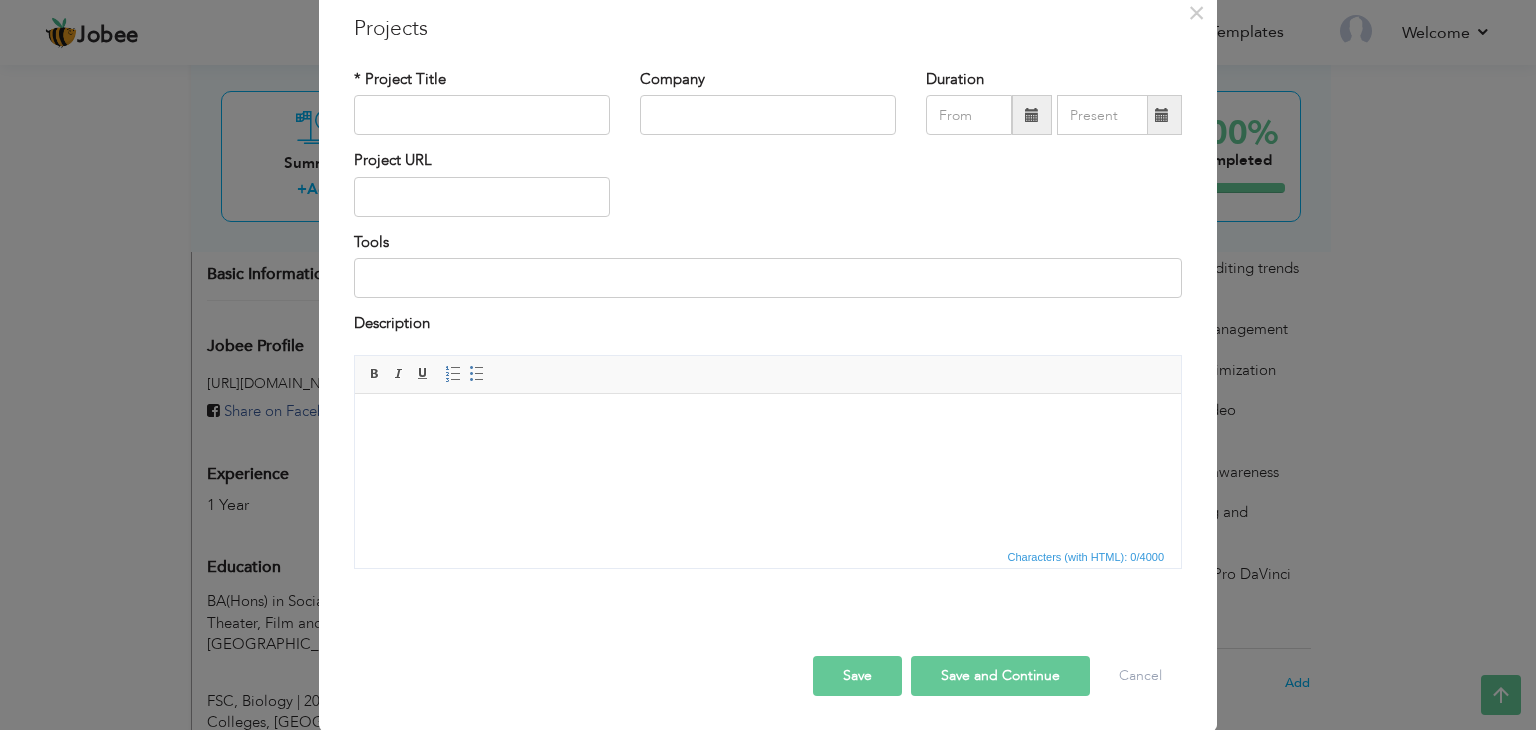 scroll, scrollTop: 0, scrollLeft: 0, axis: both 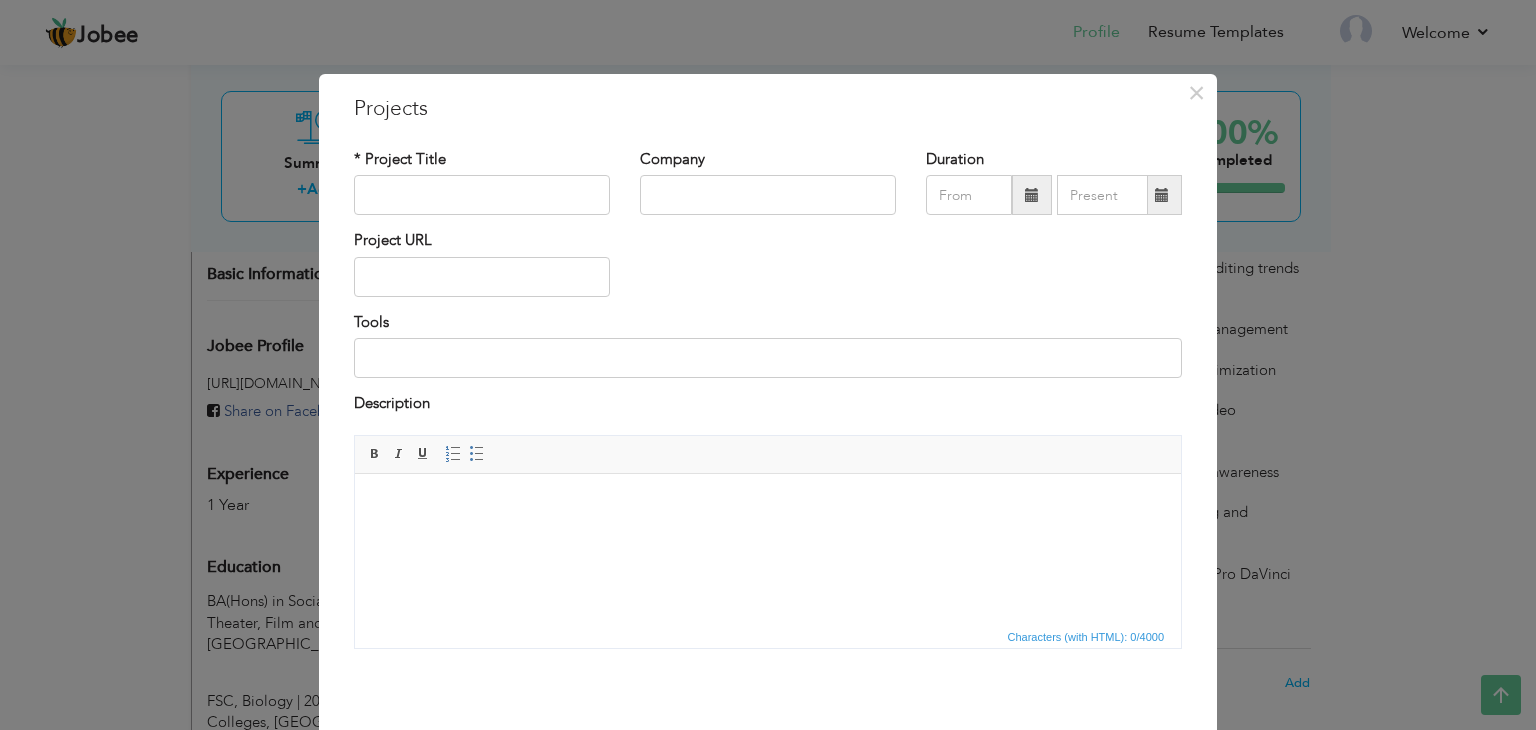 click at bounding box center [768, 503] 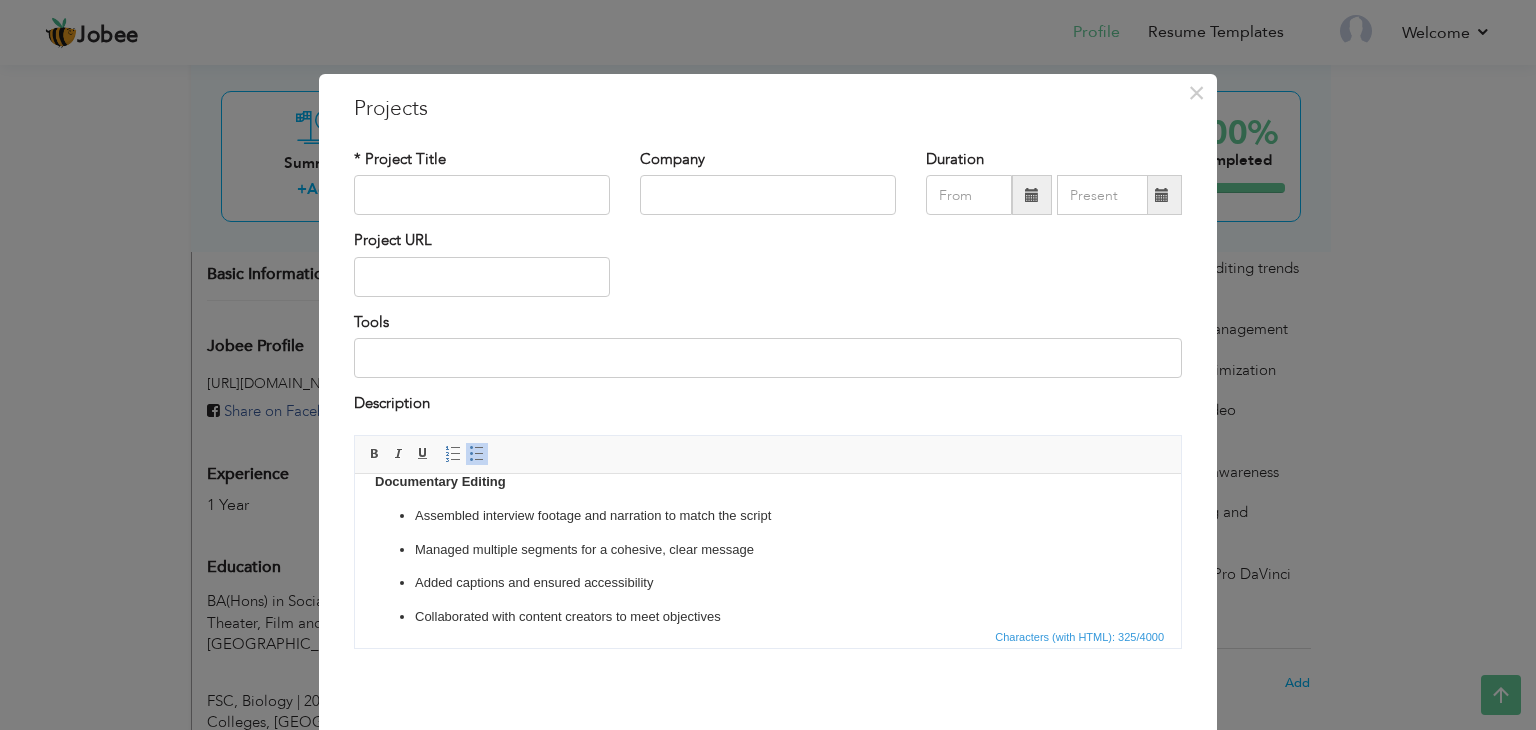 scroll, scrollTop: 0, scrollLeft: 0, axis: both 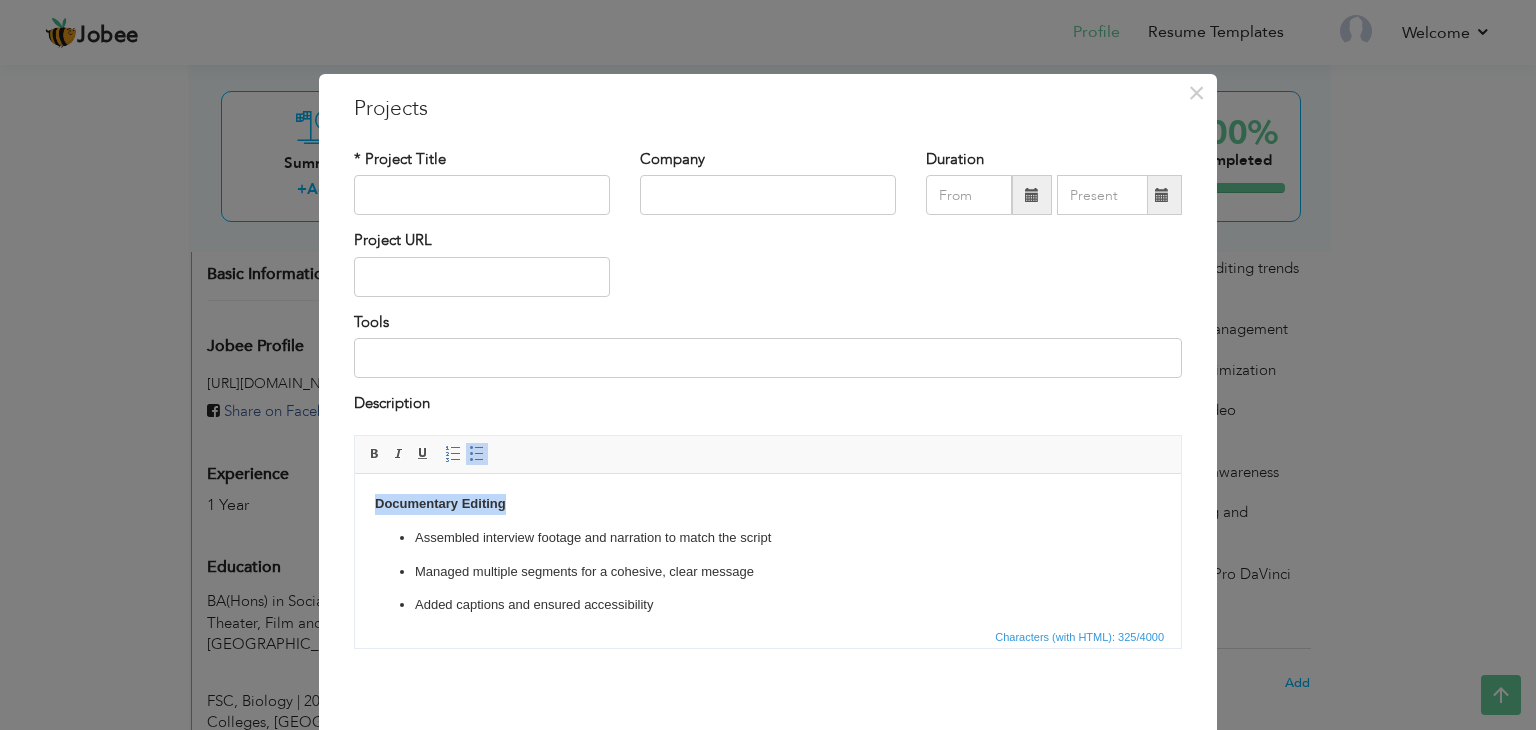 drag, startPoint x: 531, startPoint y: 507, endPoint x: 335, endPoint y: 512, distance: 196.06377 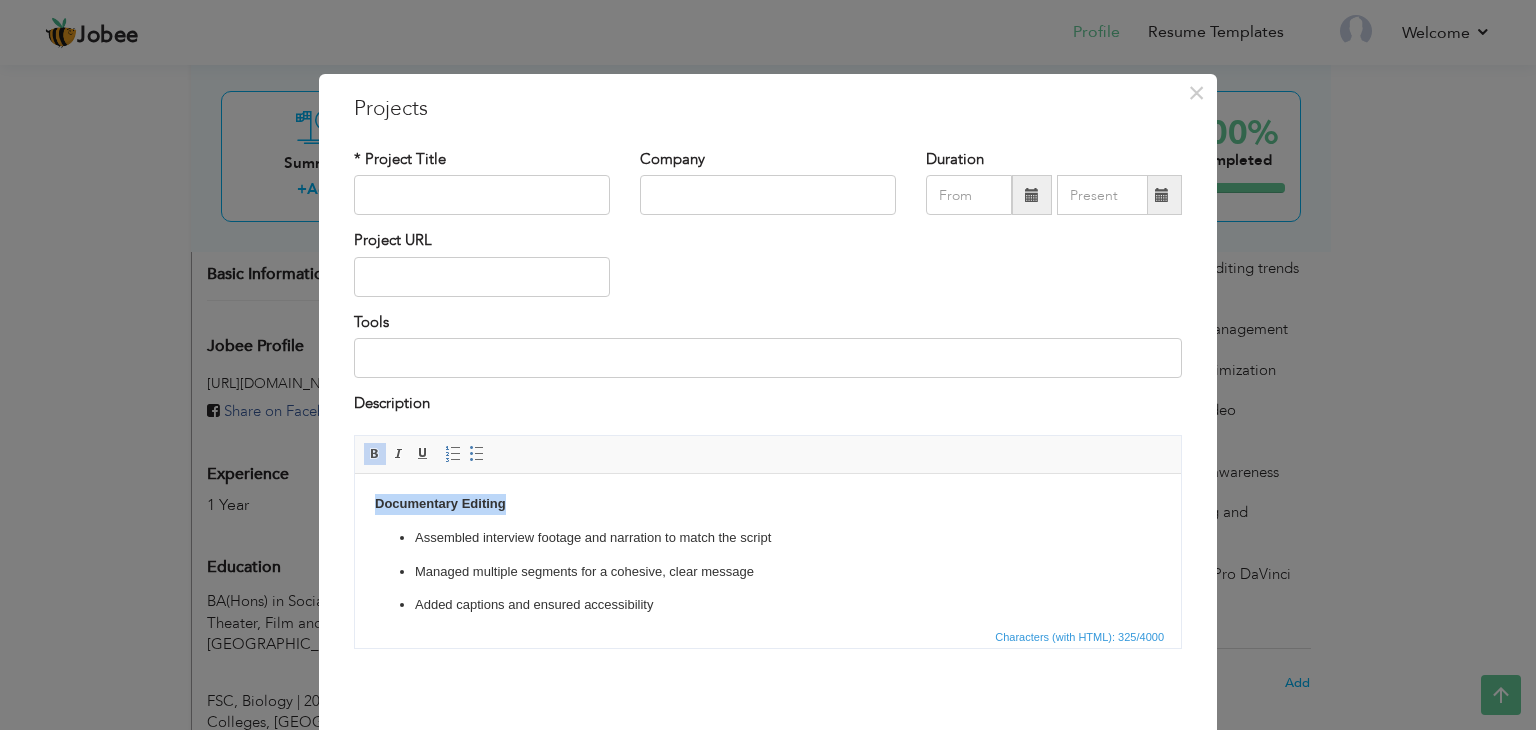 type 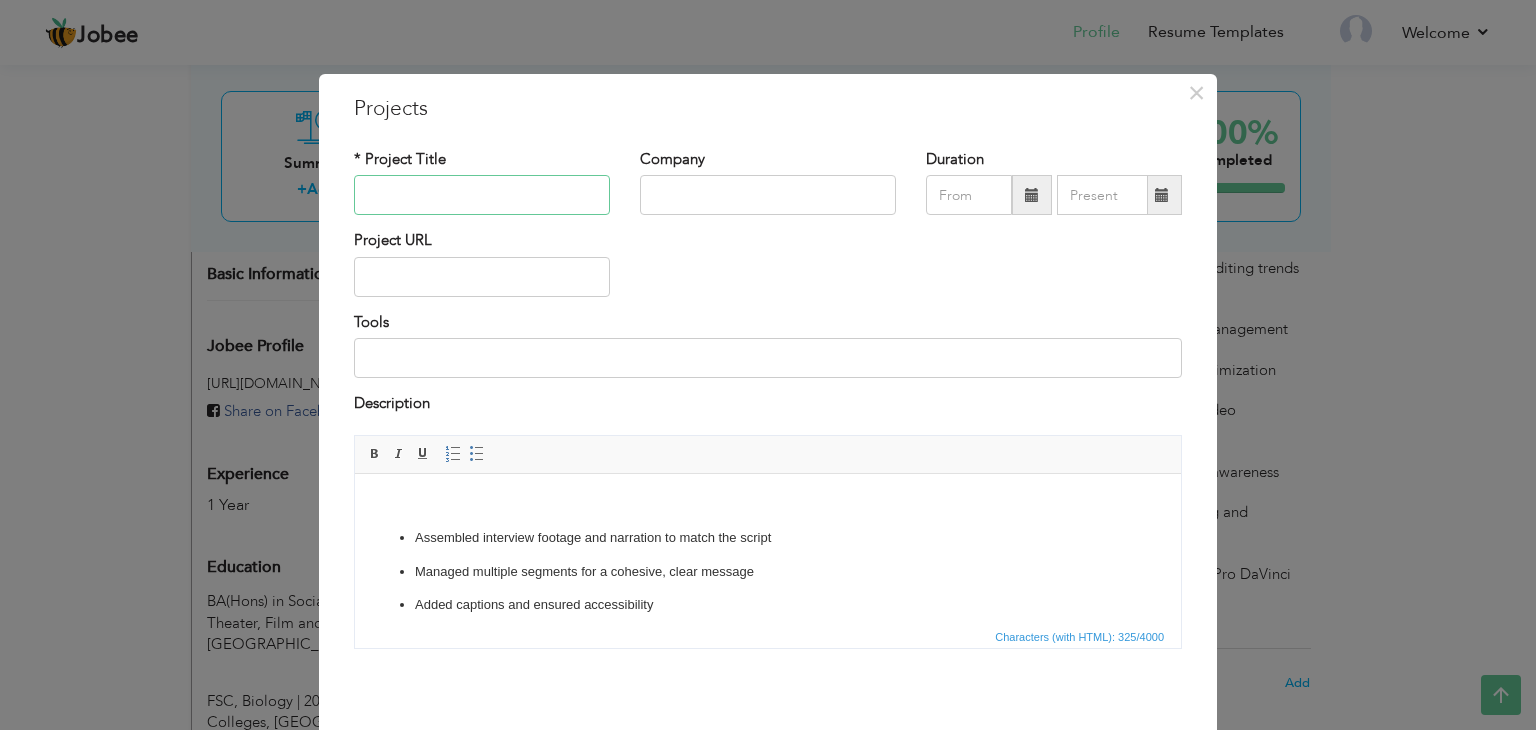 click at bounding box center (482, 195) 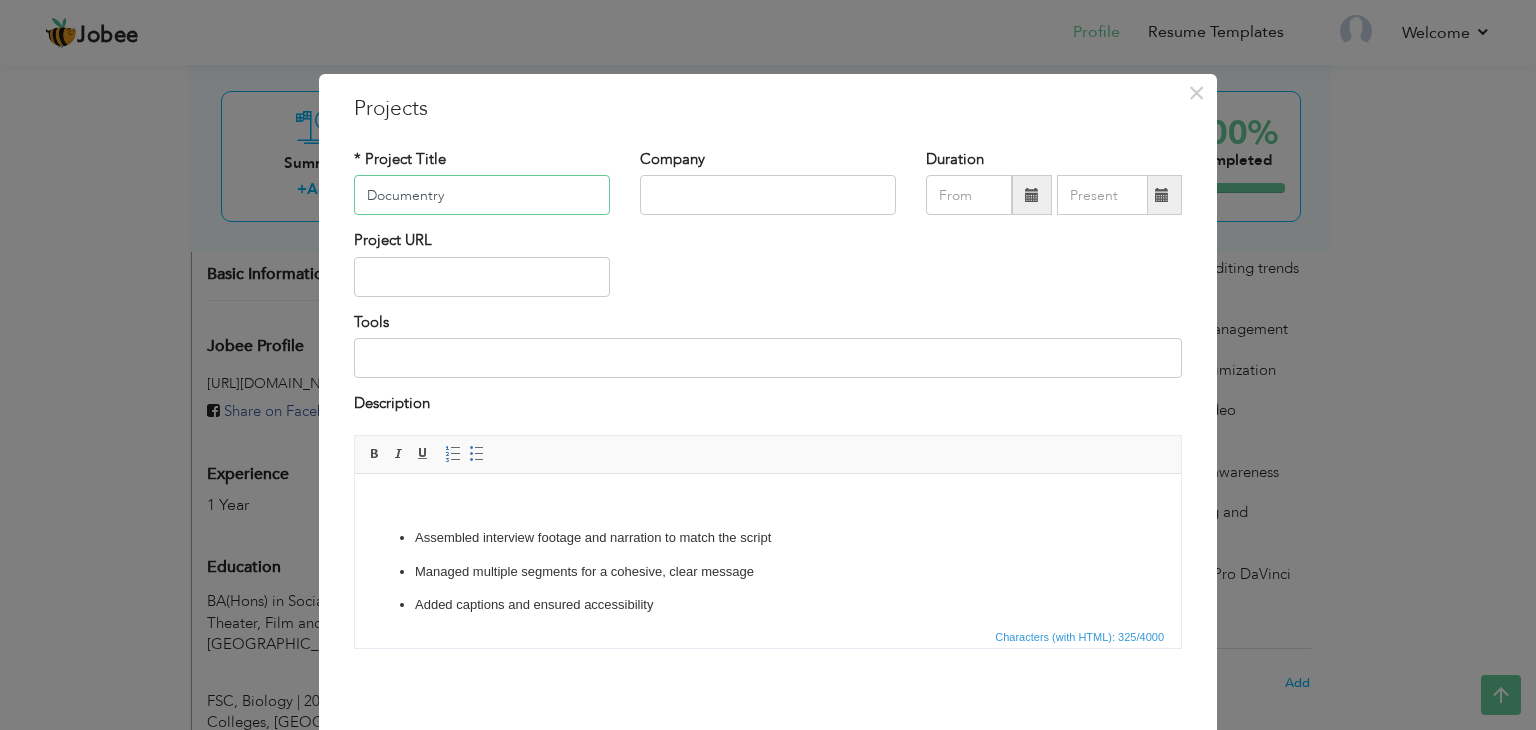 type on "Documentry" 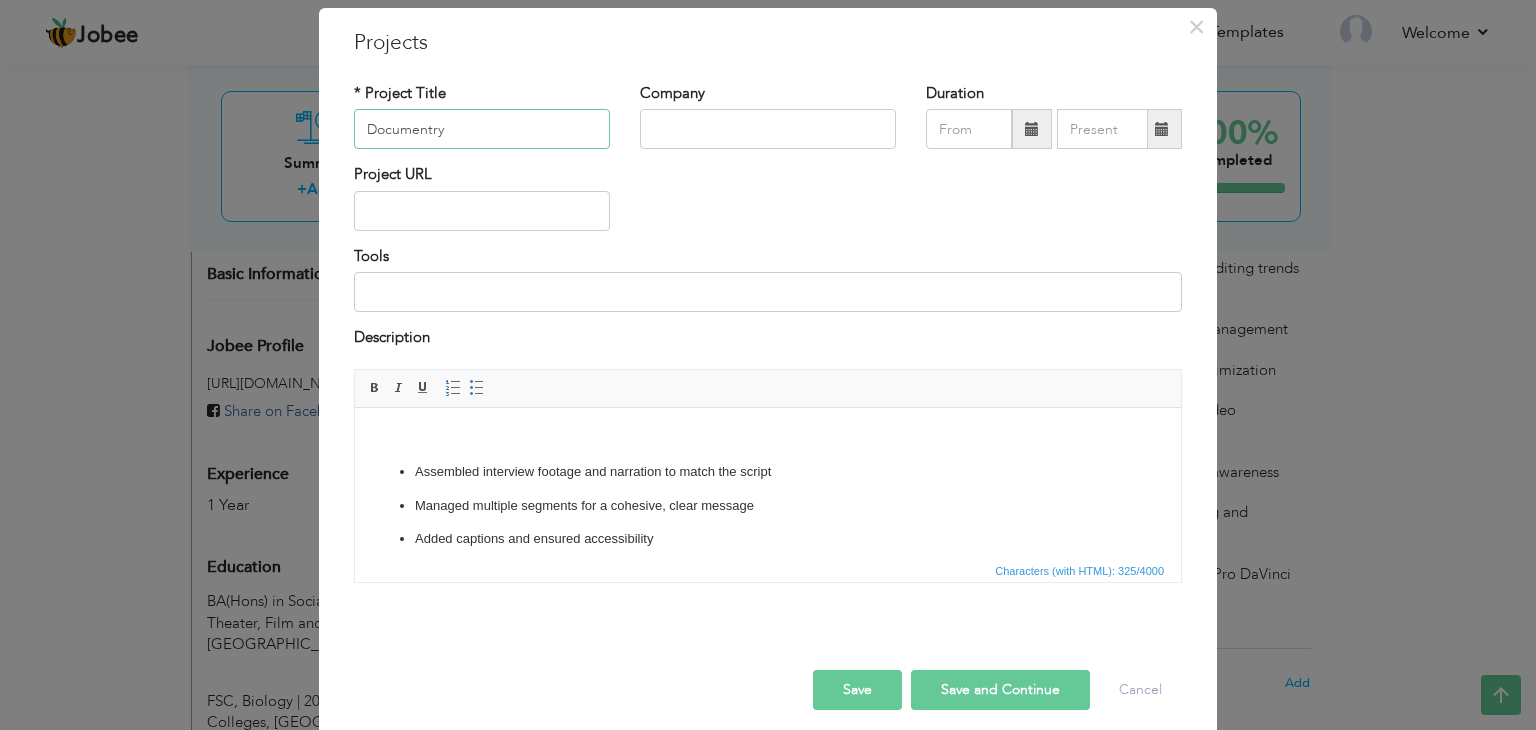 scroll, scrollTop: 68, scrollLeft: 0, axis: vertical 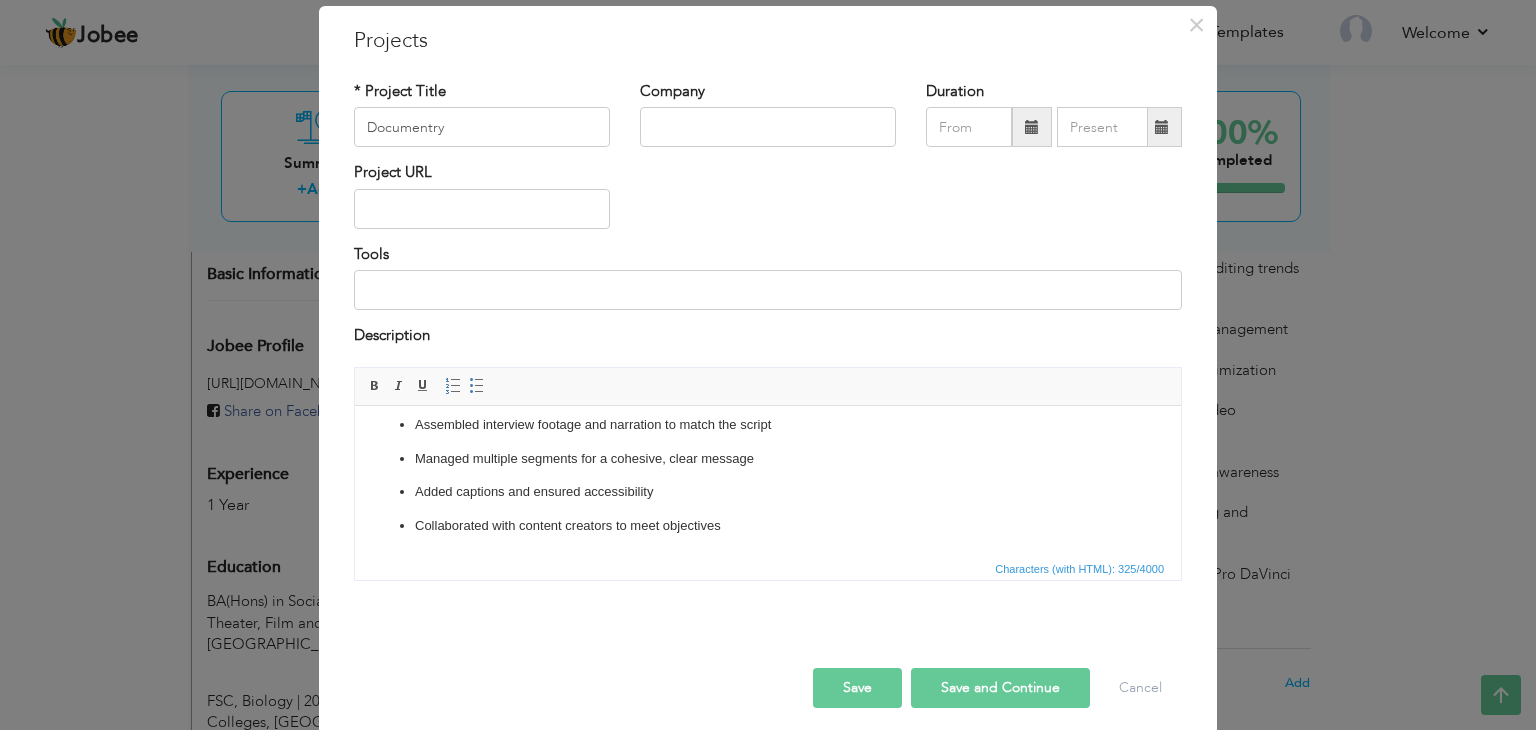 click on "Save" at bounding box center (857, 688) 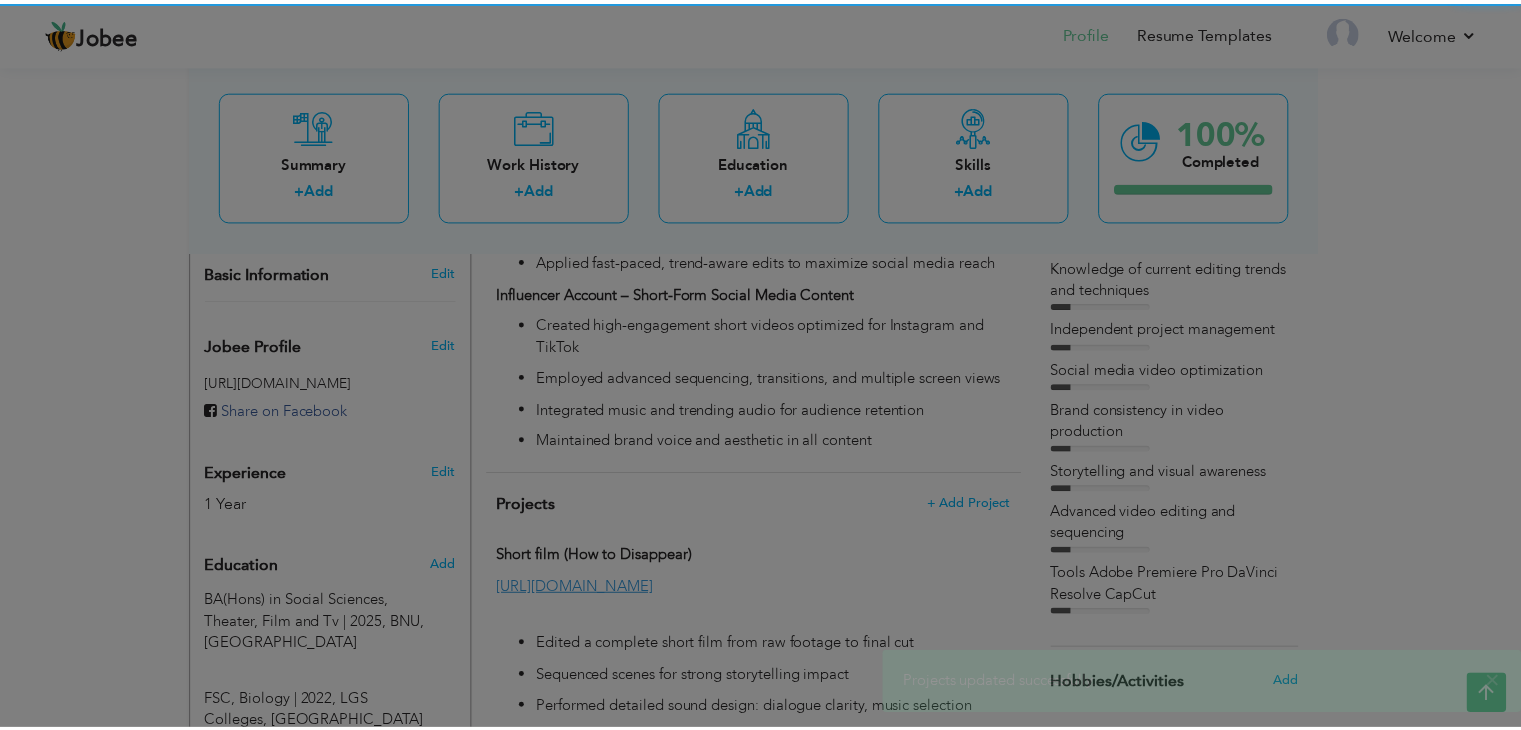 scroll, scrollTop: 0, scrollLeft: 0, axis: both 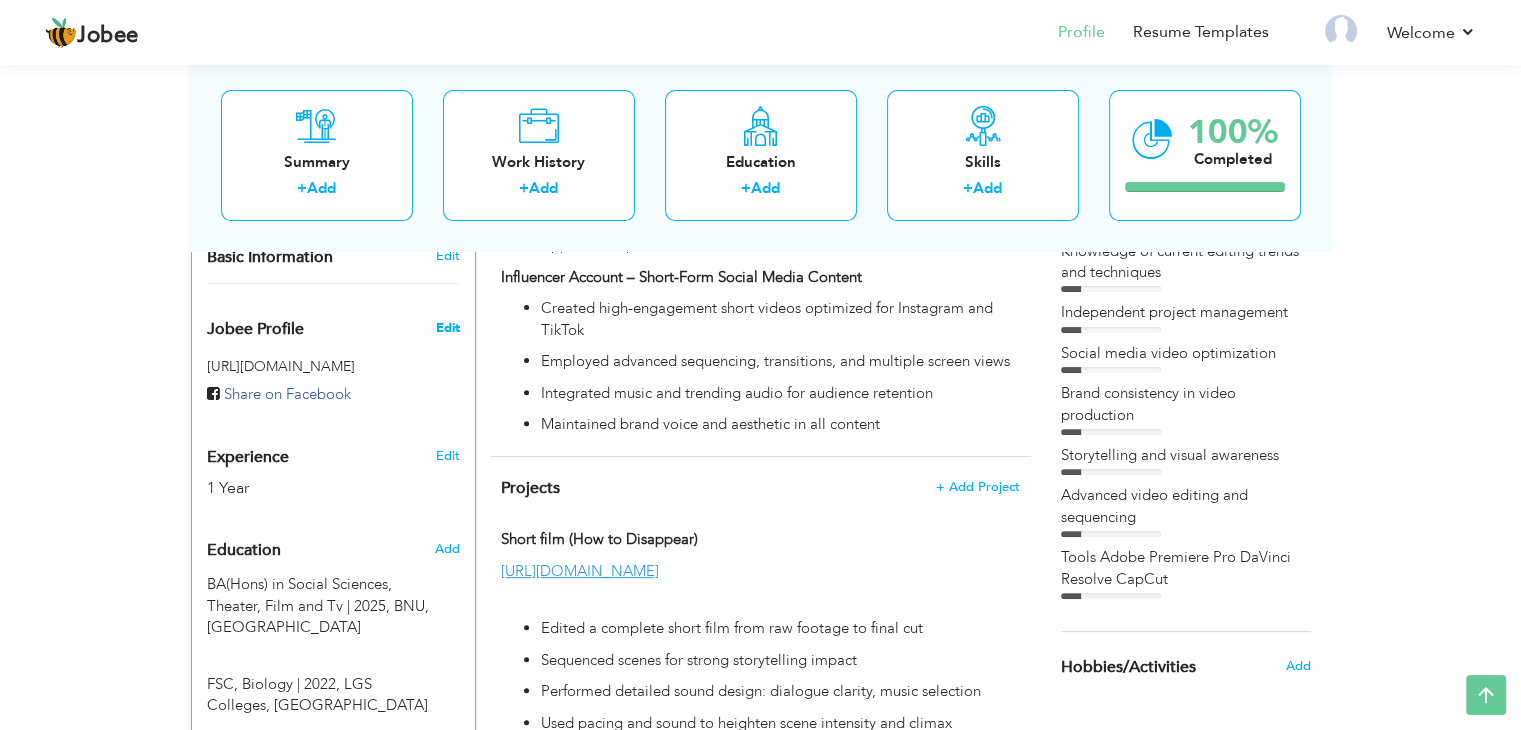 click on "Edit" at bounding box center (447, 328) 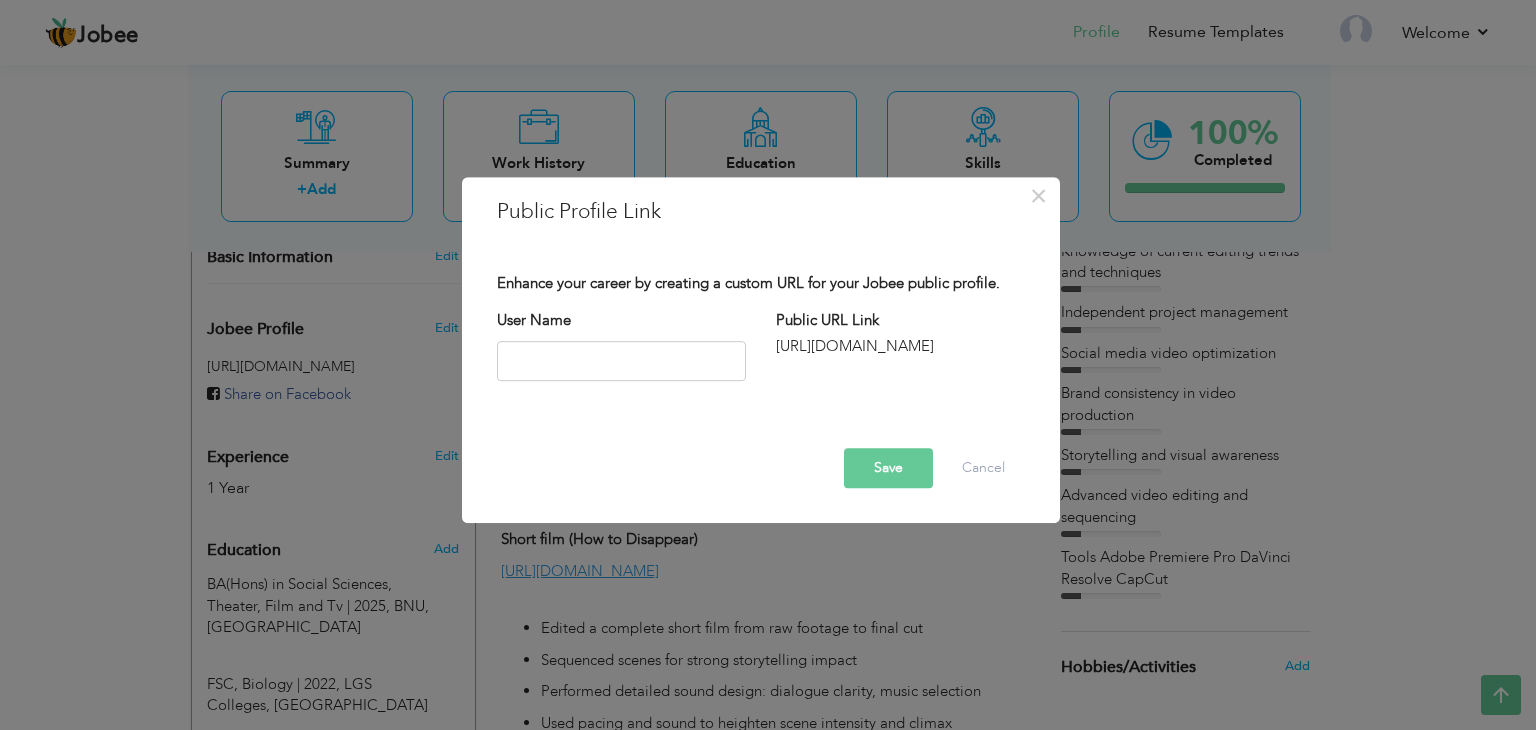 drag, startPoint x: 932, startPoint y: 349, endPoint x: 796, endPoint y: 351, distance: 136.01471 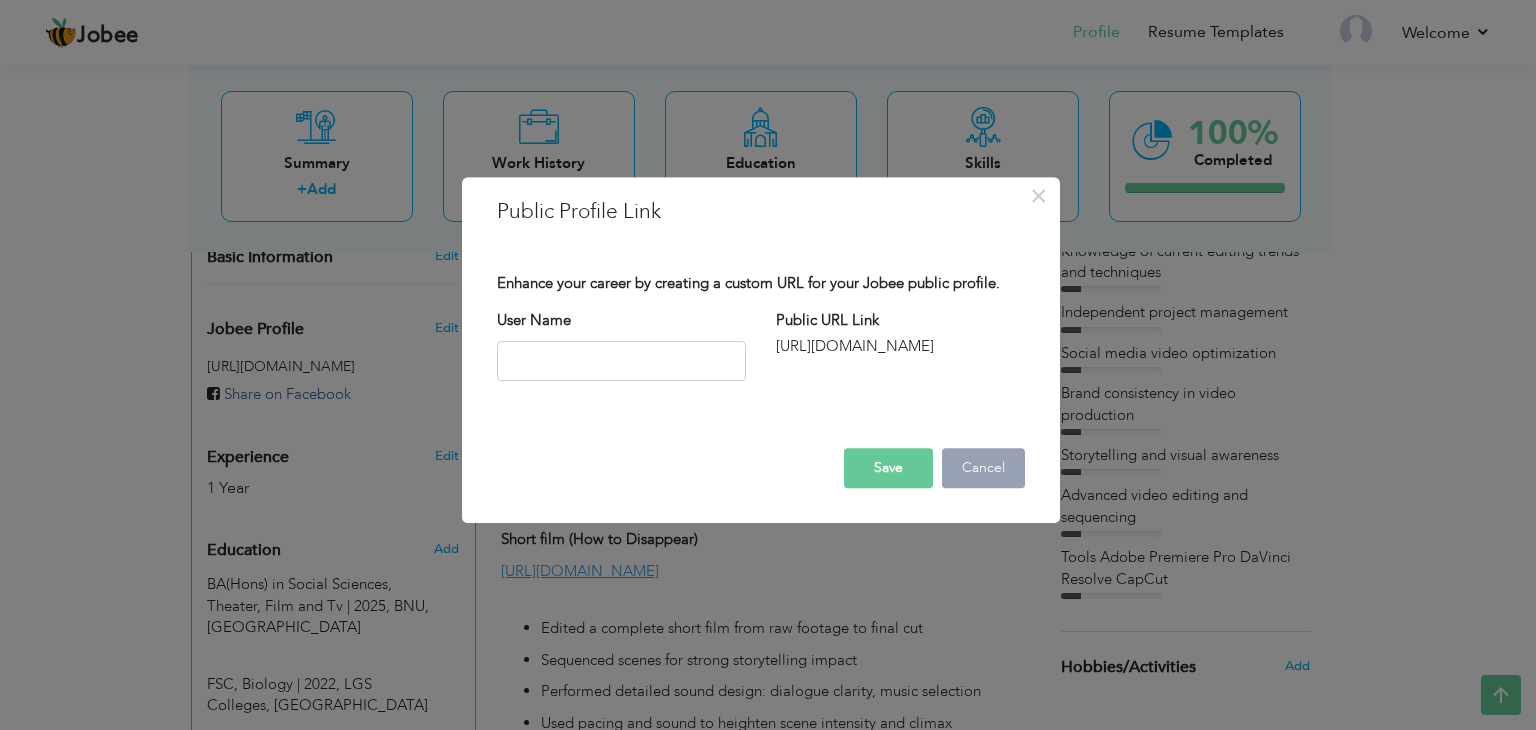 click on "Cancel" at bounding box center (983, 468) 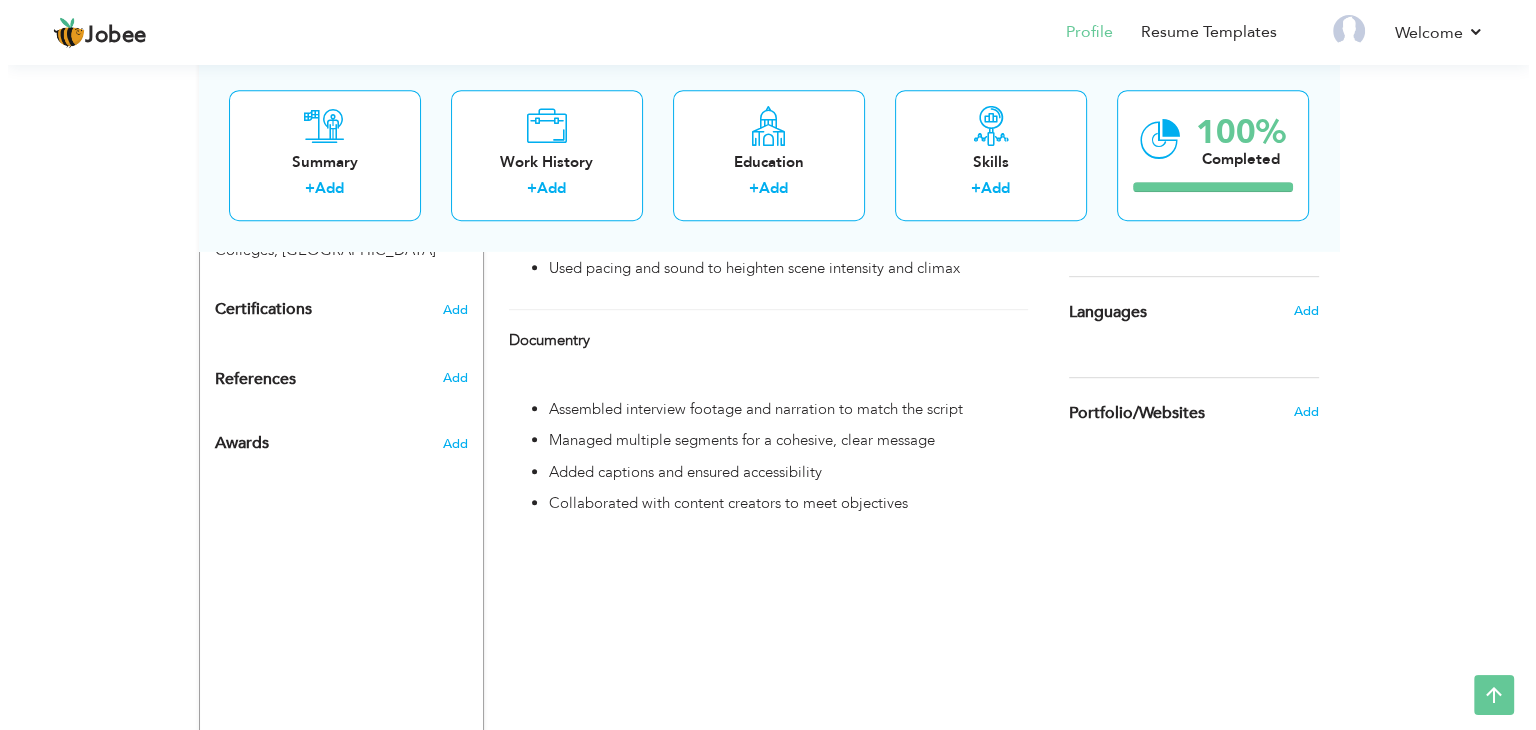 scroll, scrollTop: 1034, scrollLeft: 0, axis: vertical 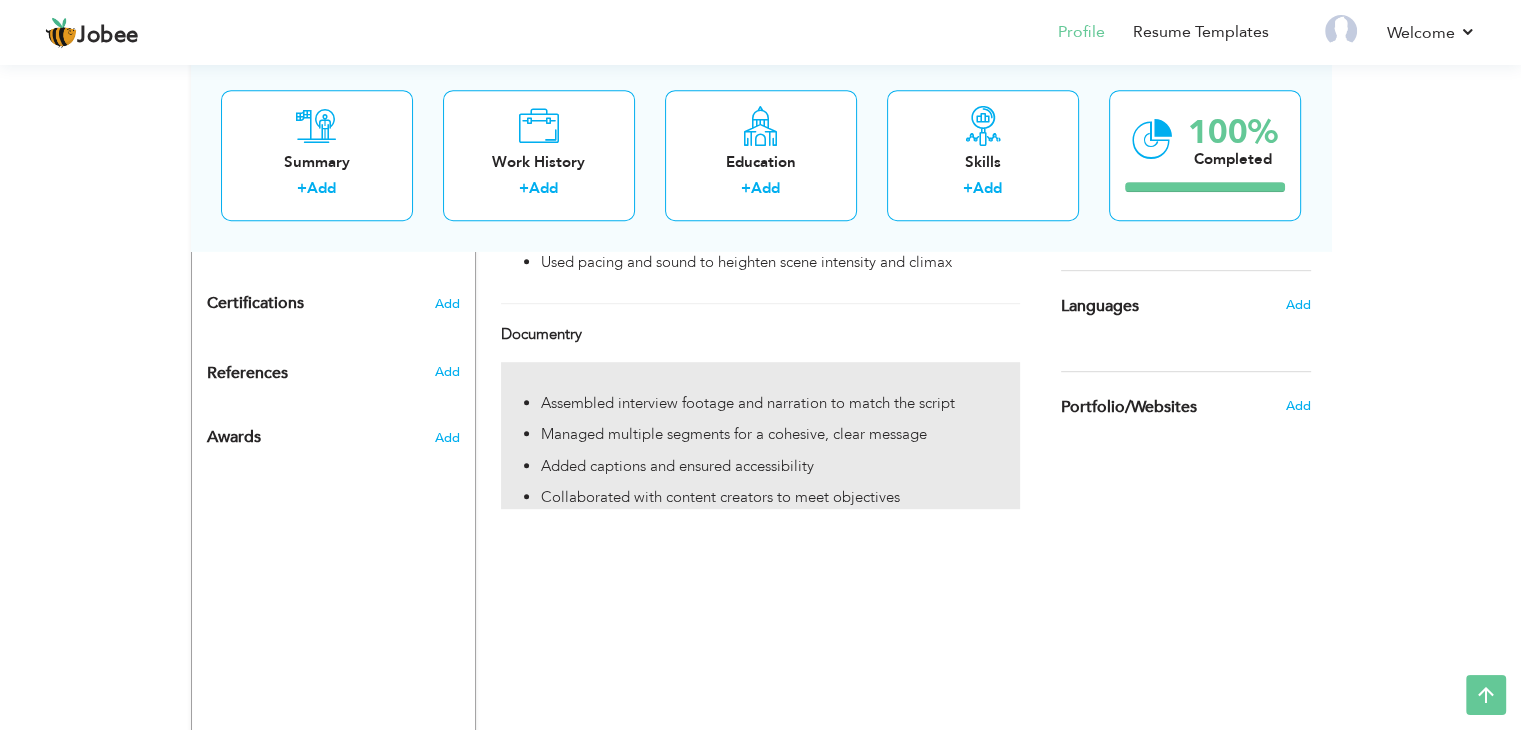 click at bounding box center [760, 372] 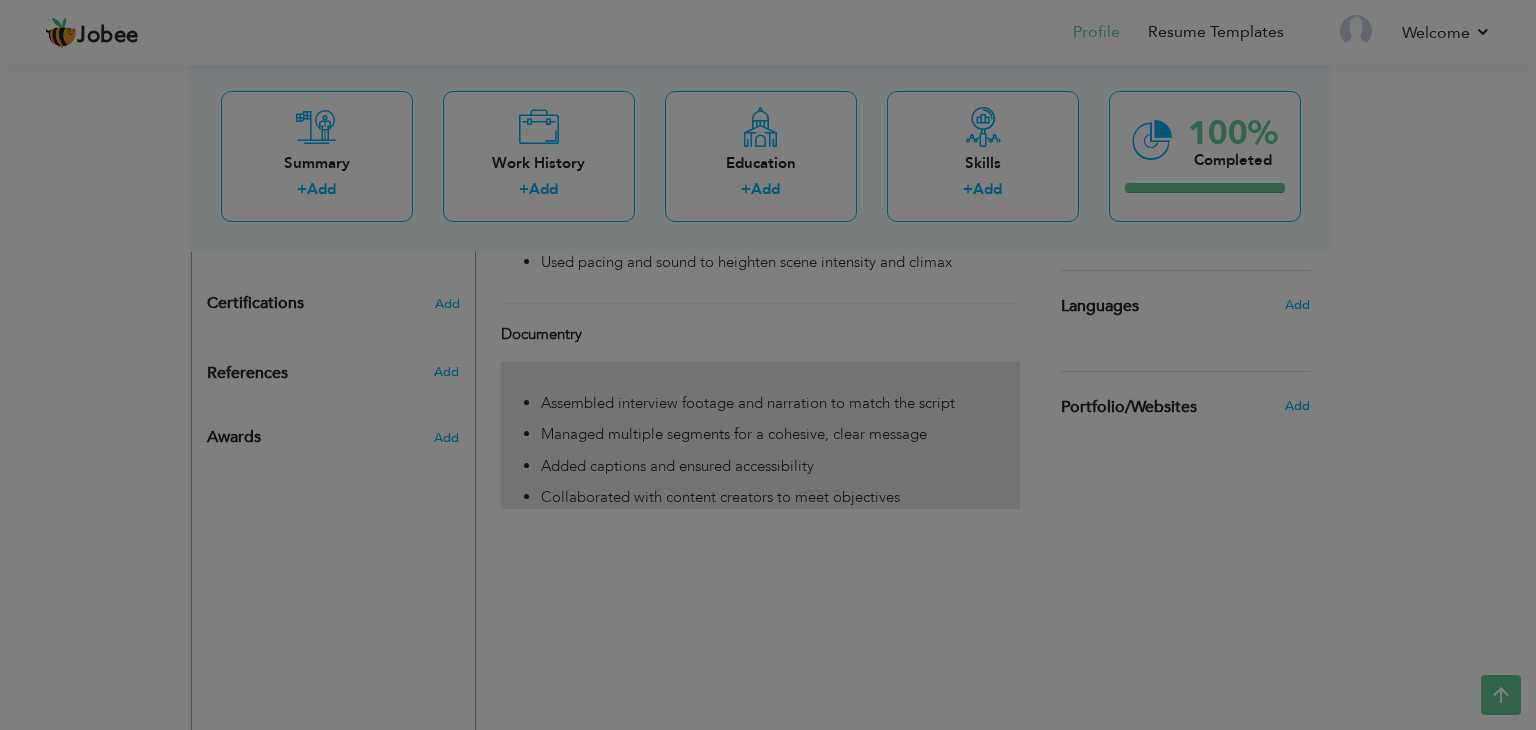 scroll, scrollTop: 0, scrollLeft: 0, axis: both 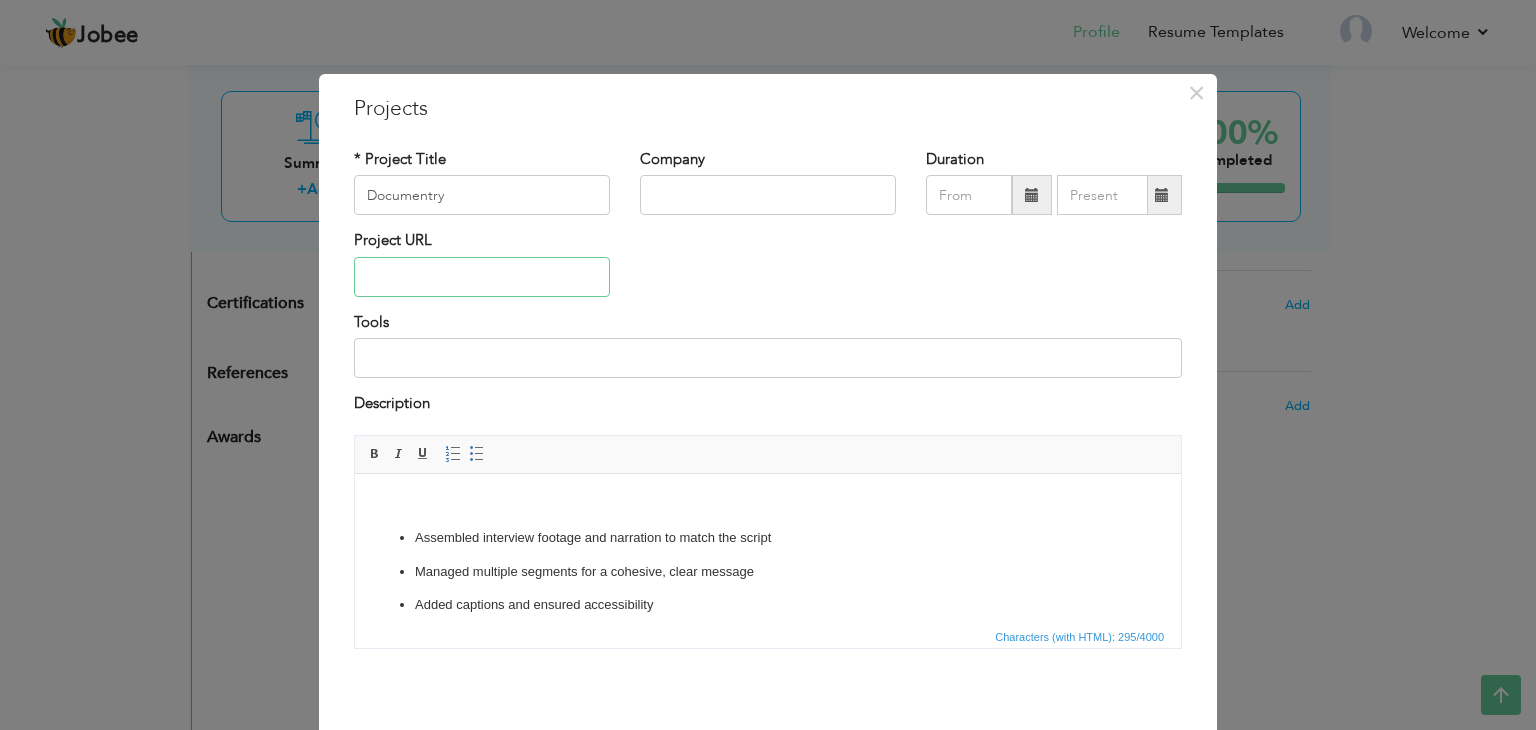 click at bounding box center [482, 277] 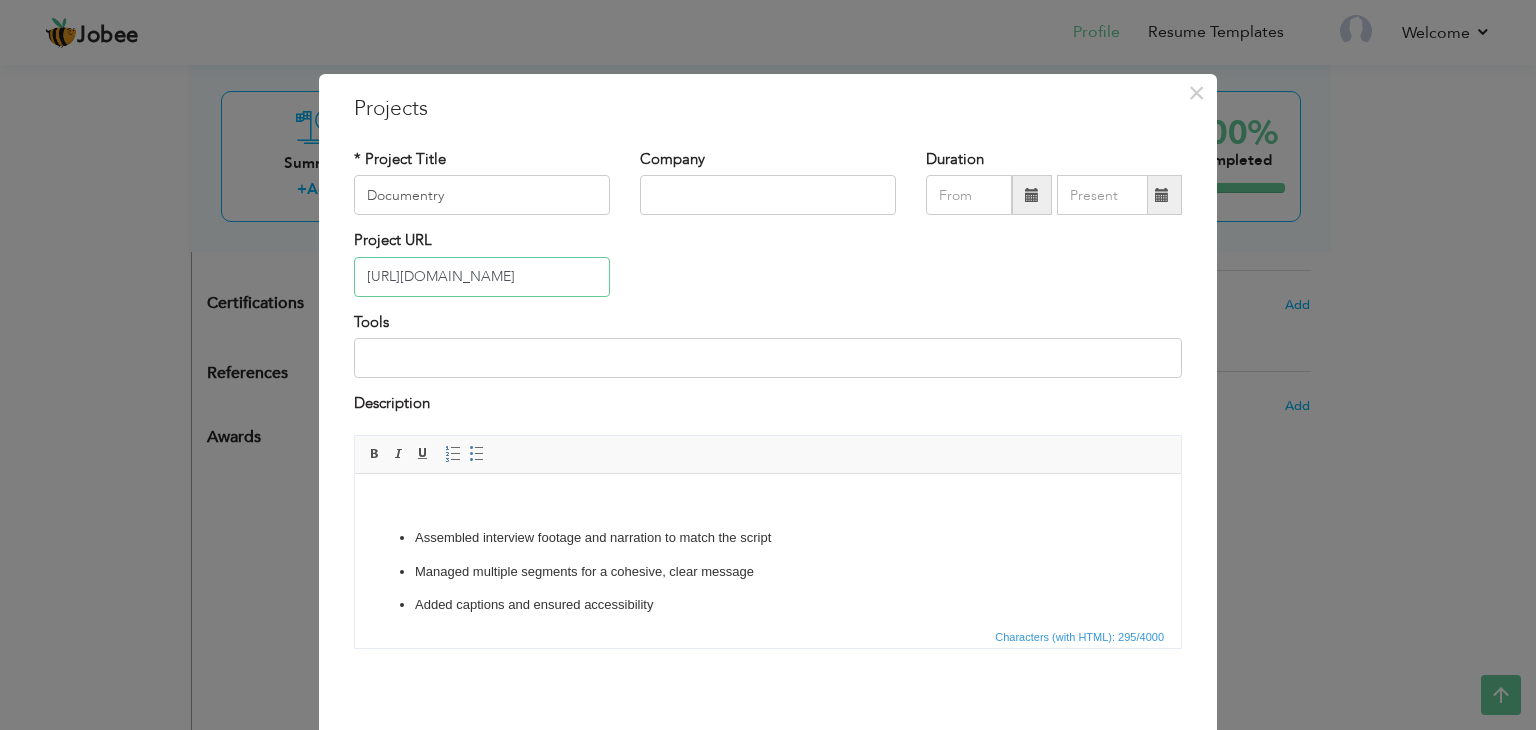 scroll, scrollTop: 0, scrollLeft: 340, axis: horizontal 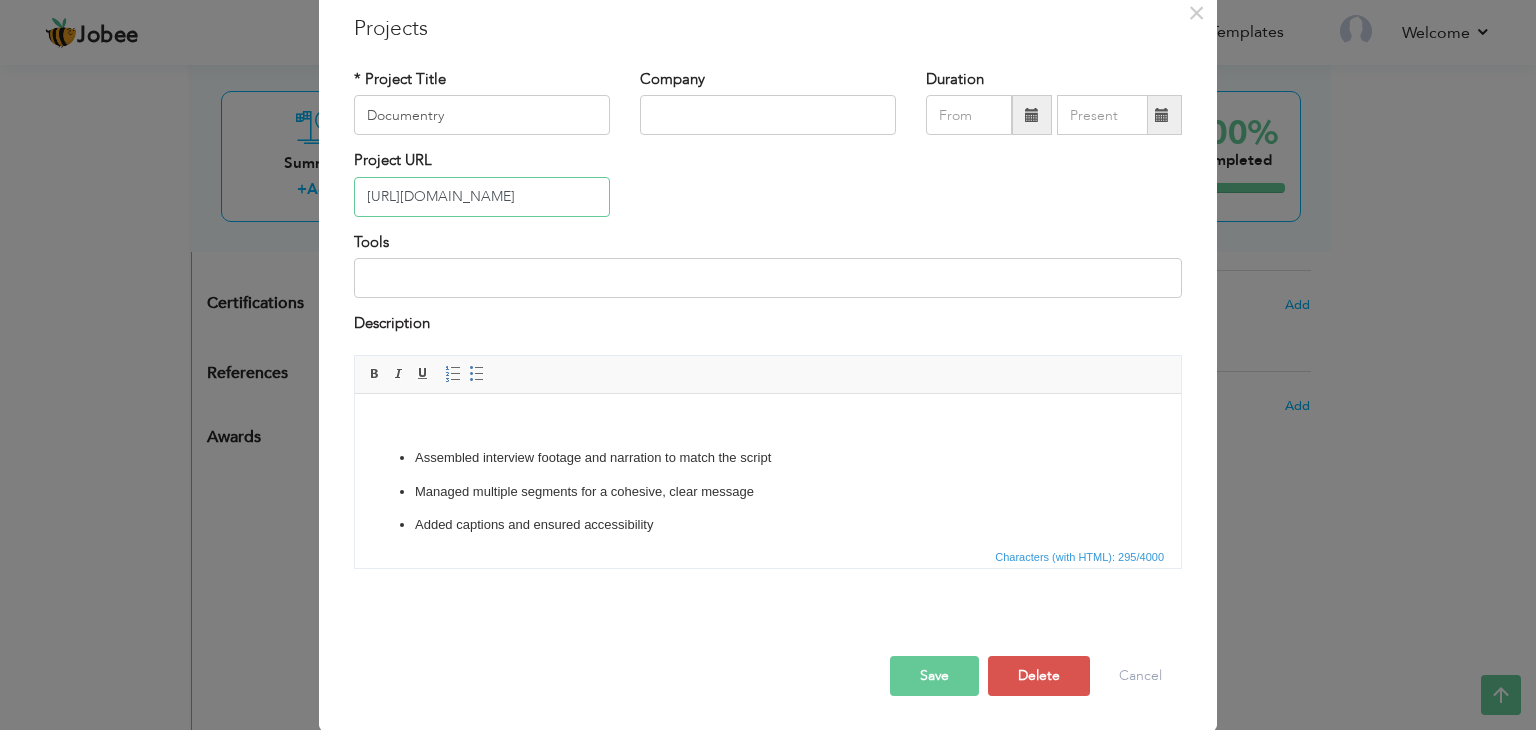 type on "[URL][DOMAIN_NAME]" 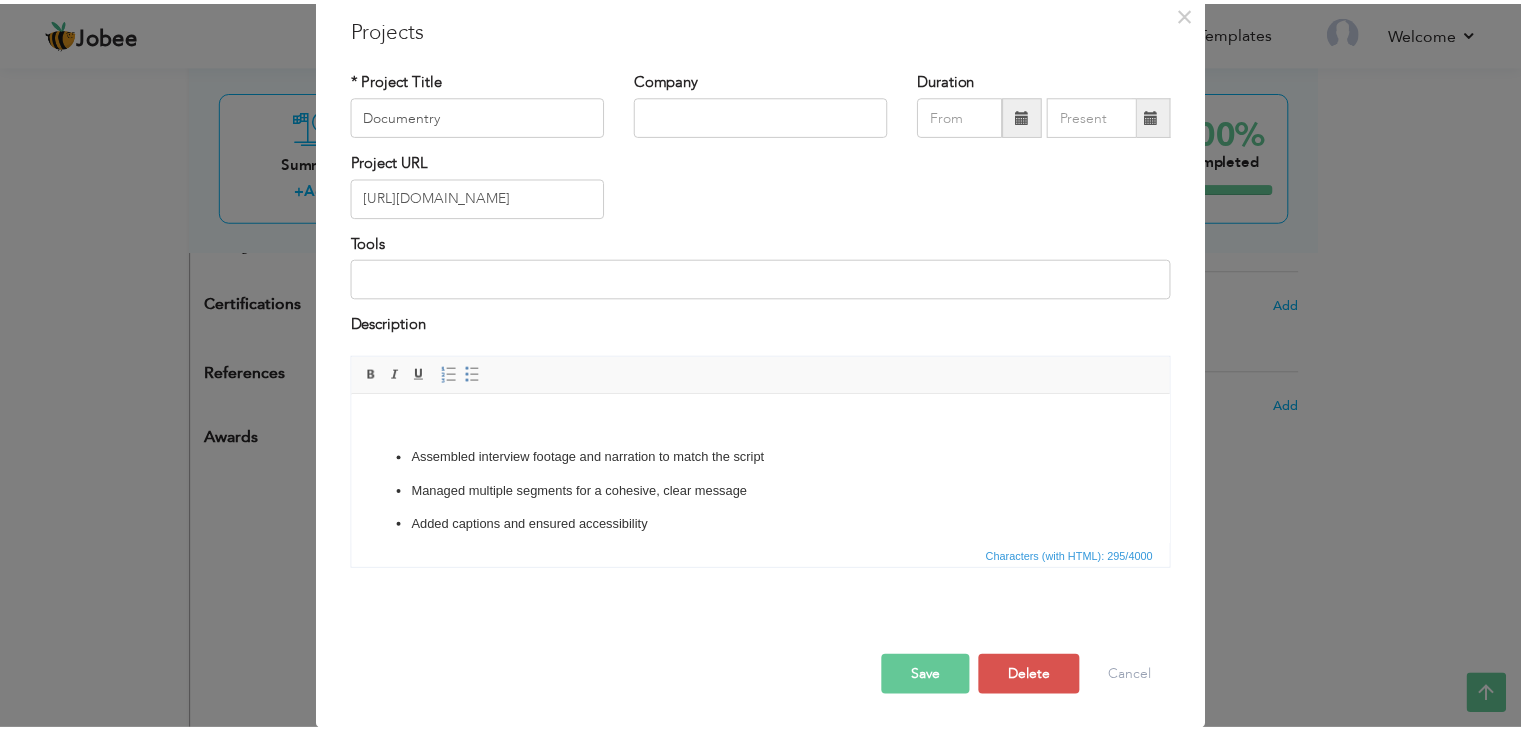 scroll, scrollTop: 0, scrollLeft: 0, axis: both 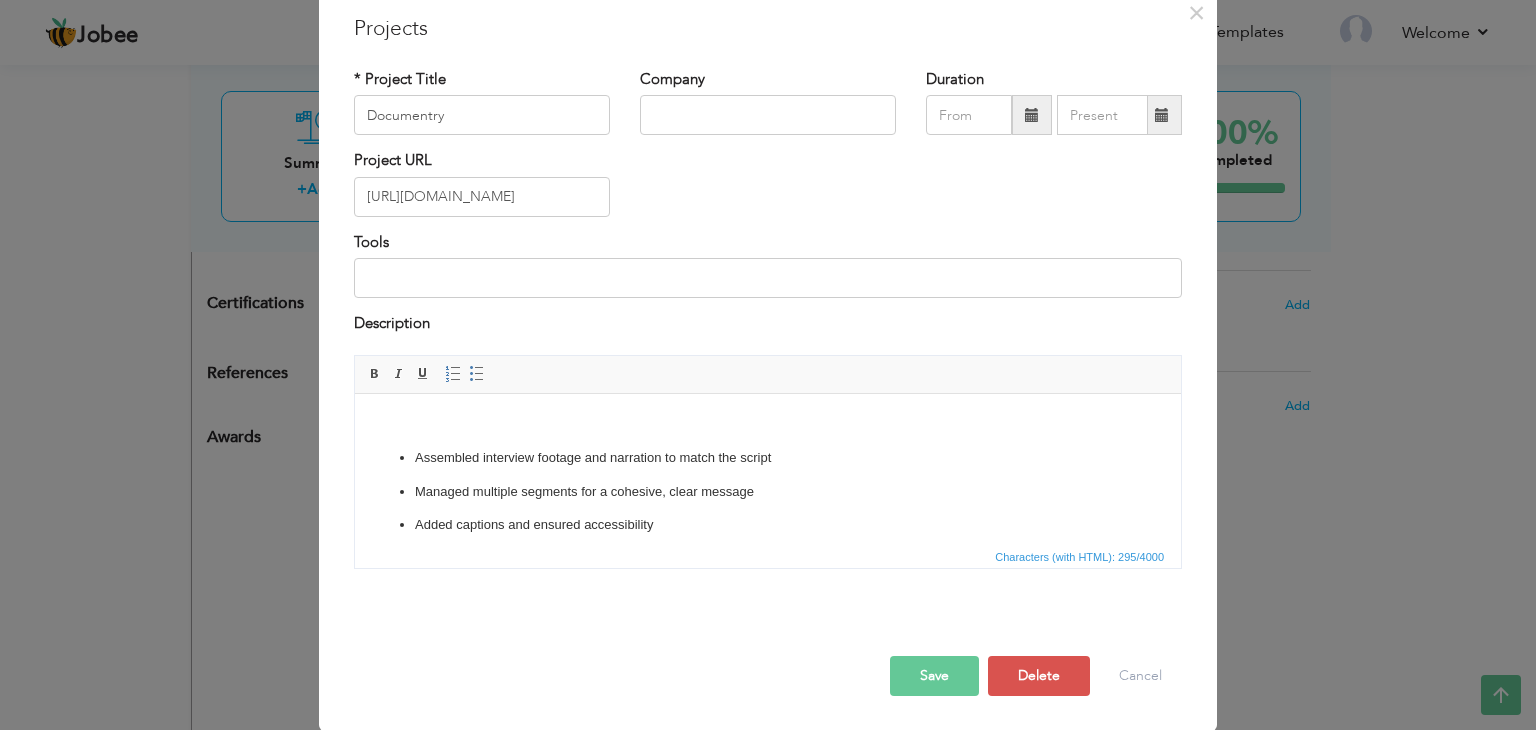 click on "Save" at bounding box center [934, 676] 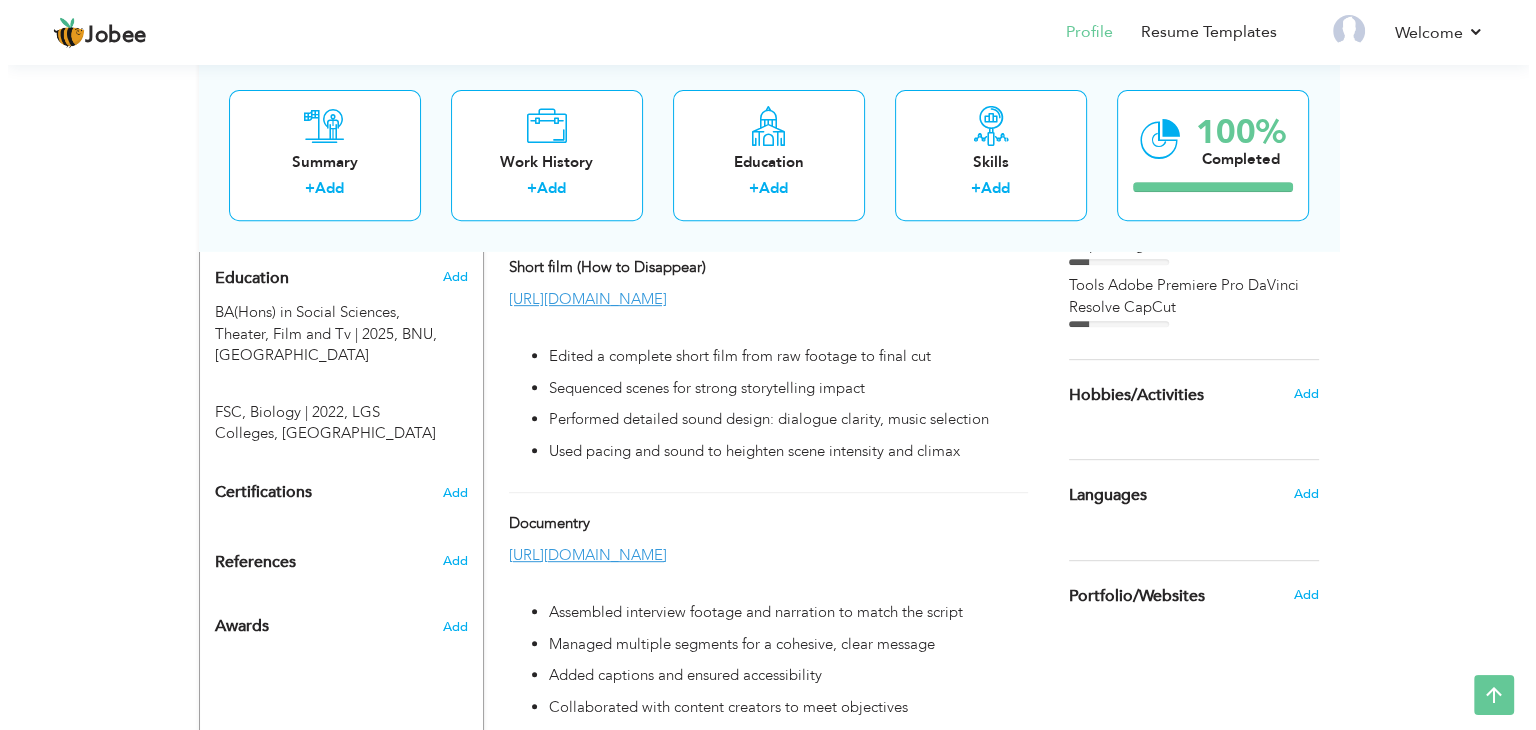 scroll, scrollTop: 844, scrollLeft: 0, axis: vertical 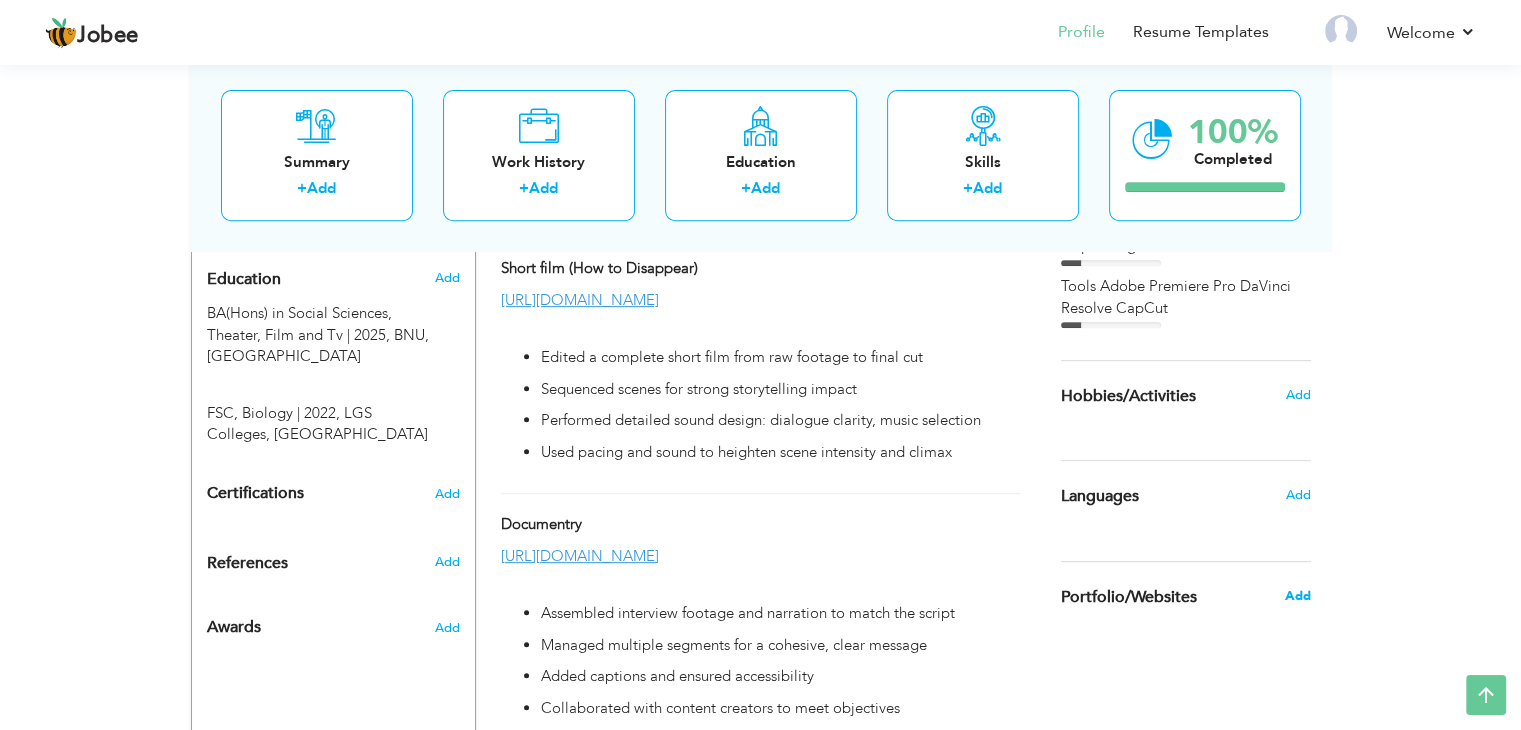 click on "Add" at bounding box center (1297, 596) 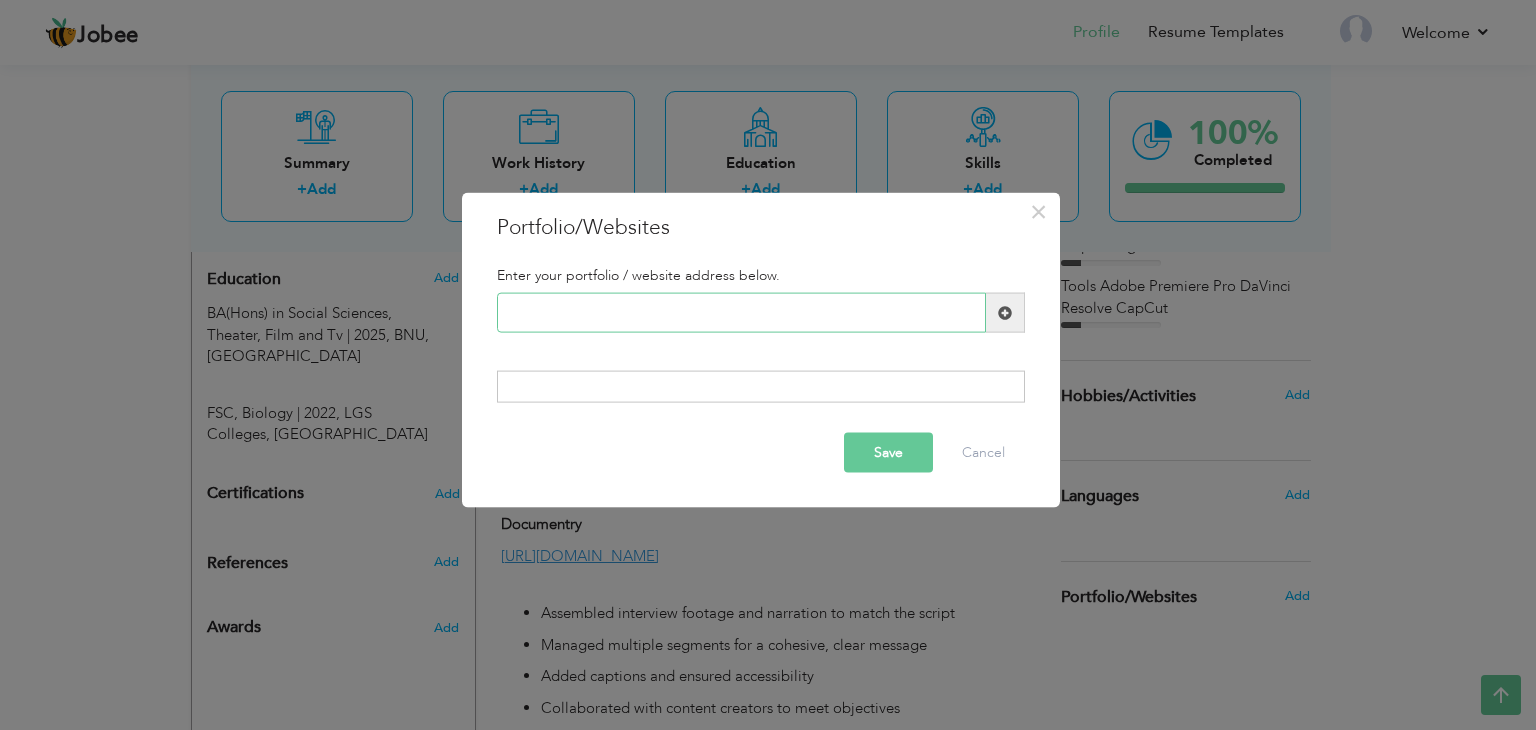 paste on "https://drive.google.com/drive/folders/1yWA7exHHXVbOw71f6gZdgJKSMyUUhUTn?usp=drive_link" 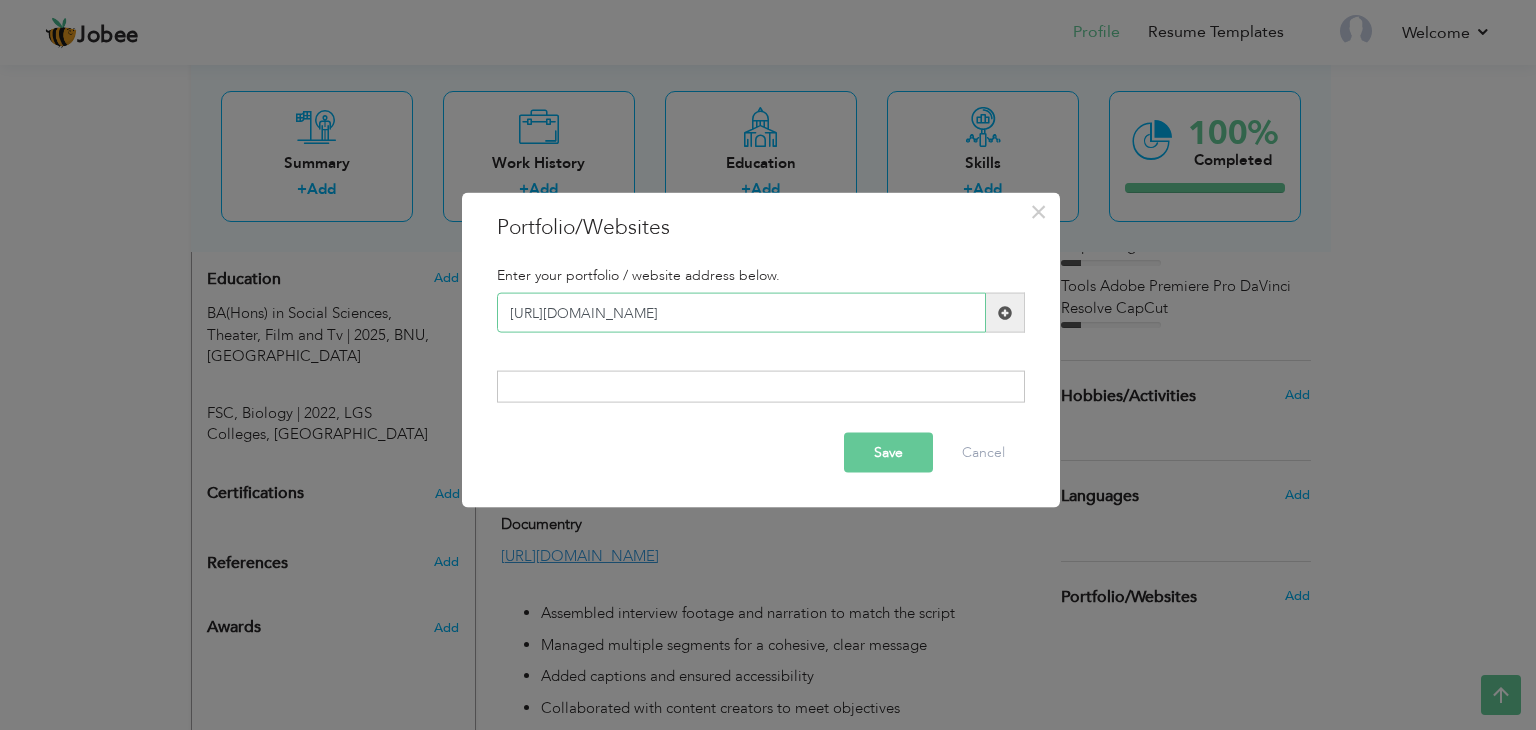 scroll, scrollTop: 0, scrollLeft: 156, axis: horizontal 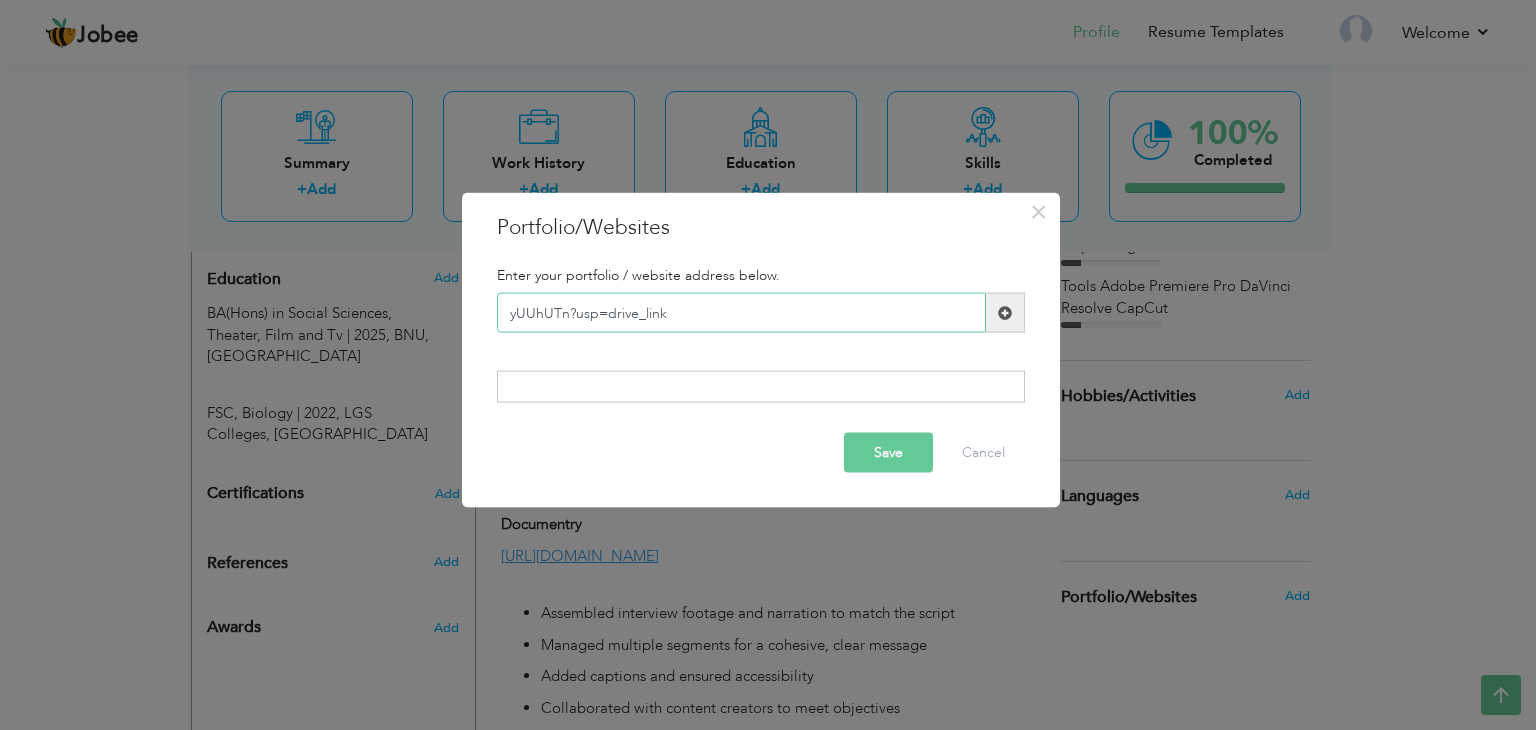 drag, startPoint x: 670, startPoint y: 310, endPoint x: 438, endPoint y: 308, distance: 232.00862 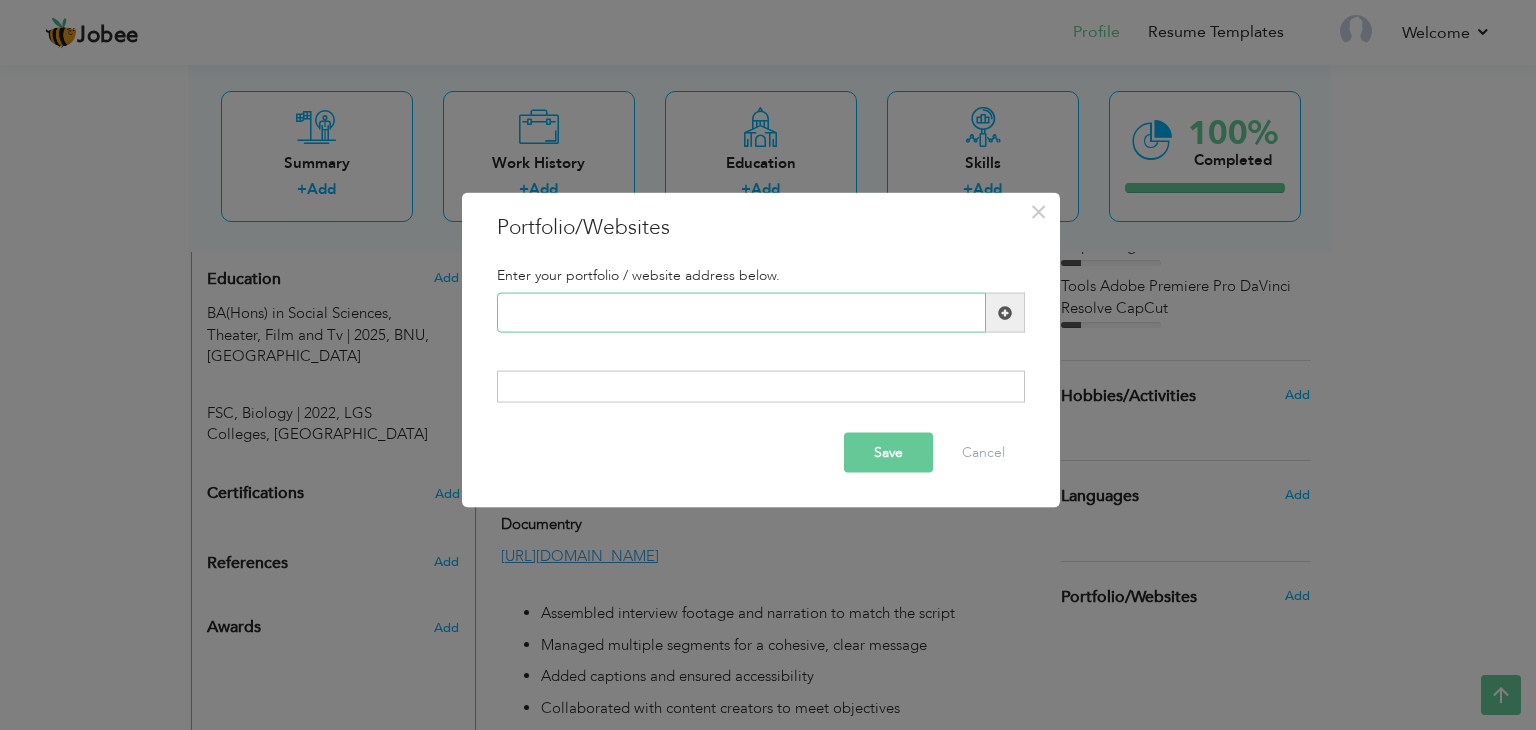paste on "[URL][DOMAIN_NAME]" 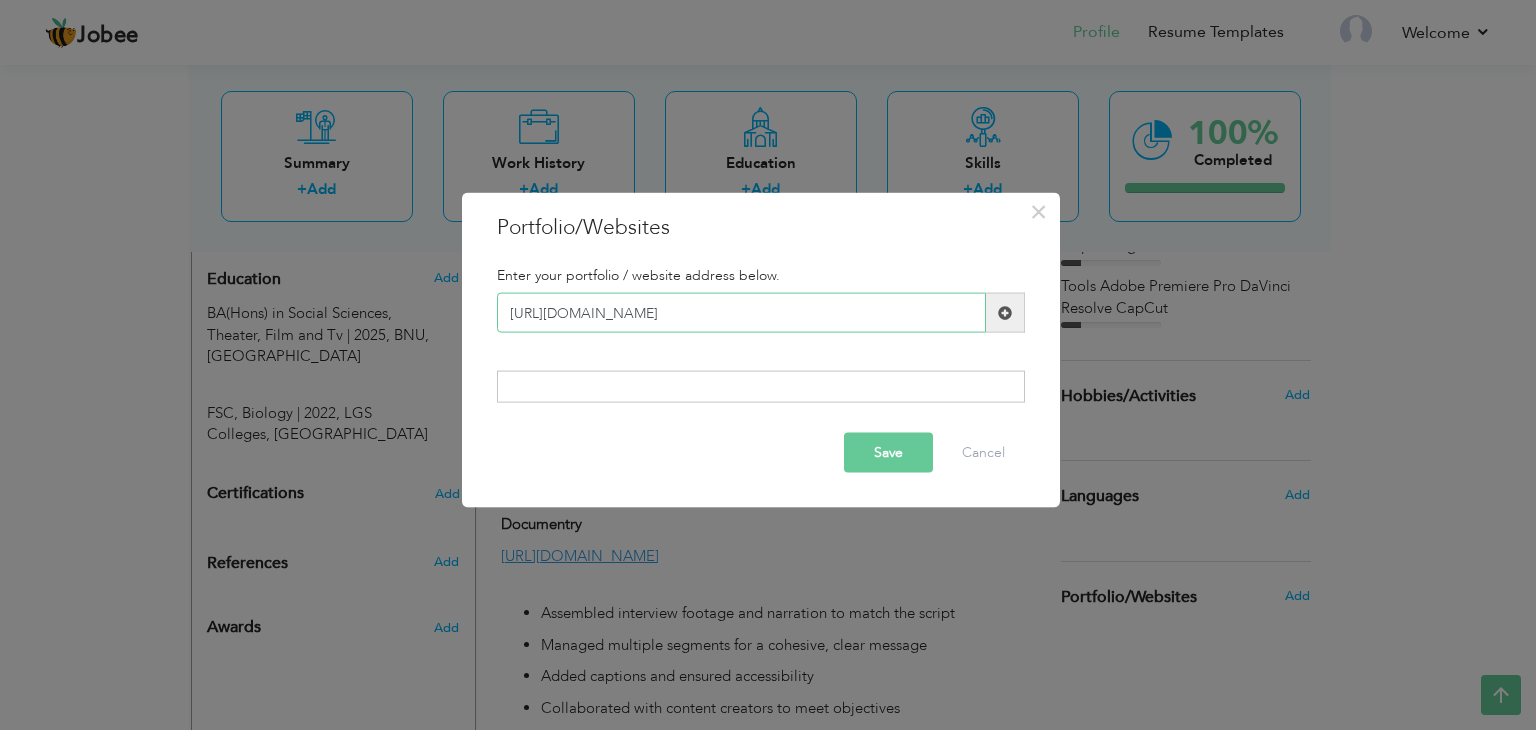 scroll, scrollTop: 0, scrollLeft: 143, axis: horizontal 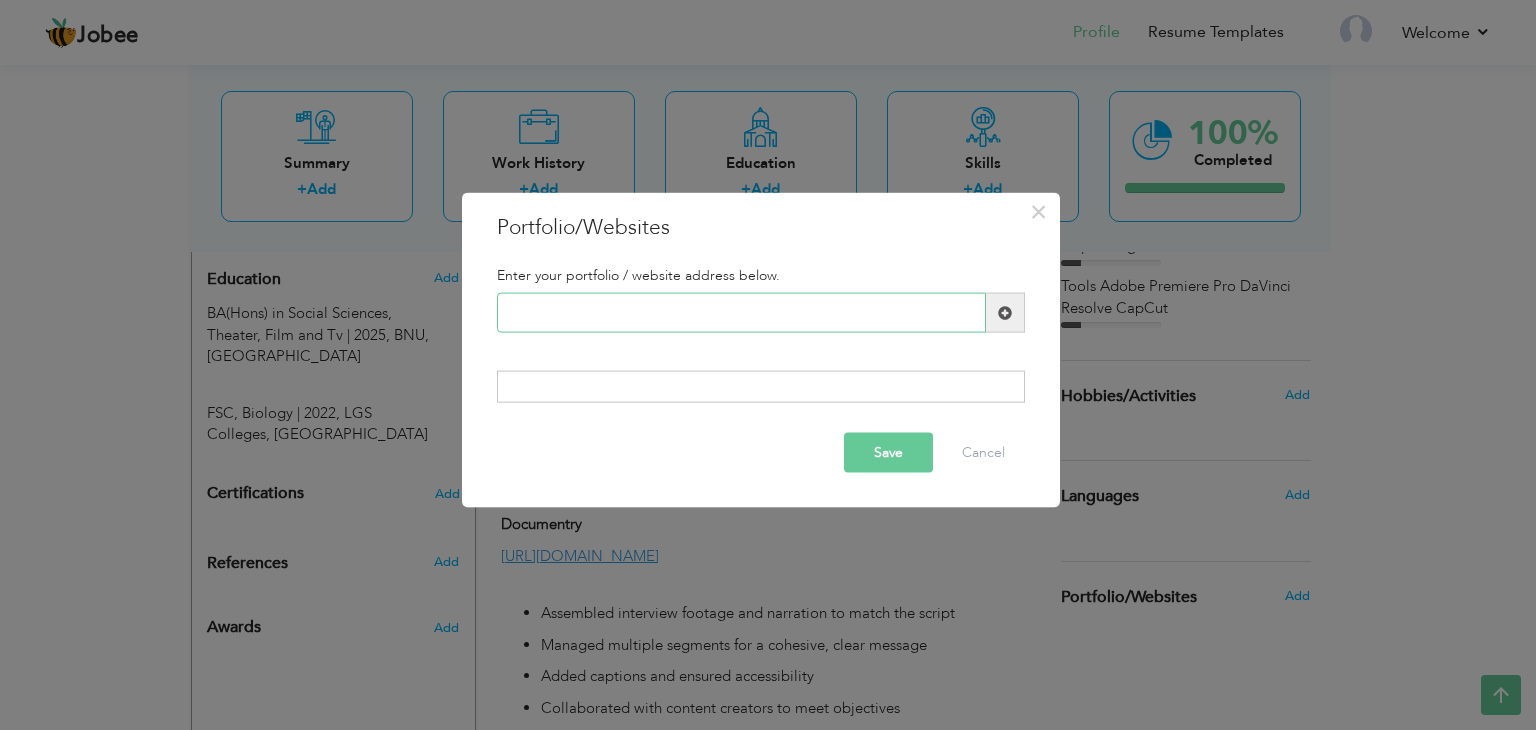 paste on "[URL][DOMAIN_NAME]" 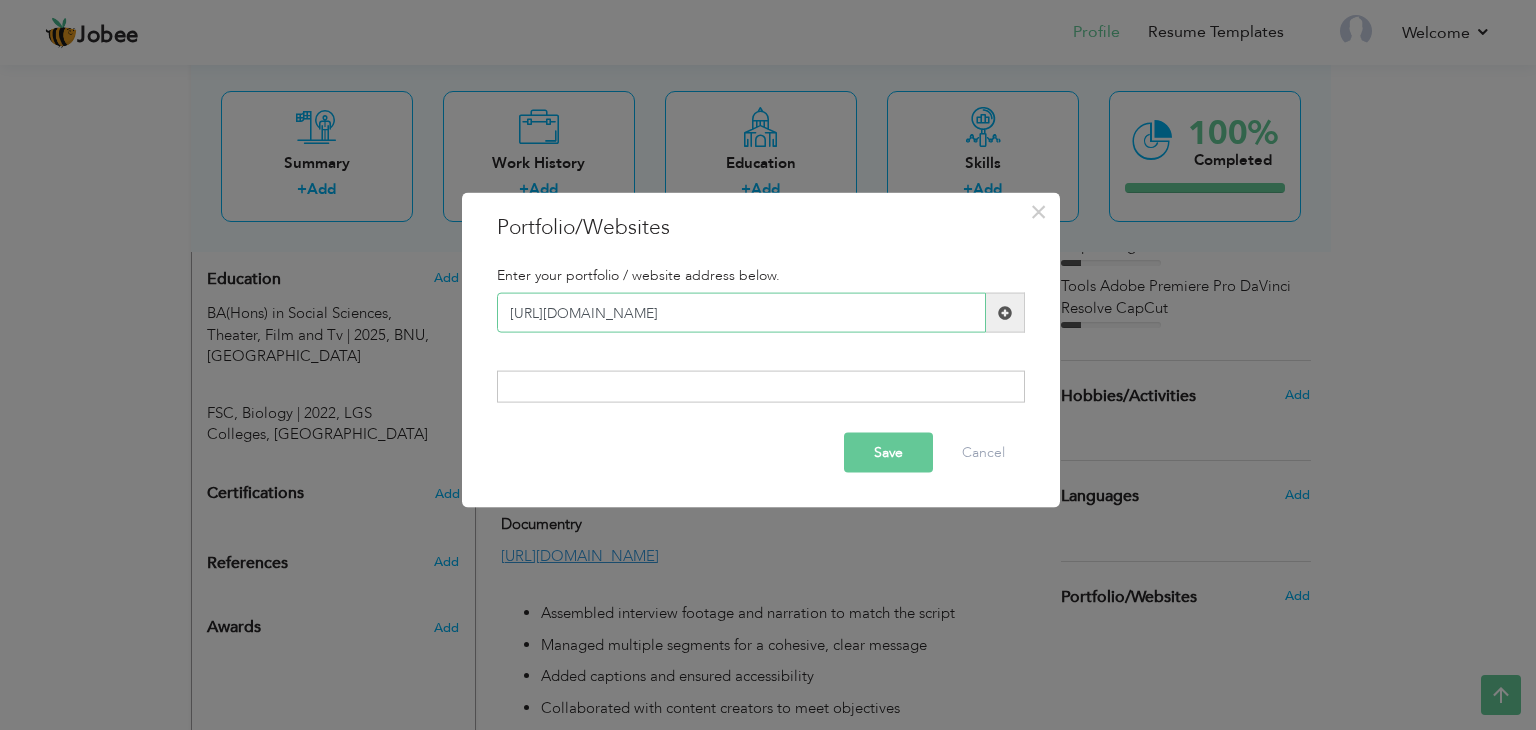 scroll, scrollTop: 0, scrollLeft: 143, axis: horizontal 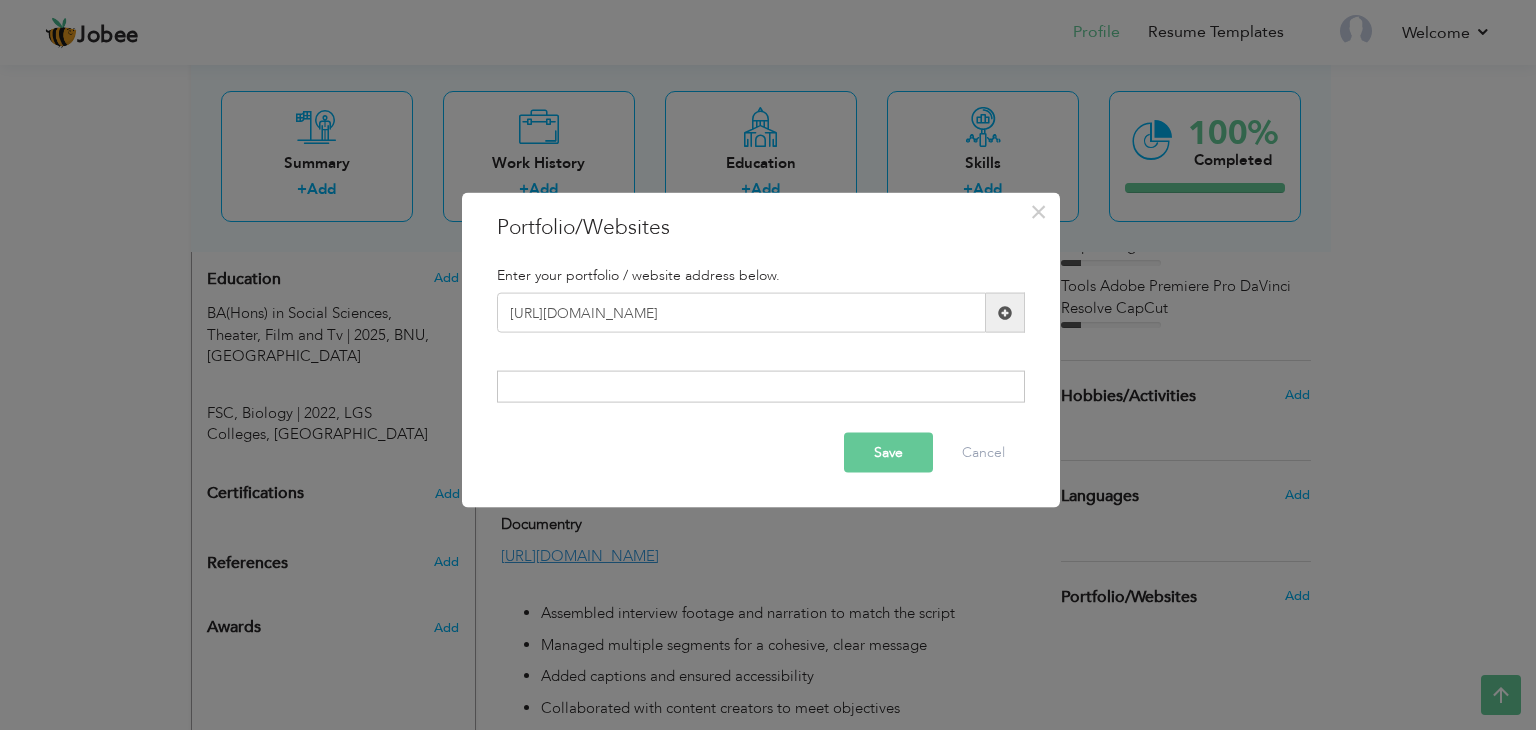 click on "Save" at bounding box center [888, 452] 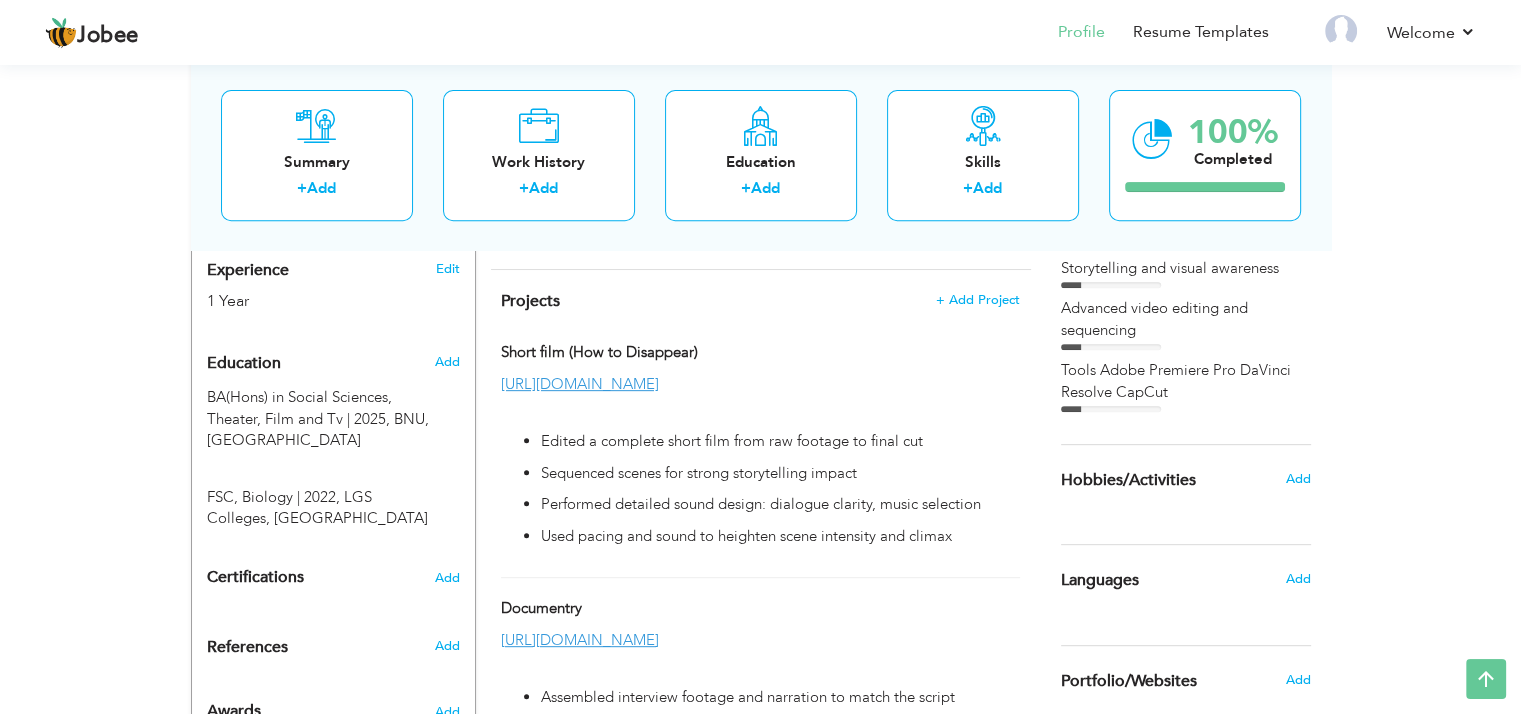 scroll, scrollTop: 868, scrollLeft: 0, axis: vertical 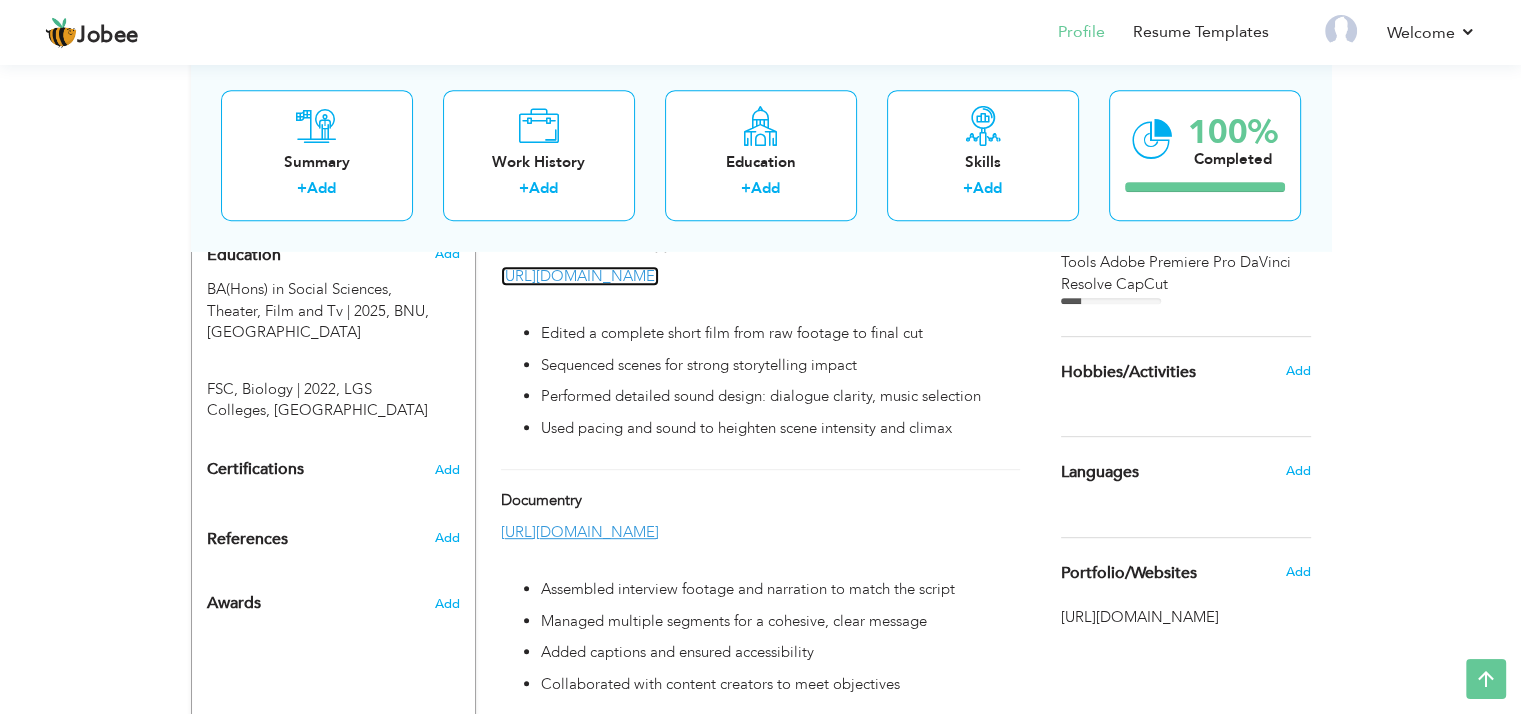 click on "[URL][DOMAIN_NAME]" at bounding box center (580, 276) 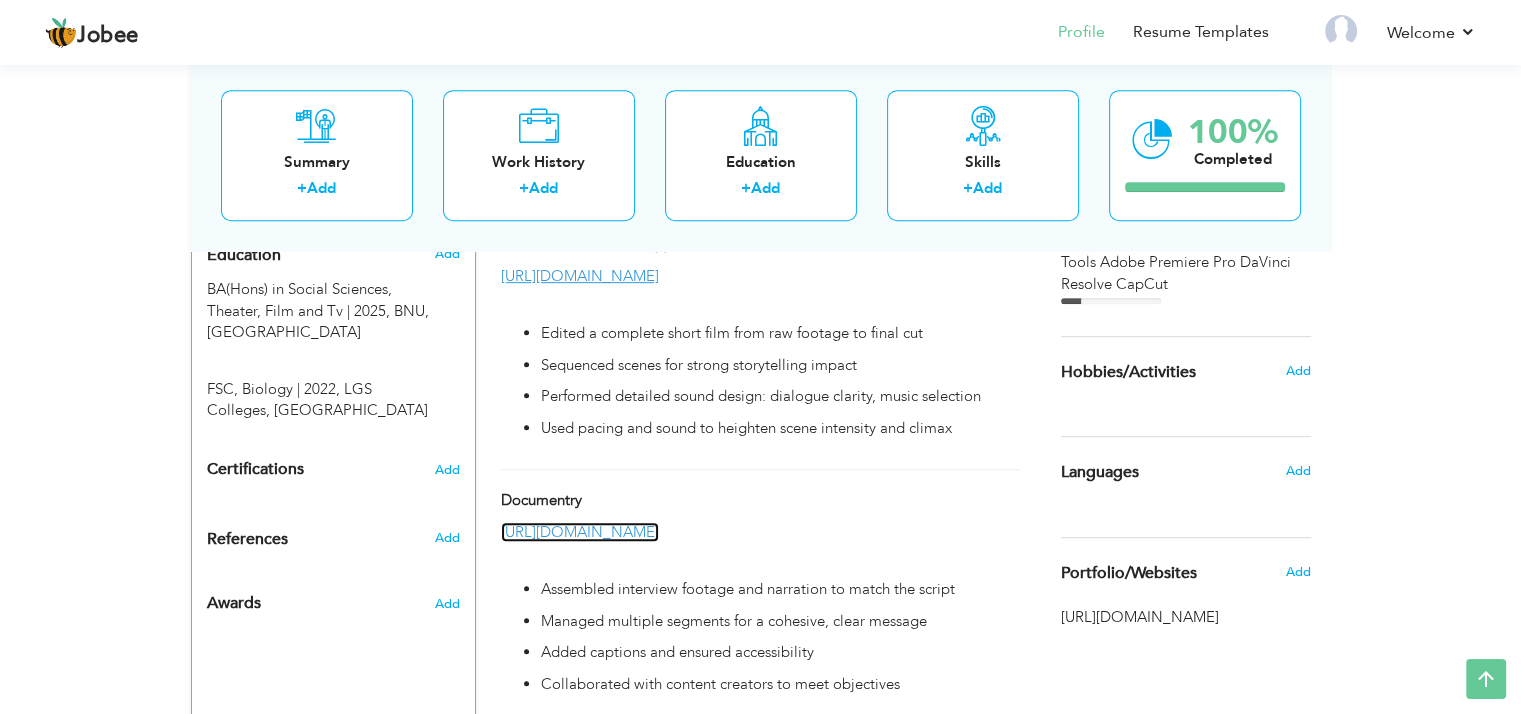 click on "[URL][DOMAIN_NAME]" at bounding box center [580, 532] 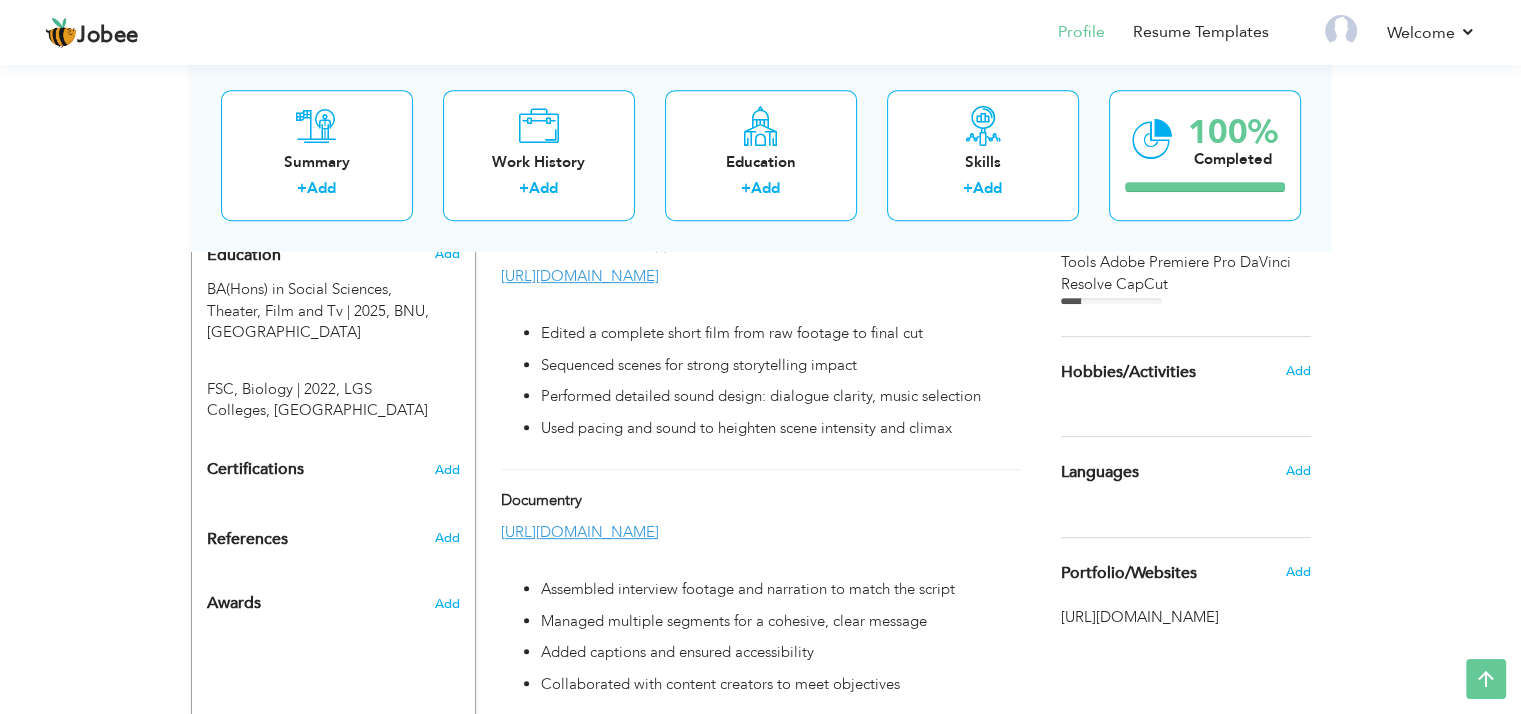 click on "[URL][DOMAIN_NAME]" at bounding box center [1186, 617] 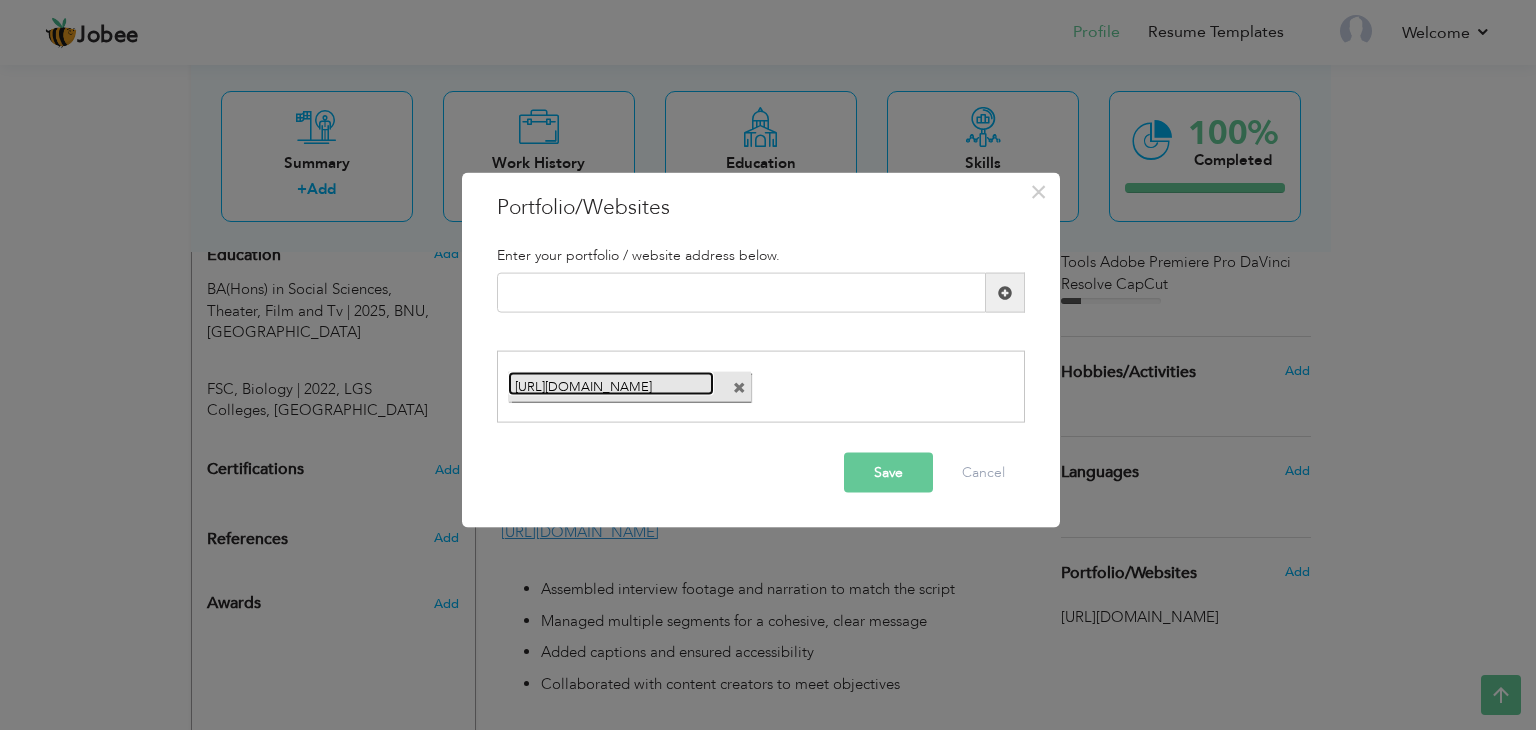 click on "[URL][DOMAIN_NAME]" at bounding box center [611, 383] 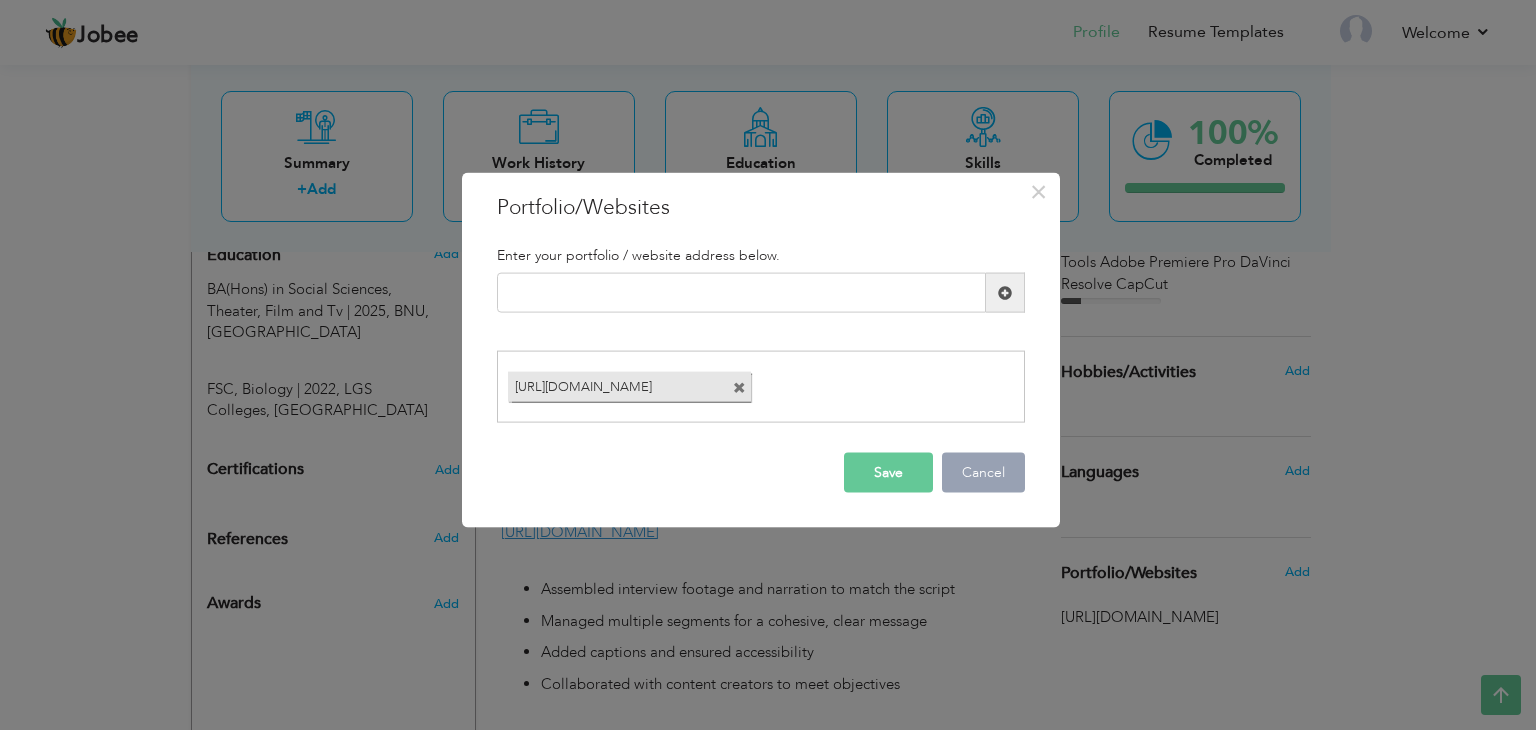 click on "Cancel" at bounding box center (983, 472) 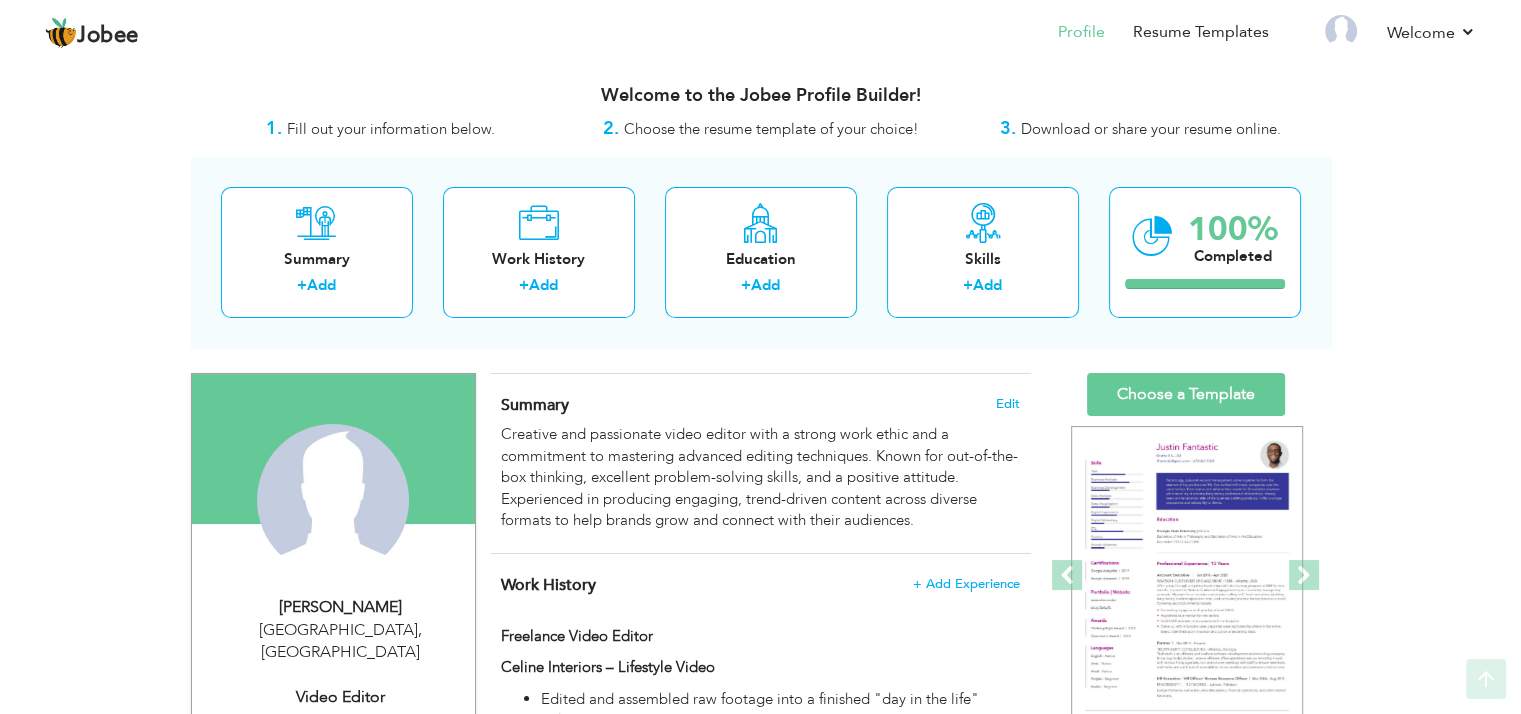 scroll, scrollTop: 0, scrollLeft: 0, axis: both 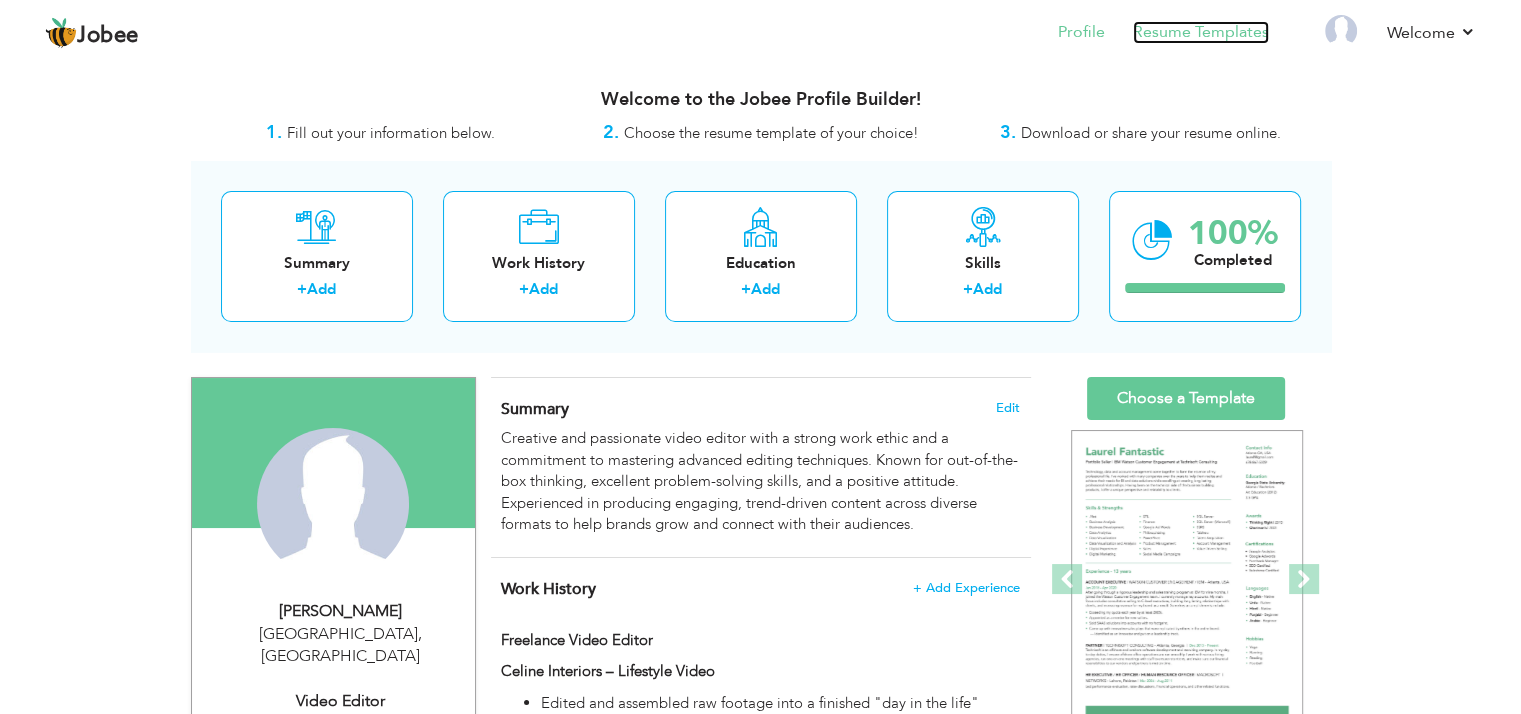 click on "Resume Templates" at bounding box center [1201, 32] 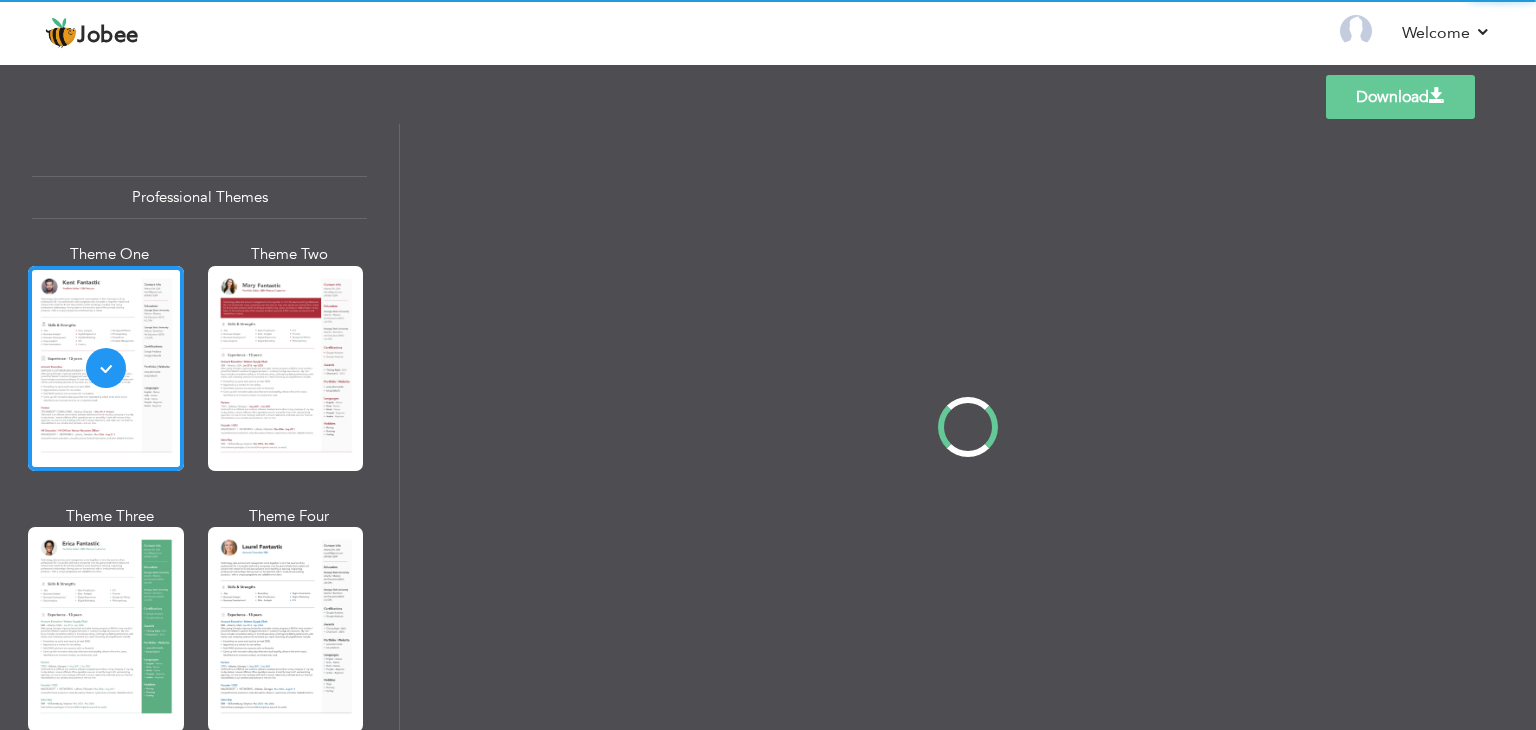 scroll, scrollTop: 0, scrollLeft: 0, axis: both 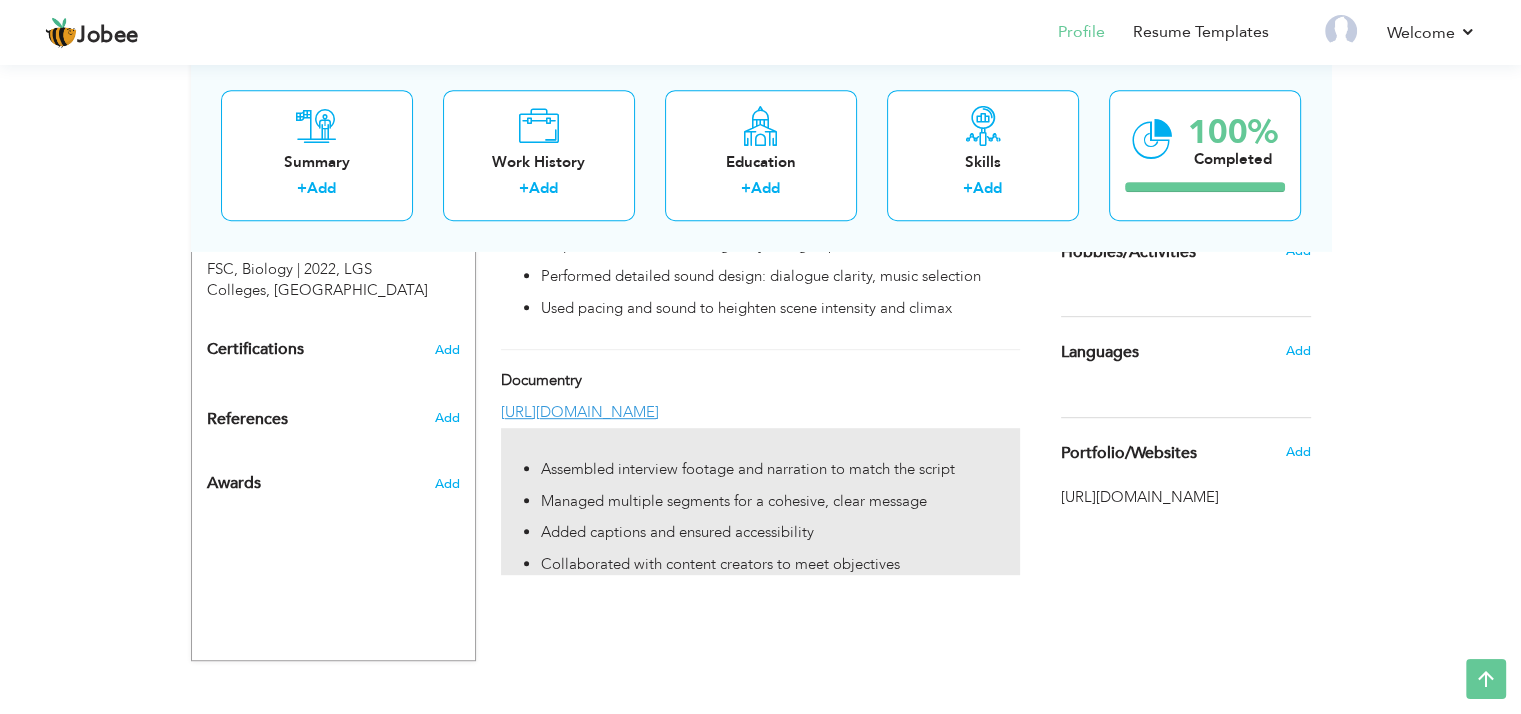 click on "Managed multiple segments for a cohesive, clear message" at bounding box center (780, 501) 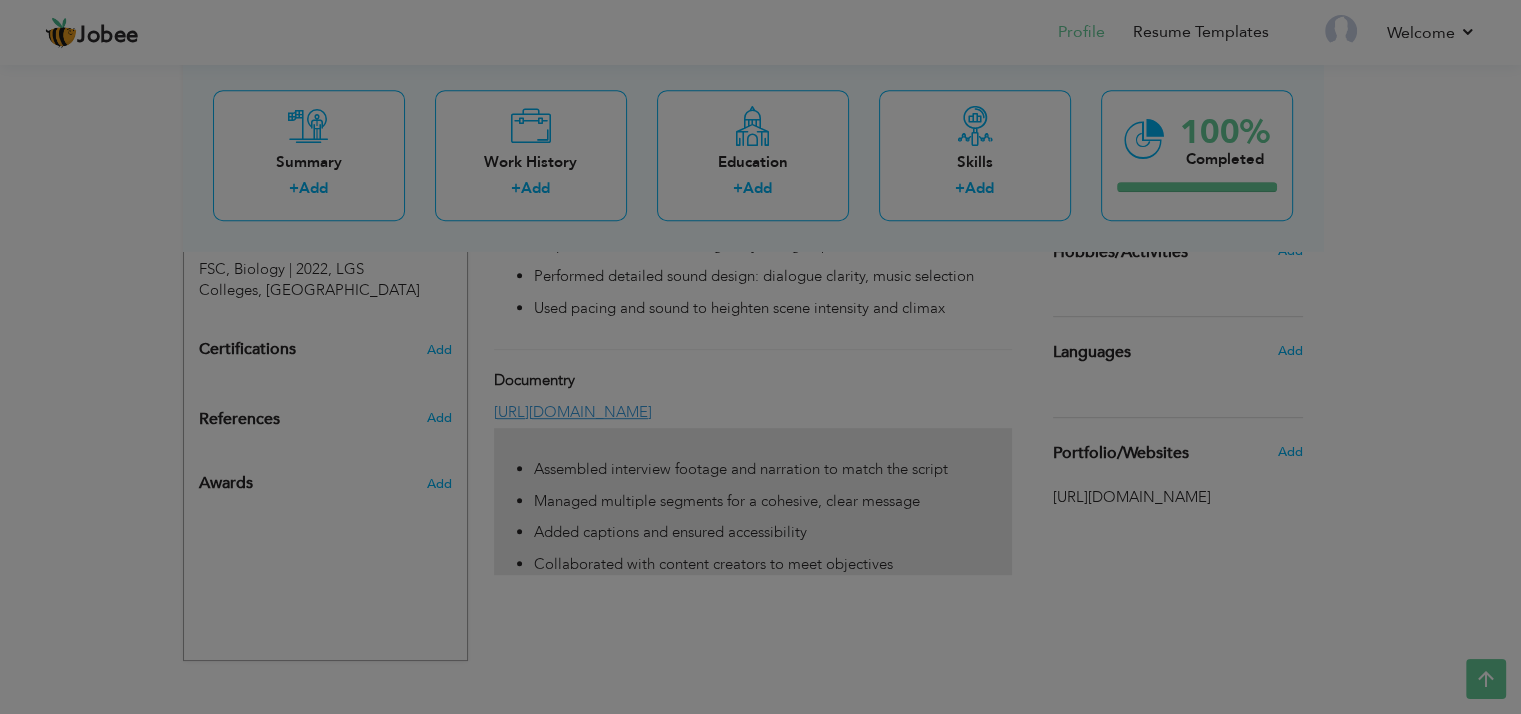 scroll, scrollTop: 973, scrollLeft: 0, axis: vertical 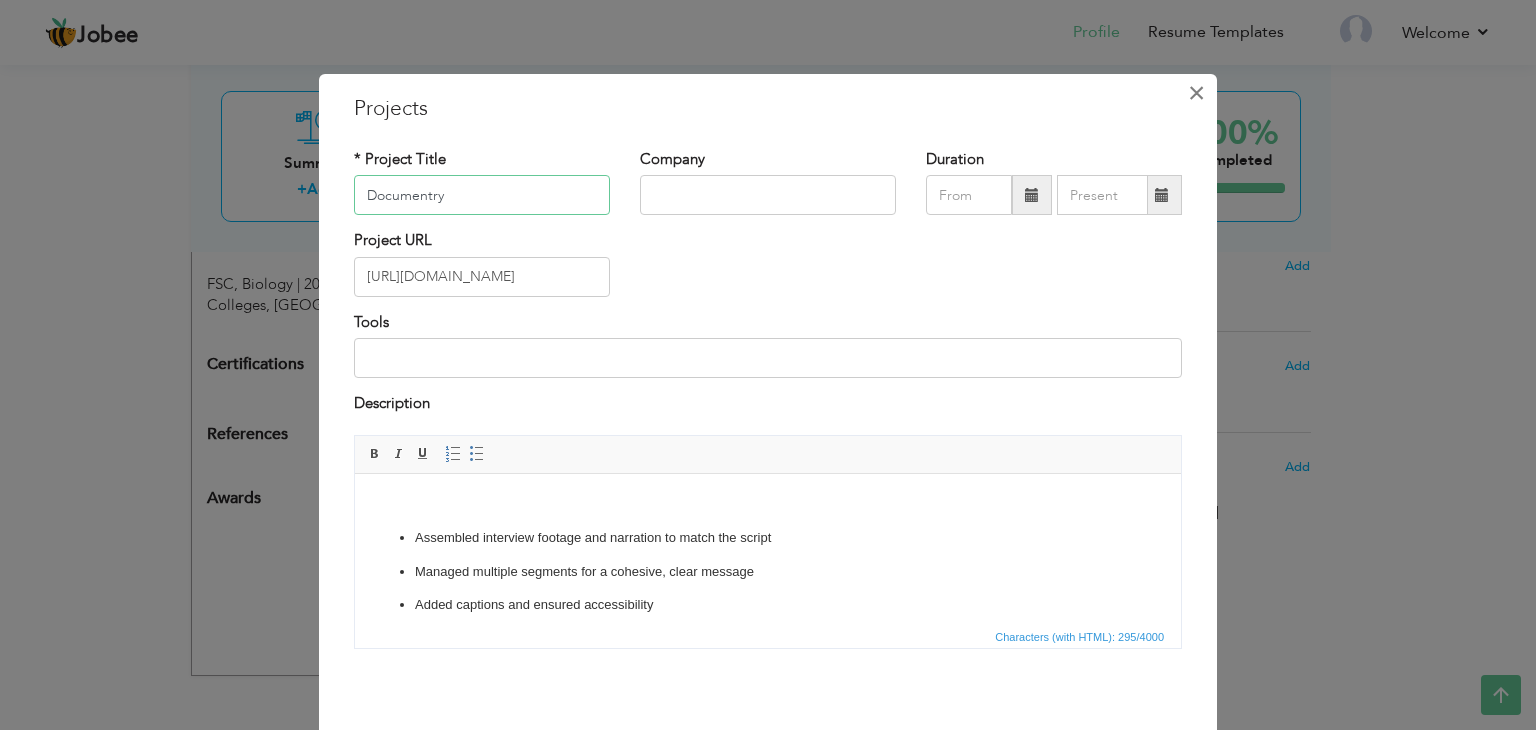 type on "Documentry" 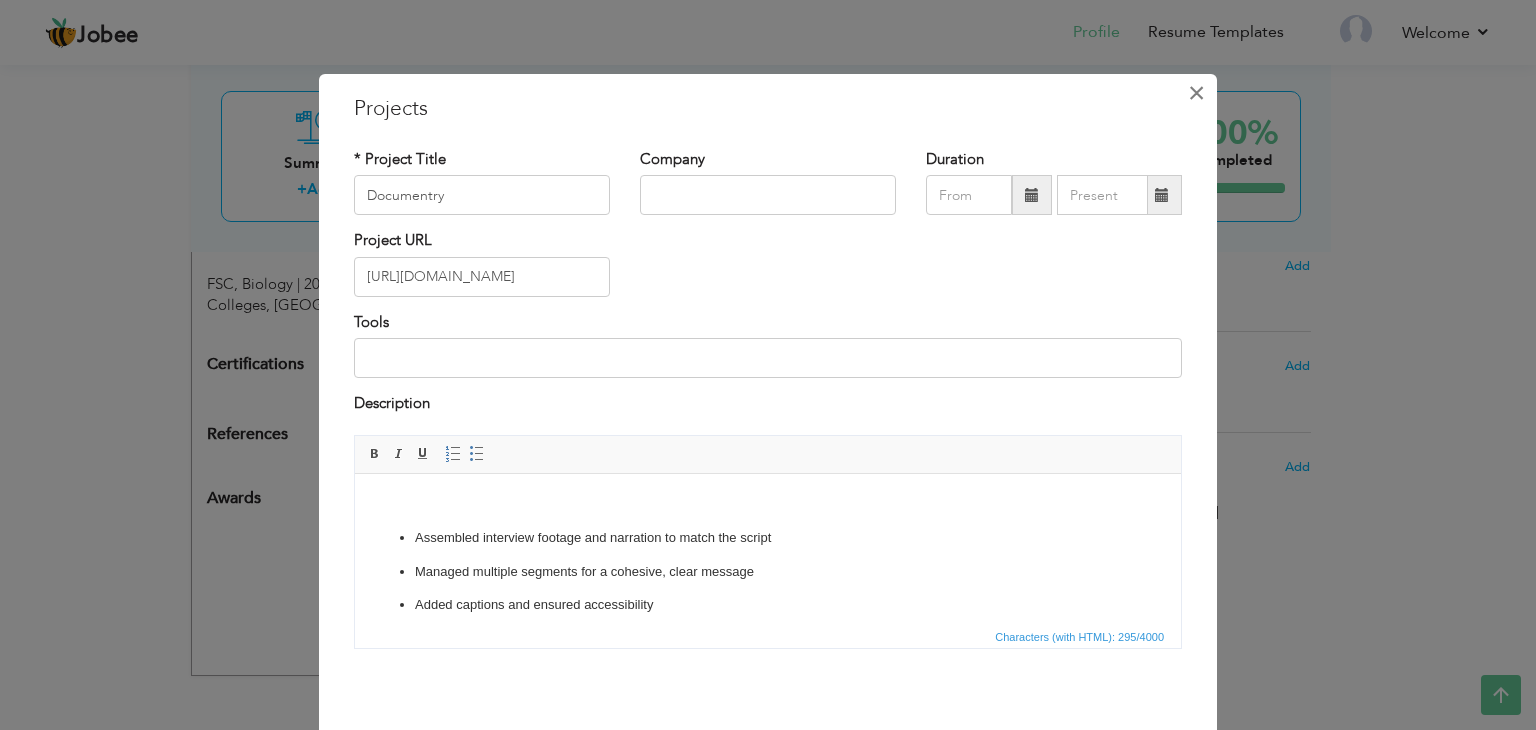 click on "×" at bounding box center [1196, 93] 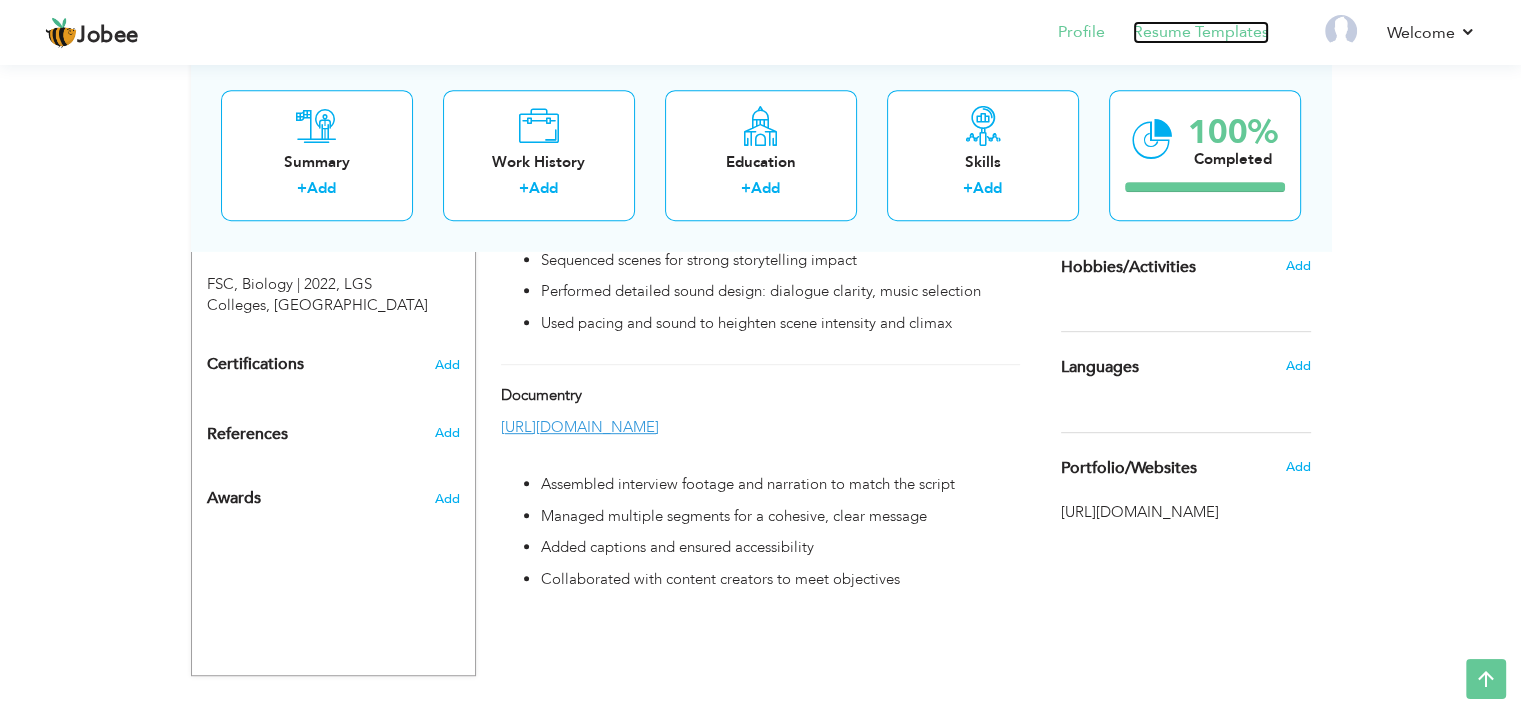 click on "Resume Templates" at bounding box center [1201, 32] 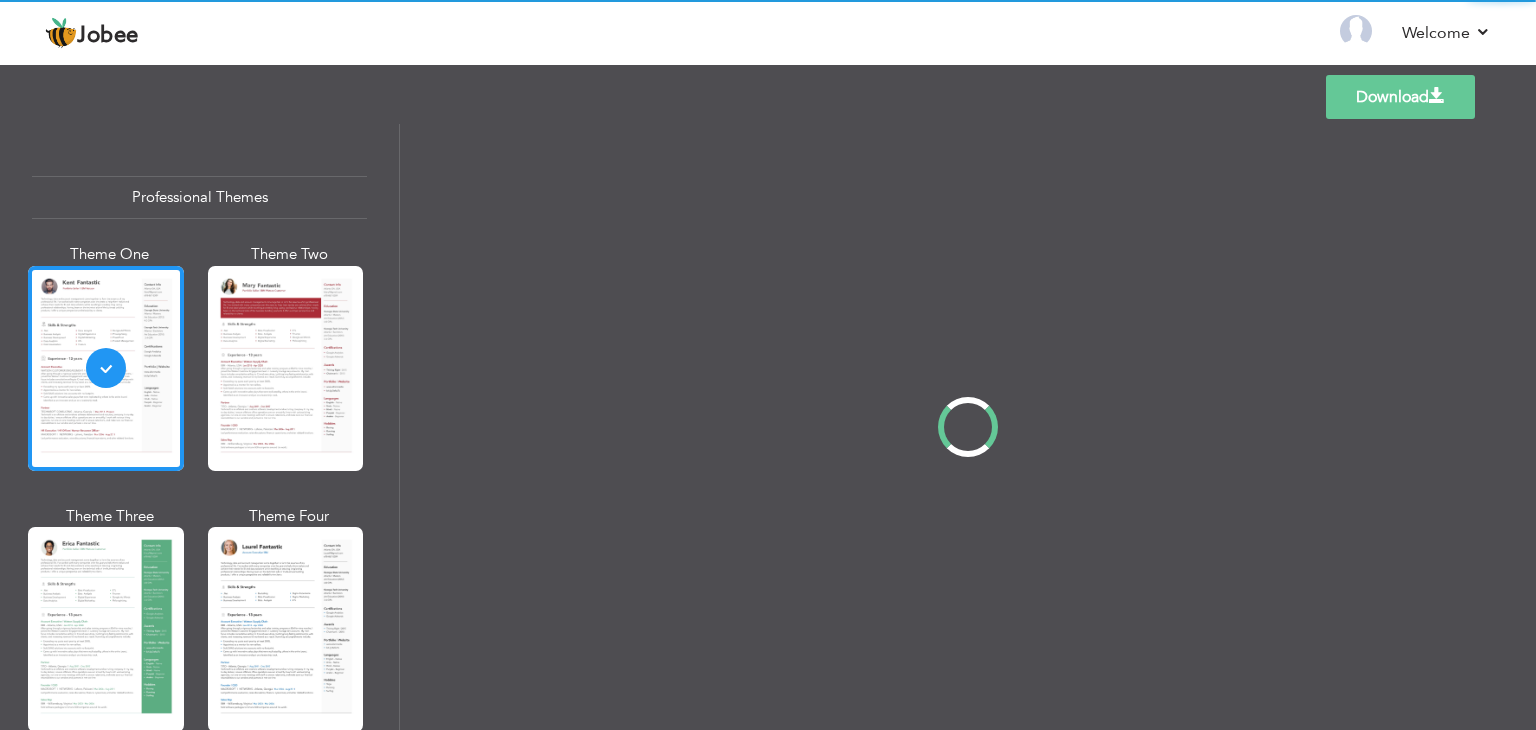 scroll, scrollTop: 0, scrollLeft: 0, axis: both 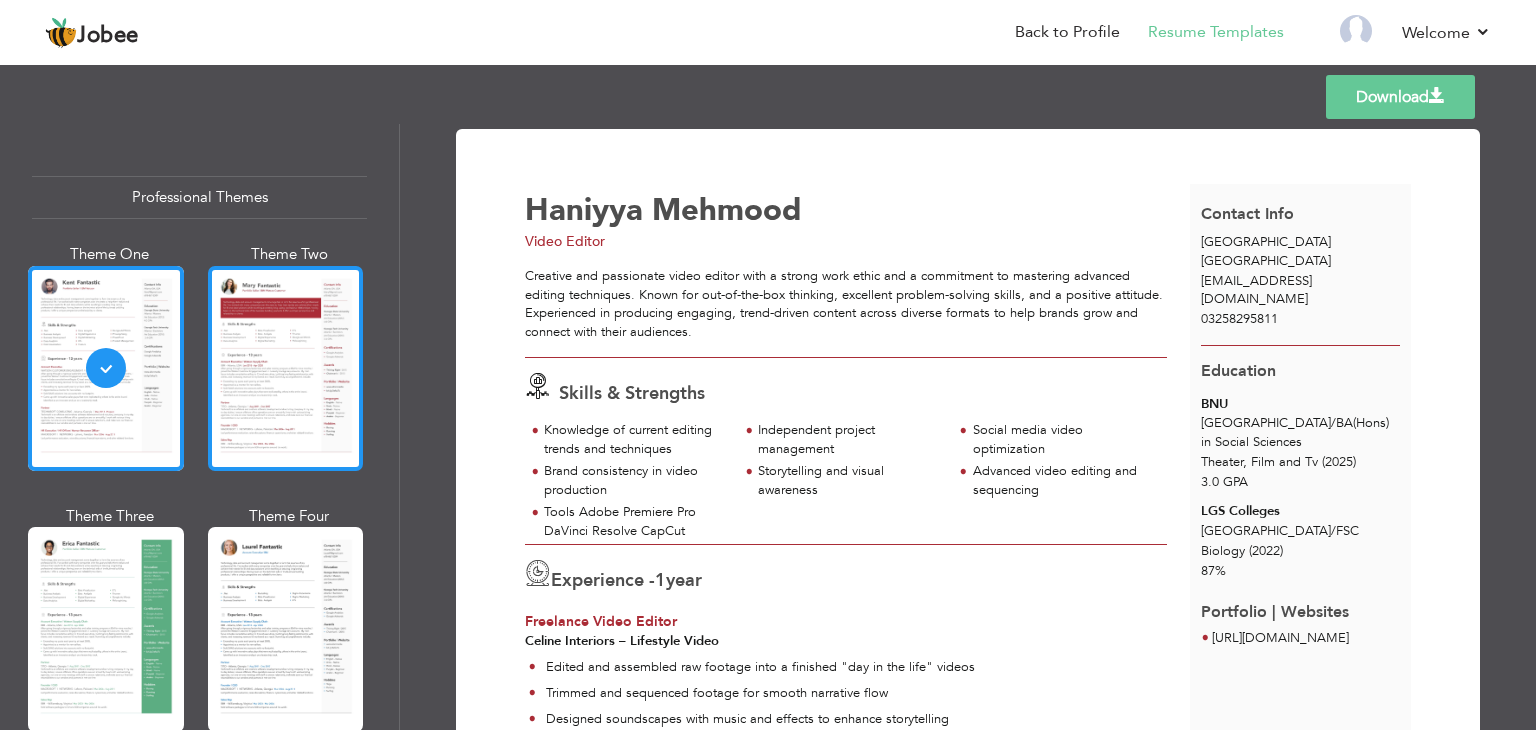 click at bounding box center (286, 368) 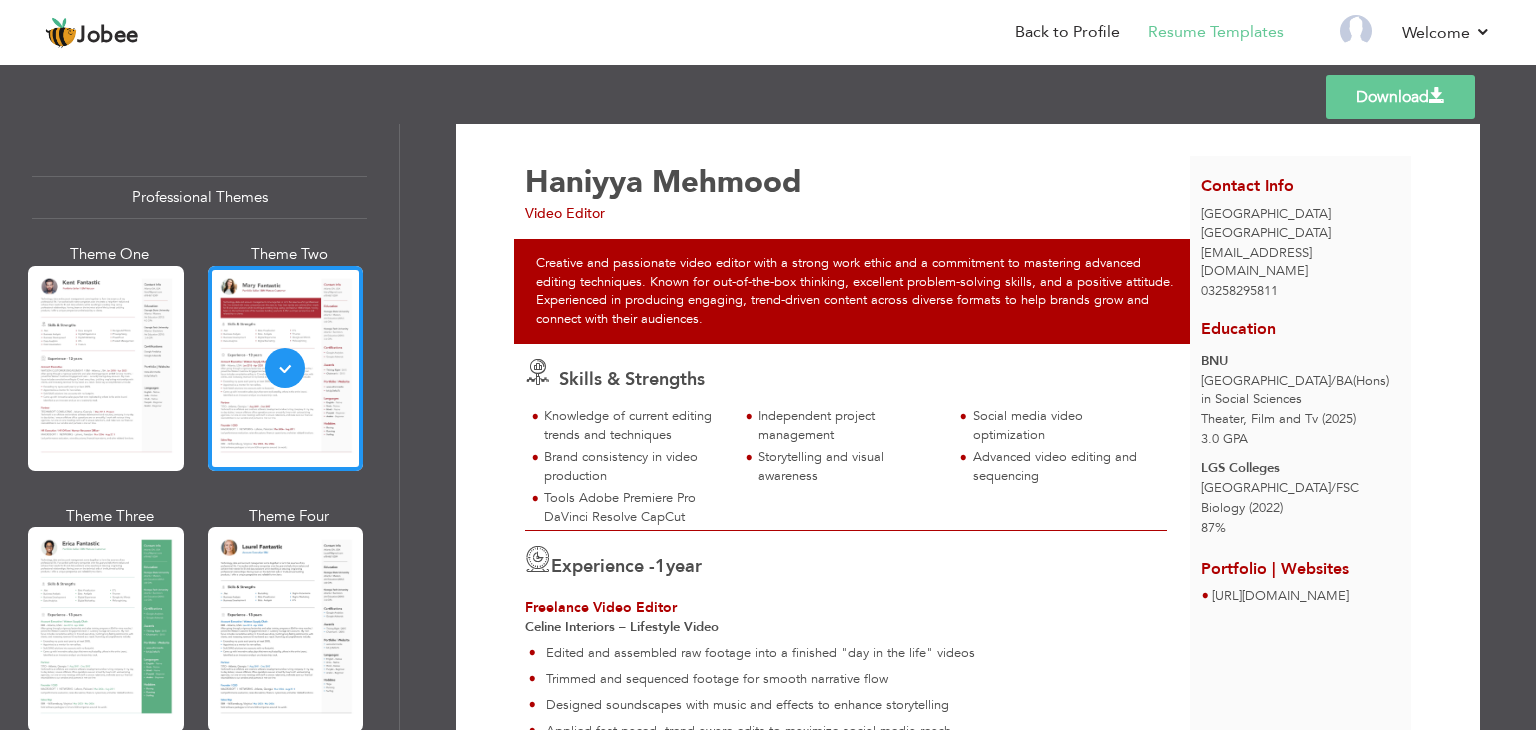 scroll, scrollTop: 27, scrollLeft: 0, axis: vertical 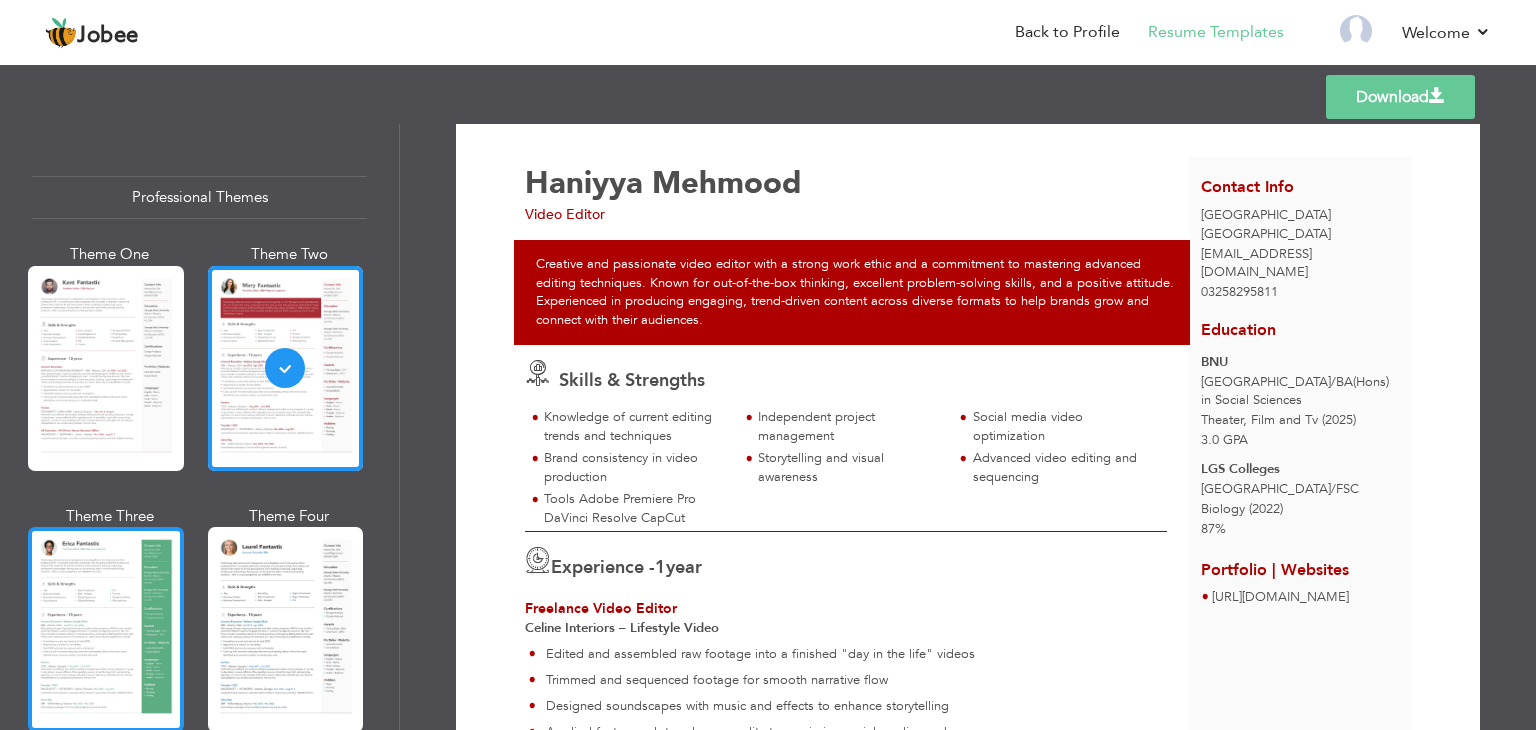 click at bounding box center (106, 629) 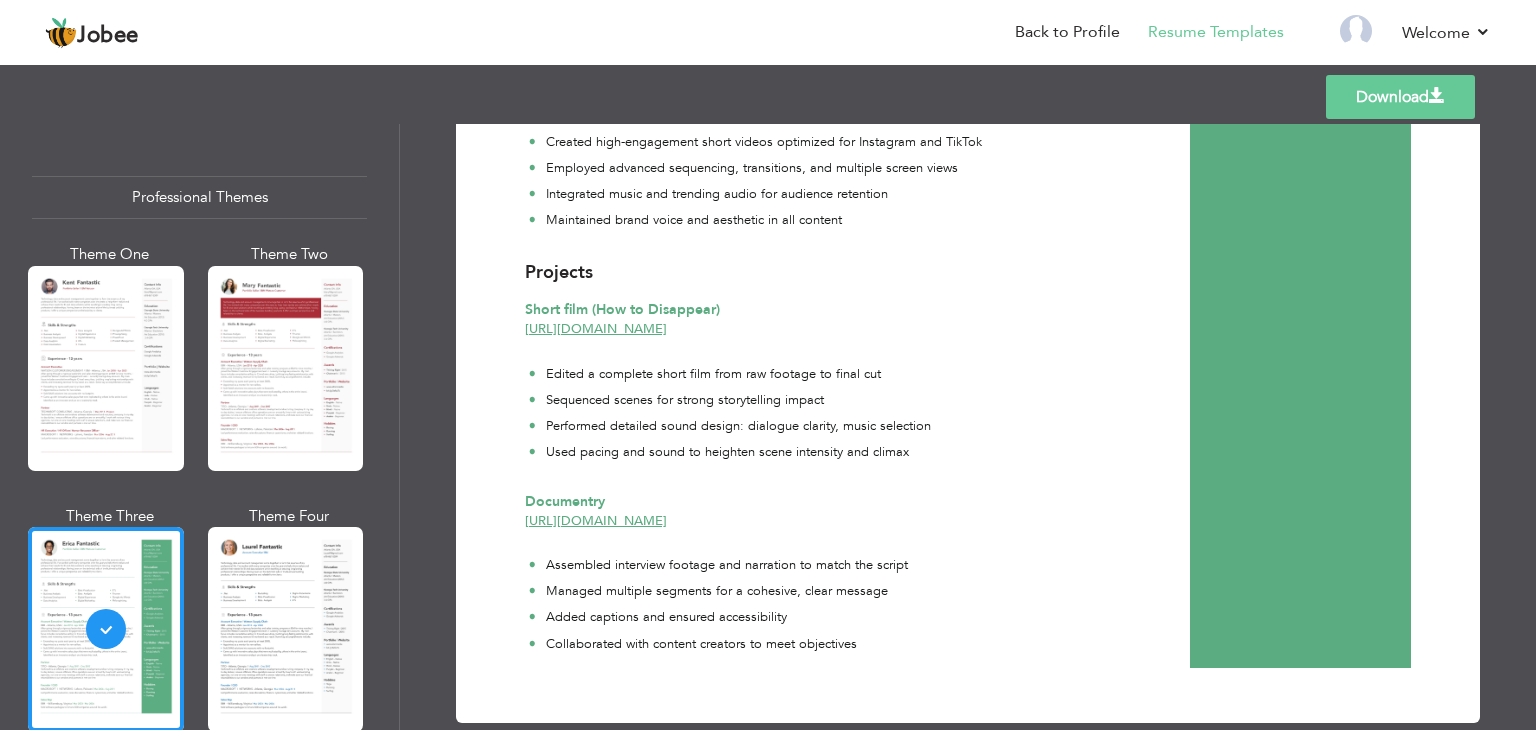 scroll, scrollTop: 672, scrollLeft: 0, axis: vertical 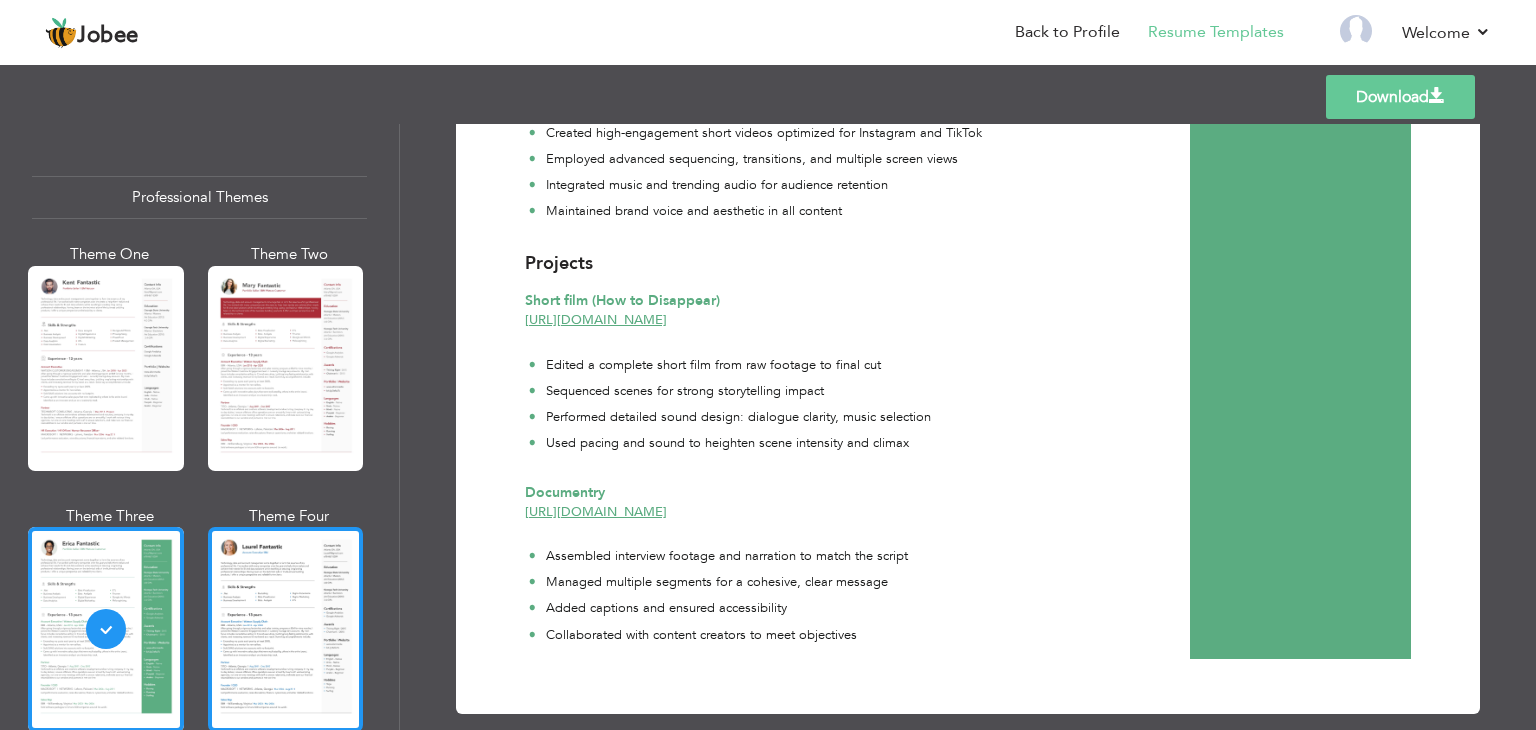 click at bounding box center (286, 629) 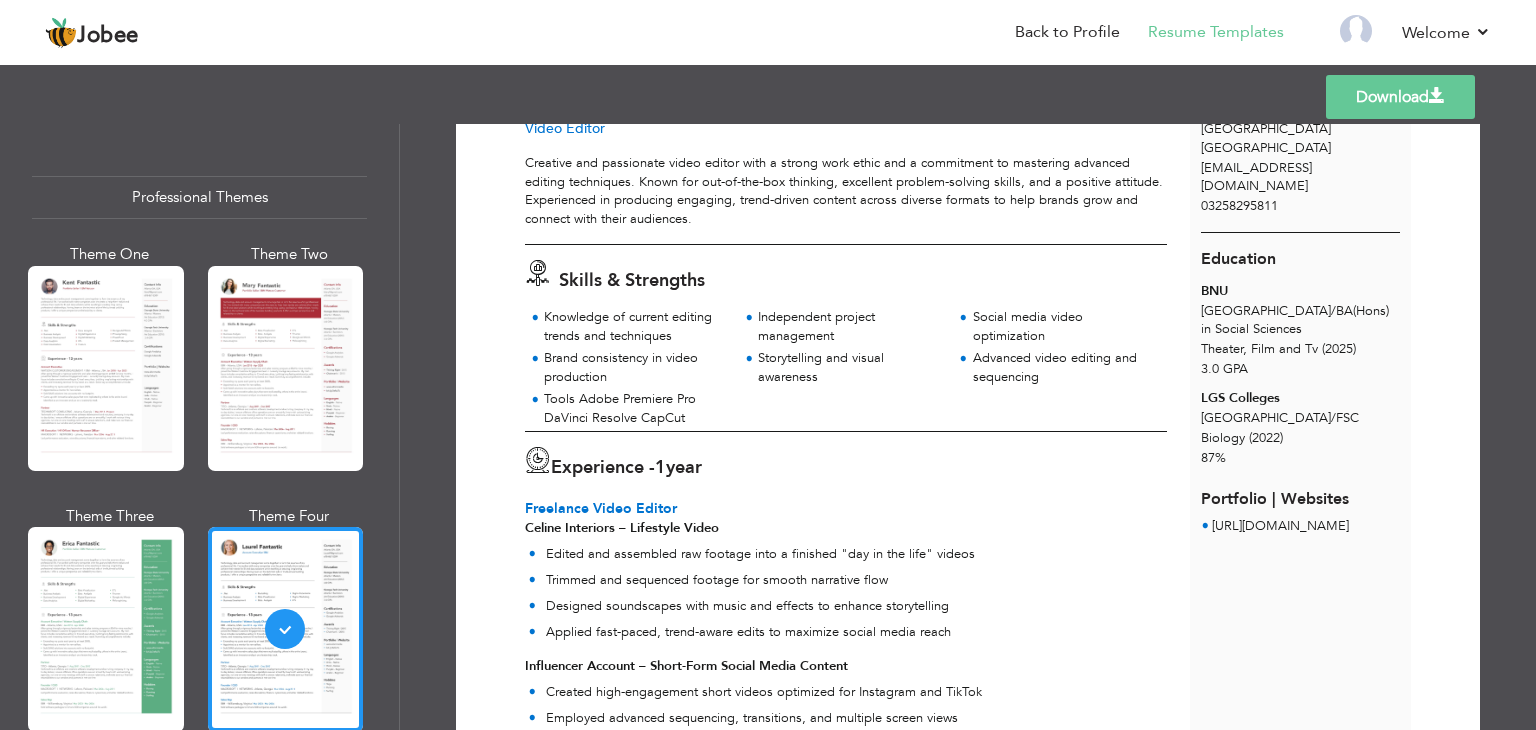 scroll, scrollTop: 0, scrollLeft: 0, axis: both 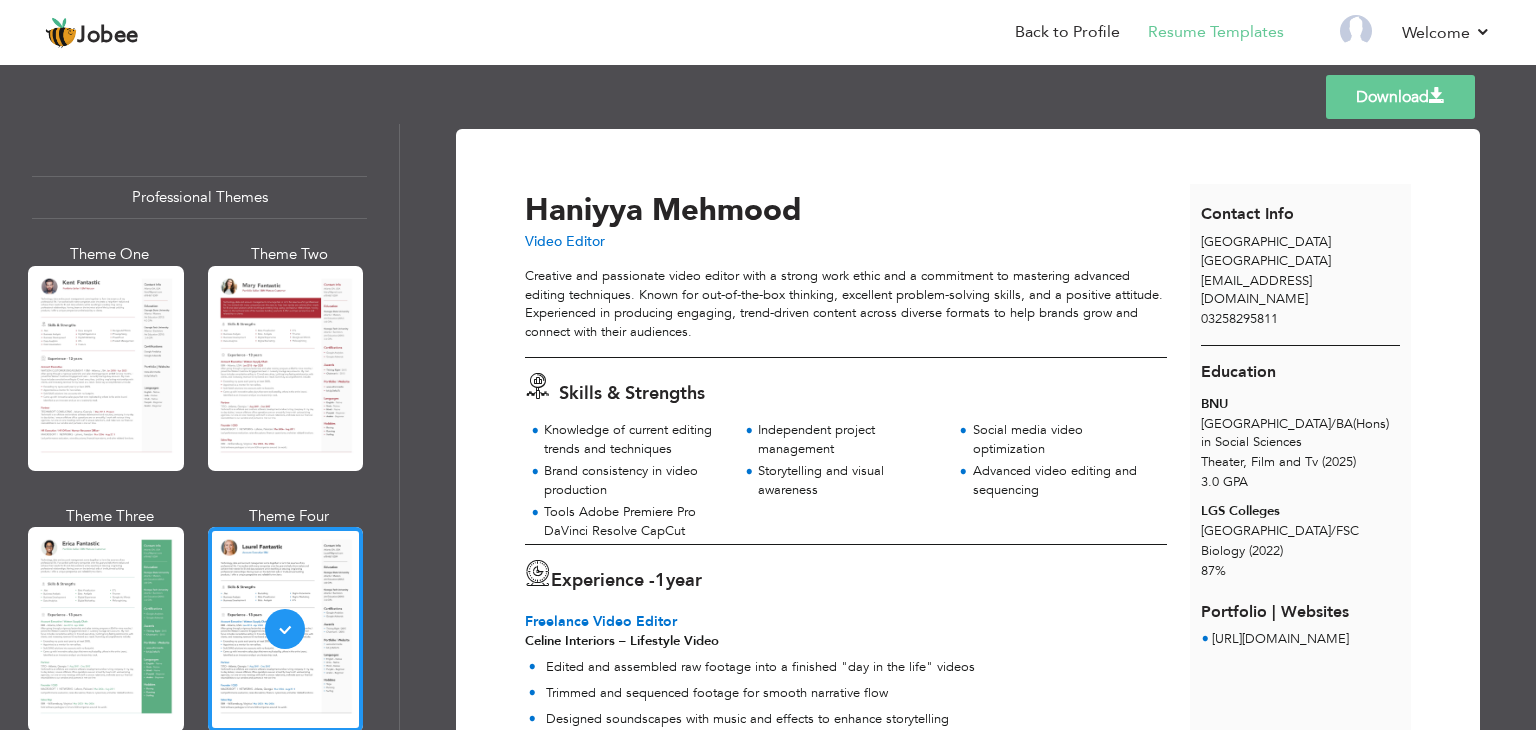 click on "Download" at bounding box center [1400, 97] 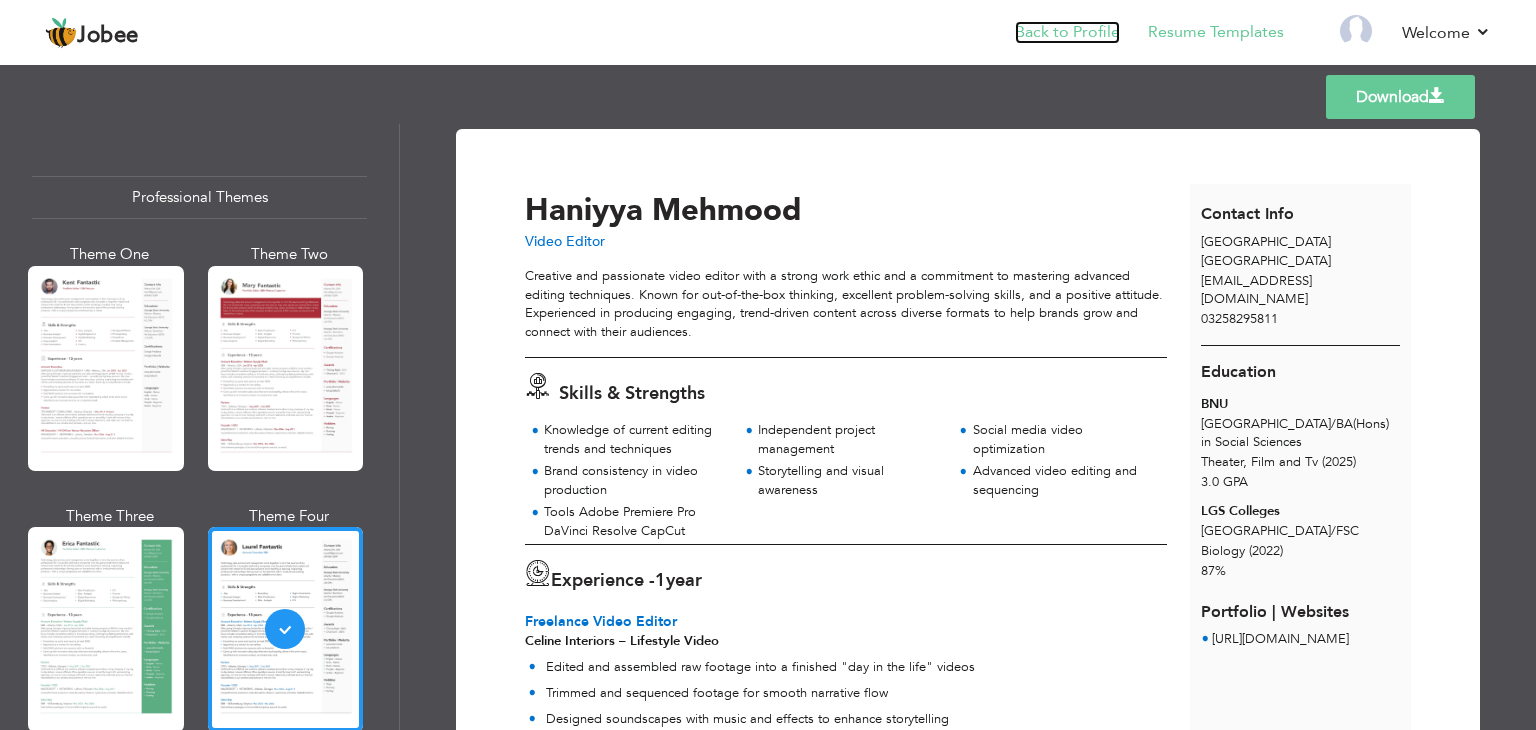 click on "Back to Profile" at bounding box center [1067, 32] 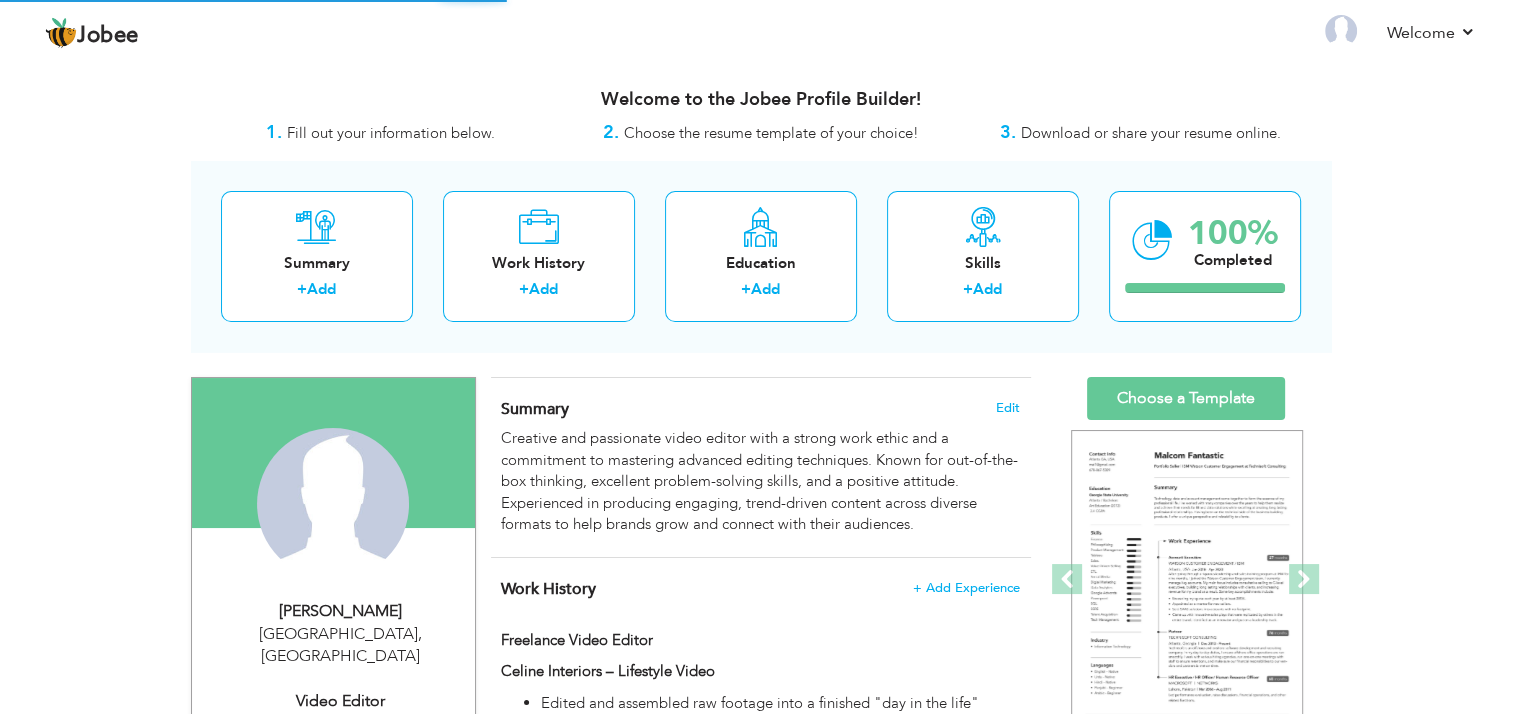 scroll, scrollTop: 0, scrollLeft: 0, axis: both 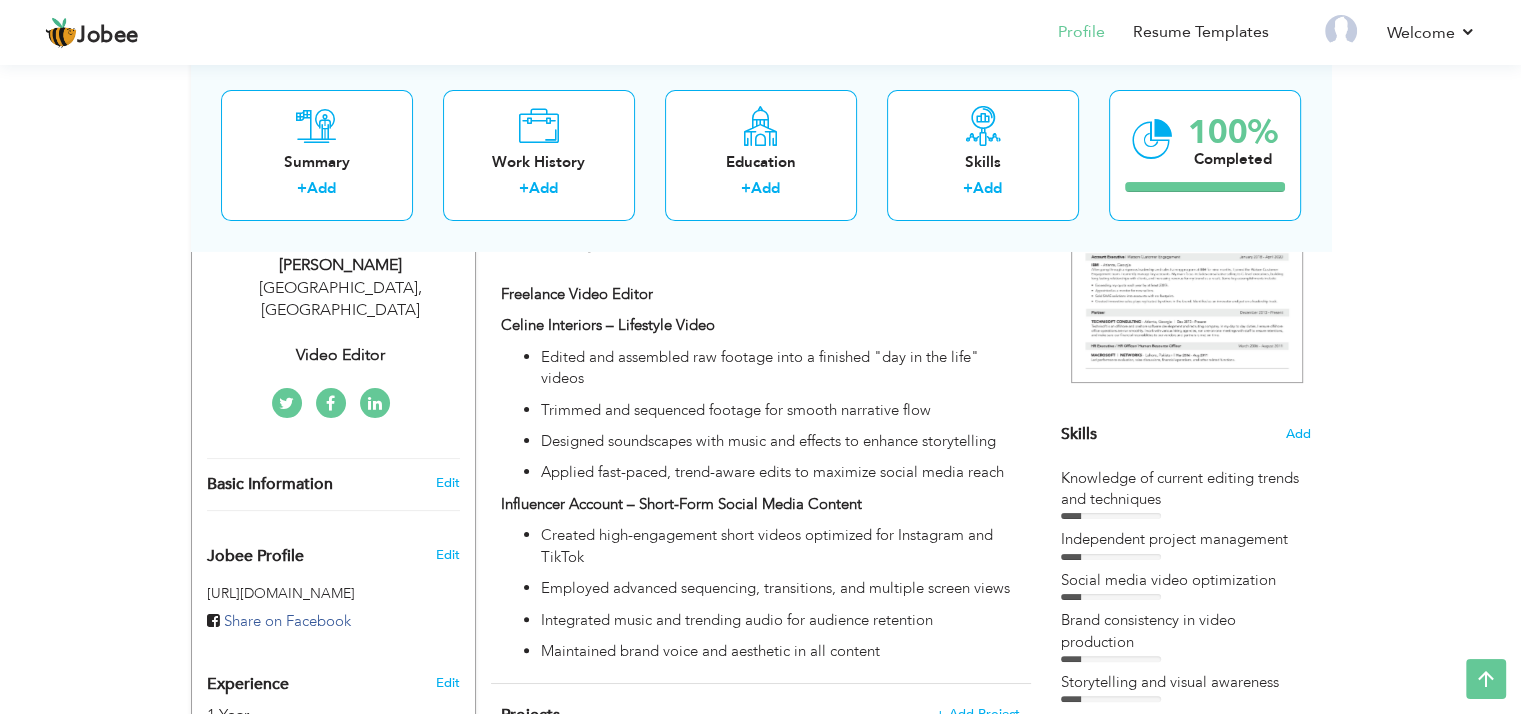 click on "Applied fast-paced, trend-aware edits to maximize social media reach" at bounding box center (780, 472) 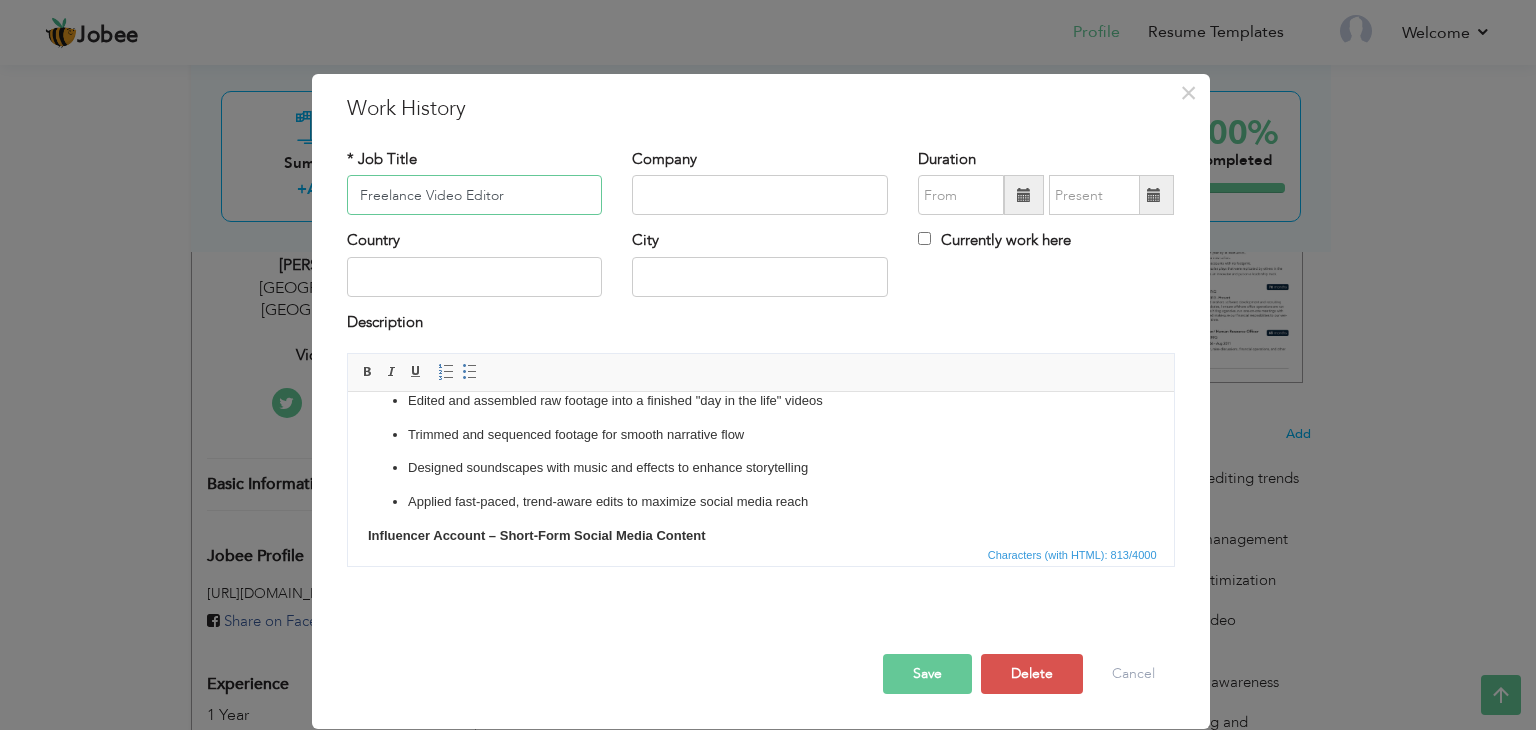 scroll, scrollTop: 50, scrollLeft: 0, axis: vertical 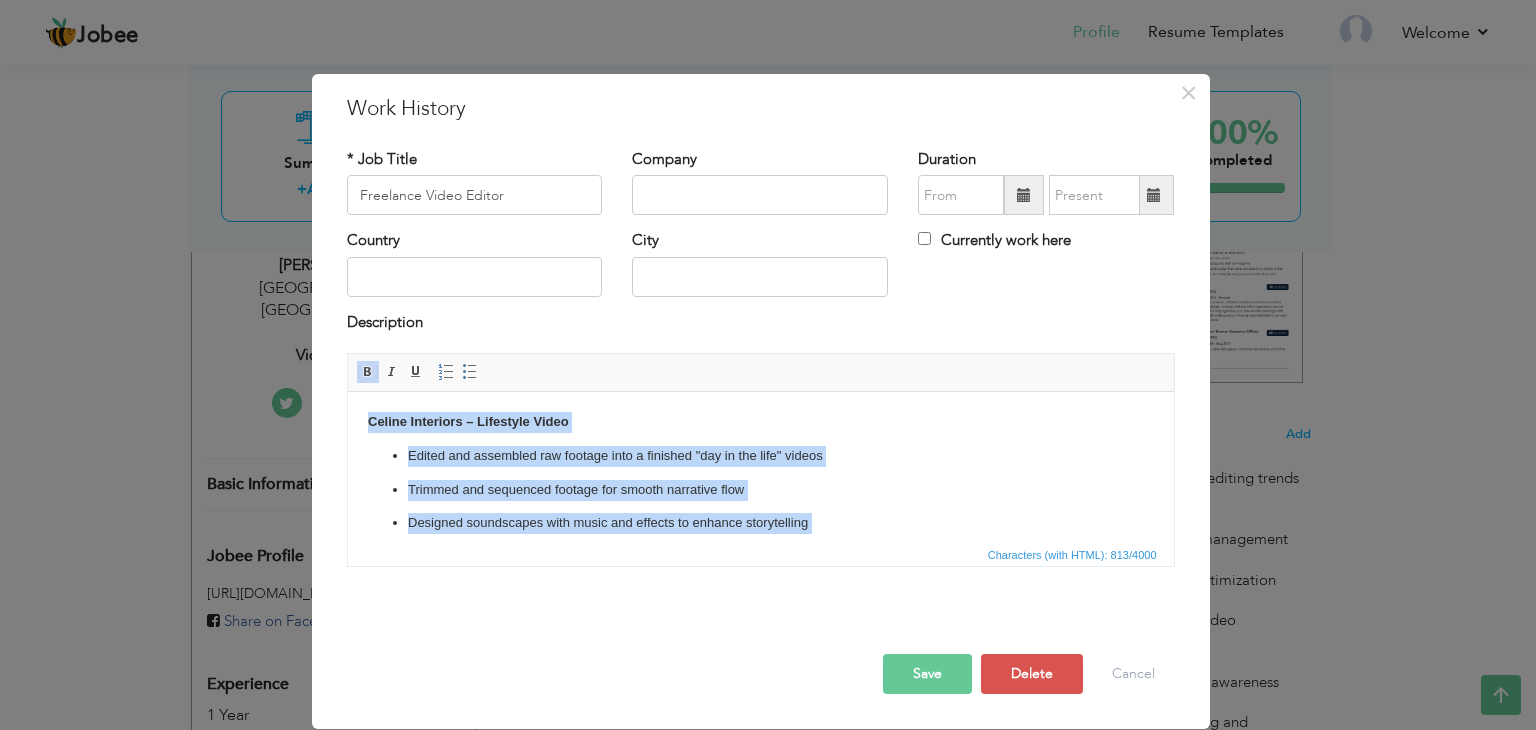 drag, startPoint x: 838, startPoint y: 509, endPoint x: 371, endPoint y: 414, distance: 476.5648 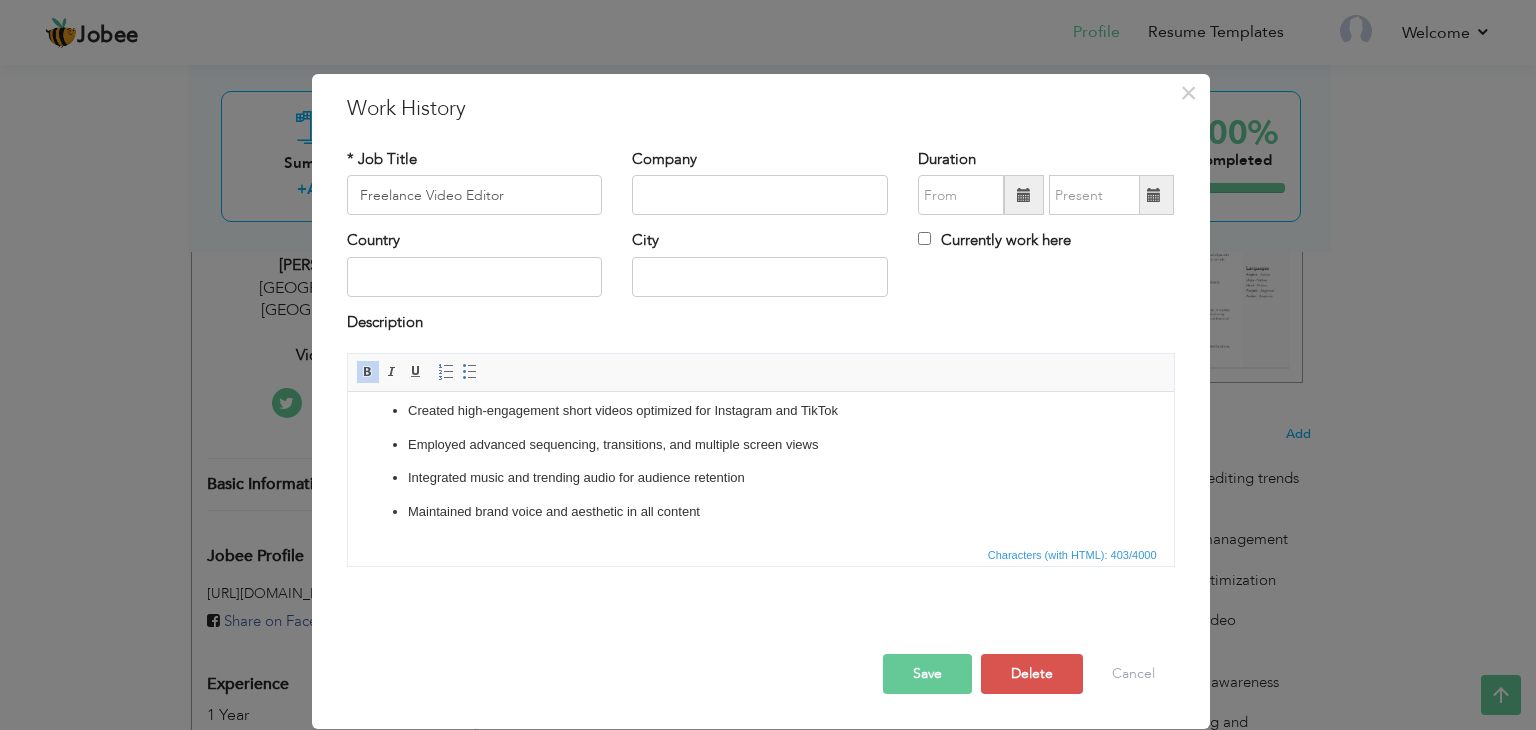 scroll, scrollTop: 0, scrollLeft: 0, axis: both 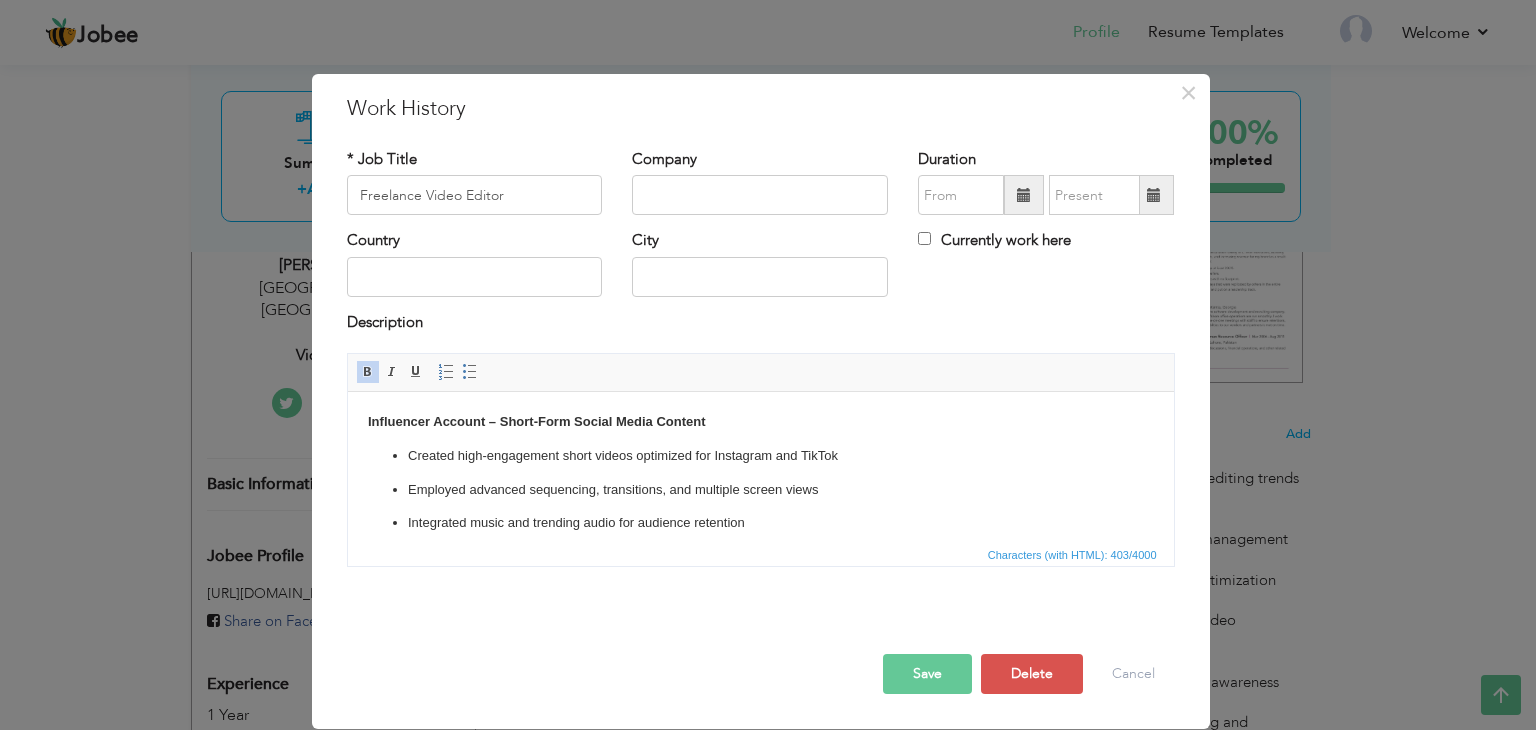 click on "Save
Save and Continue
Delete
Cancel" at bounding box center [761, 653] 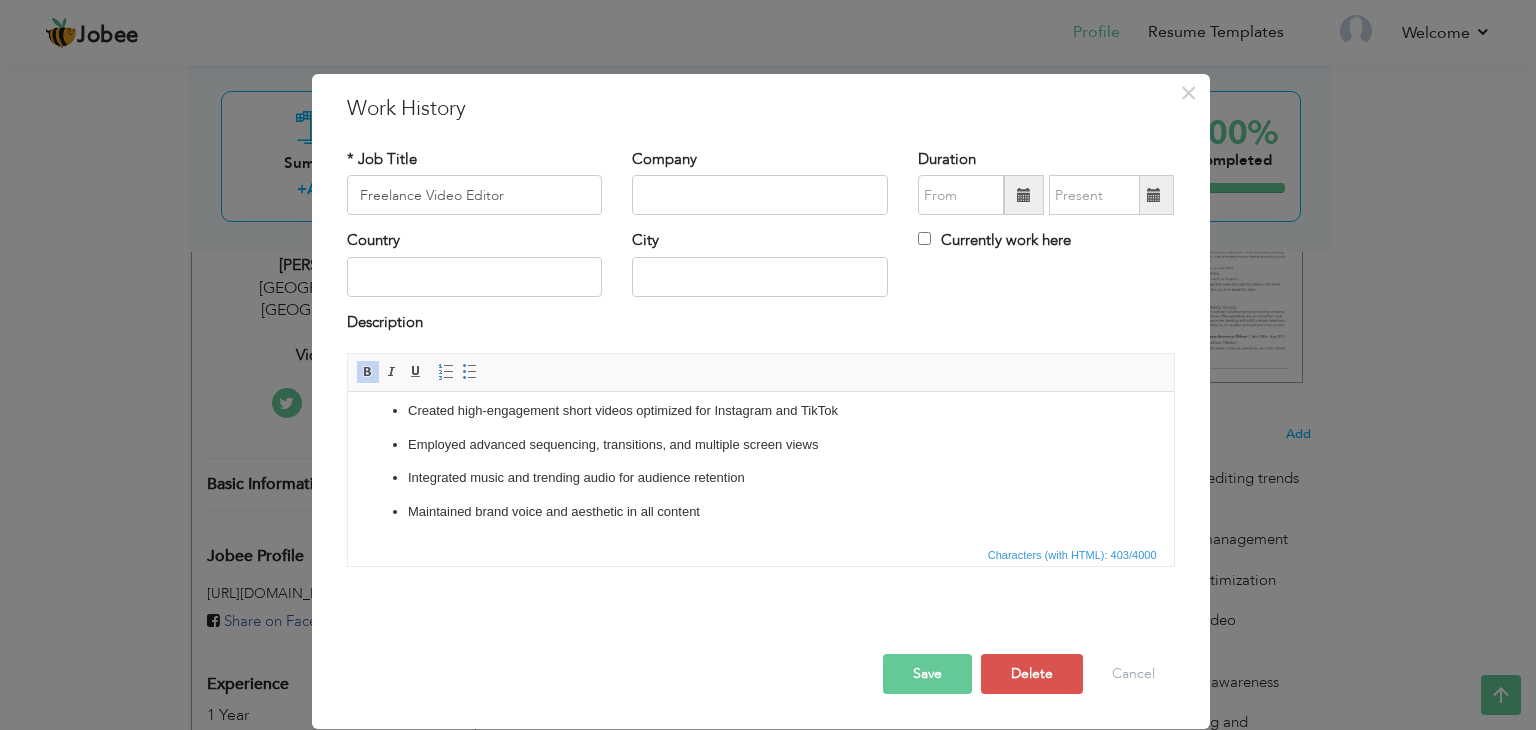 scroll, scrollTop: 44, scrollLeft: 0, axis: vertical 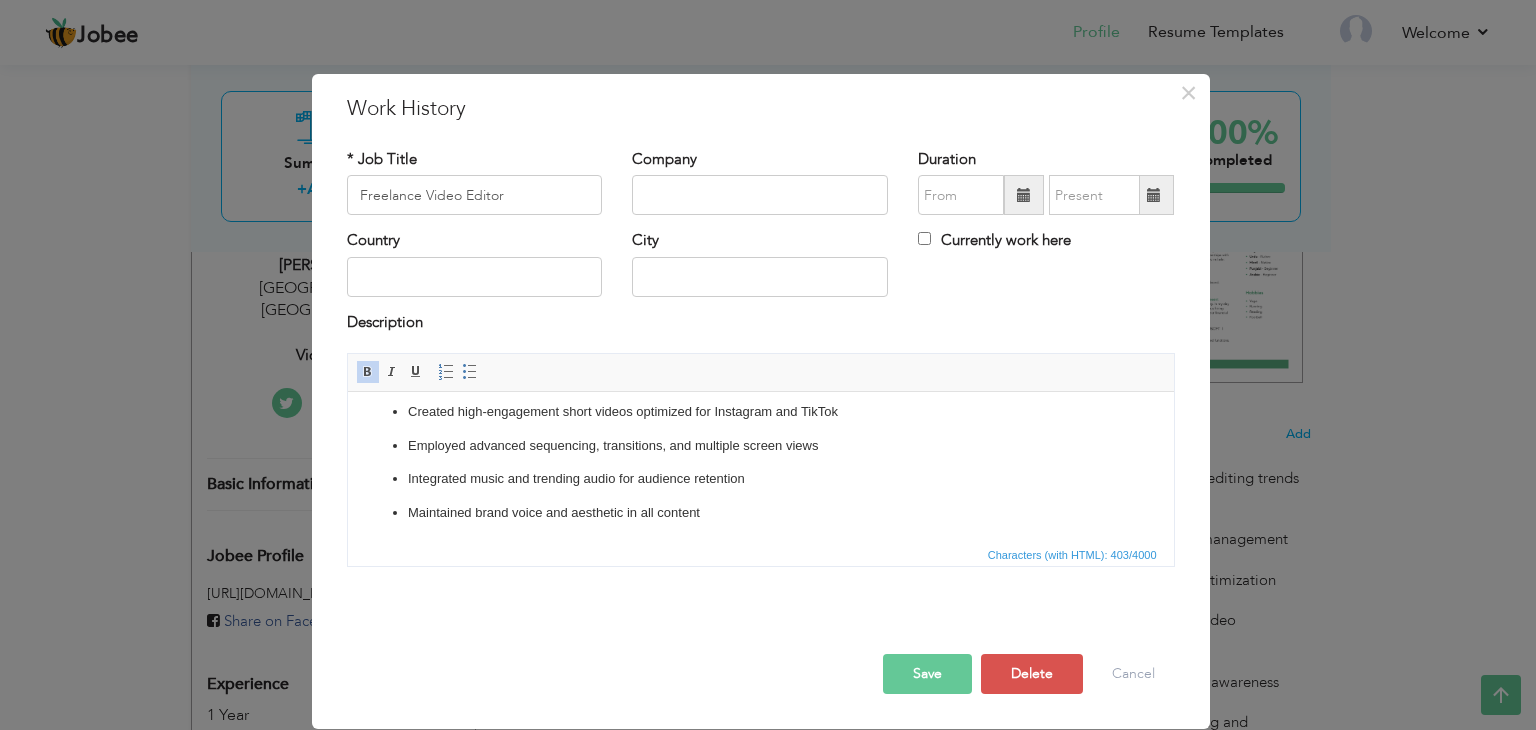 click on "Save" at bounding box center [927, 674] 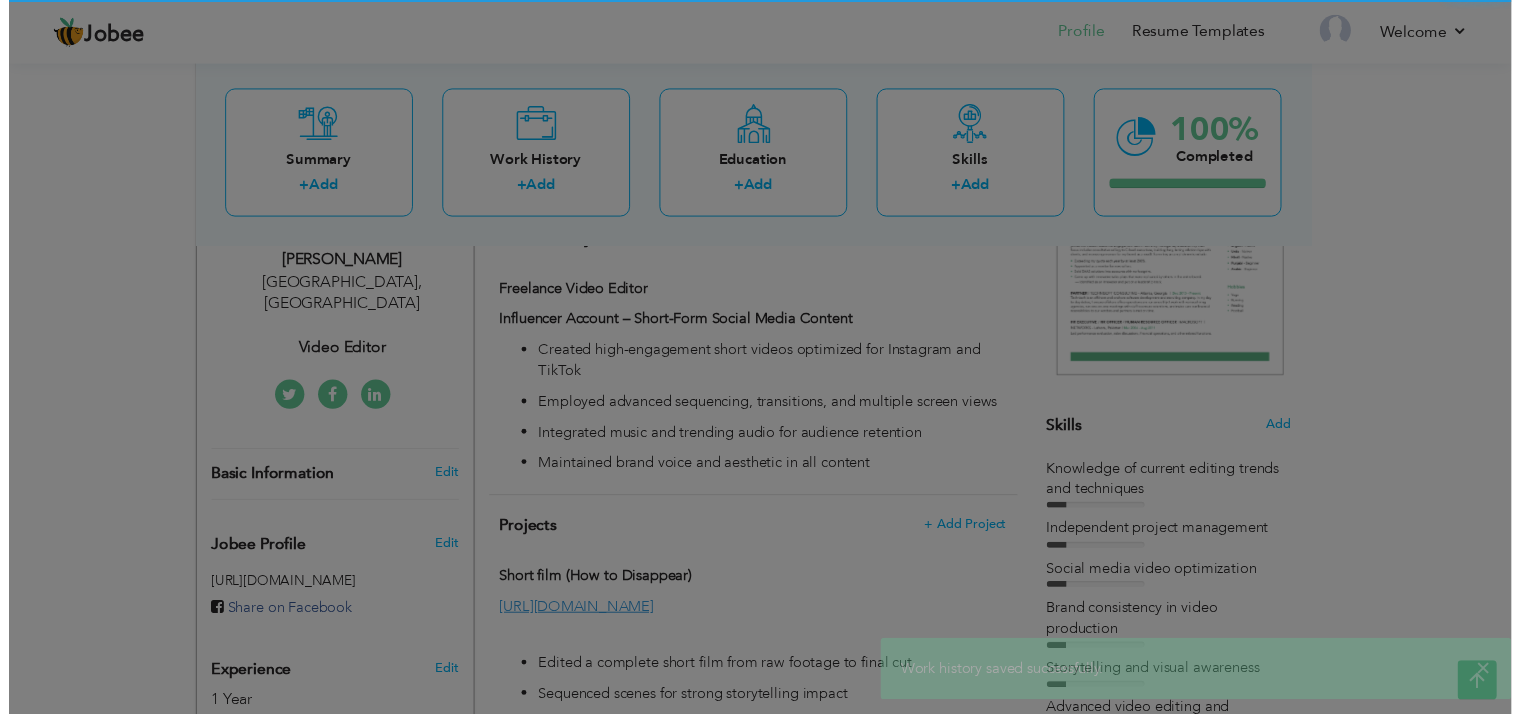 scroll, scrollTop: 0, scrollLeft: 0, axis: both 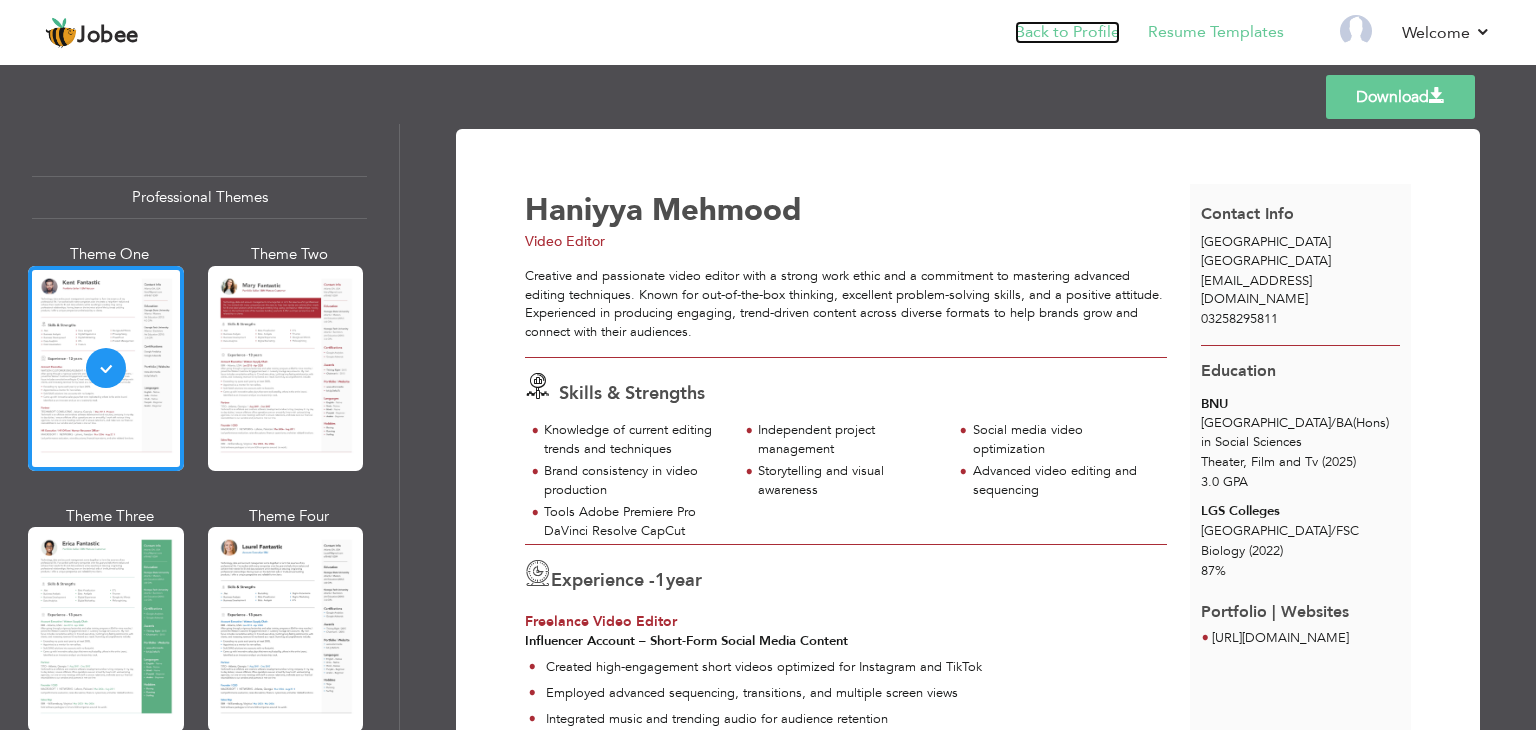 click on "Back to Profile" at bounding box center (1067, 32) 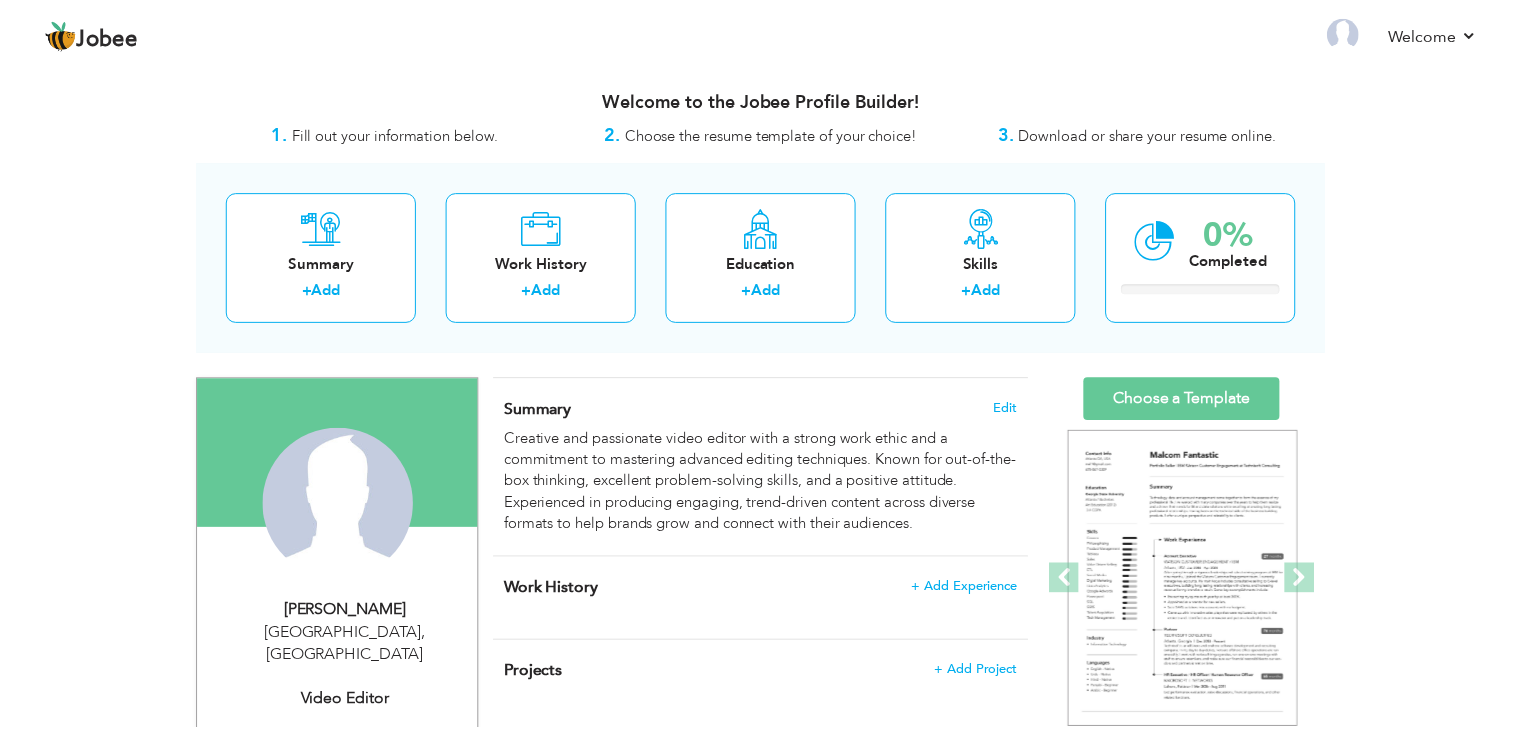 scroll, scrollTop: 0, scrollLeft: 0, axis: both 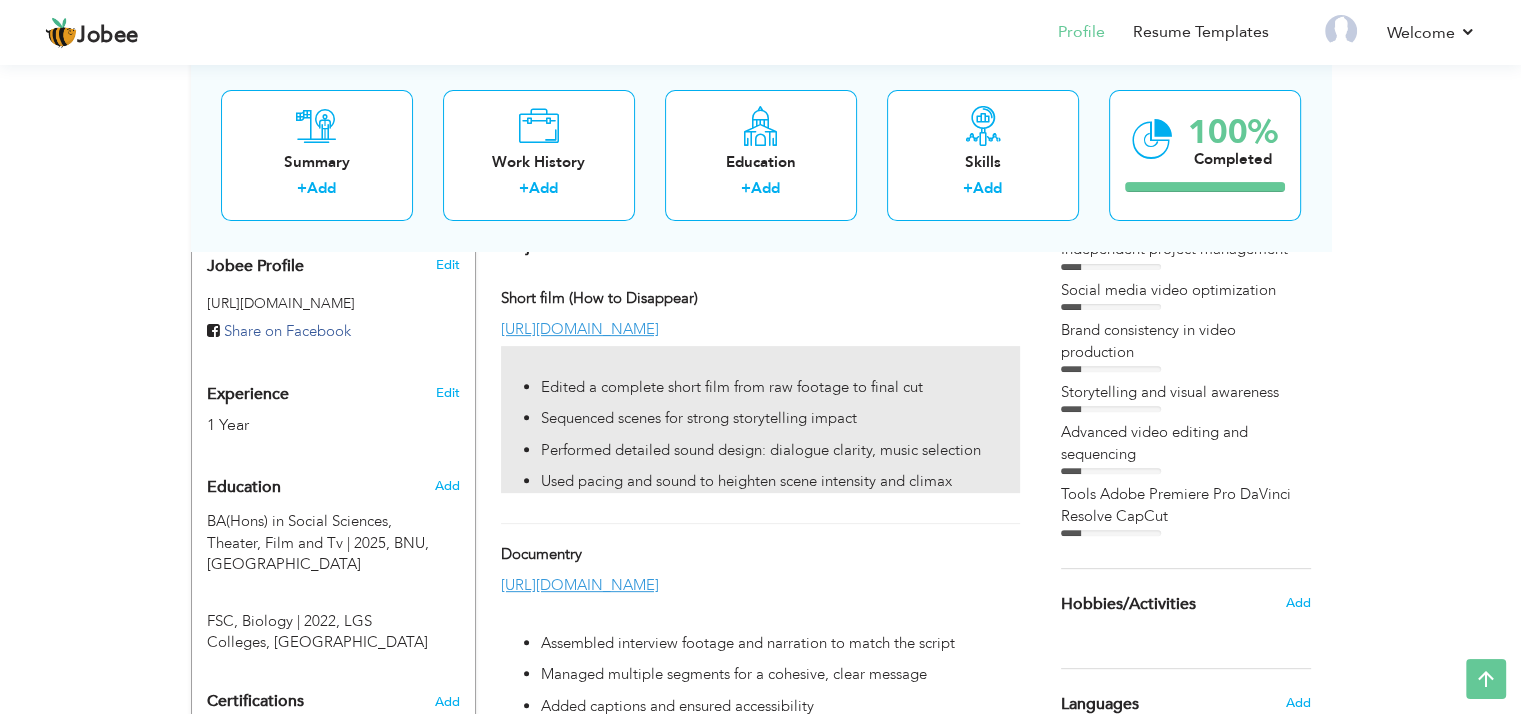 drag, startPoint x: 892, startPoint y: 557, endPoint x: 617, endPoint y: 394, distance: 319.67795 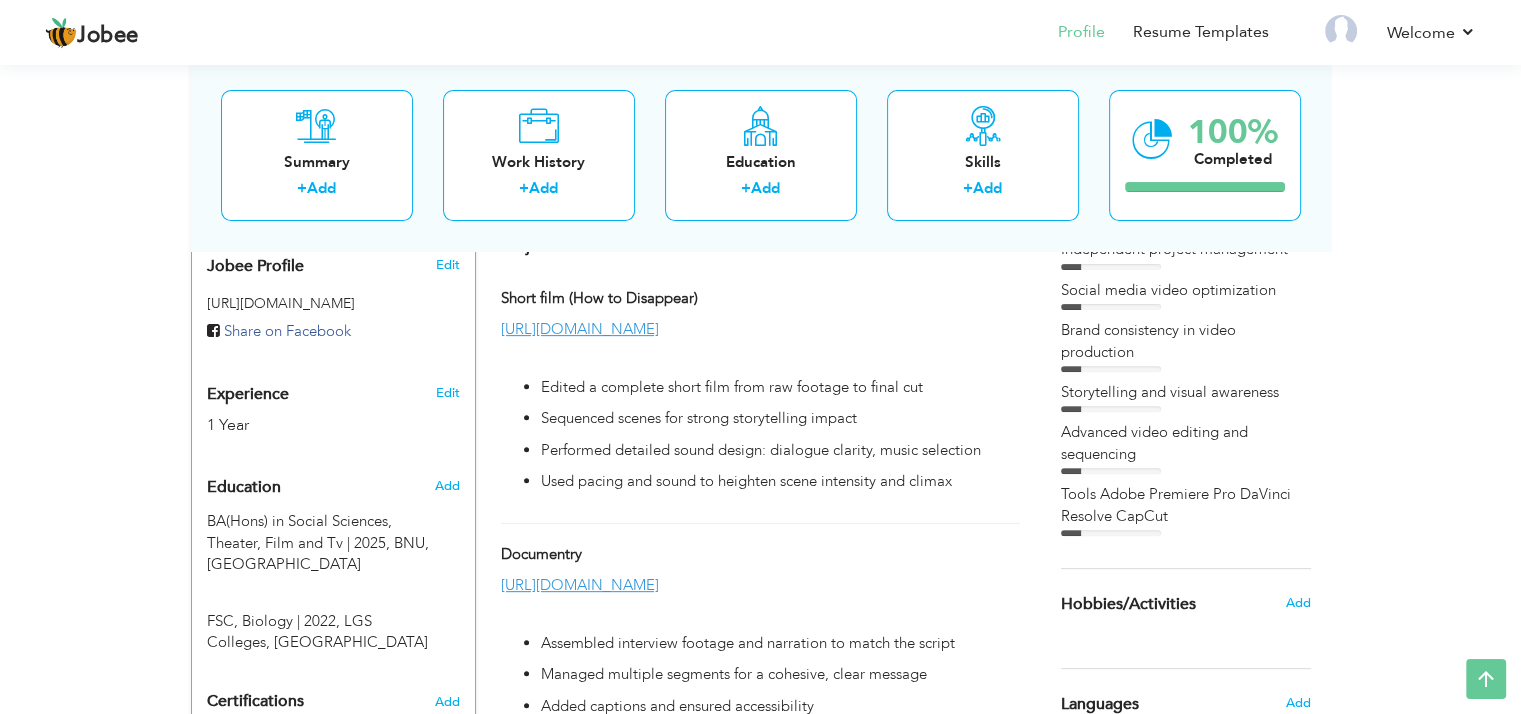 drag, startPoint x: 642, startPoint y: 545, endPoint x: 568, endPoint y: 279, distance: 276.10144 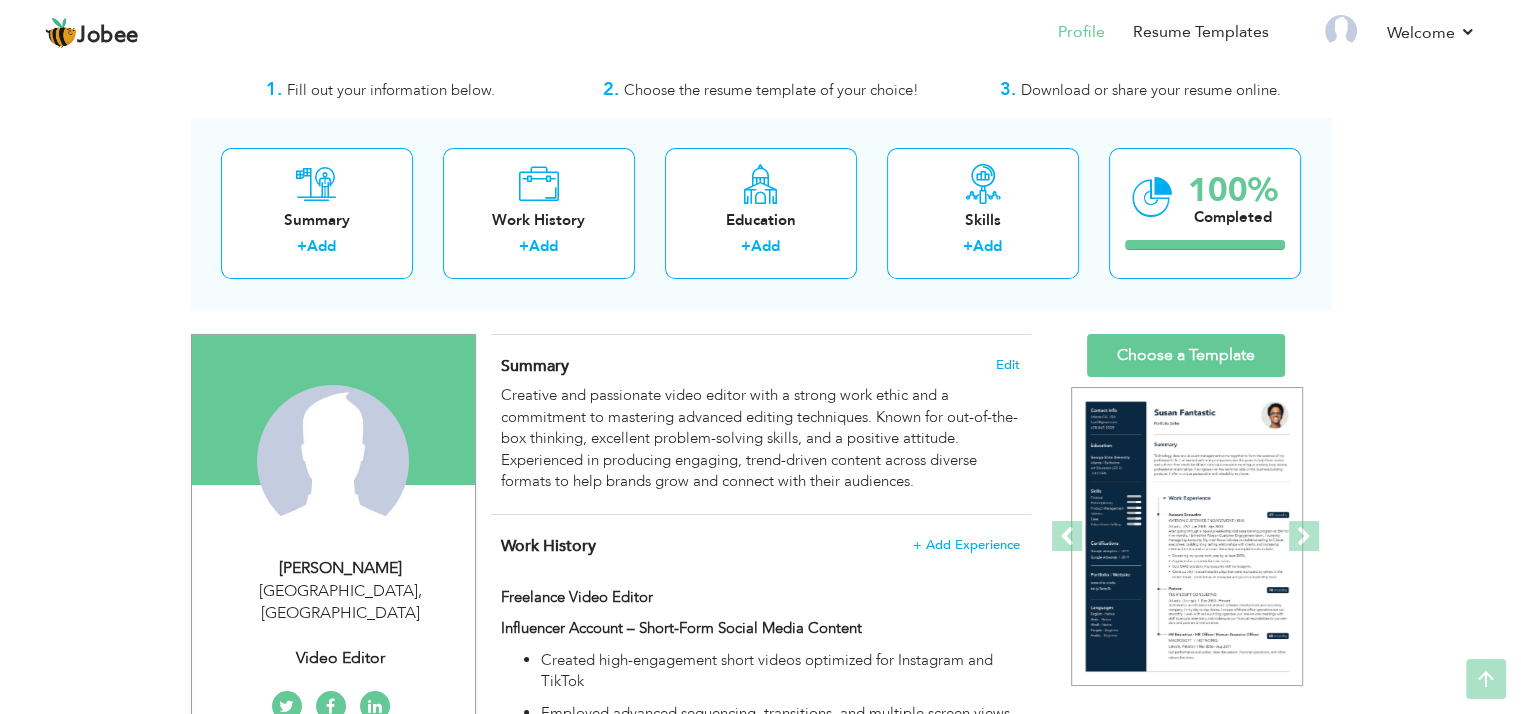 scroll, scrollTop: 0, scrollLeft: 0, axis: both 